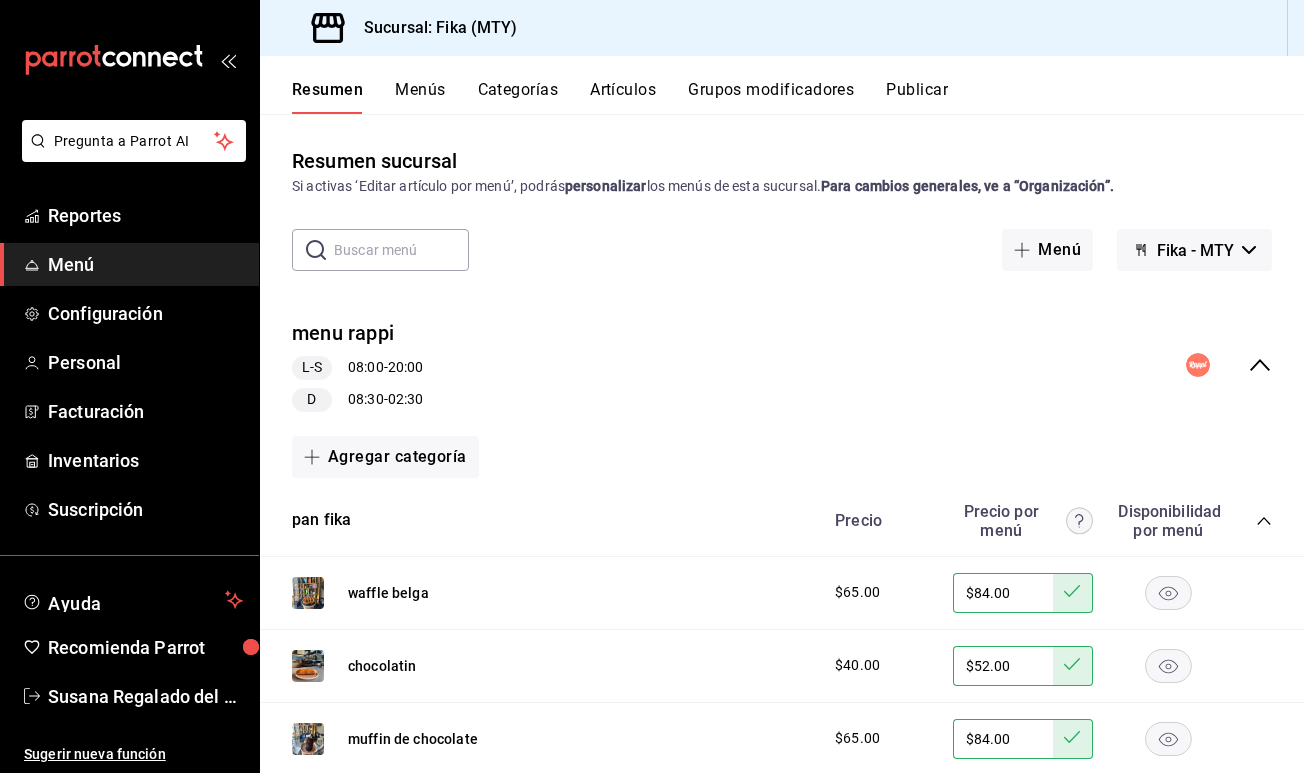 scroll, scrollTop: 0, scrollLeft: 0, axis: both 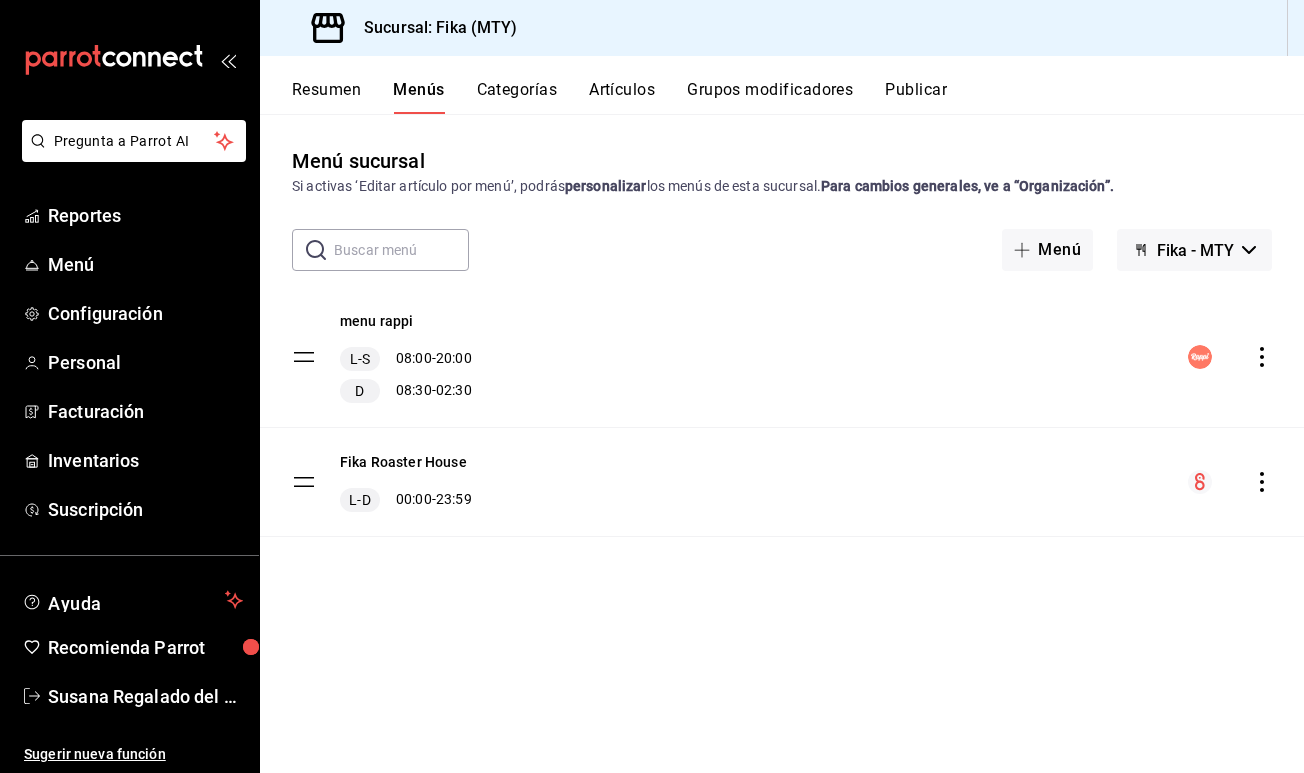 click on "menu rappi L-S 08:00  -  20:00 D 08:30  -  02:30" at bounding box center [782, 357] 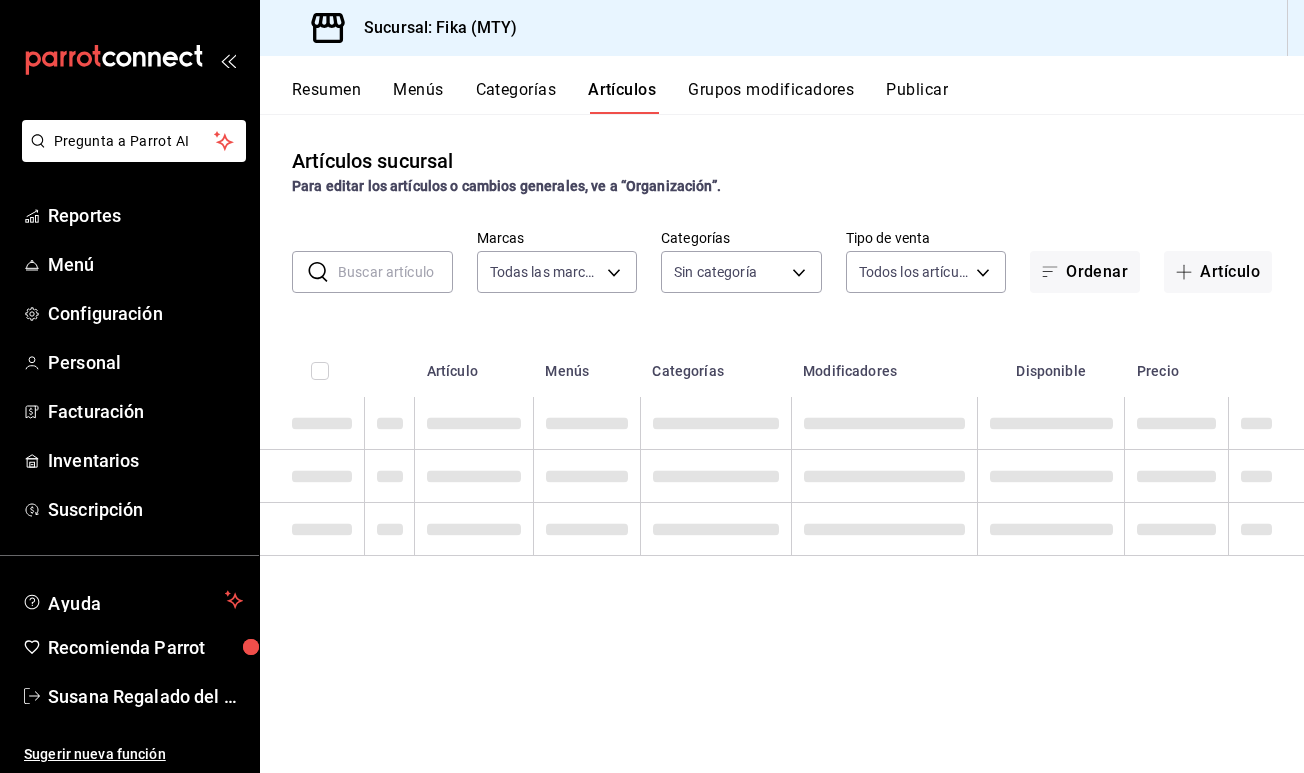 type on "7aaf3327-5c44-48f9-94f1-b594ce592dc8" 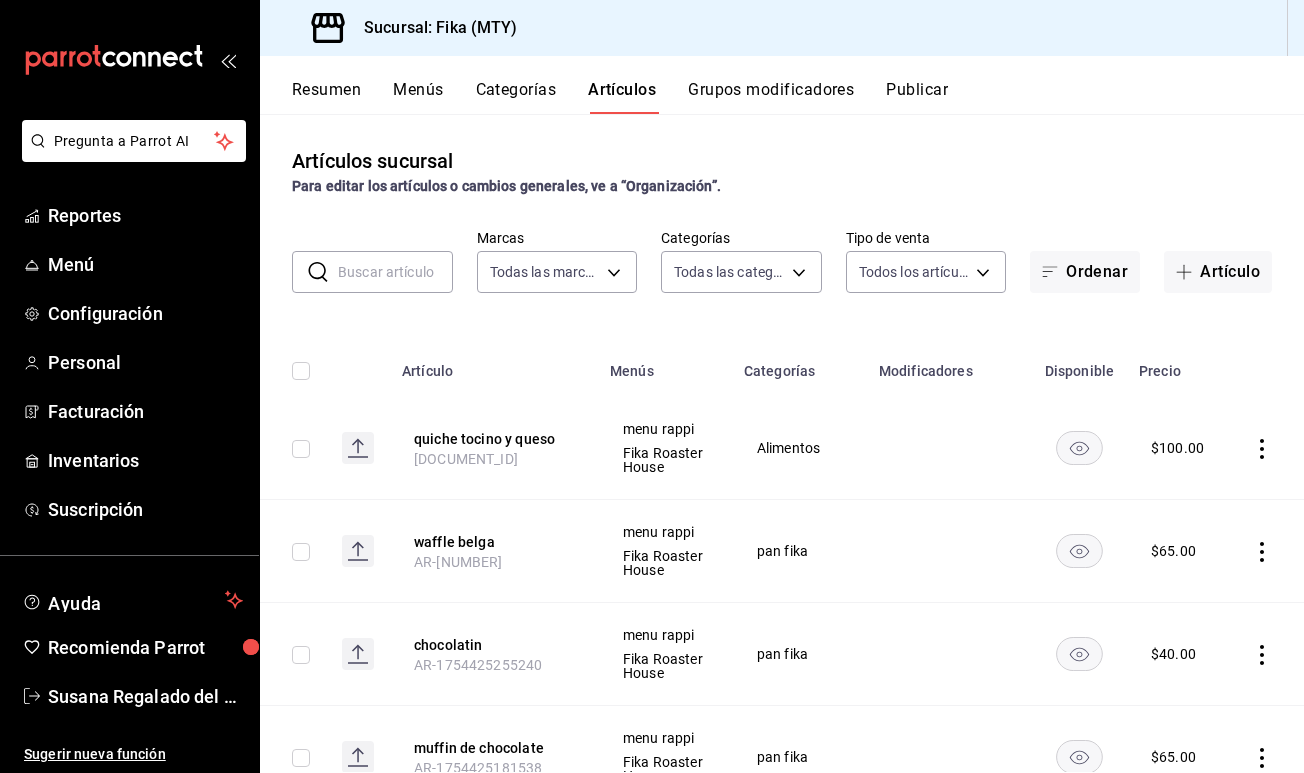 type on "[UUID],[UUID],[UUID],[UUID],[UUID],[UUID],[UUID],[UUID],[UUID],[UUID],[UUID],[UUID],[UUID],[UUID]" 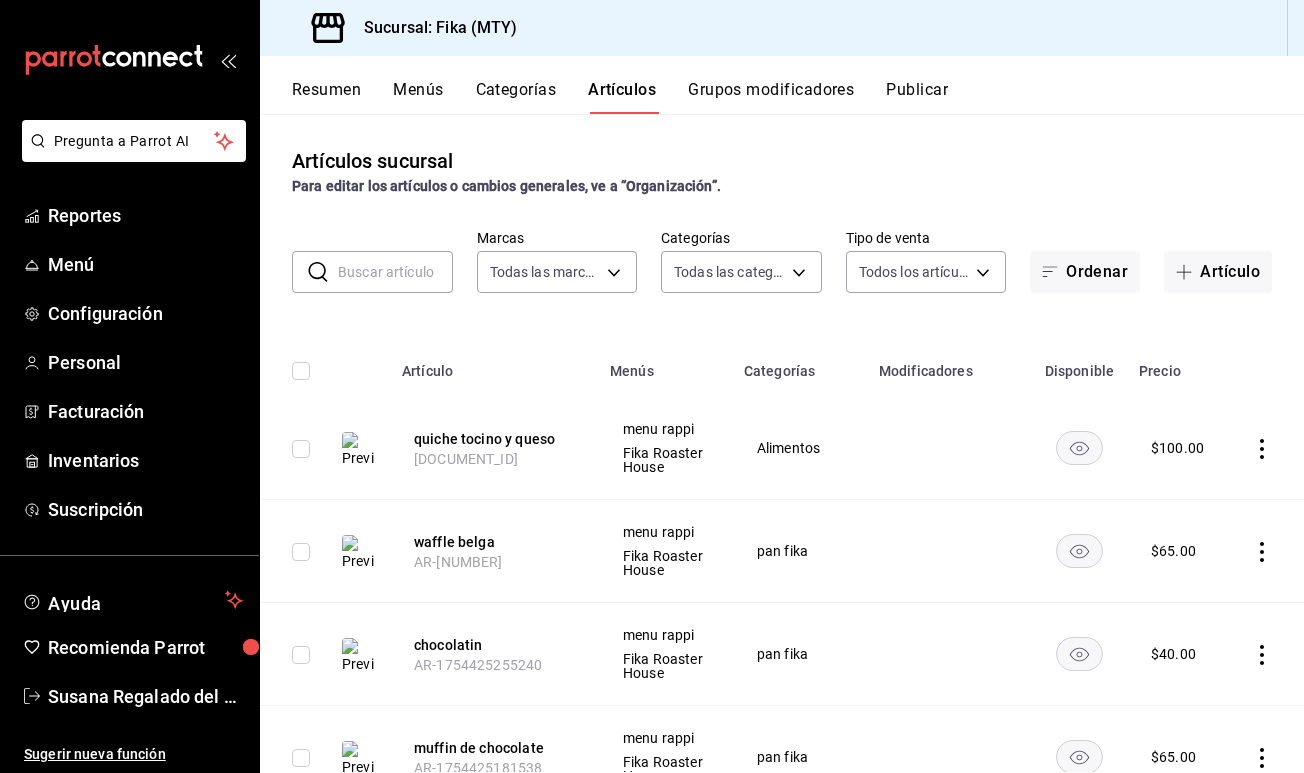 click at bounding box center [358, 656] 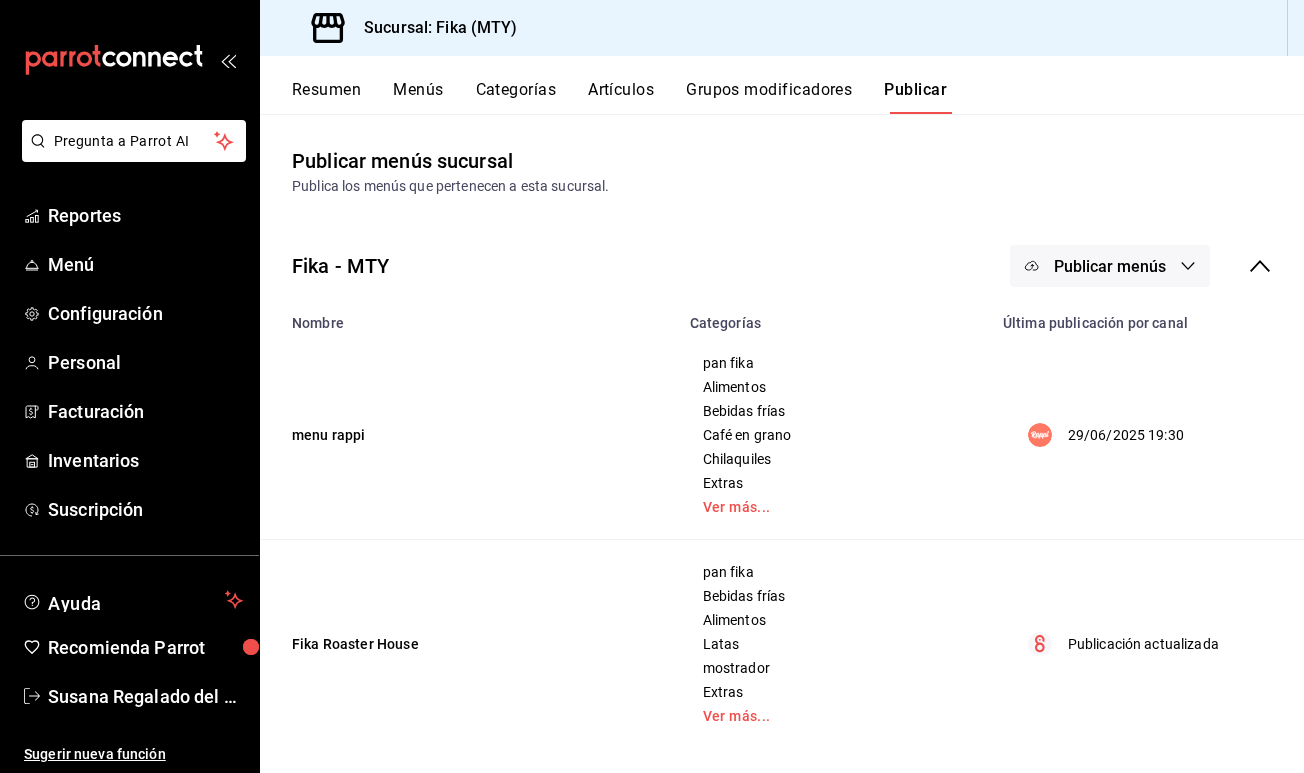 click on "Publicar menús" at bounding box center (1110, 266) 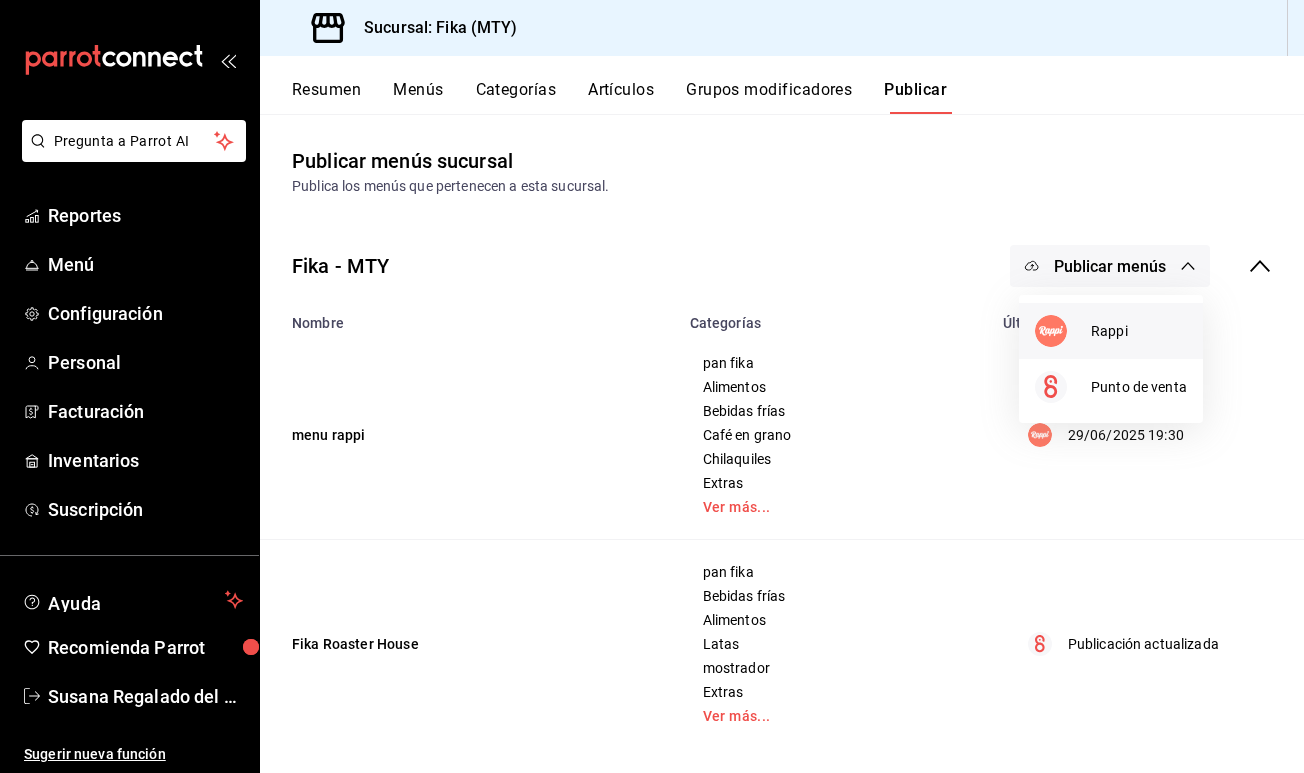click on "Rappi" at bounding box center [1139, 331] 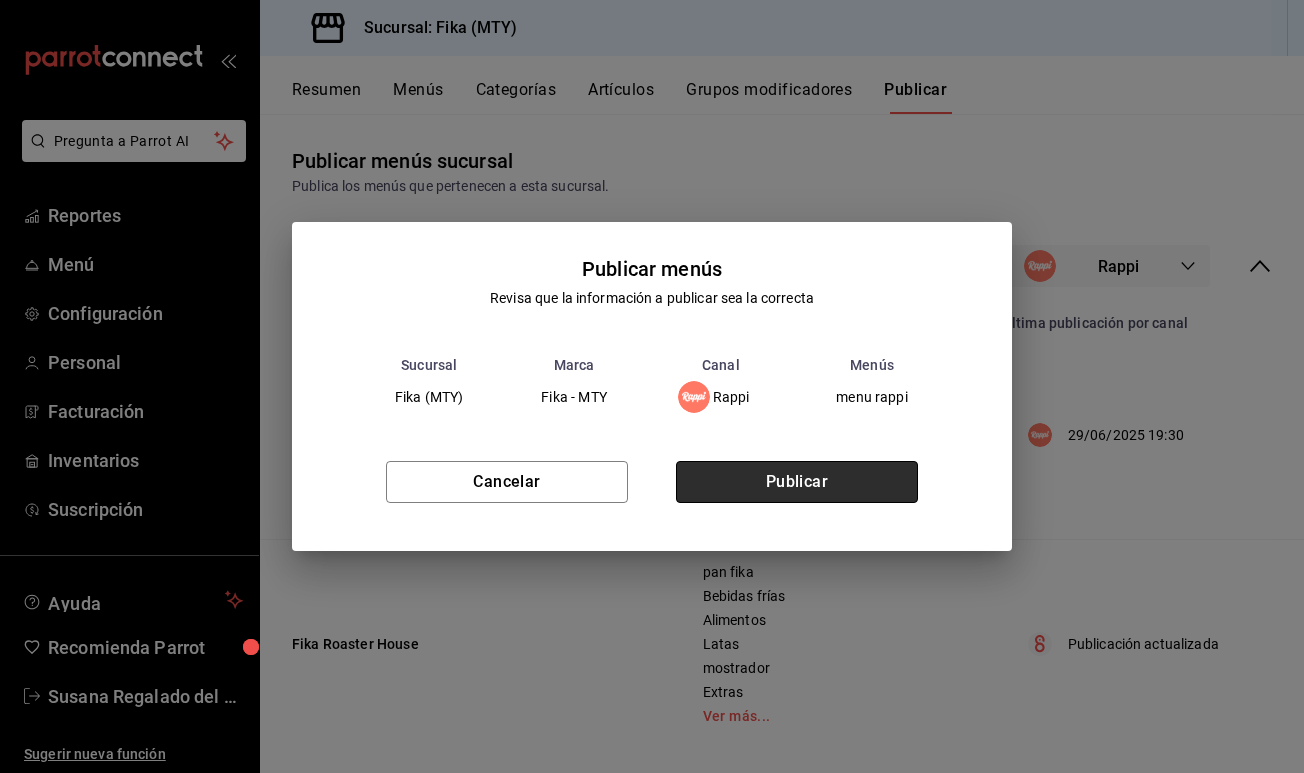 click on "Publicar" at bounding box center (797, 482) 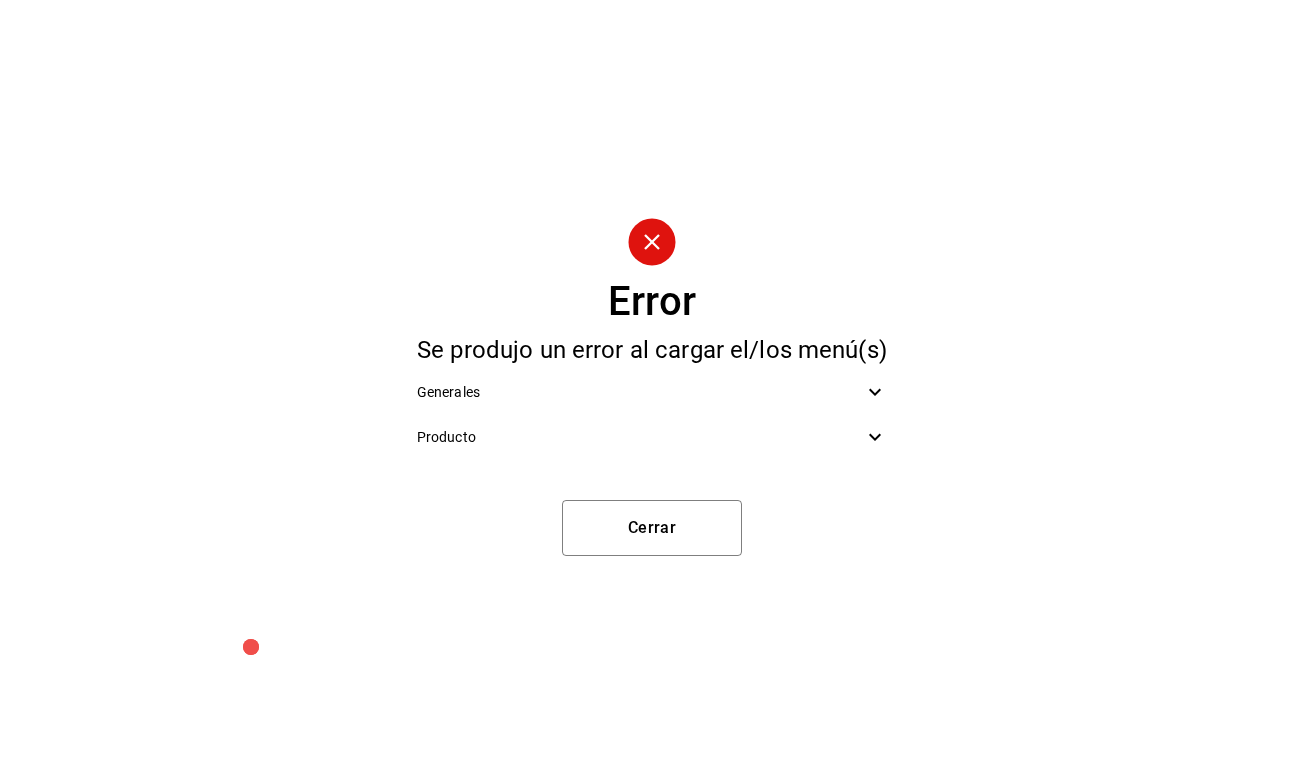 click on "Generales" at bounding box center (652, 392) 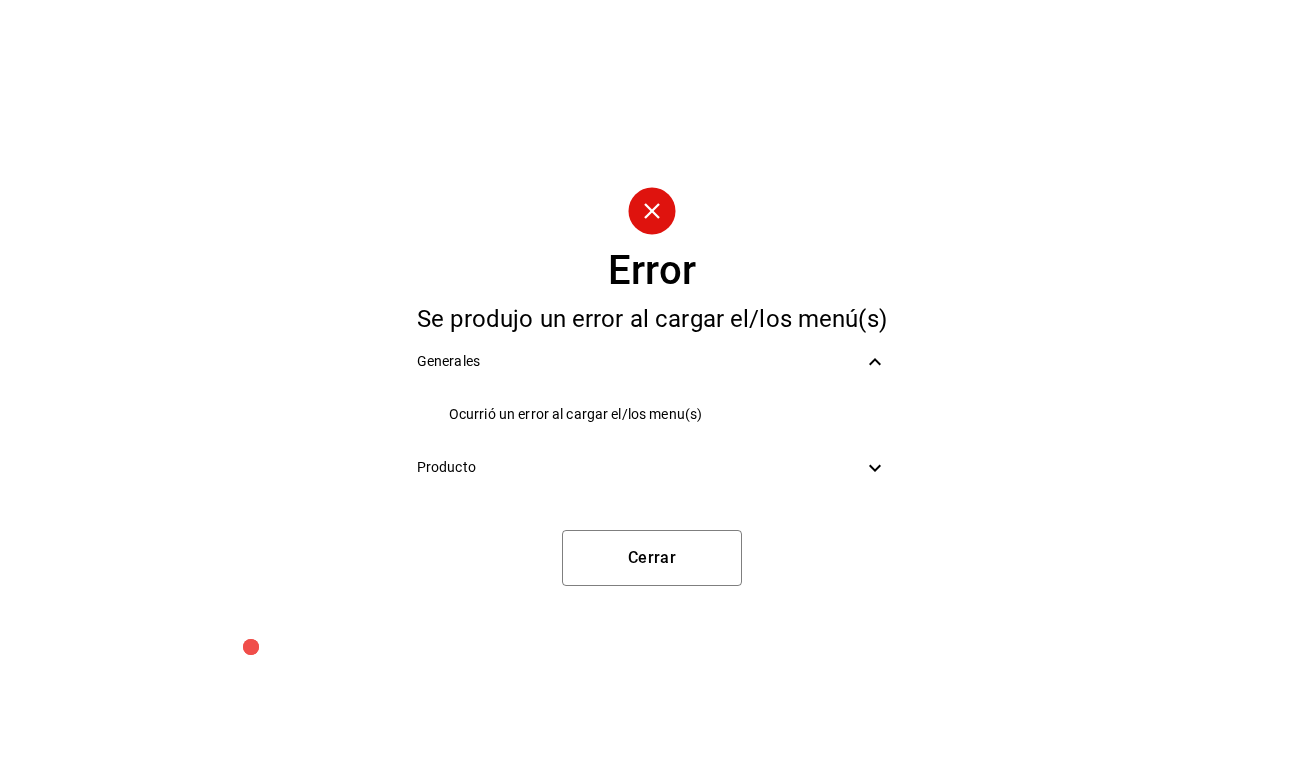 click on "Producto" at bounding box center [652, 467] 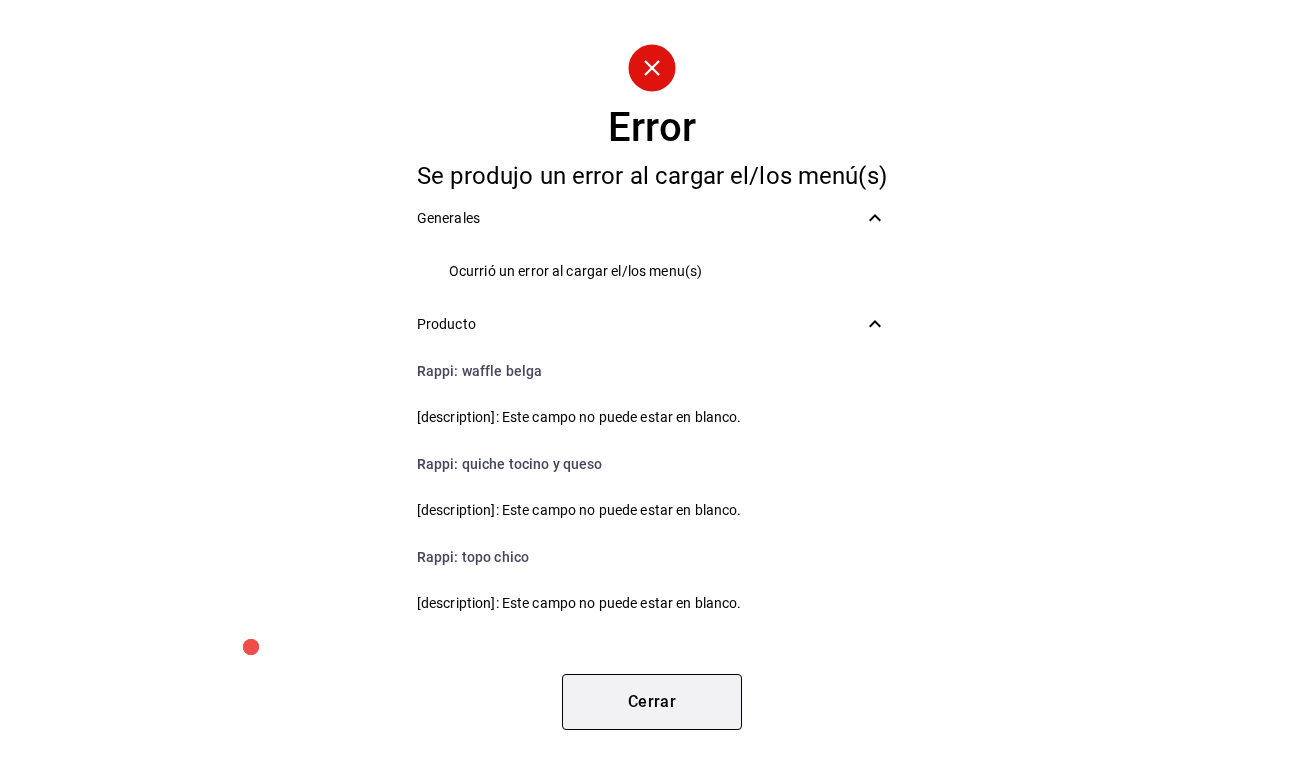 click on "Cerrar" at bounding box center [652, 702] 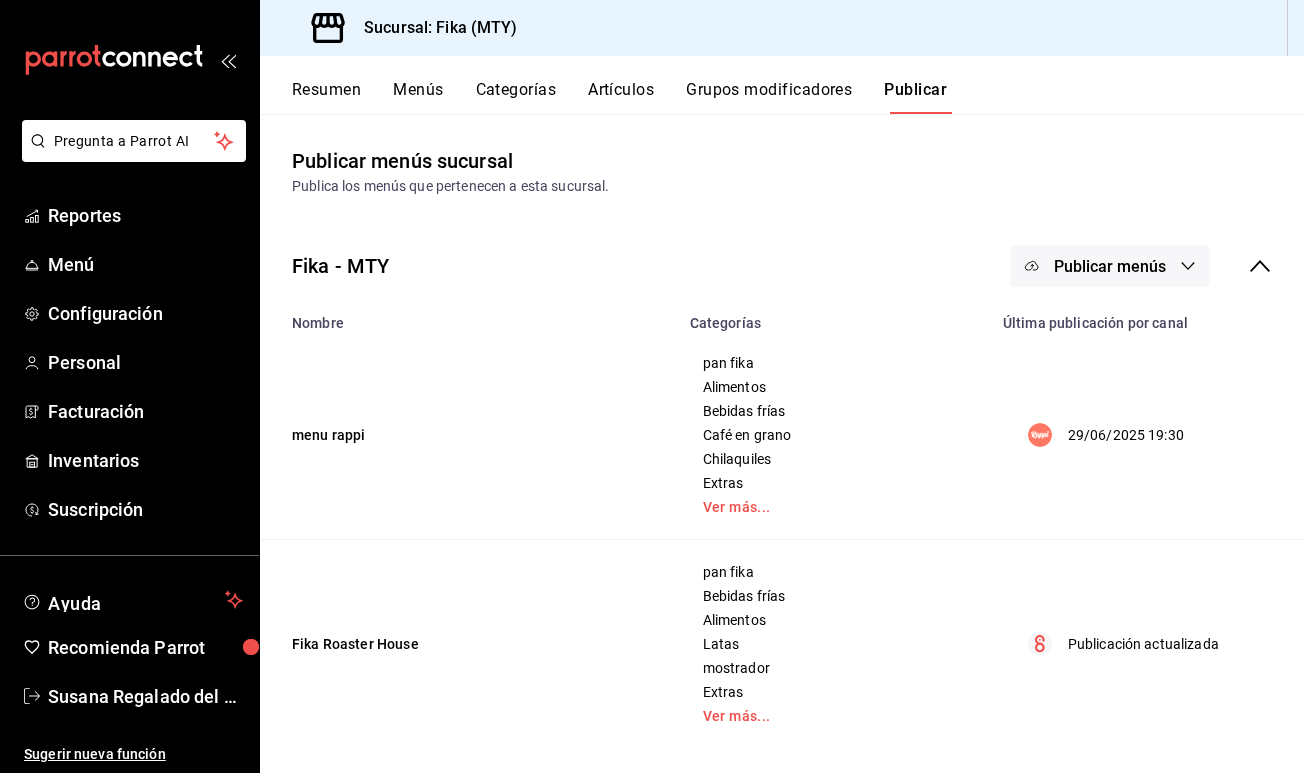 click on "Menús" at bounding box center [418, 97] 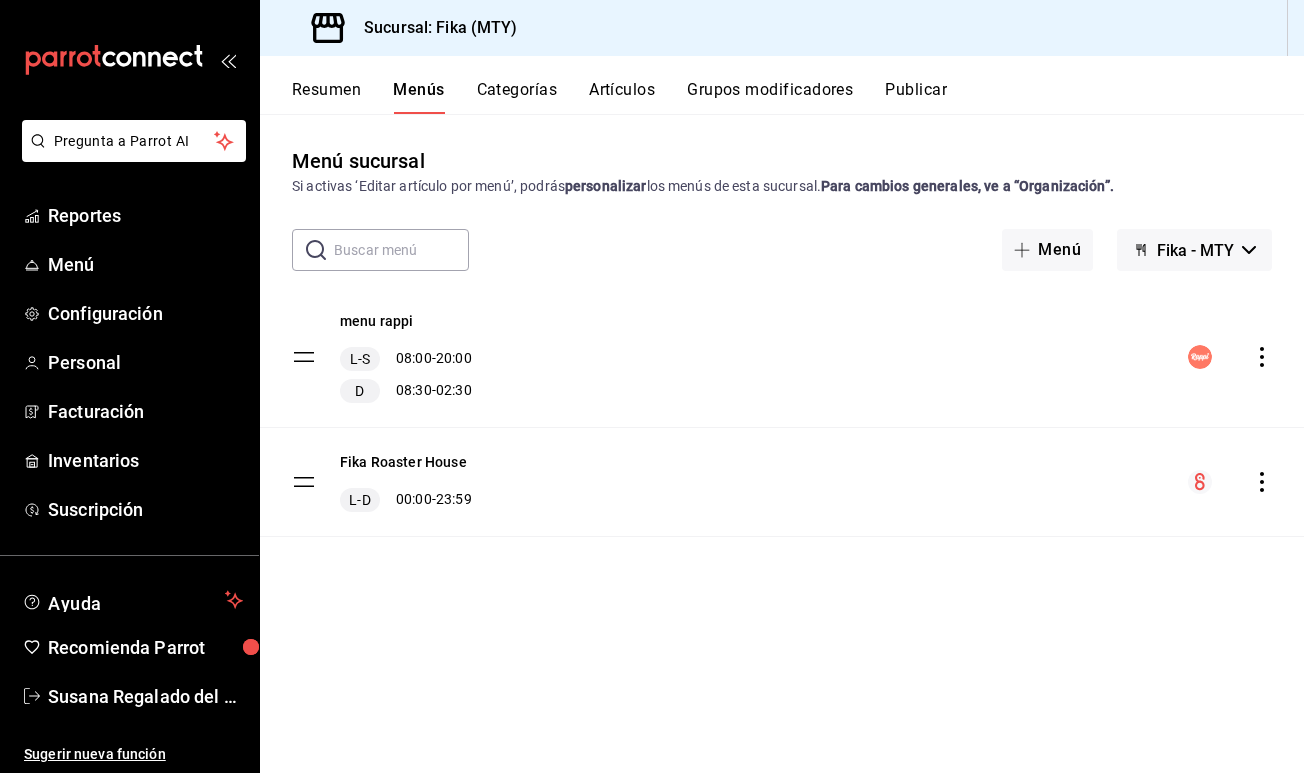 click on "Artículos" at bounding box center (622, 97) 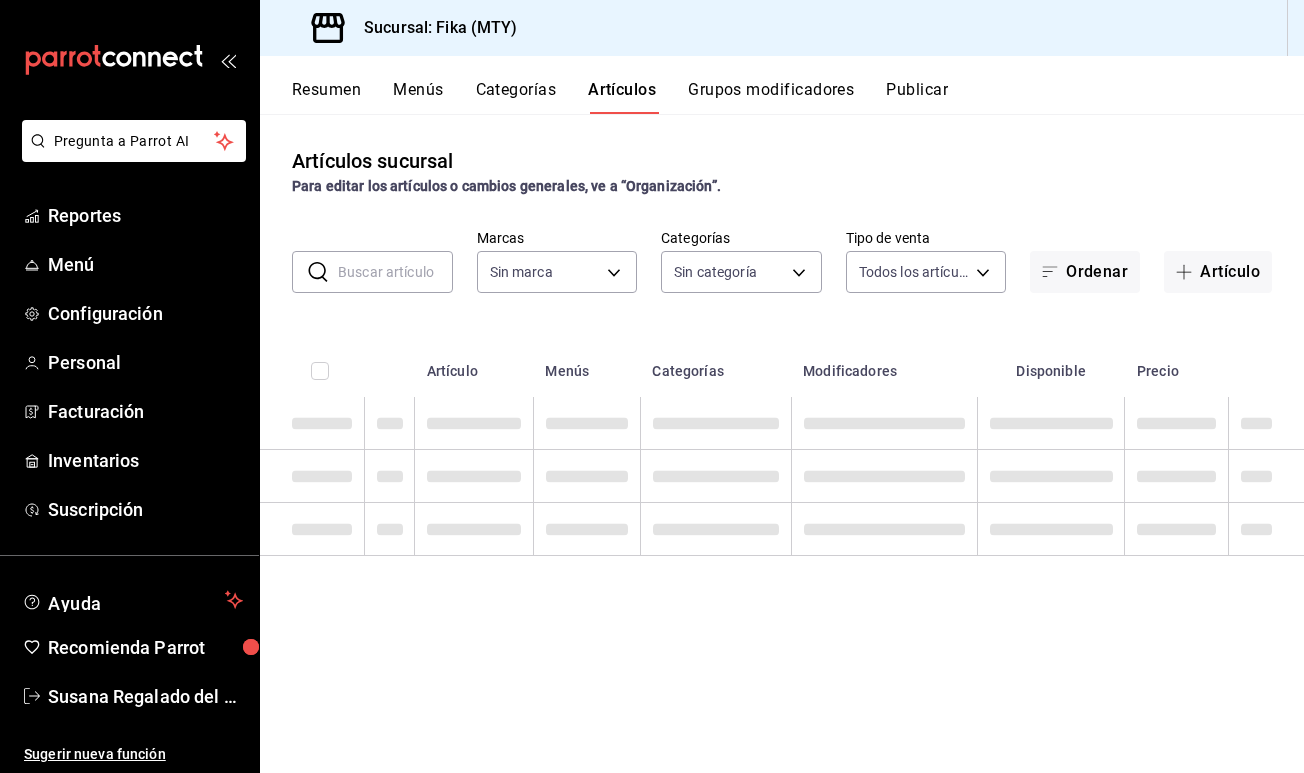type on "[UUID],[UUID],[UUID],[UUID],[UUID],[UUID],[UUID],[UUID],[UUID],[UUID],[UUID],[UUID],[UUID],[UUID]" 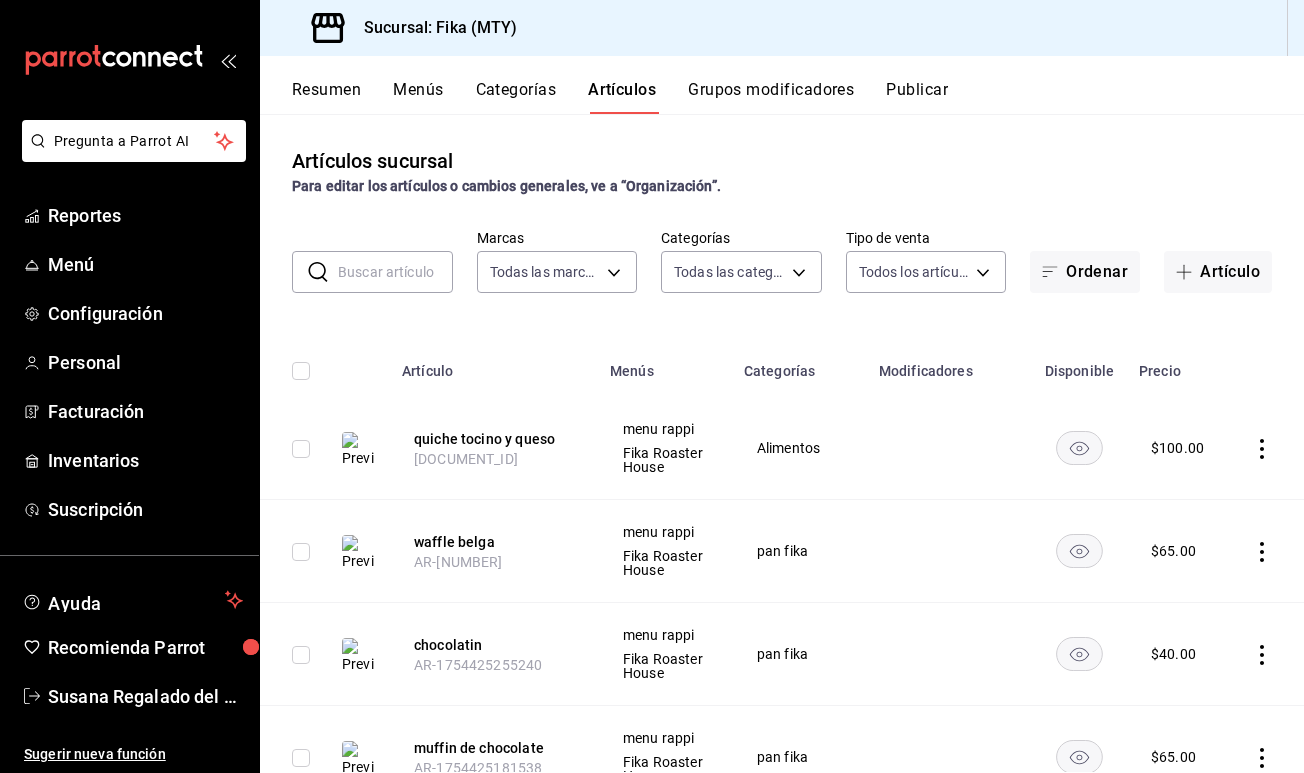 type on "7aaf3327-5c44-48f9-94f1-b594ce592dc8" 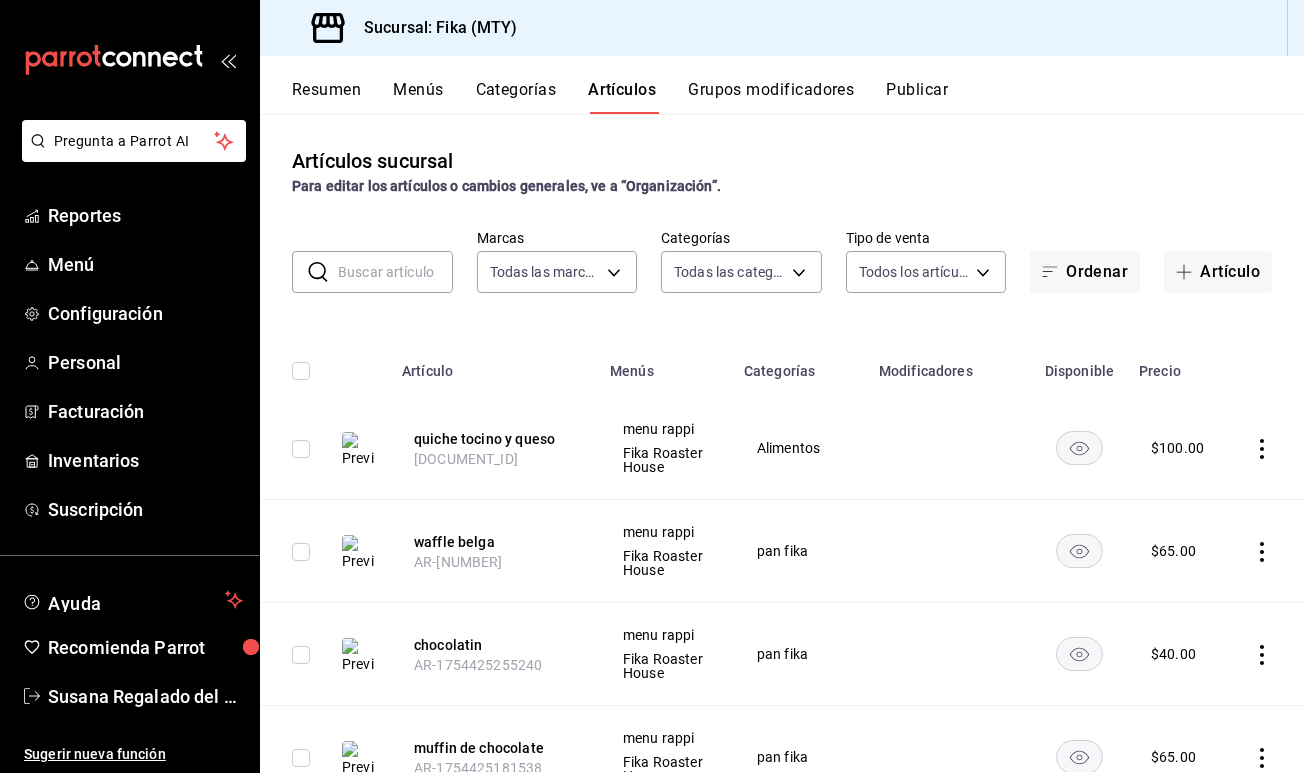 click at bounding box center (1266, 551) 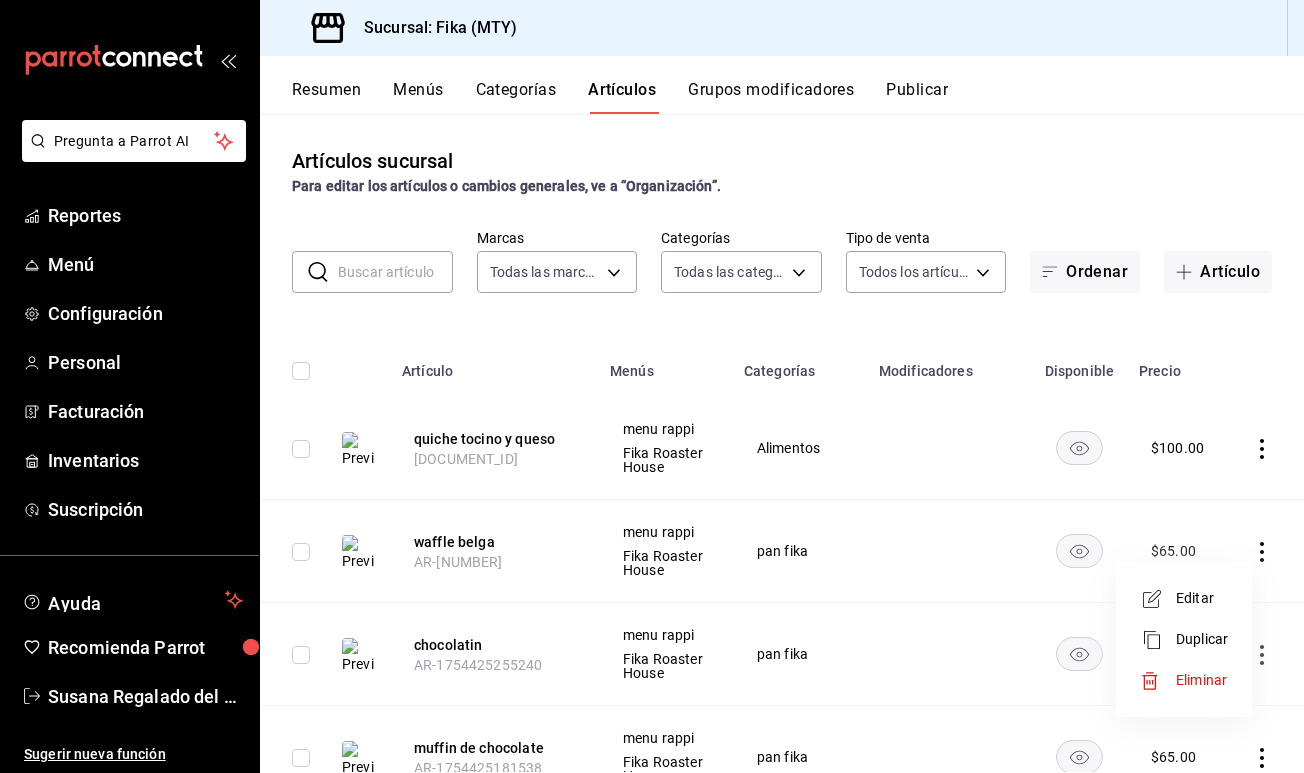 click on "Editar" at bounding box center [1184, 598] 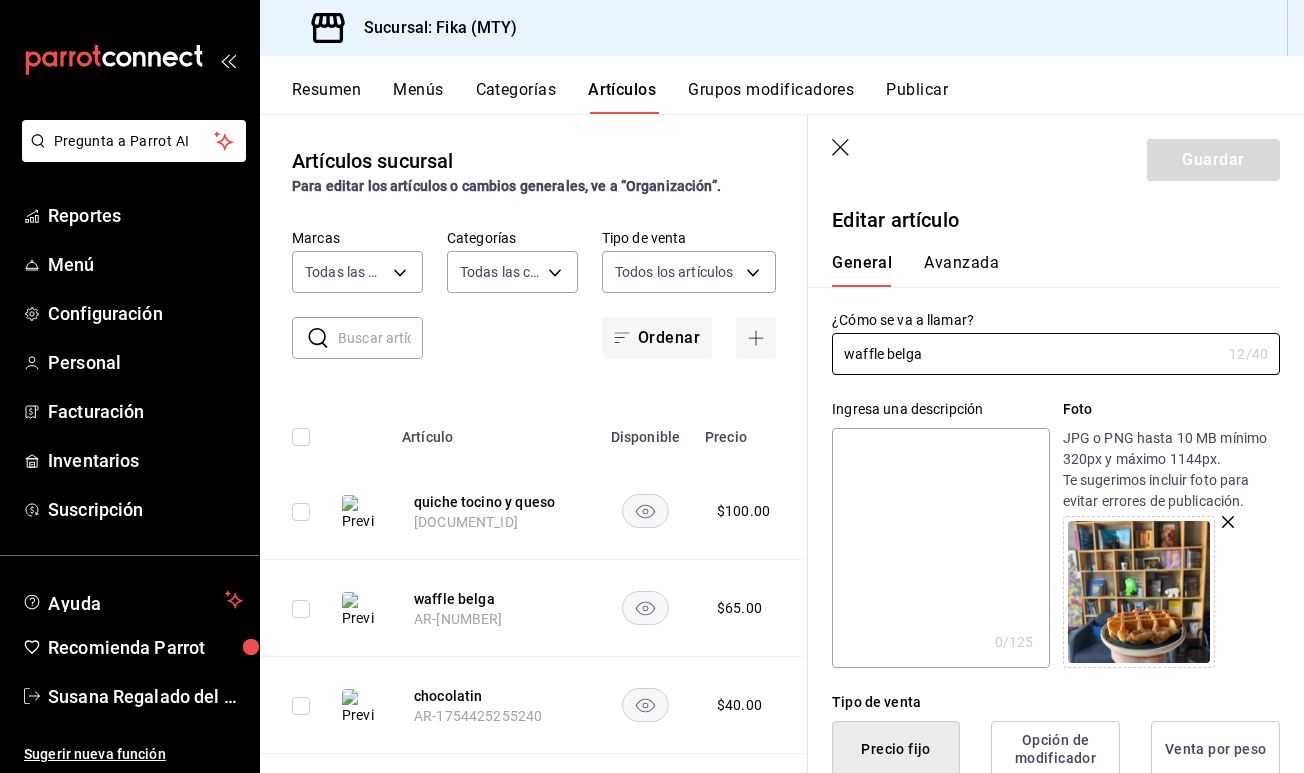 click at bounding box center [940, 548] 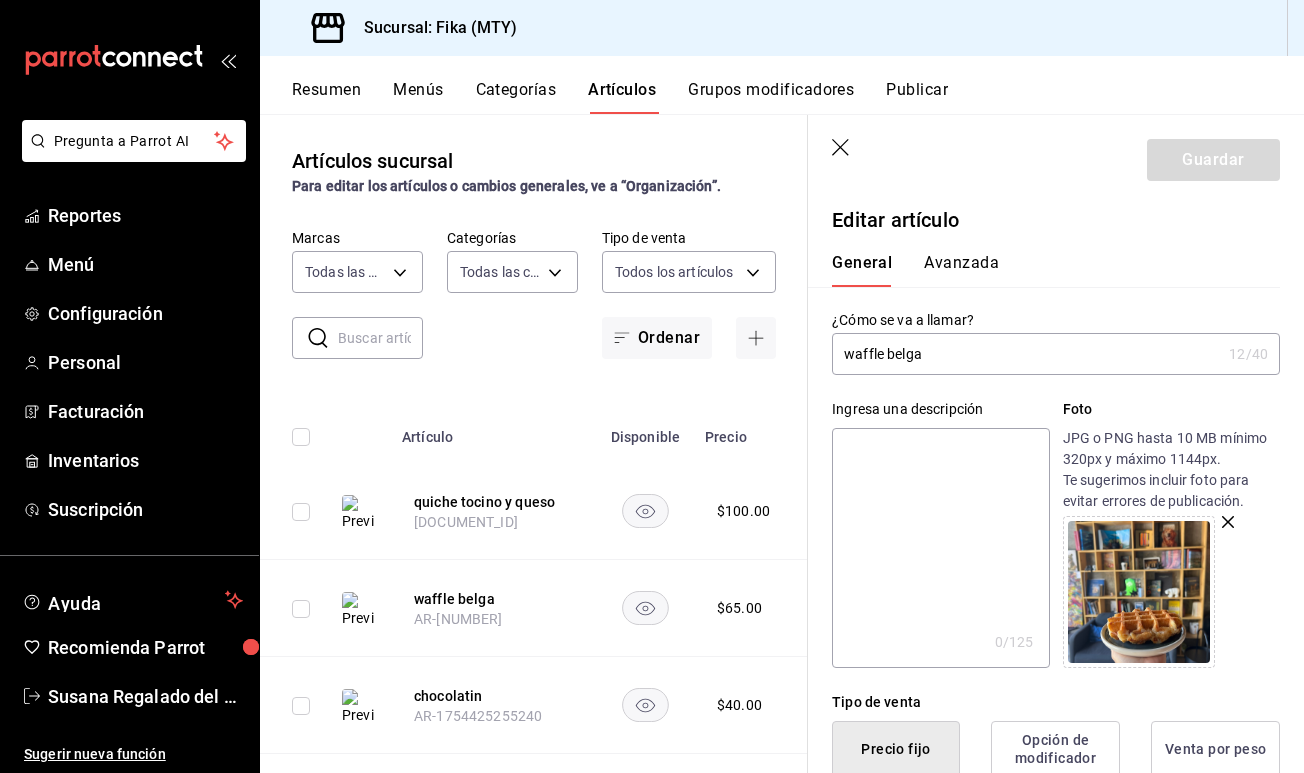 type on "w" 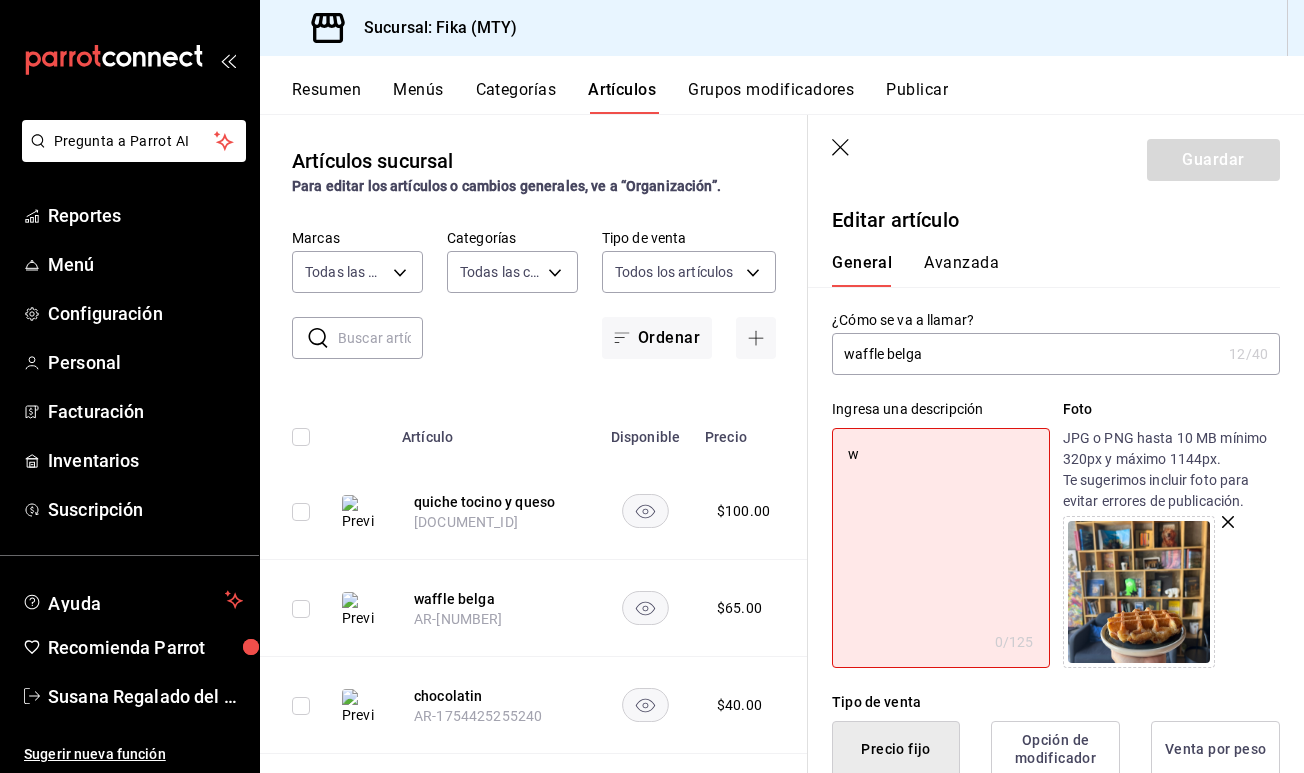 type on "x" 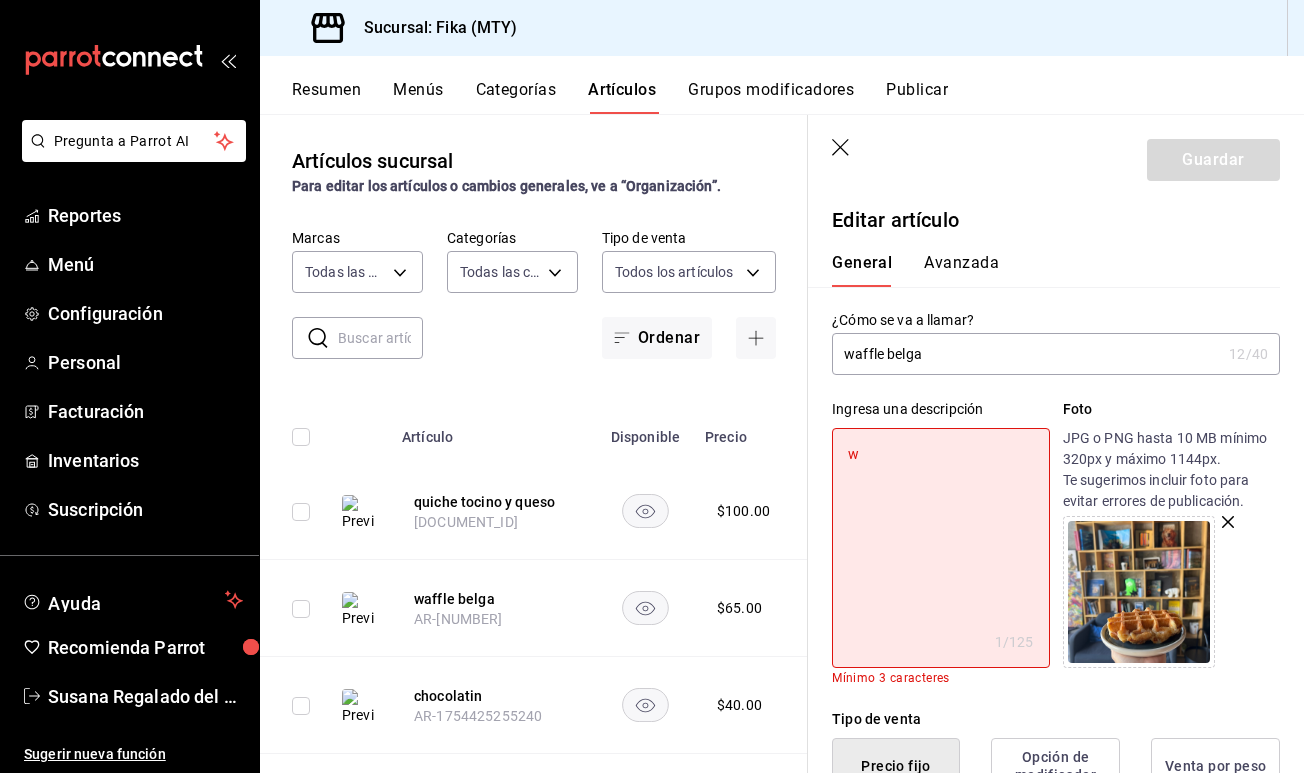 type on "wa" 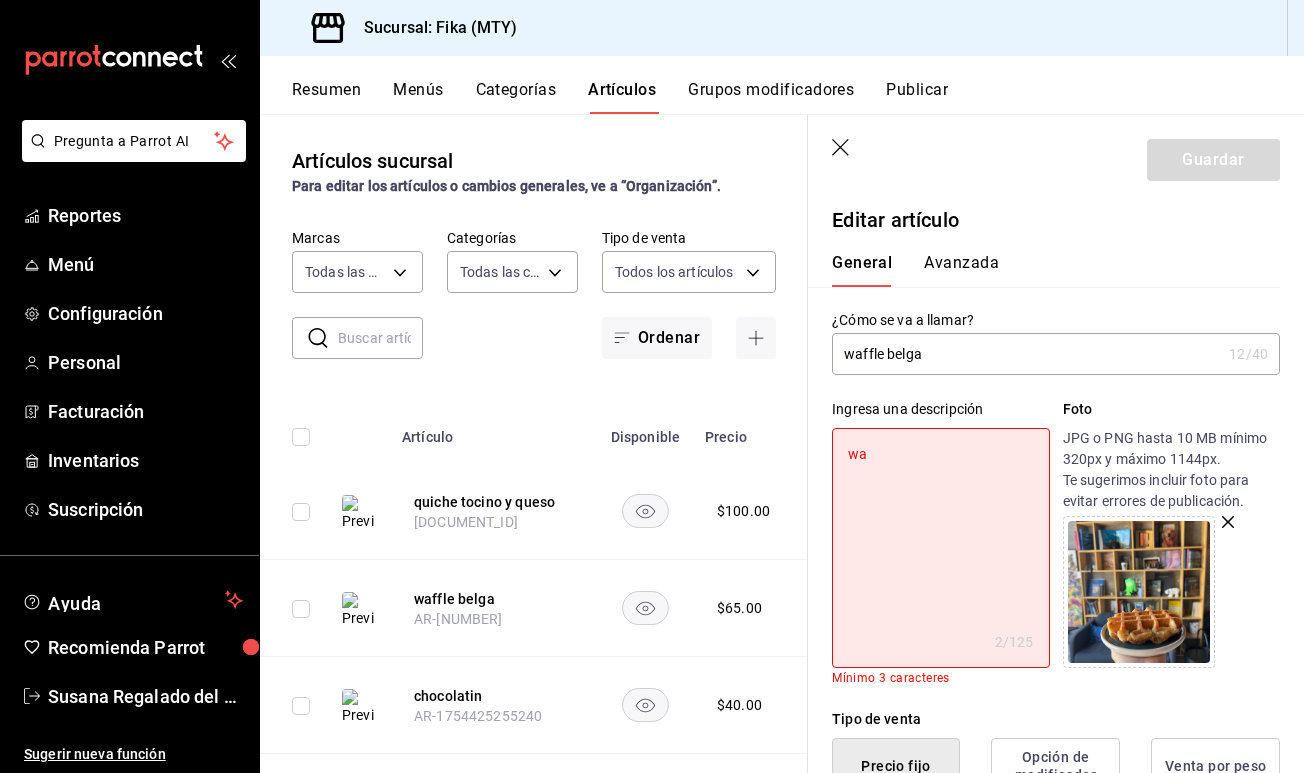 type on "waf" 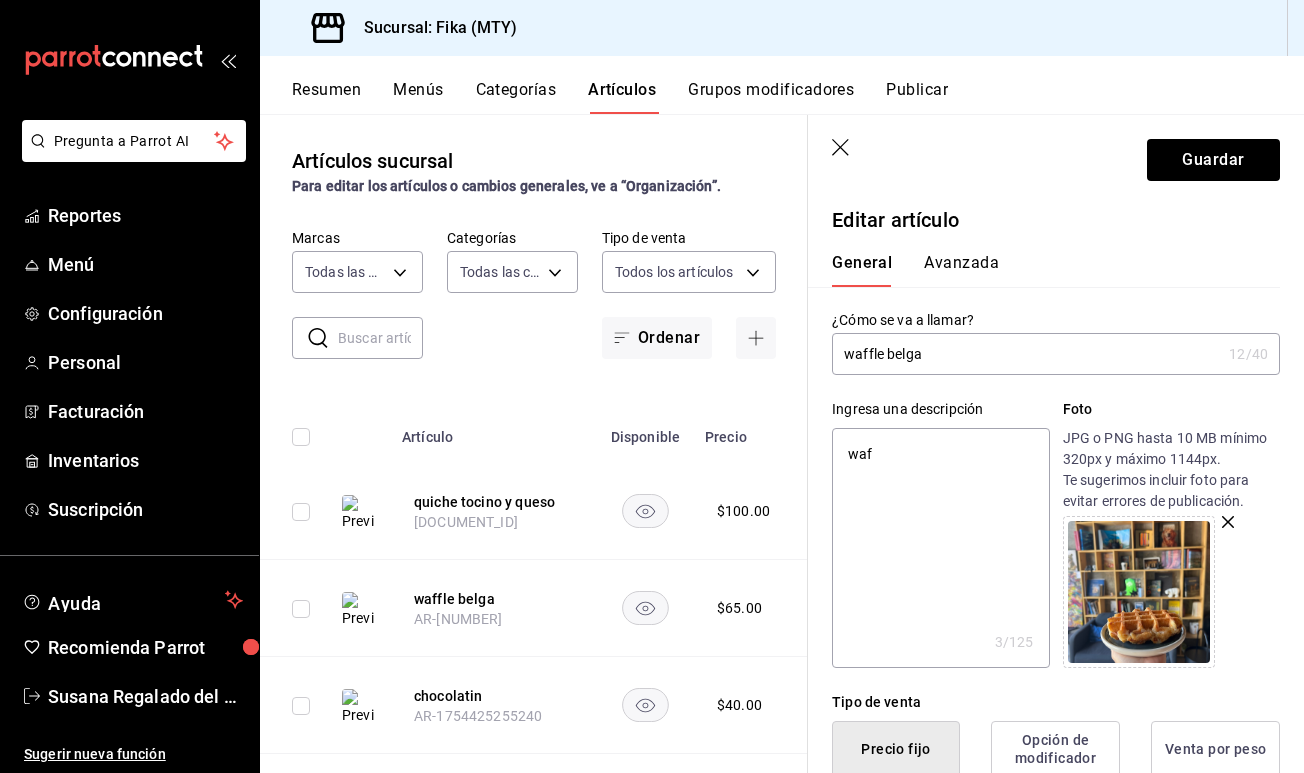 type on "waff" 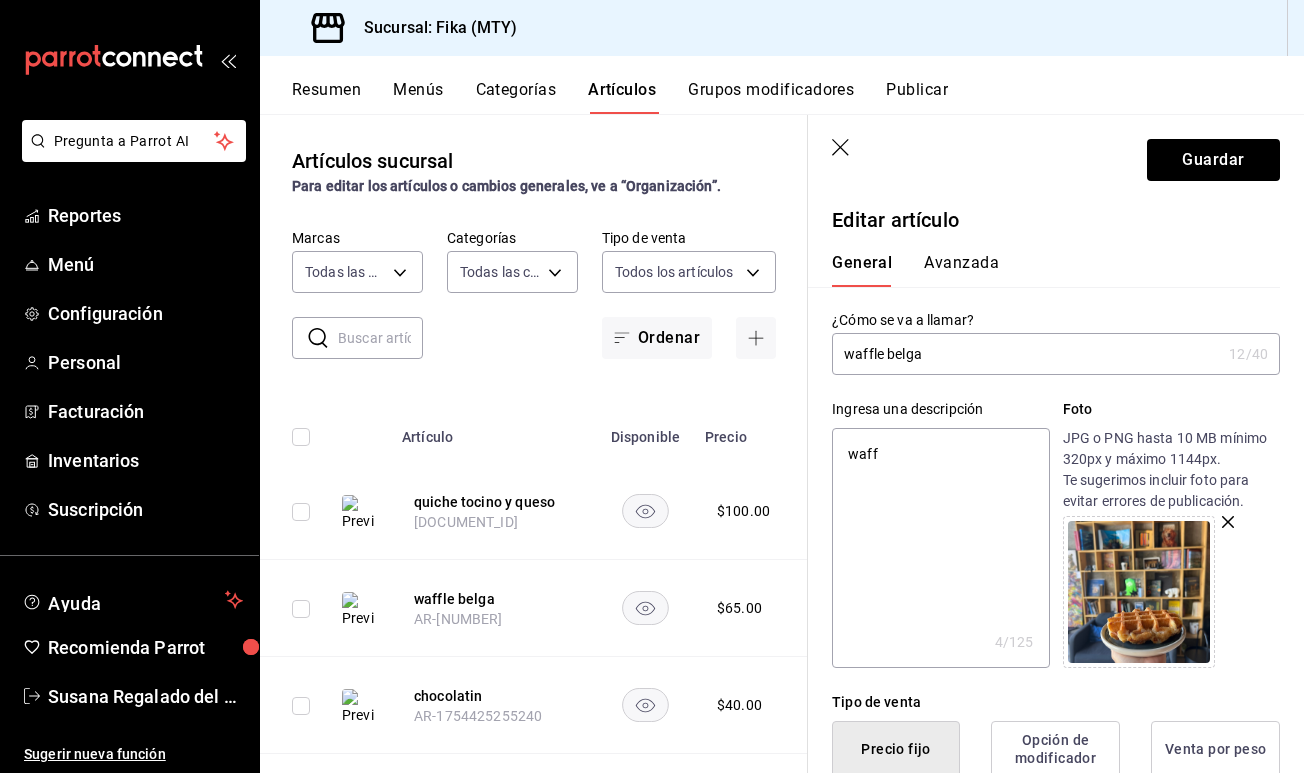type on "waffl" 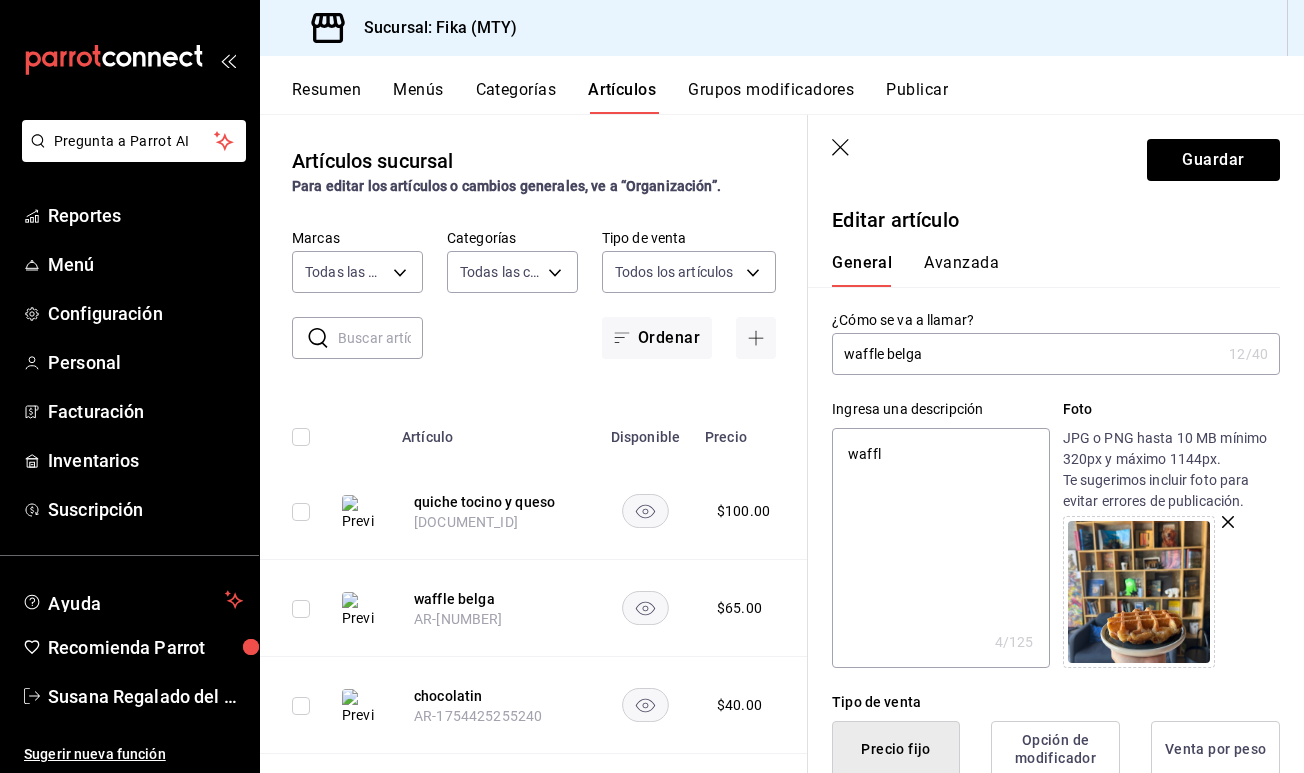 type on "waffle" 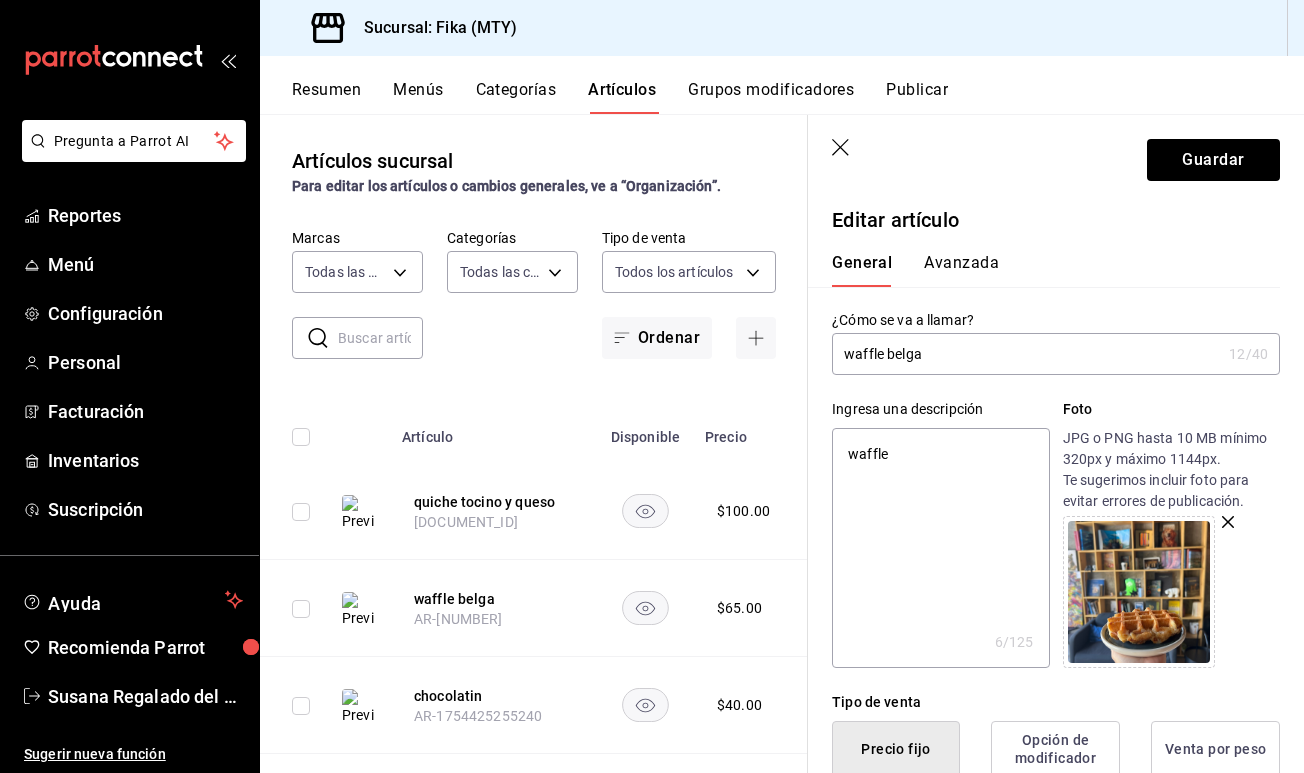 type on "waffle" 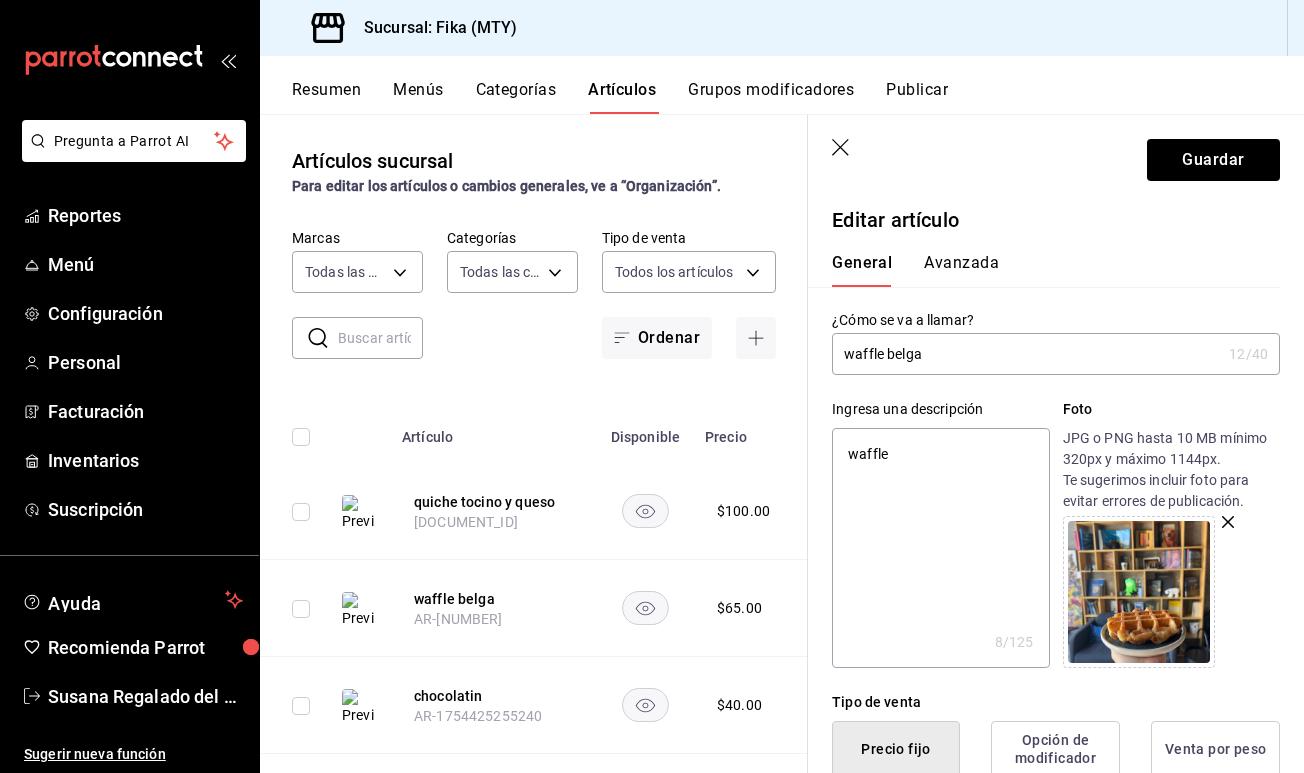 type on "waffle d" 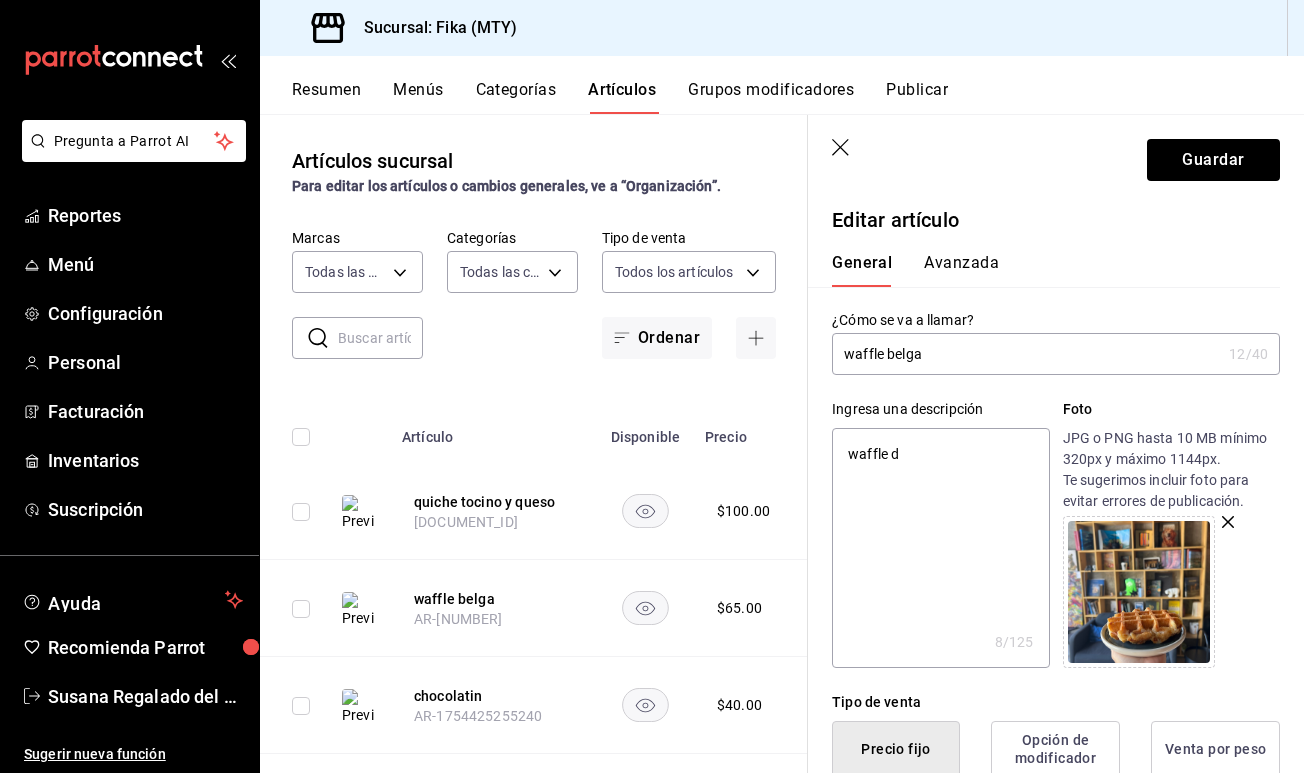 type on "waffle du" 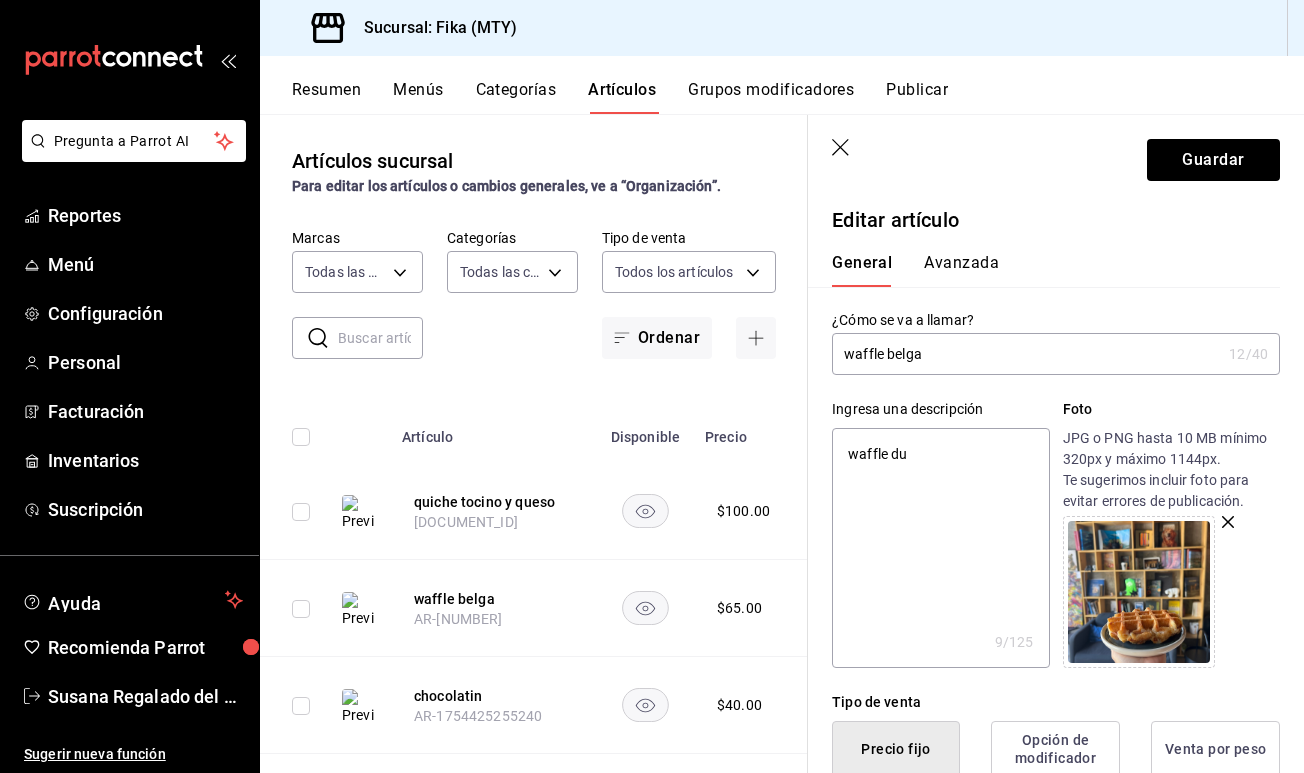 type on "waffle dul" 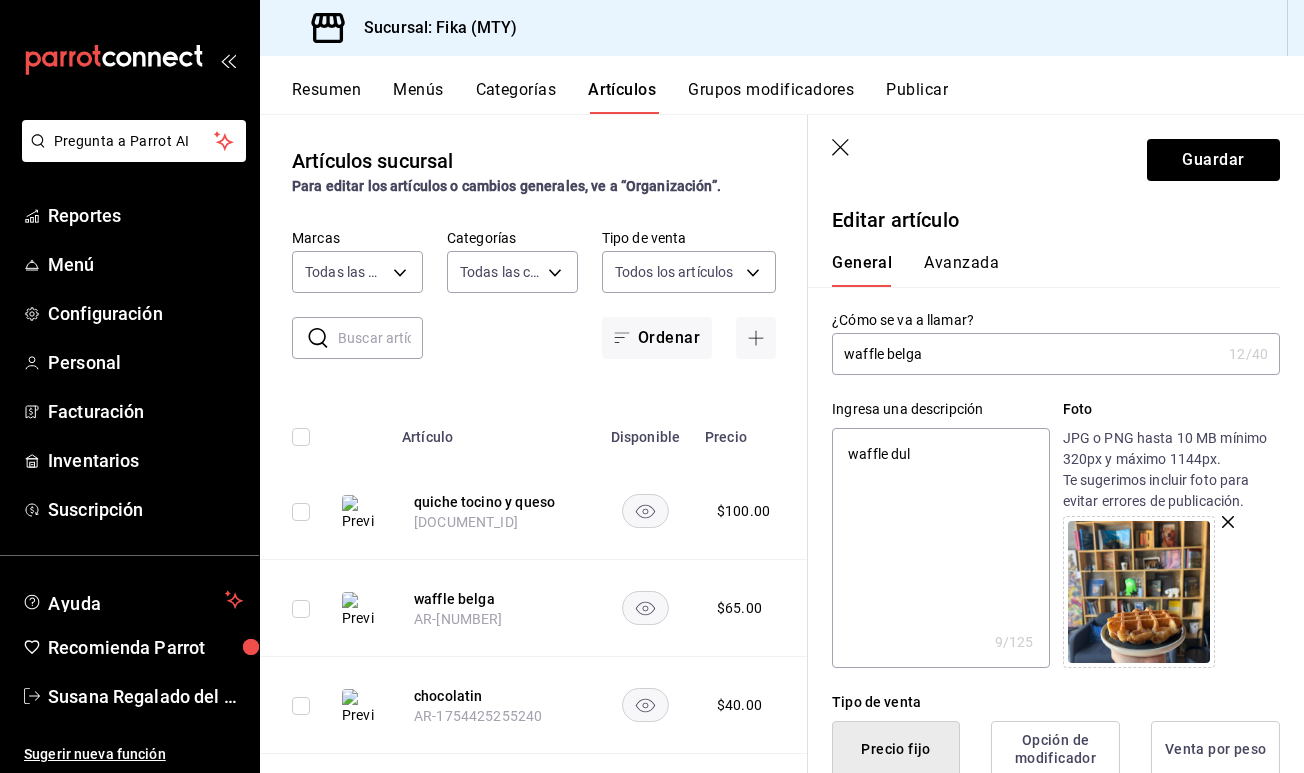 type on "waffle dulc" 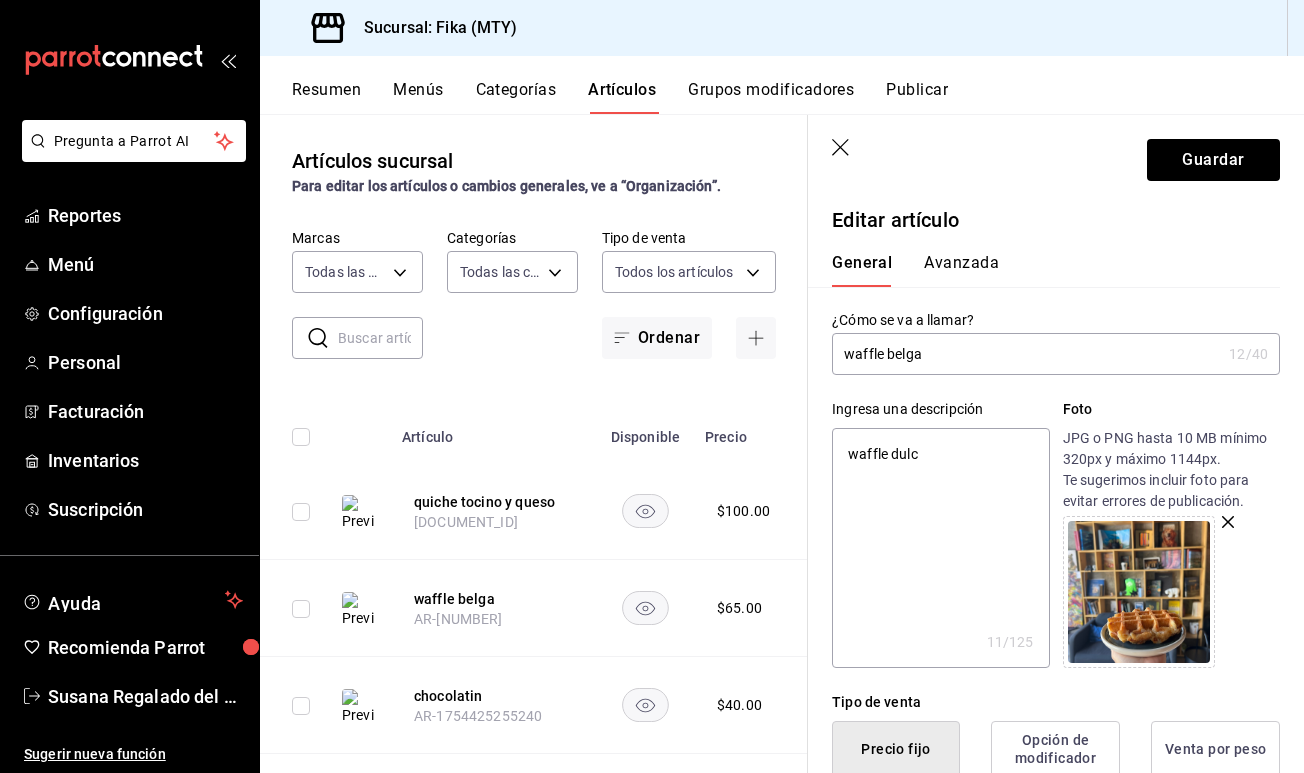 type on "waffle dulce" 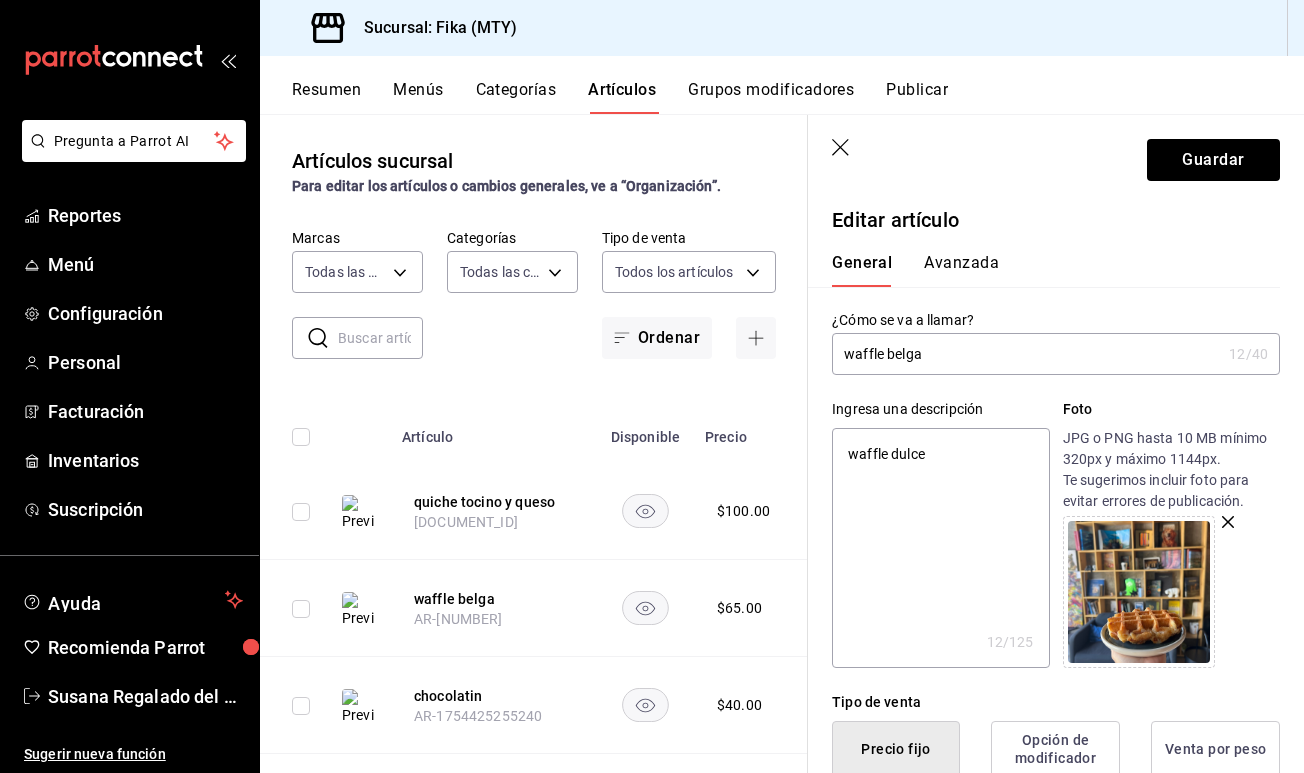 type on "waffle dulce" 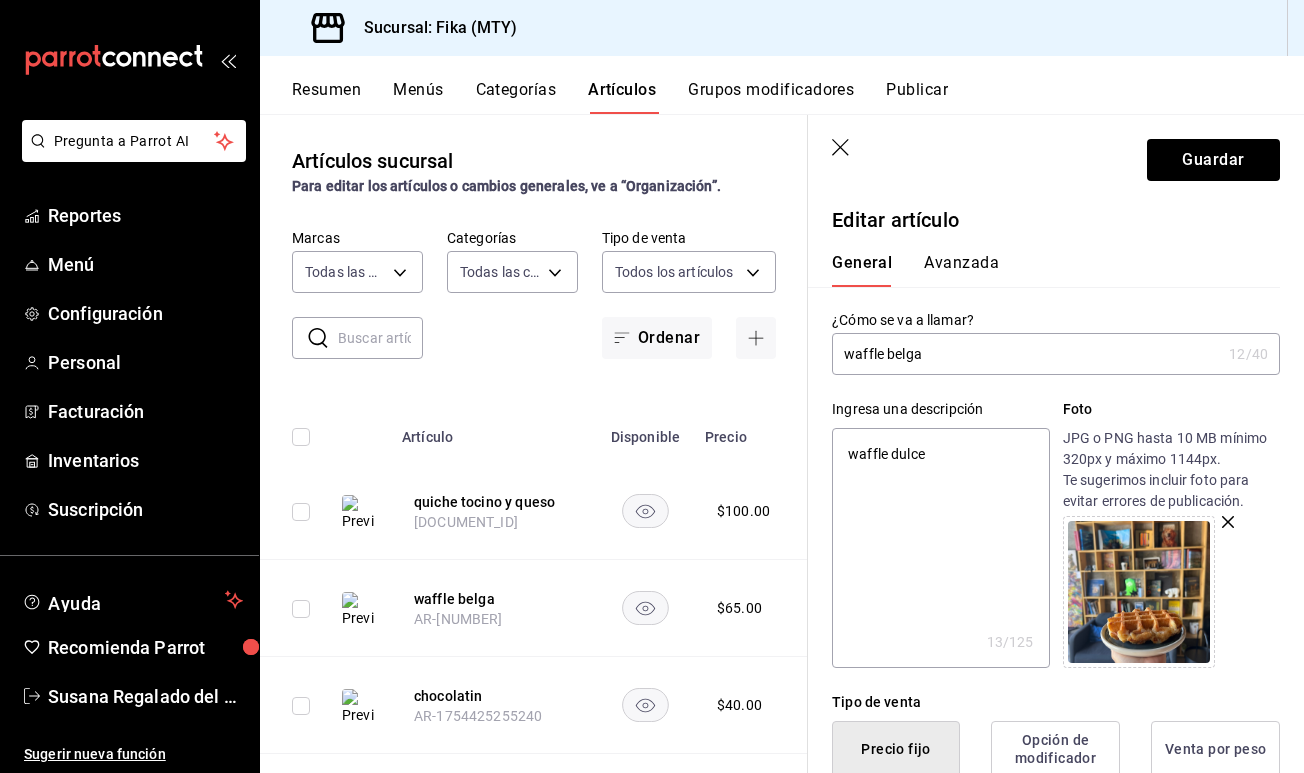 type on "waffle dulce" 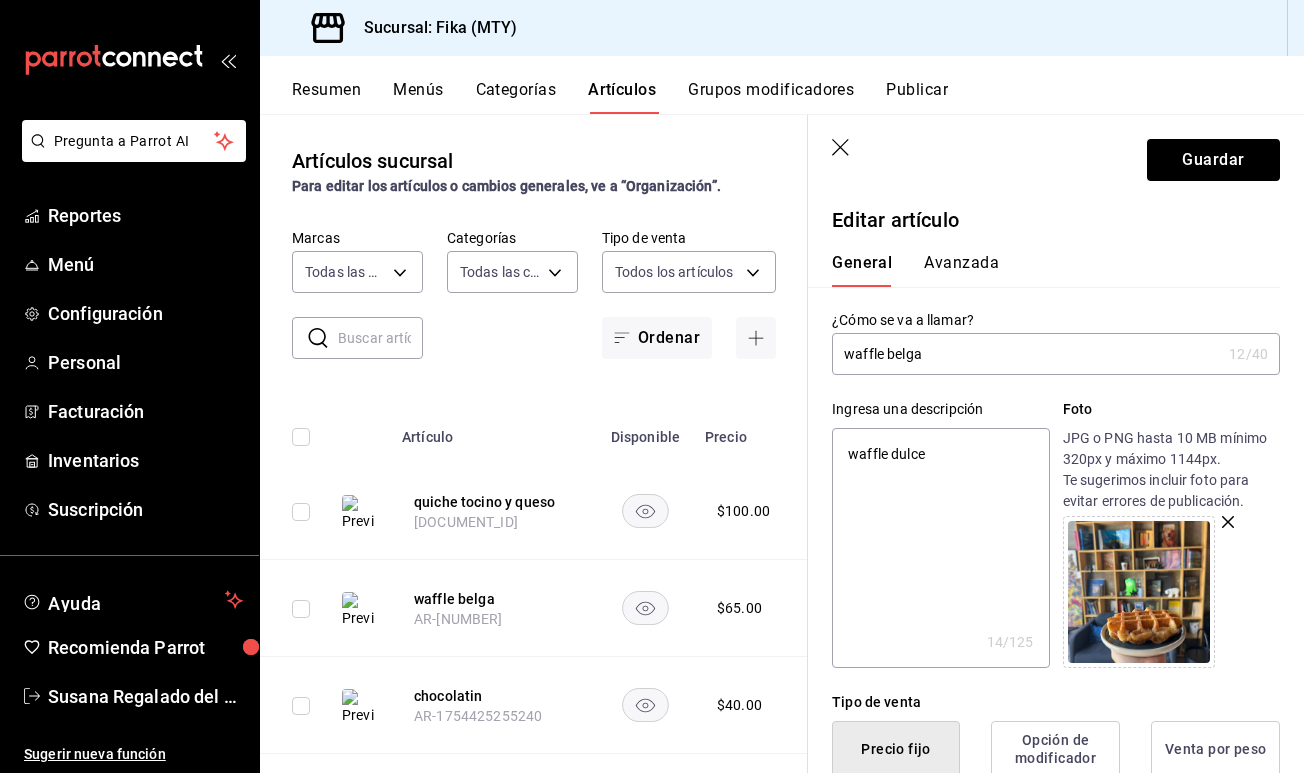 type on "waffle dulce  1" 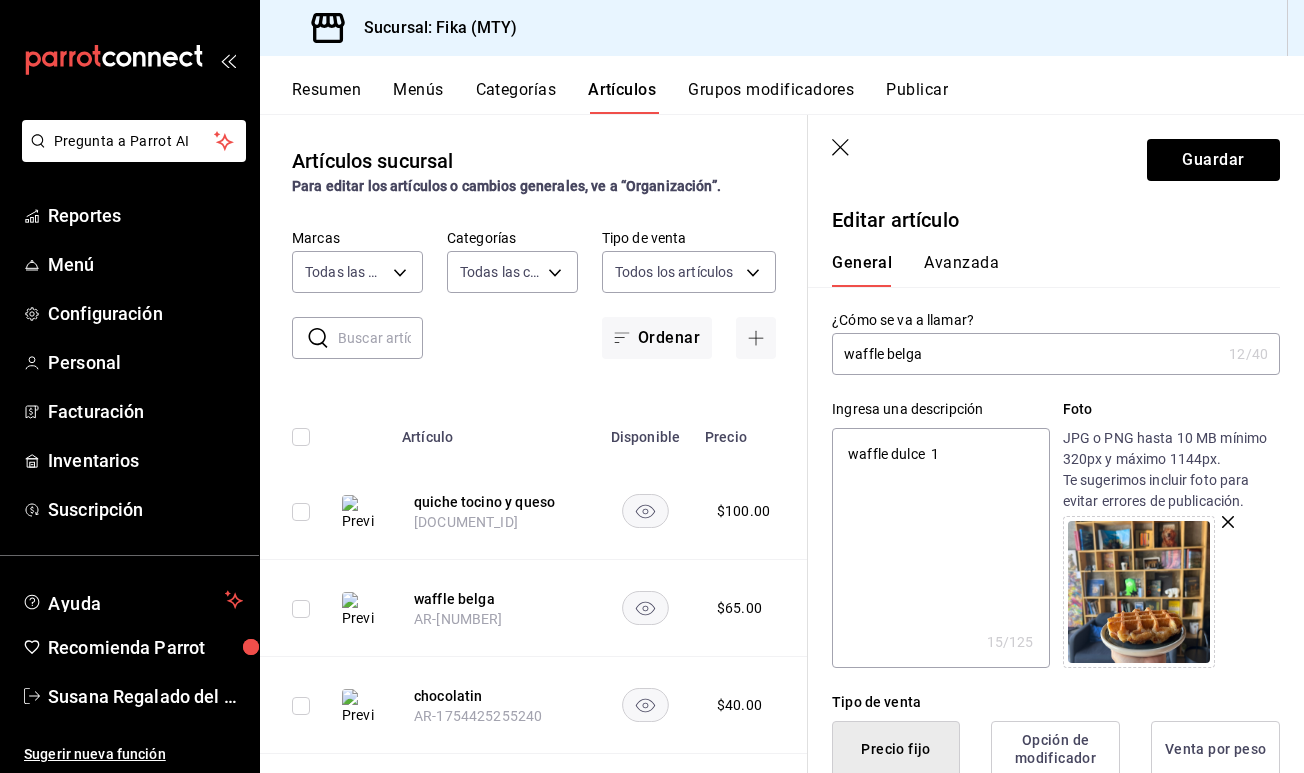 type on "waffle dulce  10" 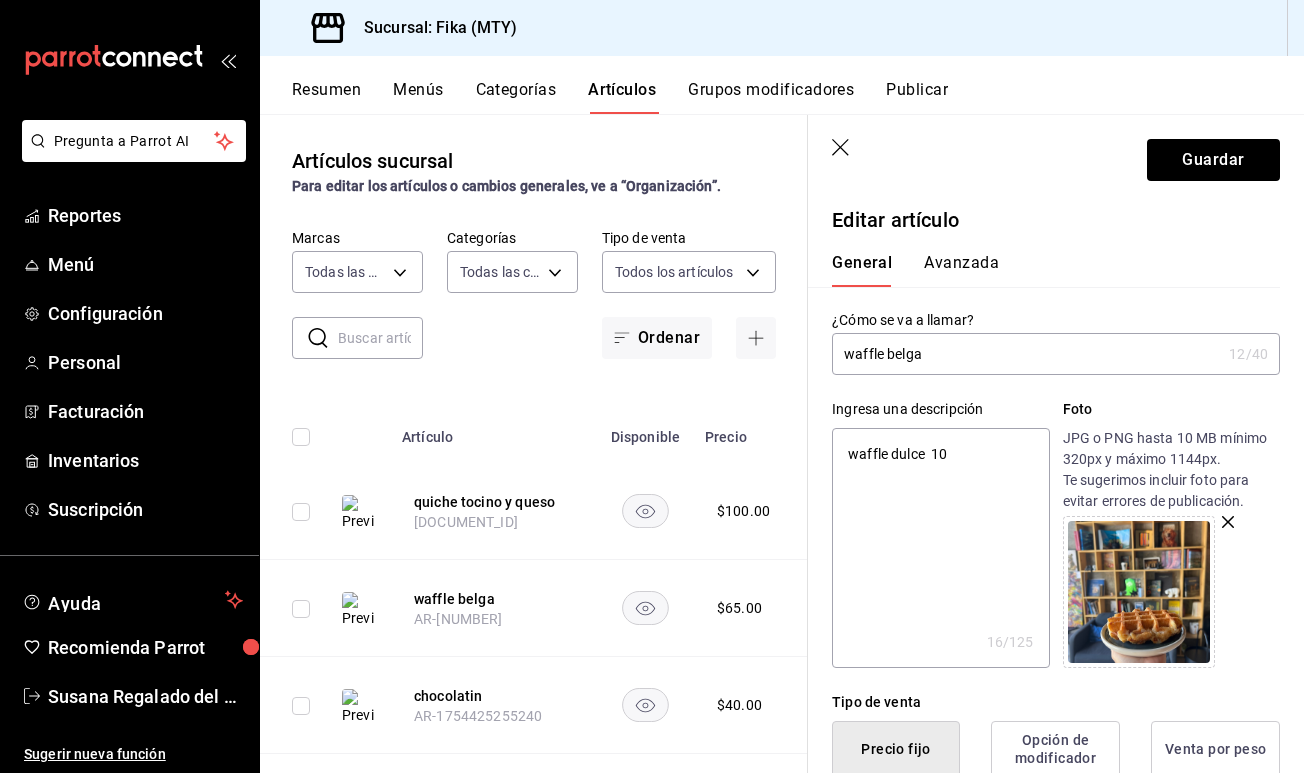 type on "waffle dulce  100" 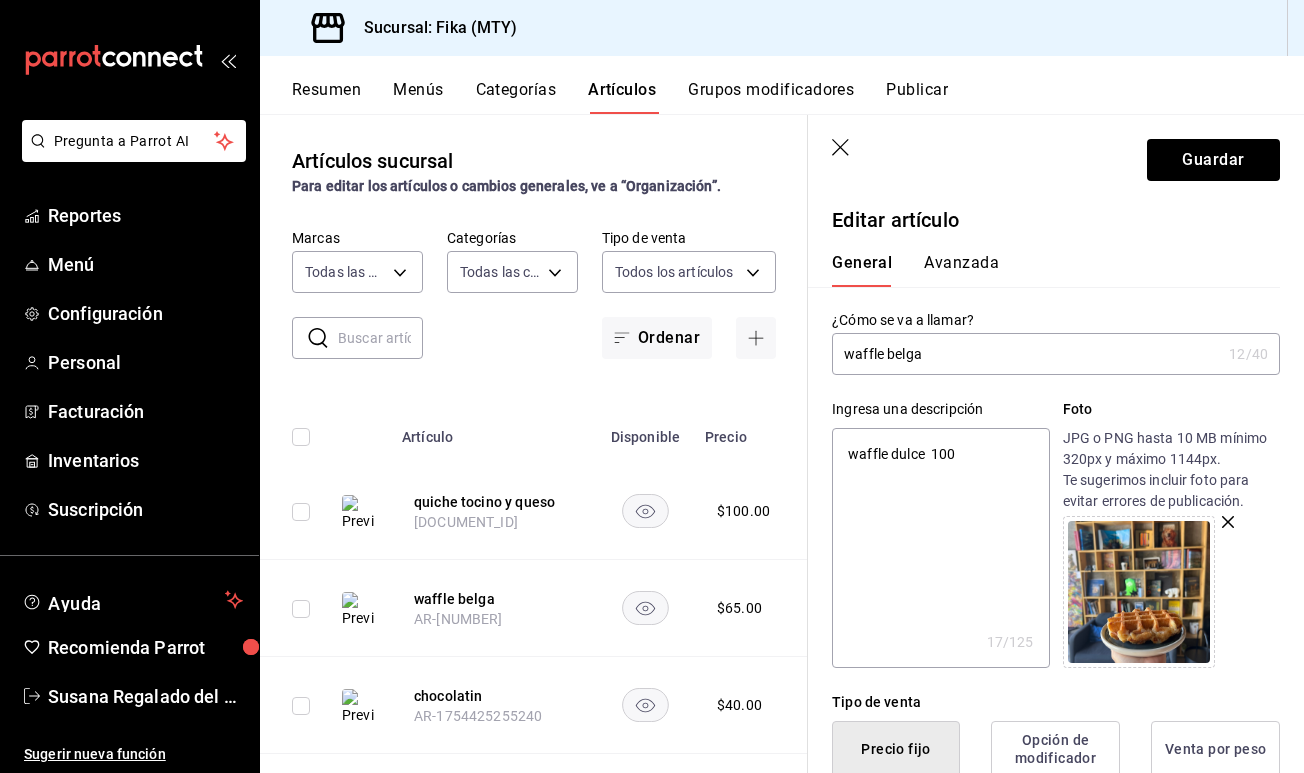 type on "waffle dulce  100" 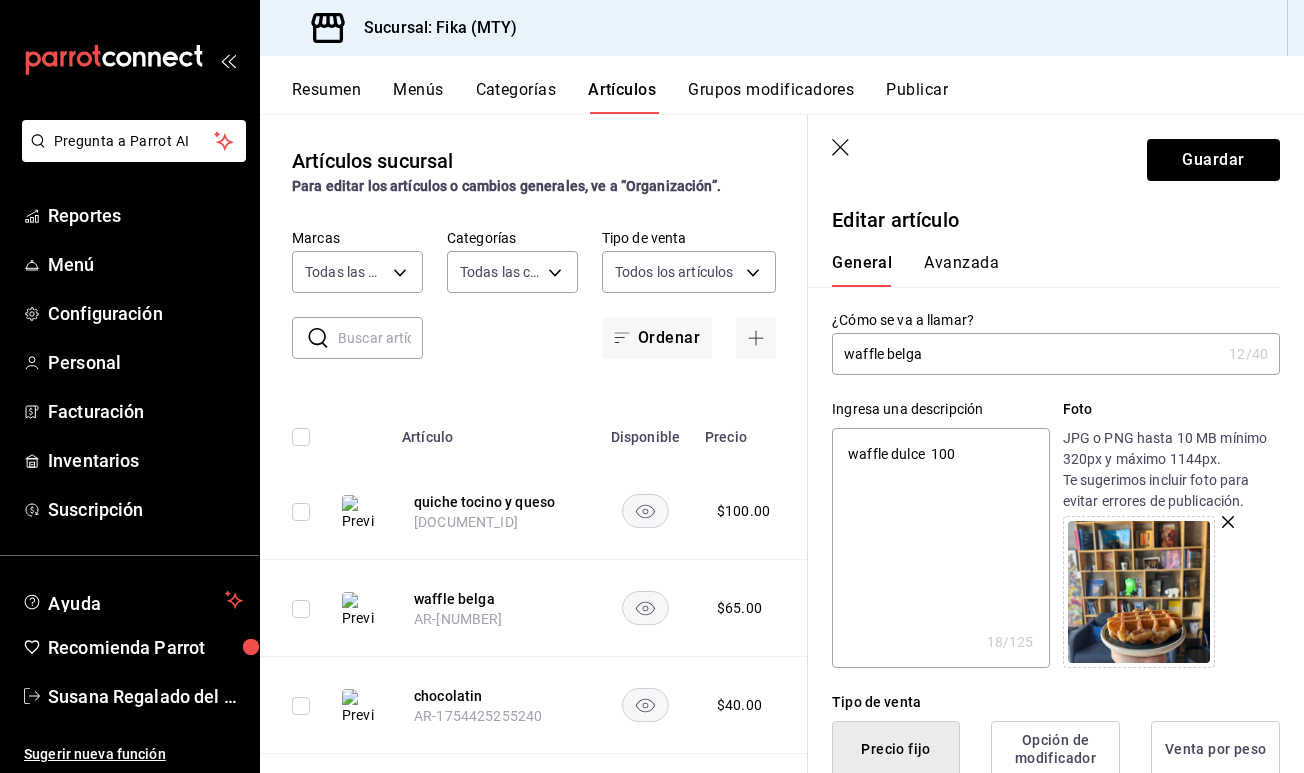 type on "waffle dulce  [NUMBER] b" 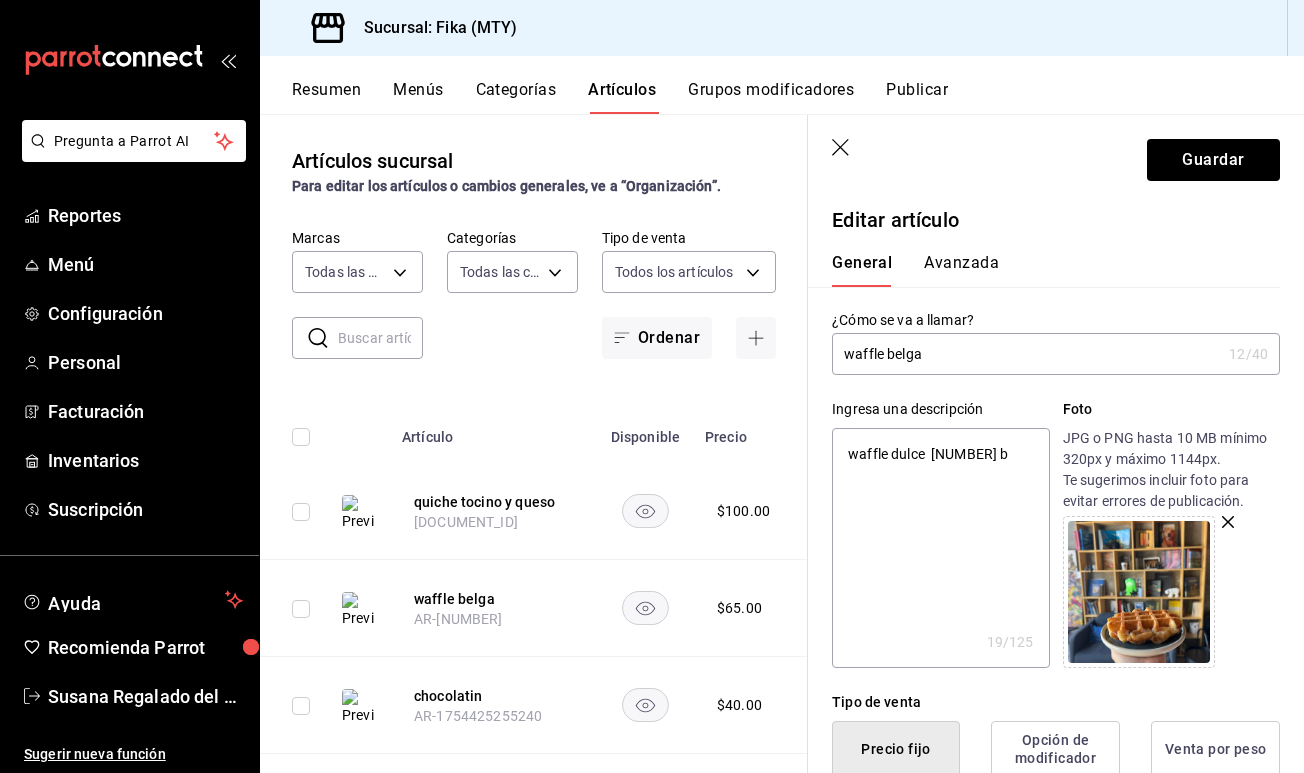 type on "waffle dulce  100 be" 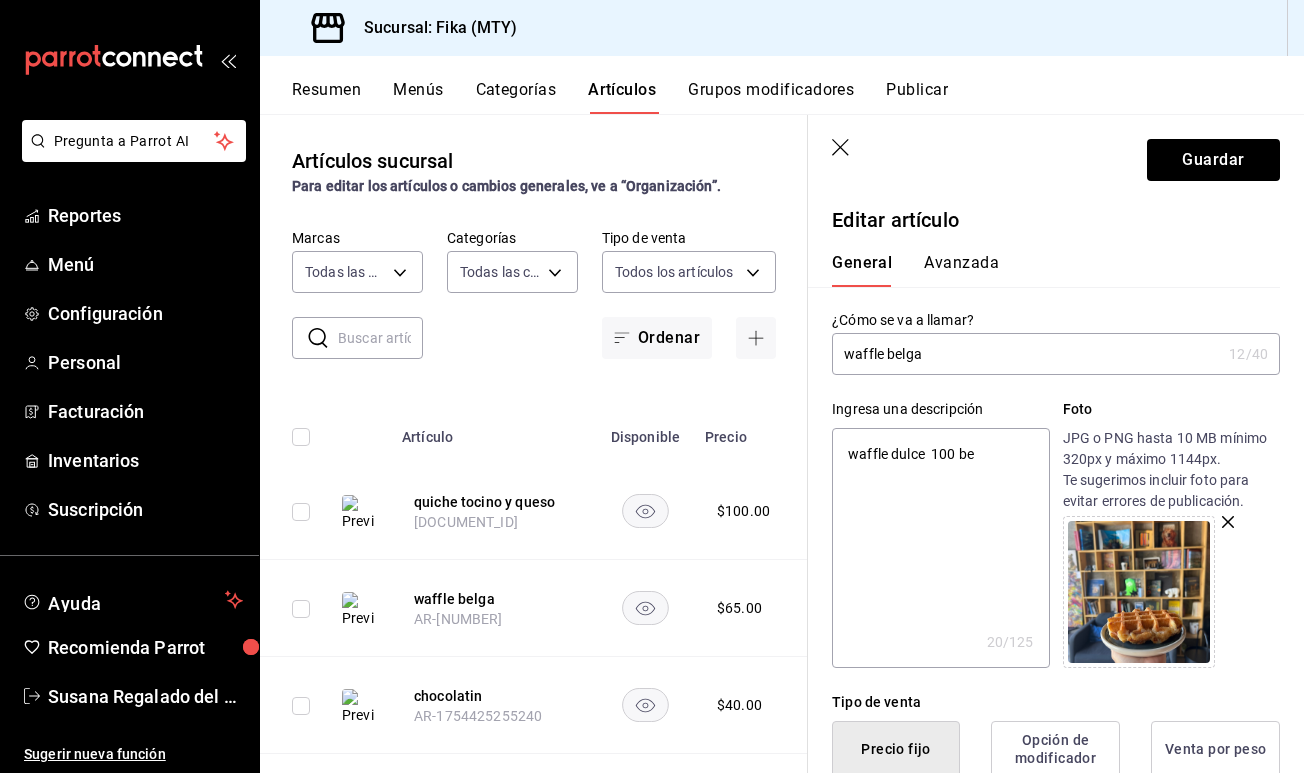type on "waffle dulce  [NUMBER] bel" 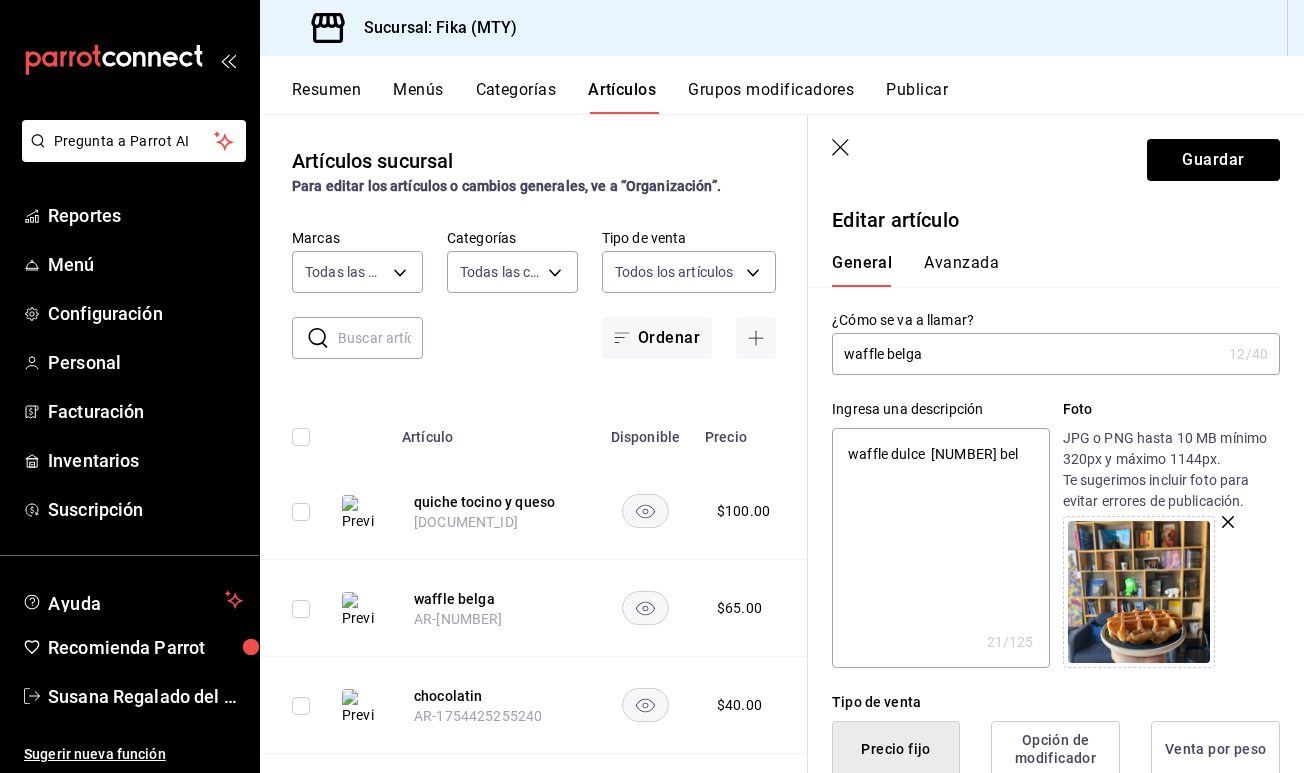 type on "waffle dulce  100 belg" 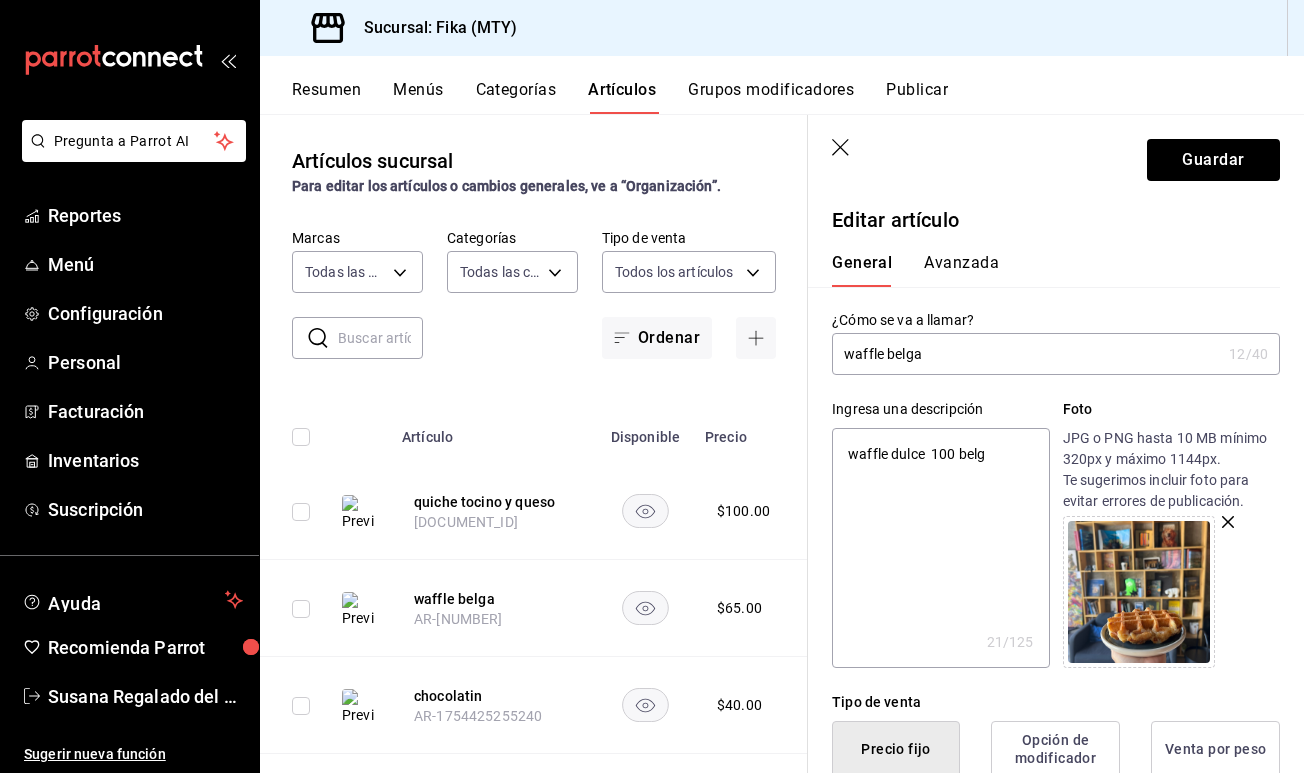 type on "waffle dulce  100 belga" 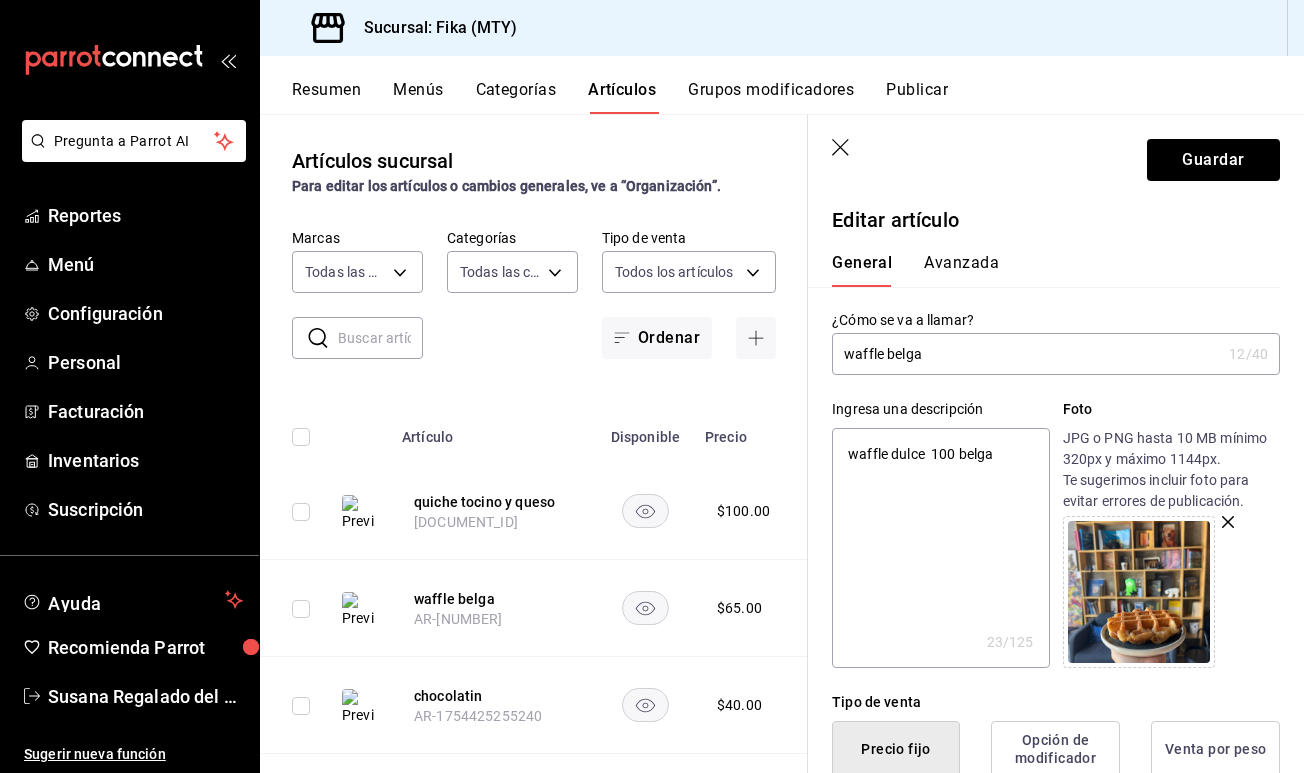 type on "waffle dulce  100 belga" 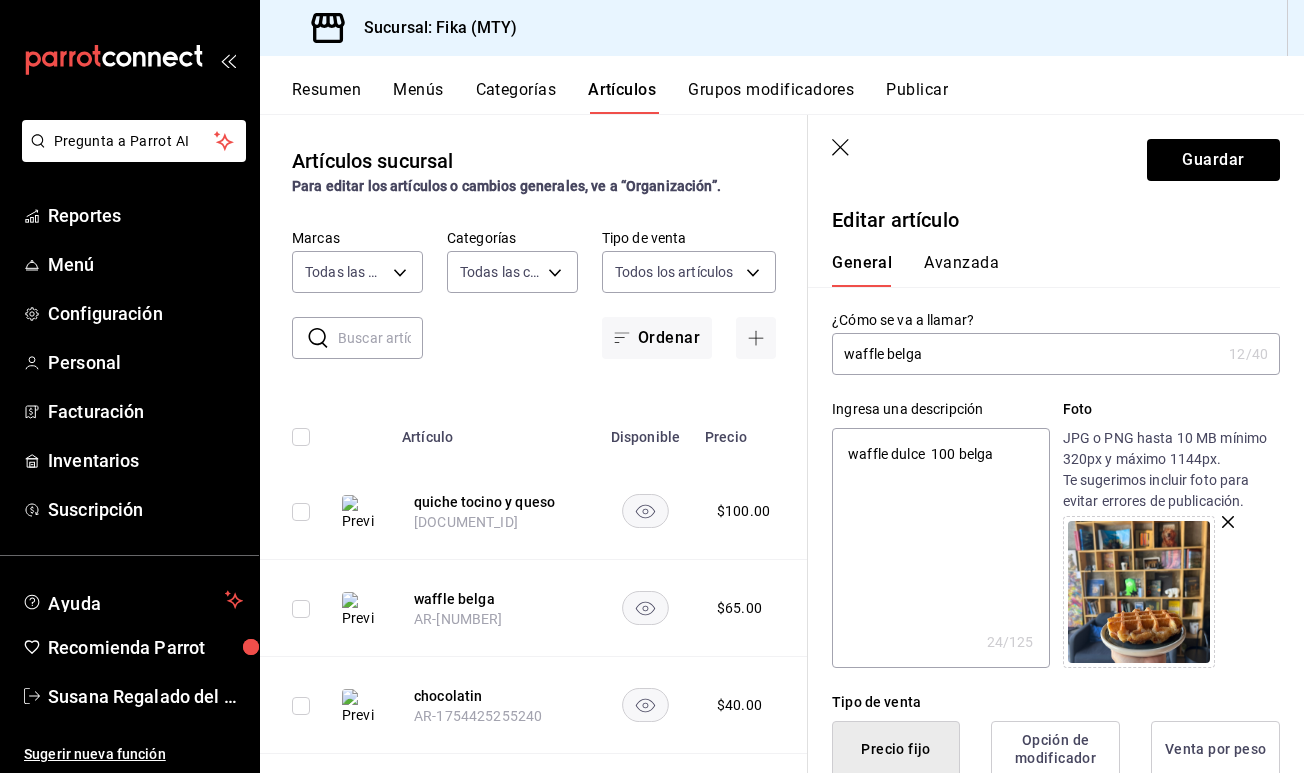 click on "waffle dulce  100 belga" at bounding box center [940, 548] 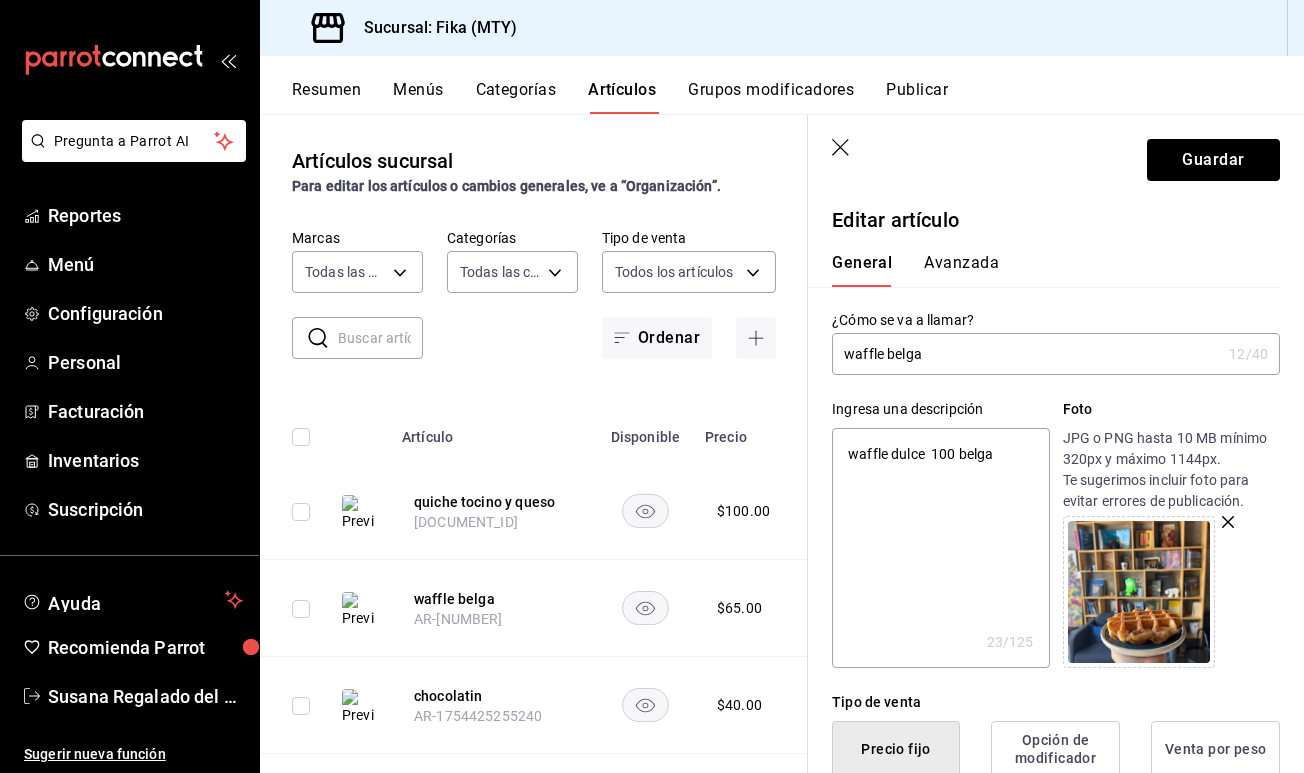 type on "waffle dulce  100 belg" 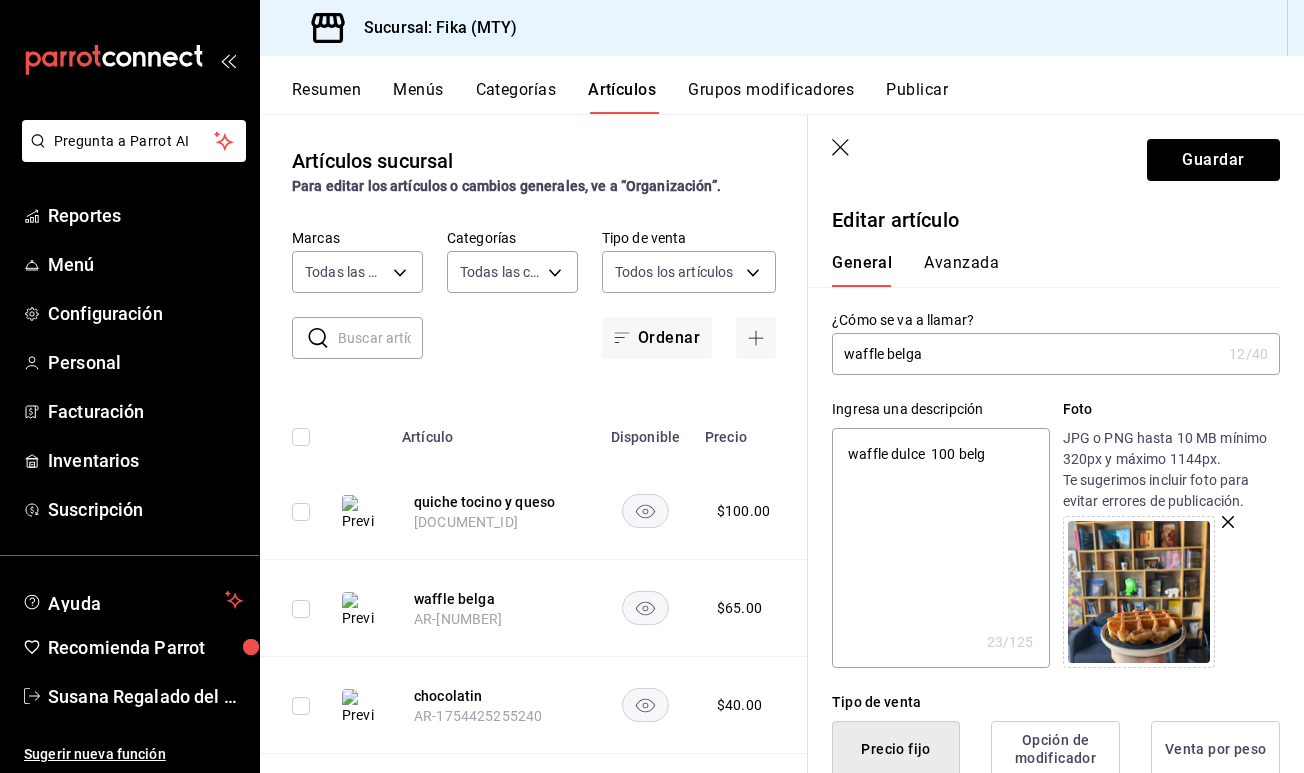 type on "waffle dulce  [NUMBER] bel" 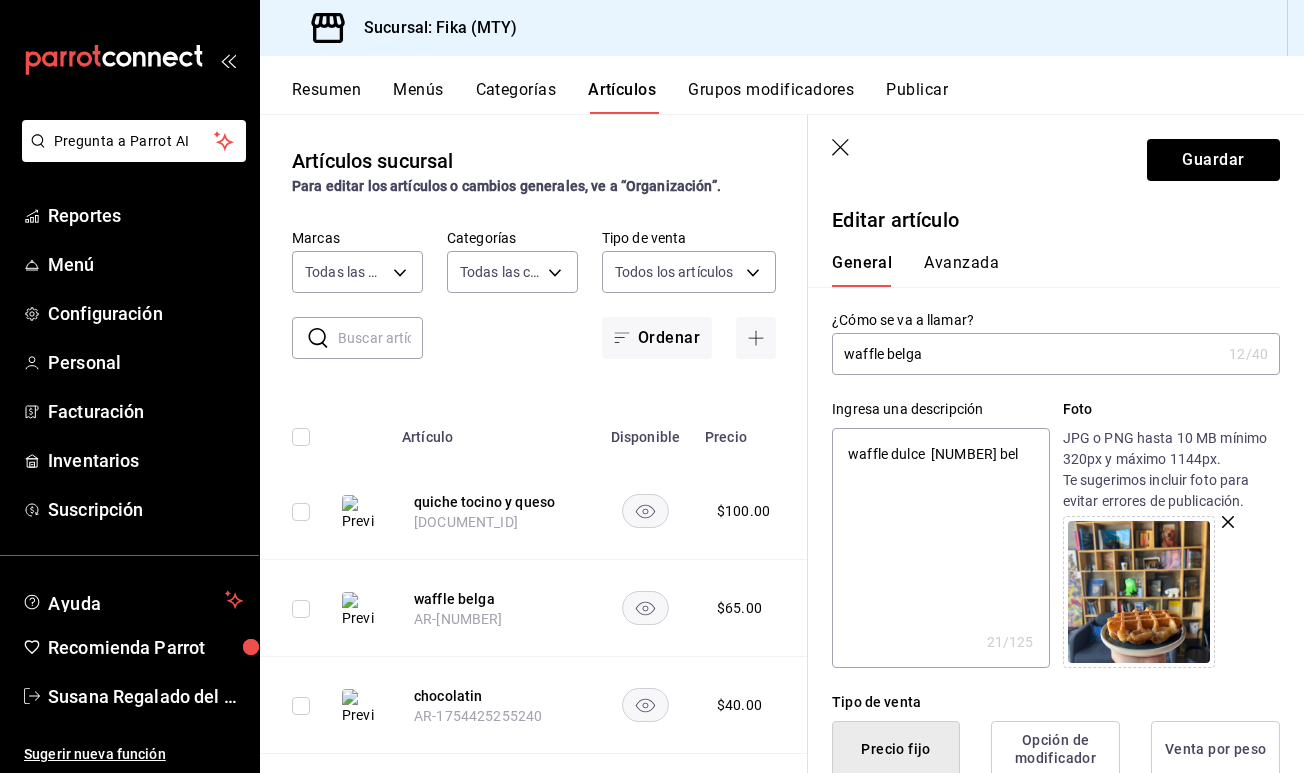 type on "waffle dulce  100 be" 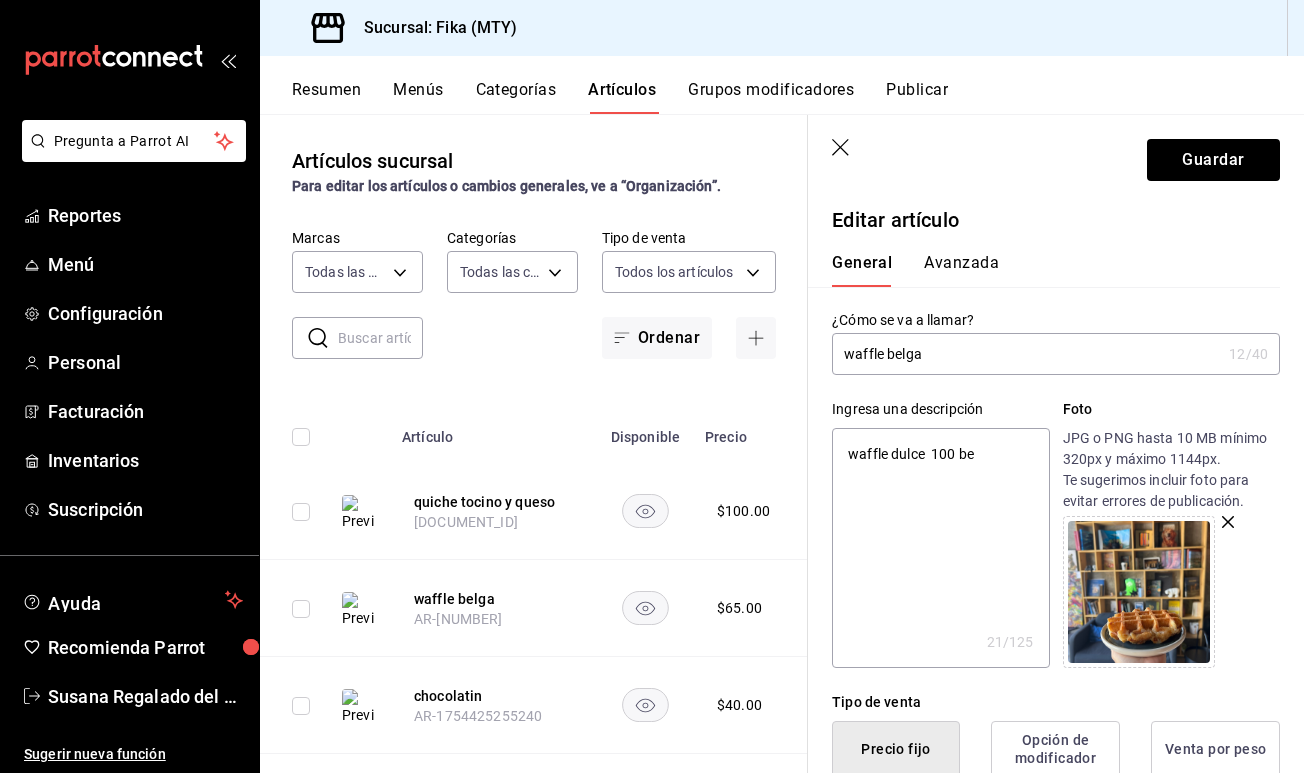 type on "waffle dulce  [NUMBER] b" 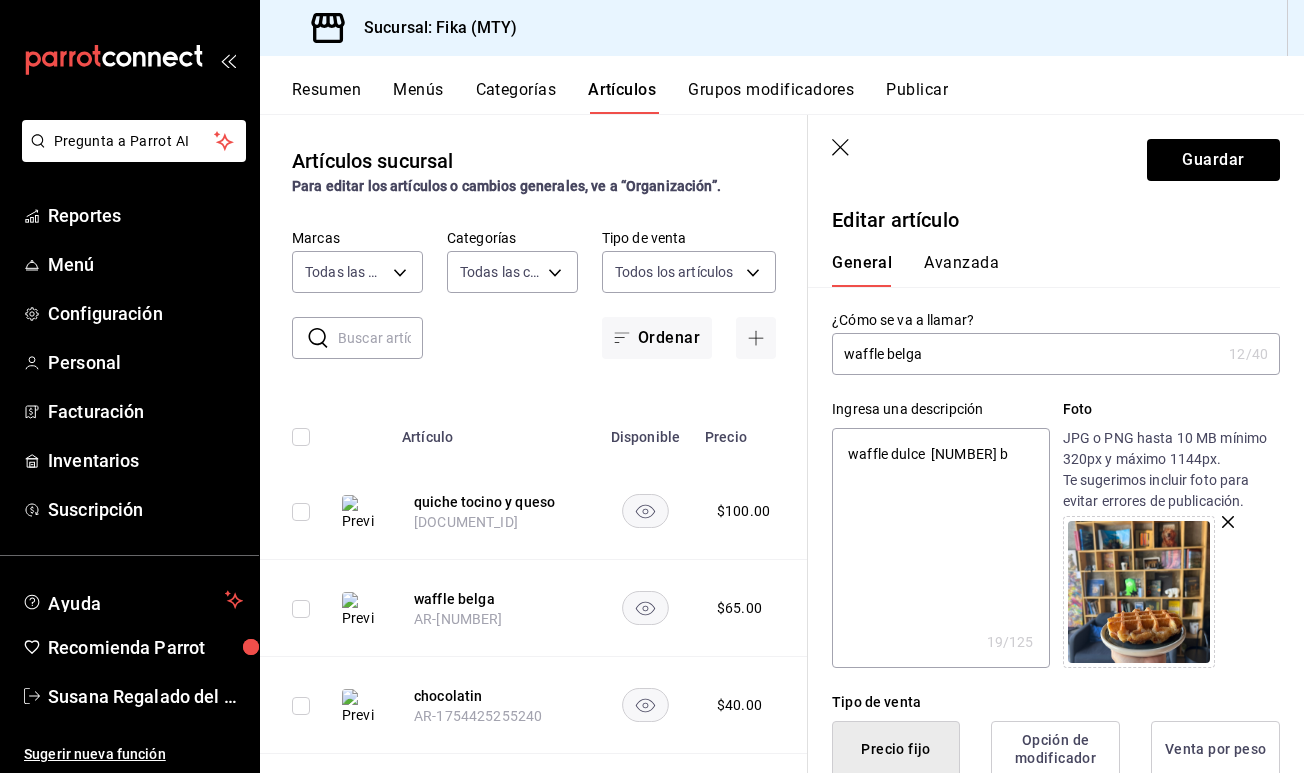 type on "waffle dulce  100" 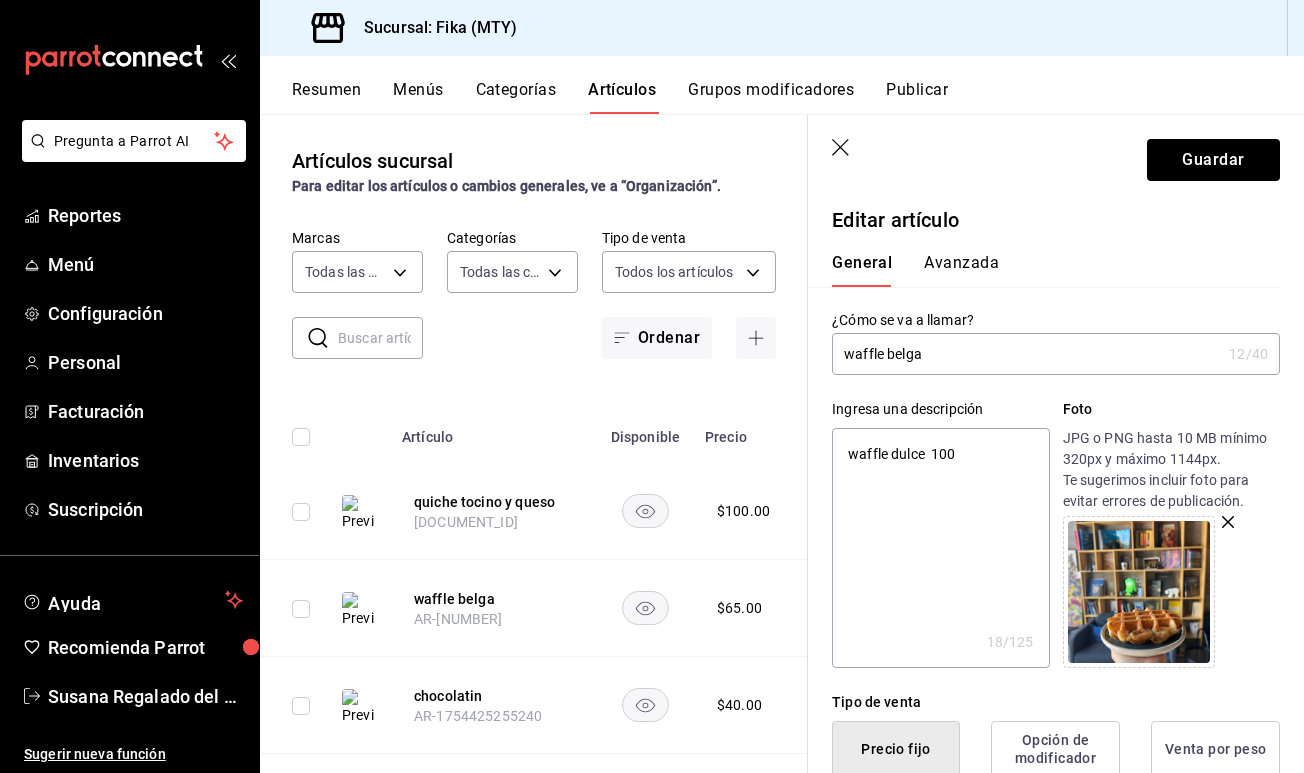 type on "waffle dulce  100" 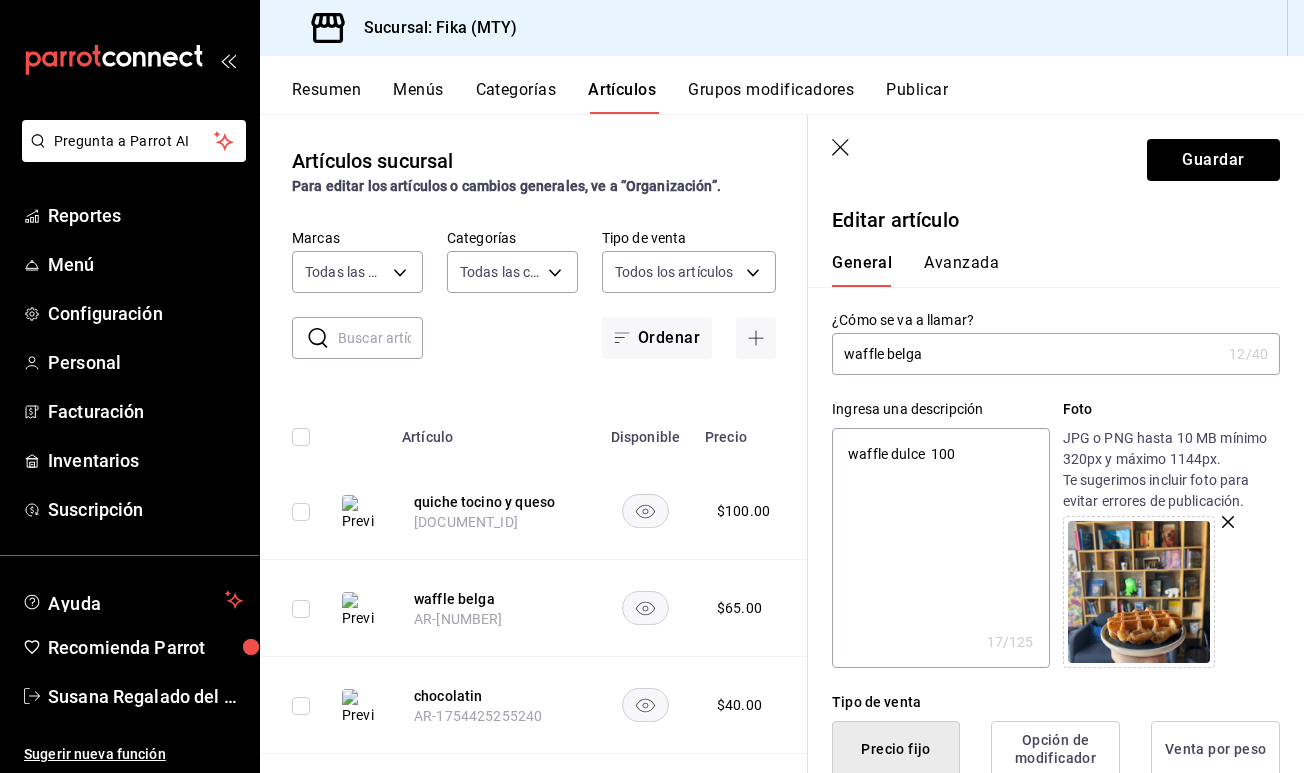 type on "waffle dulce  100" 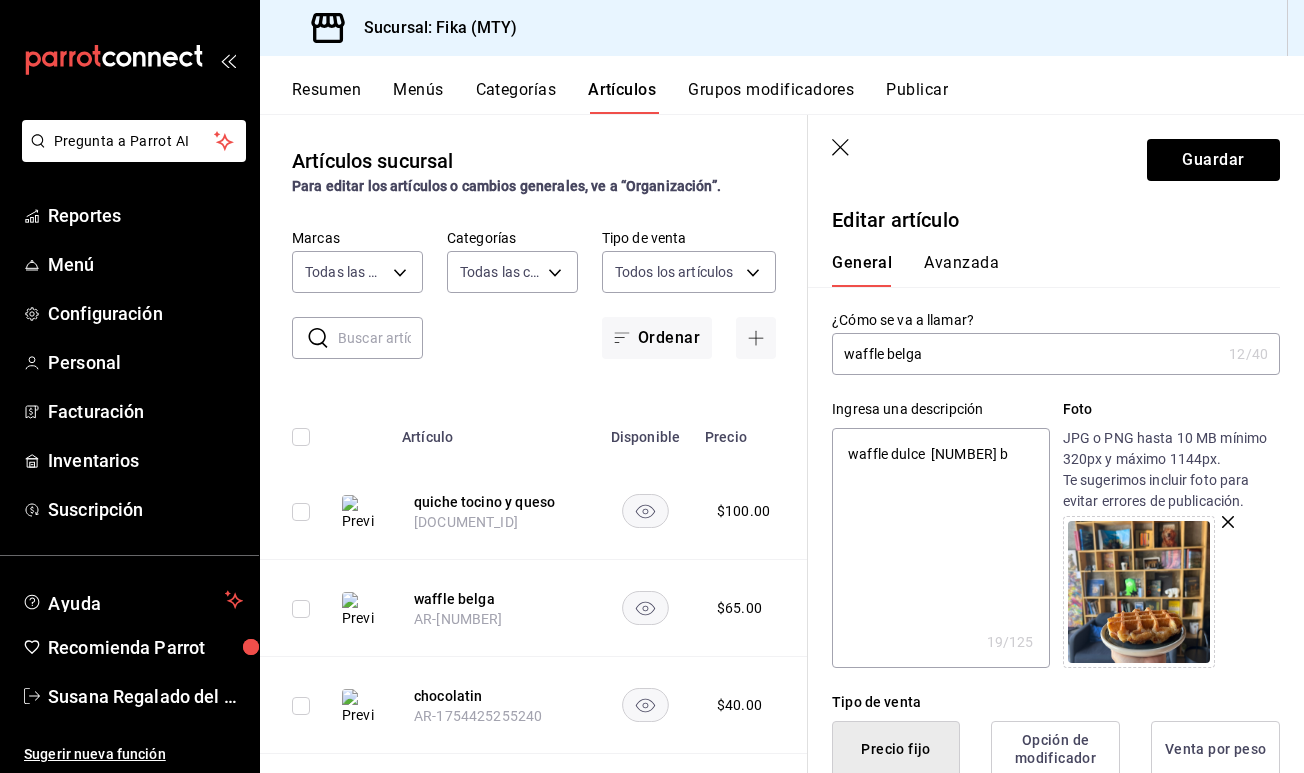 type on "waffle dulce  100 be" 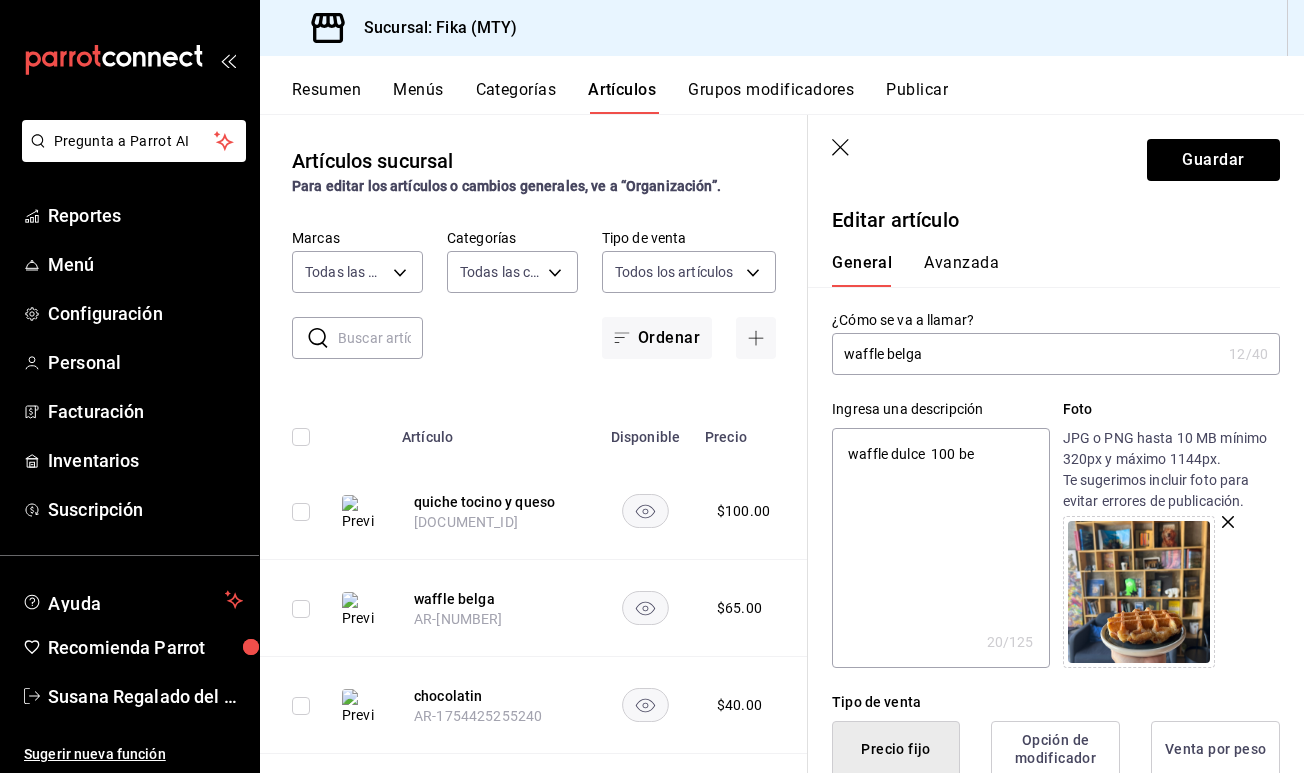 type on "waffle dulce  [NUMBER] bel" 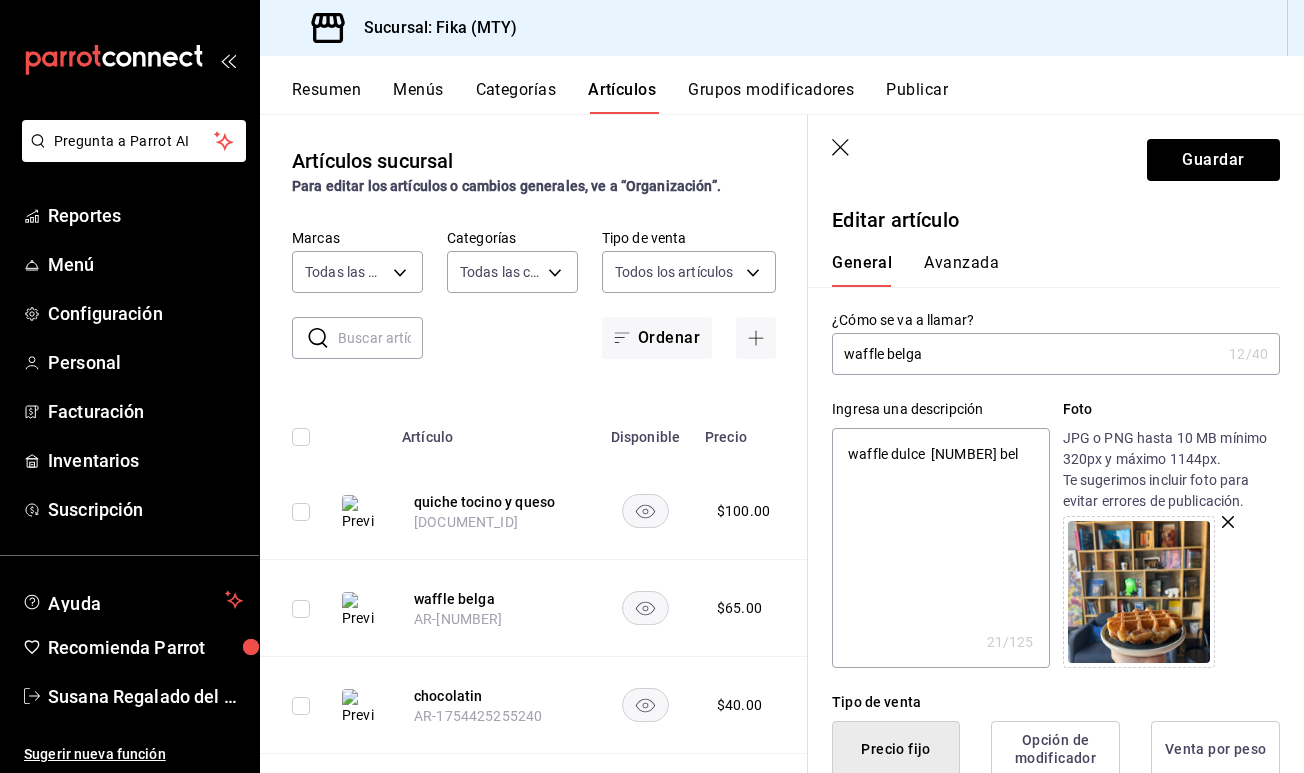 type on "waffle dulce  100 bela" 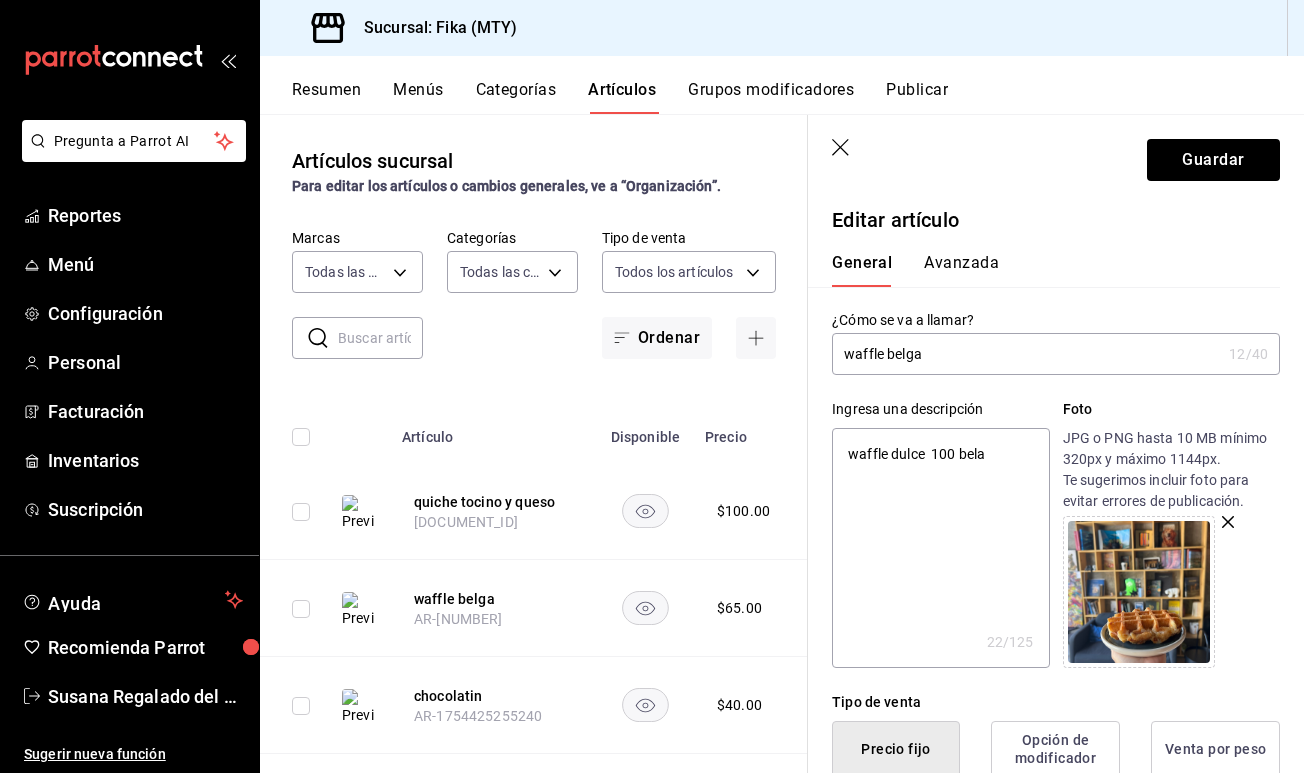 type on "waffle dulce  100 belag" 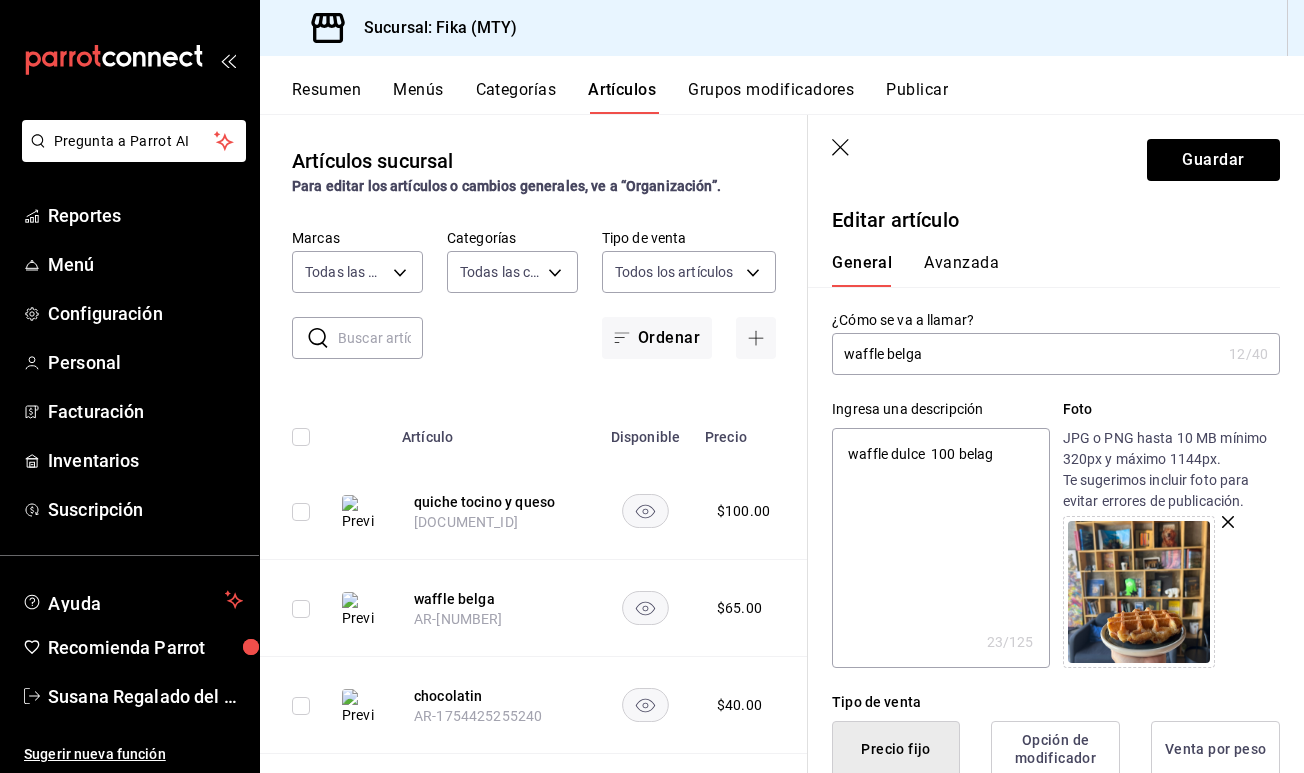 type on "waffle dulce  100 bela" 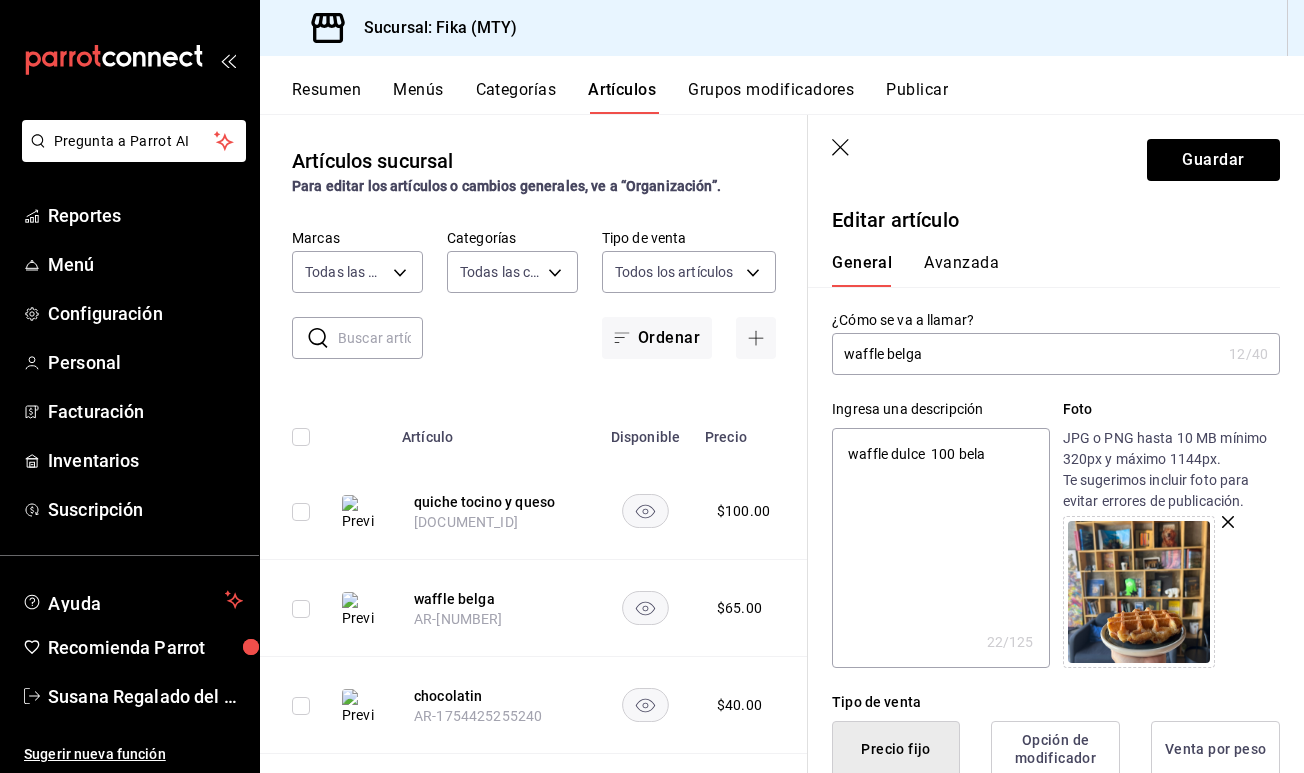 type on "waffle dulce  [NUMBER] bel" 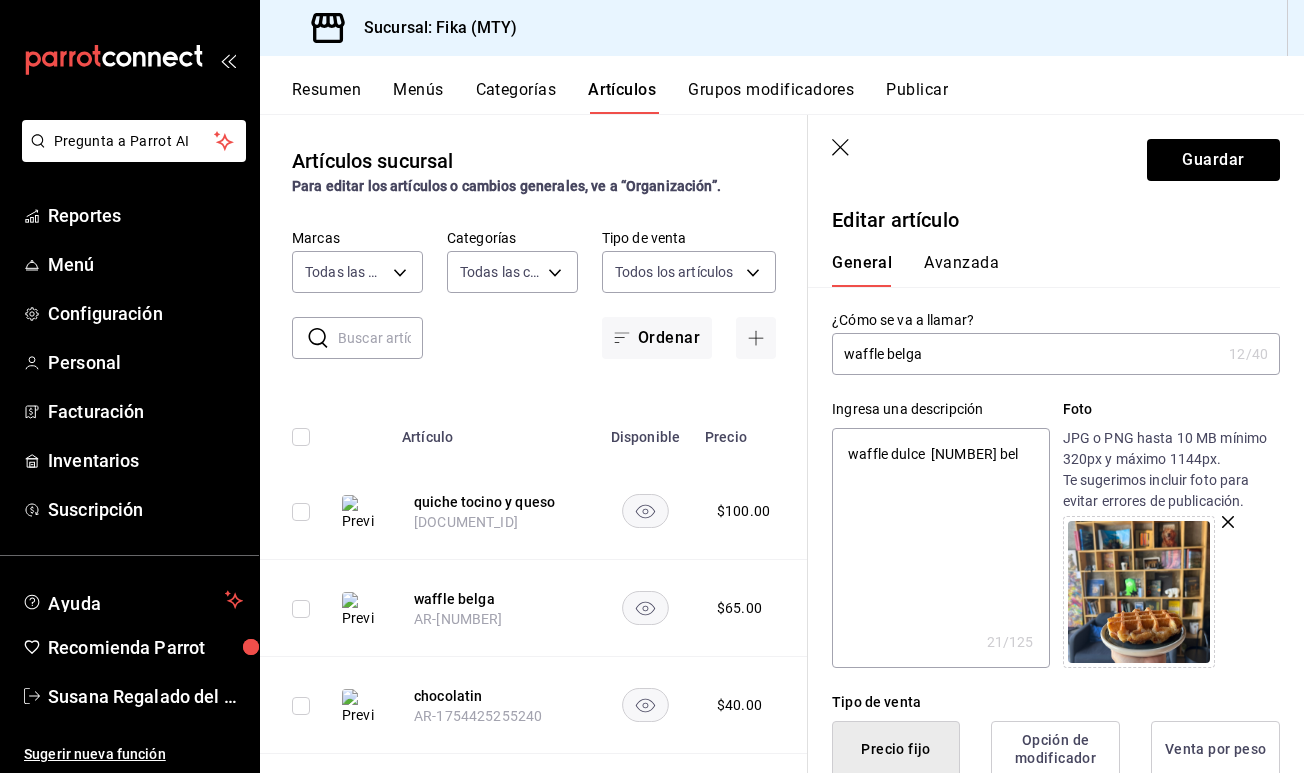type on "waffle dulce  100 belg" 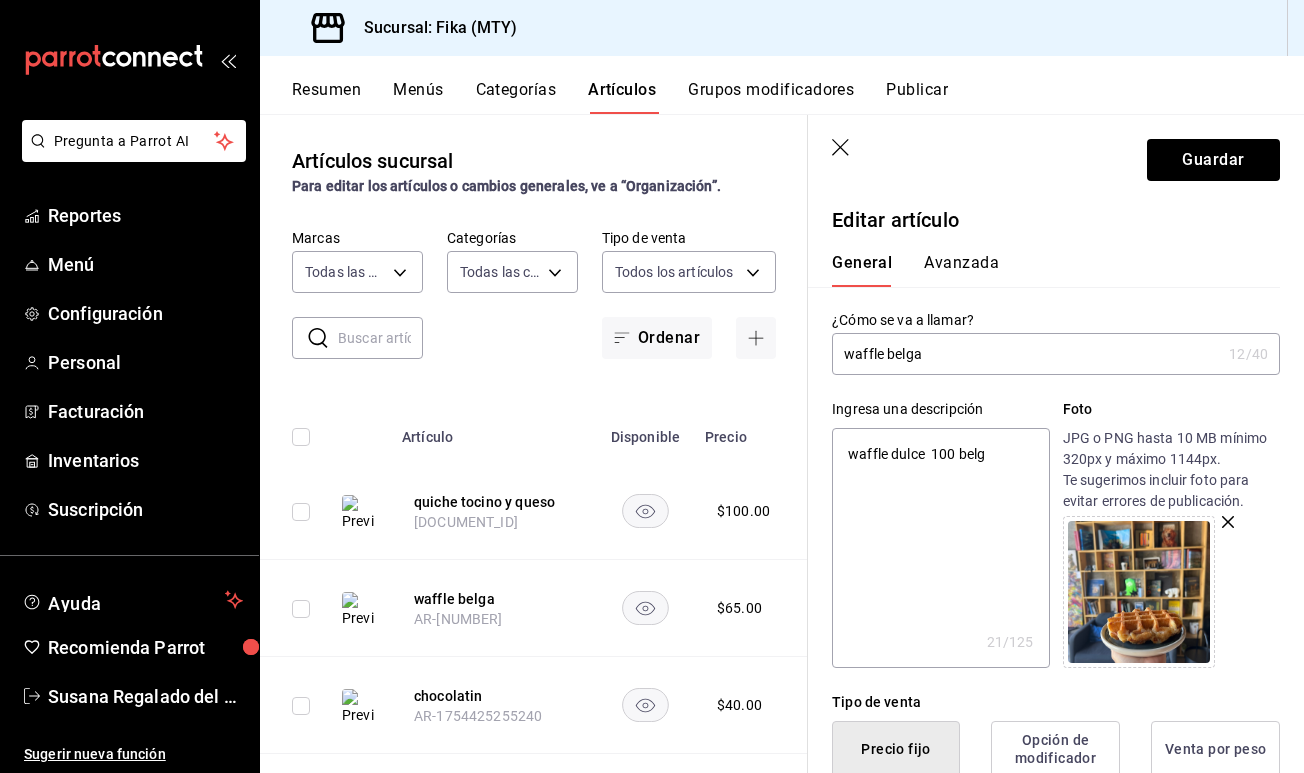 type on "waffle dulce  100 belga" 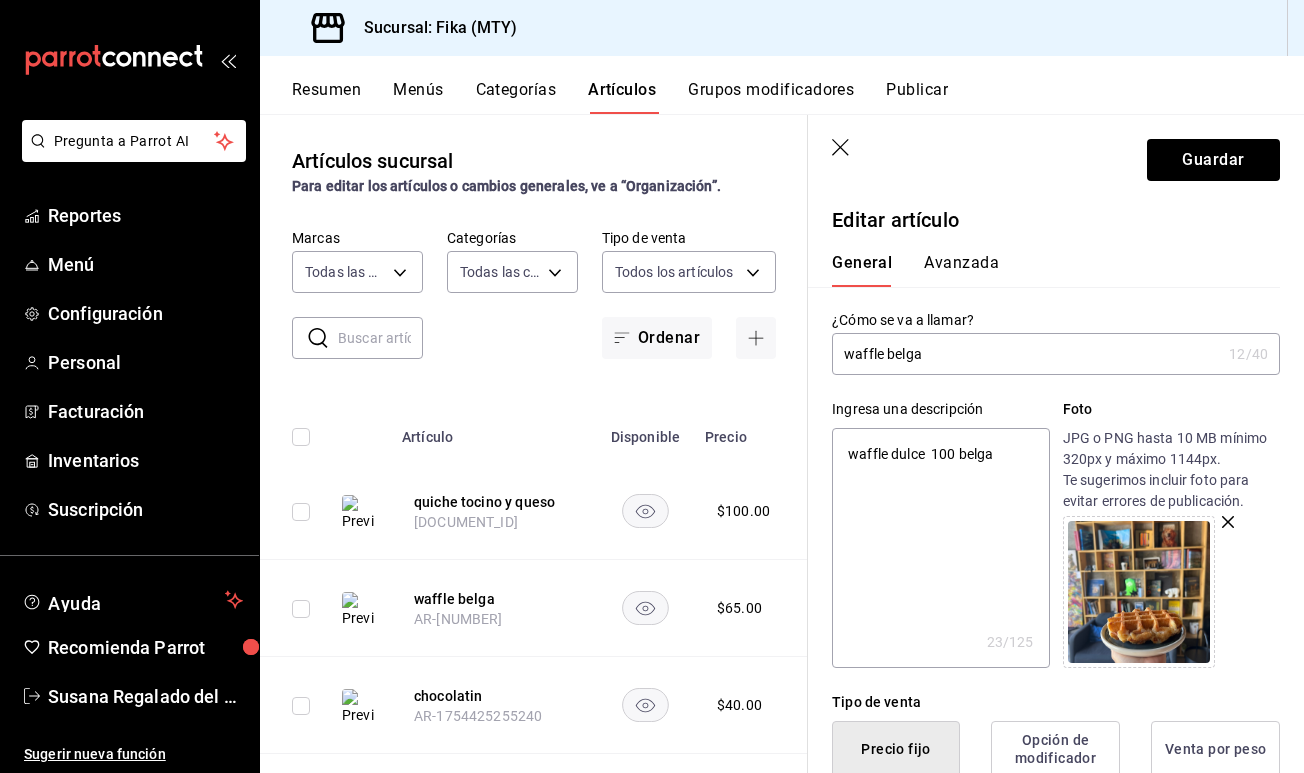 click on "waffle dulce  100 belga" at bounding box center [940, 548] 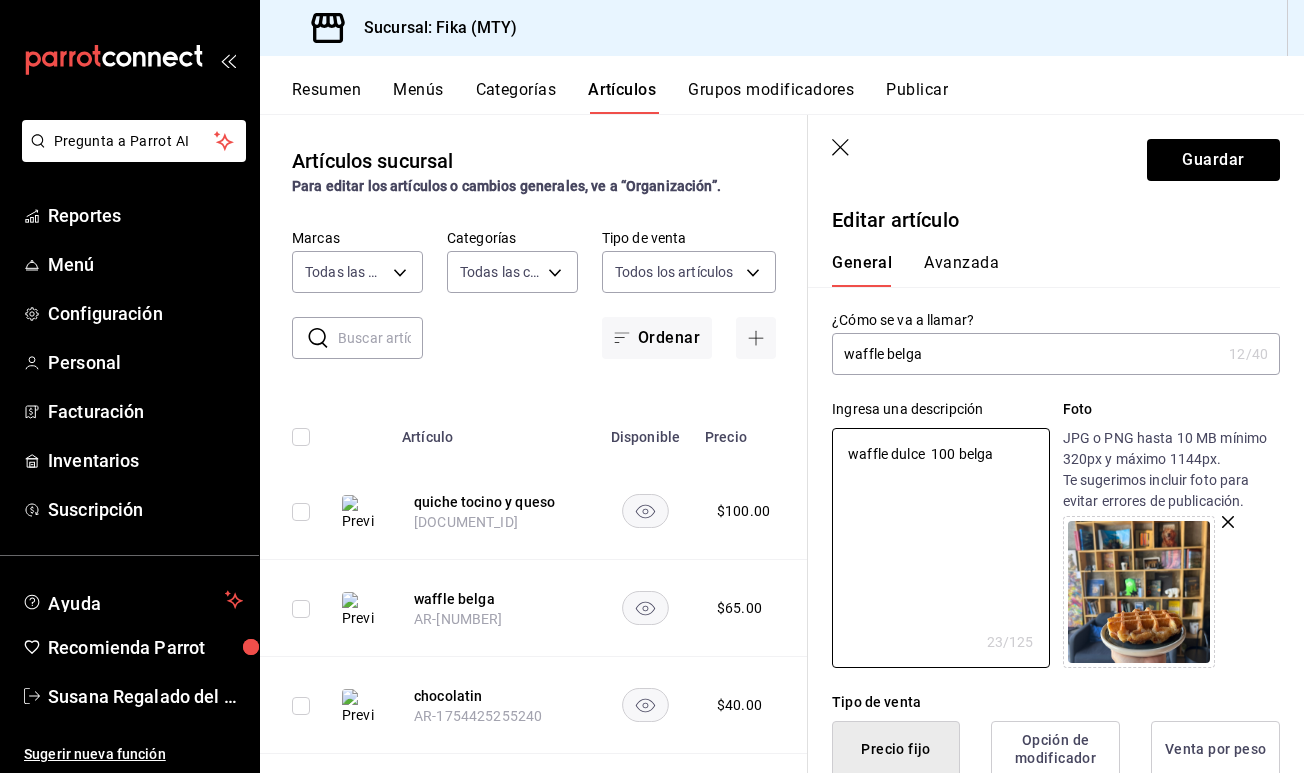 drag, startPoint x: 928, startPoint y: 453, endPoint x: 1161, endPoint y: 407, distance: 237.49738 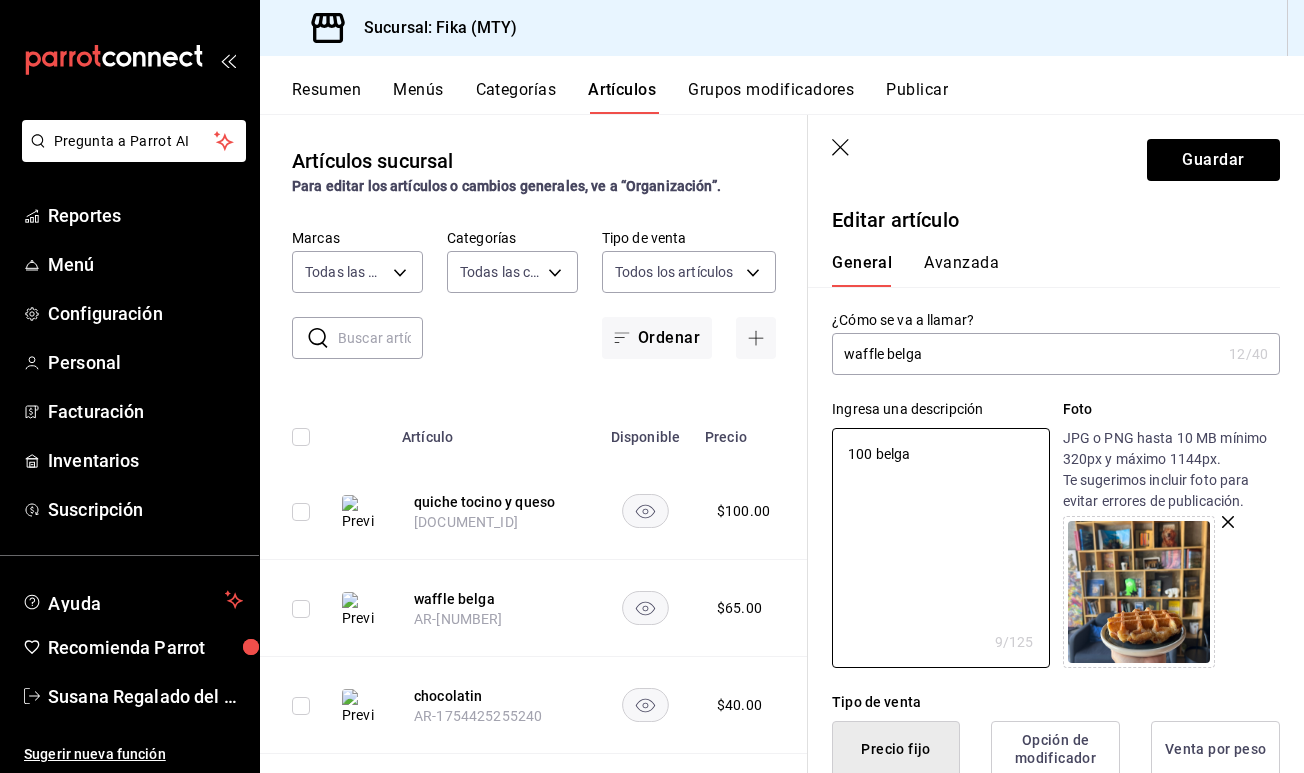 drag, startPoint x: 986, startPoint y: 458, endPoint x: 576, endPoint y: 442, distance: 410.31207 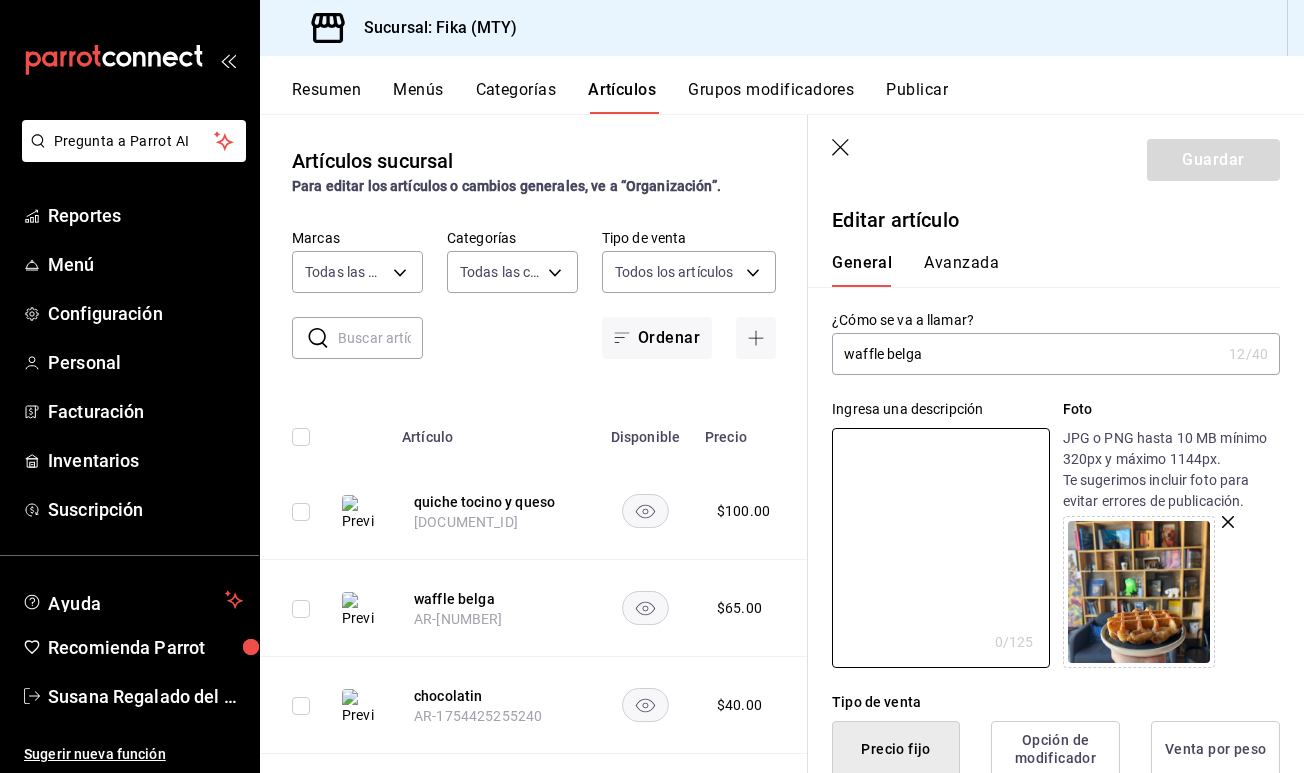 type on "d" 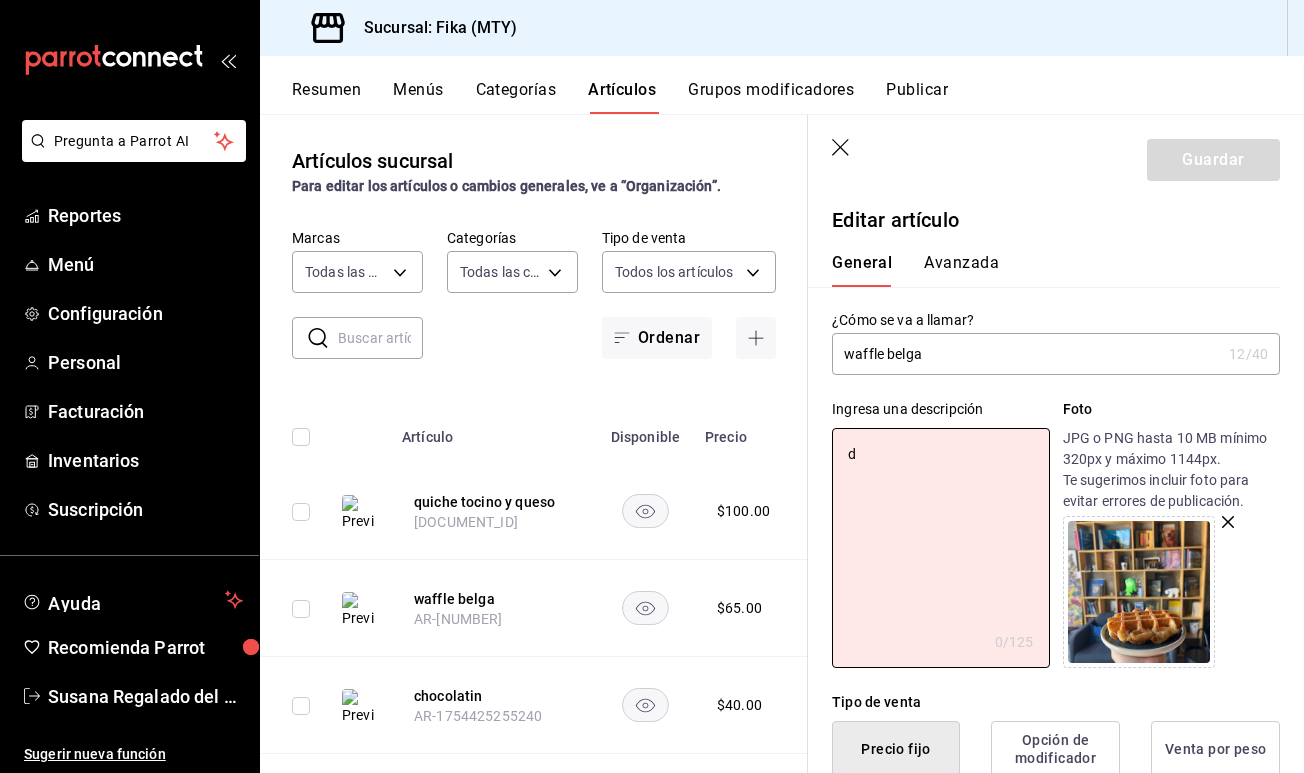 type on "x" 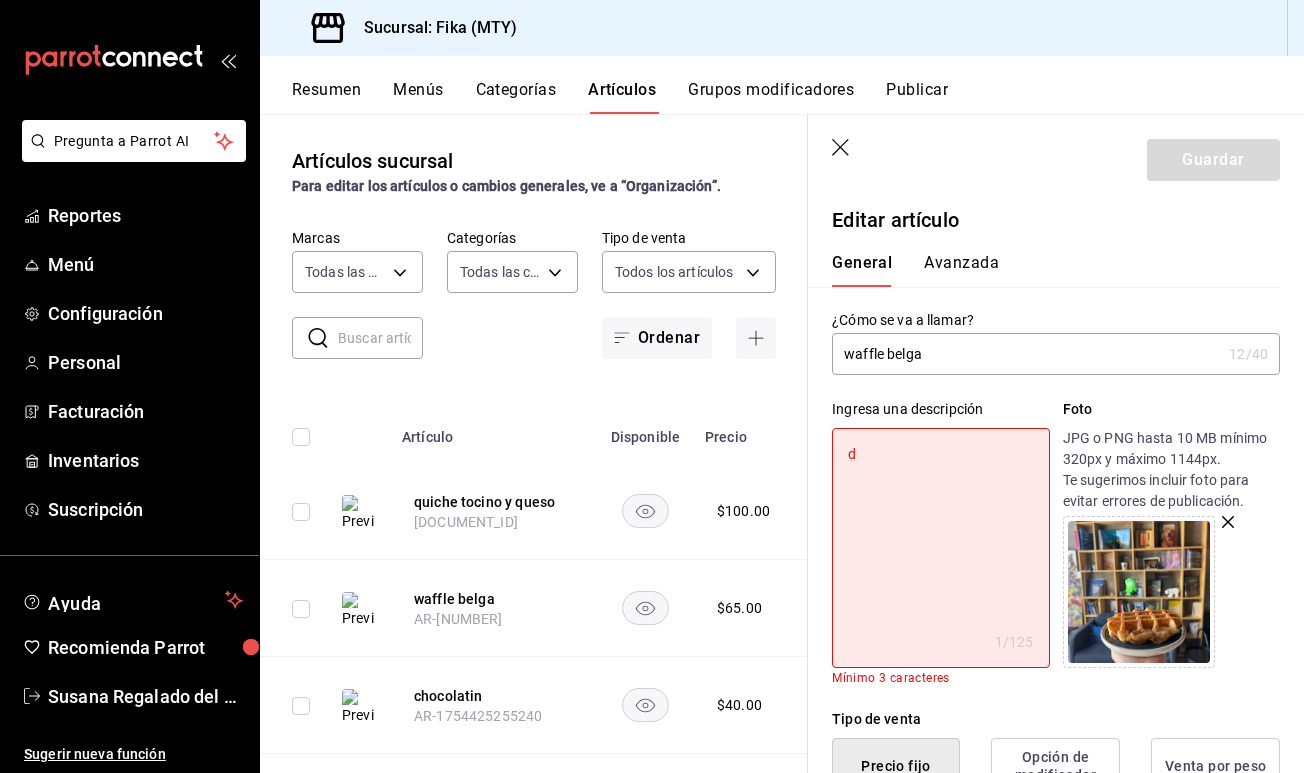 type on "de" 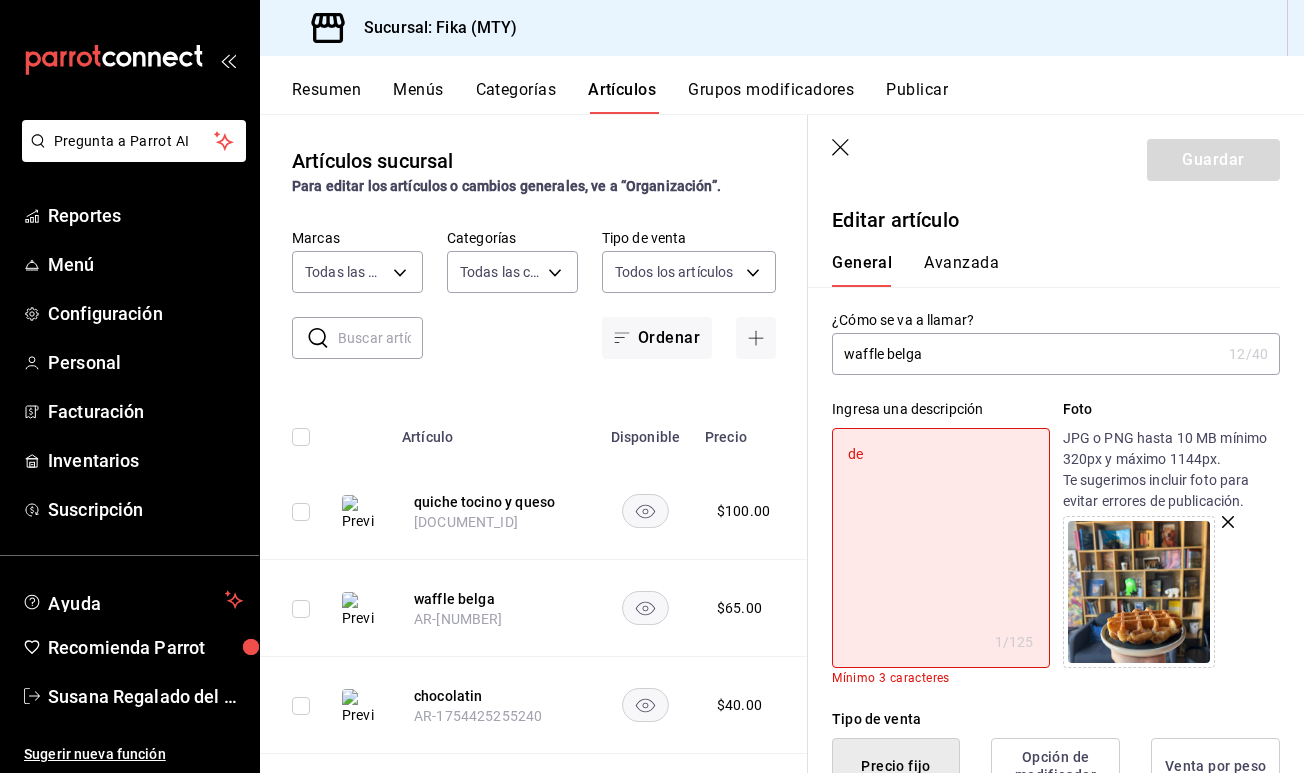 type on "del" 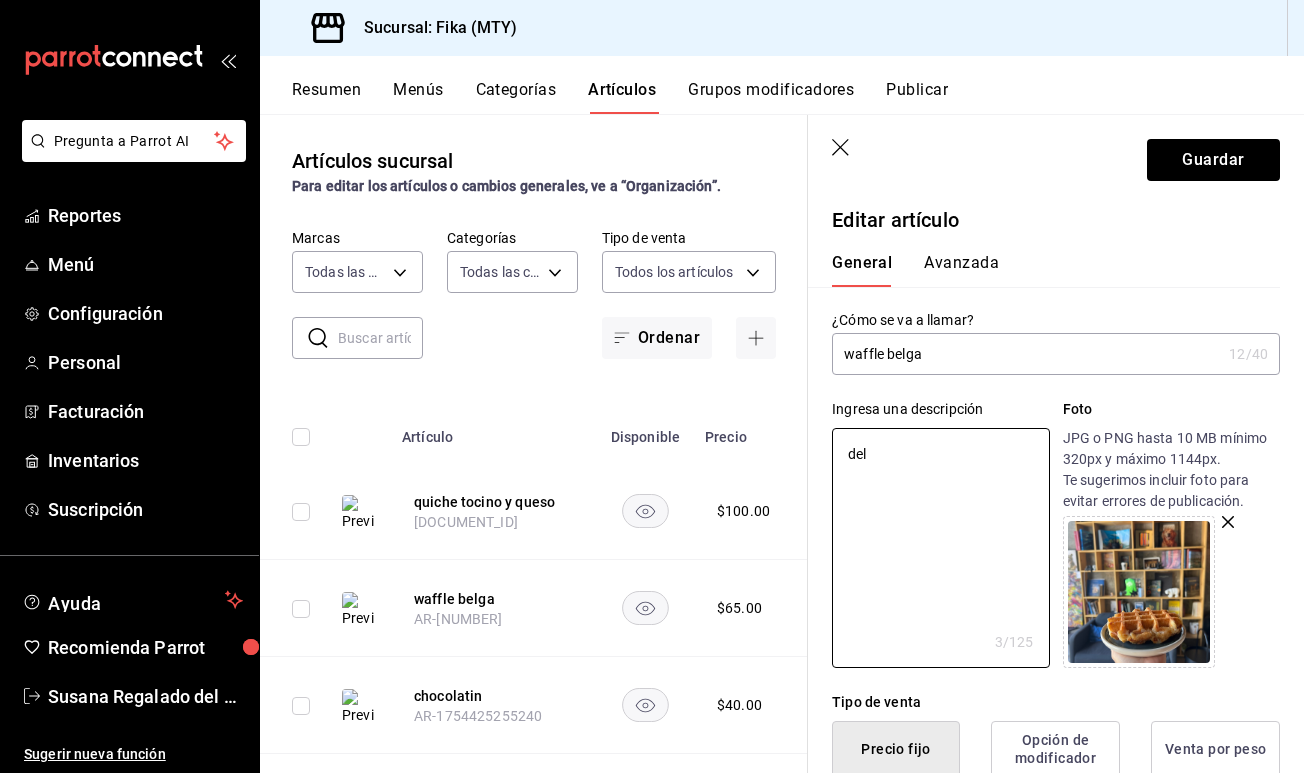 type on "deli" 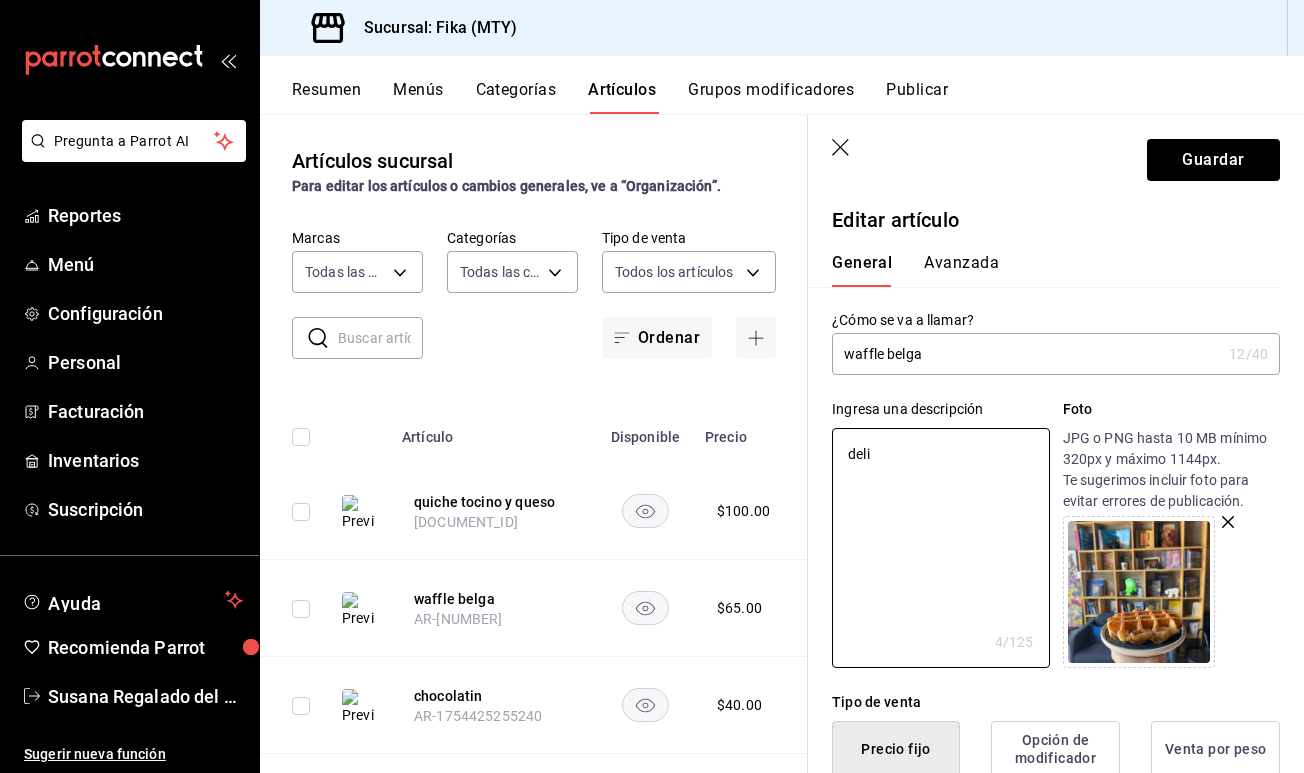 type on "delic" 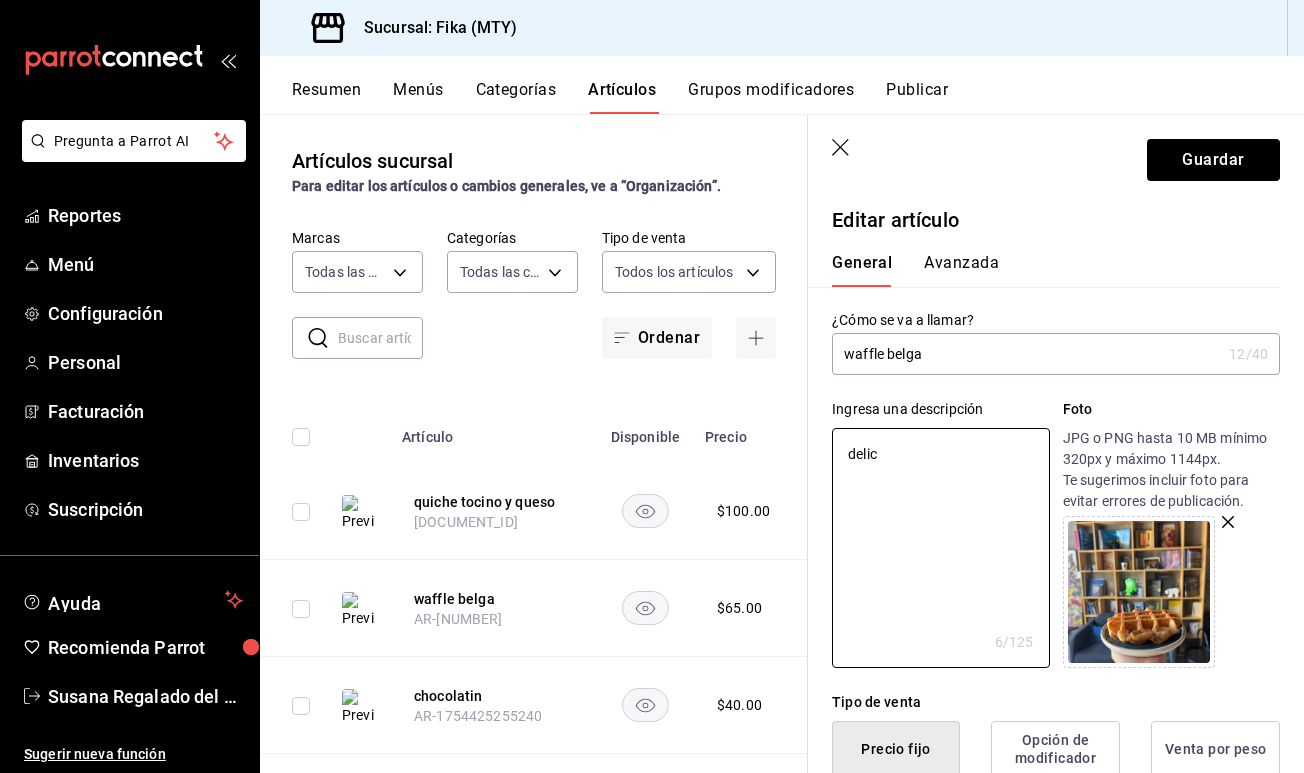 type on "delici" 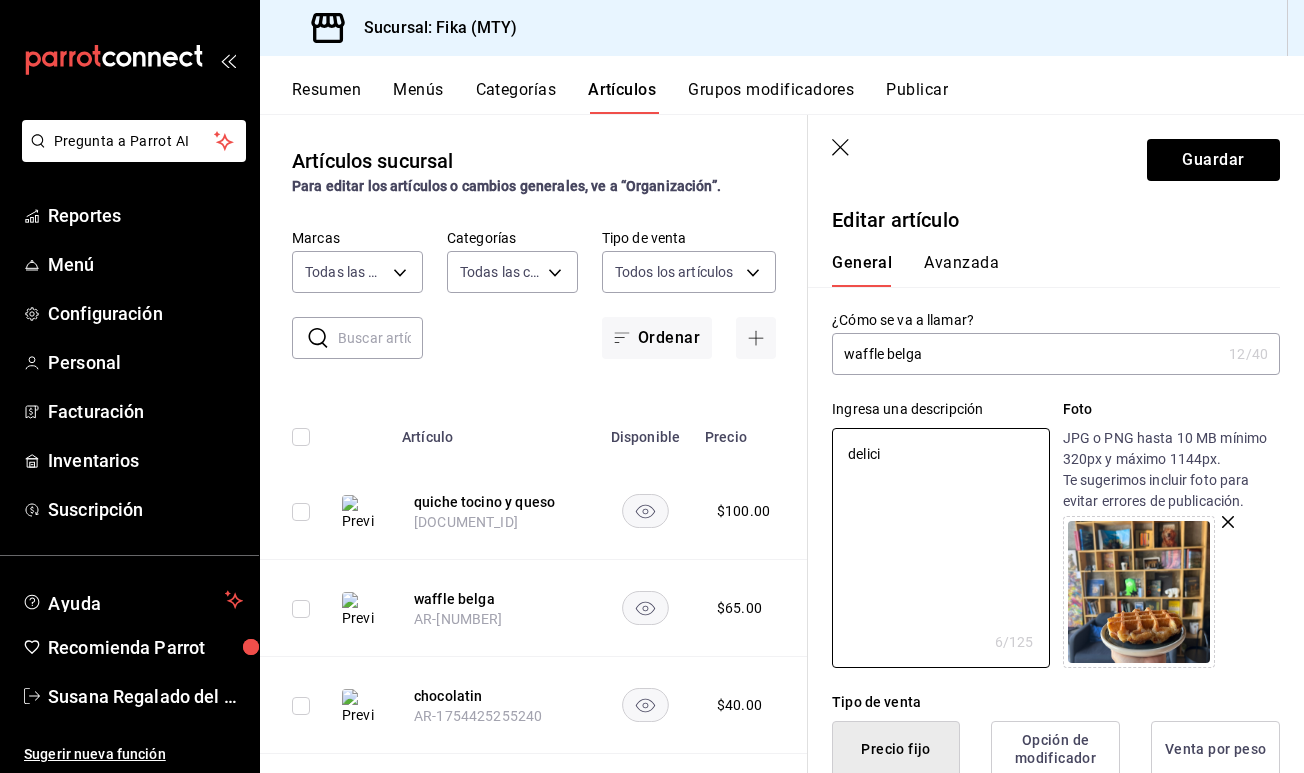 type on "delicio" 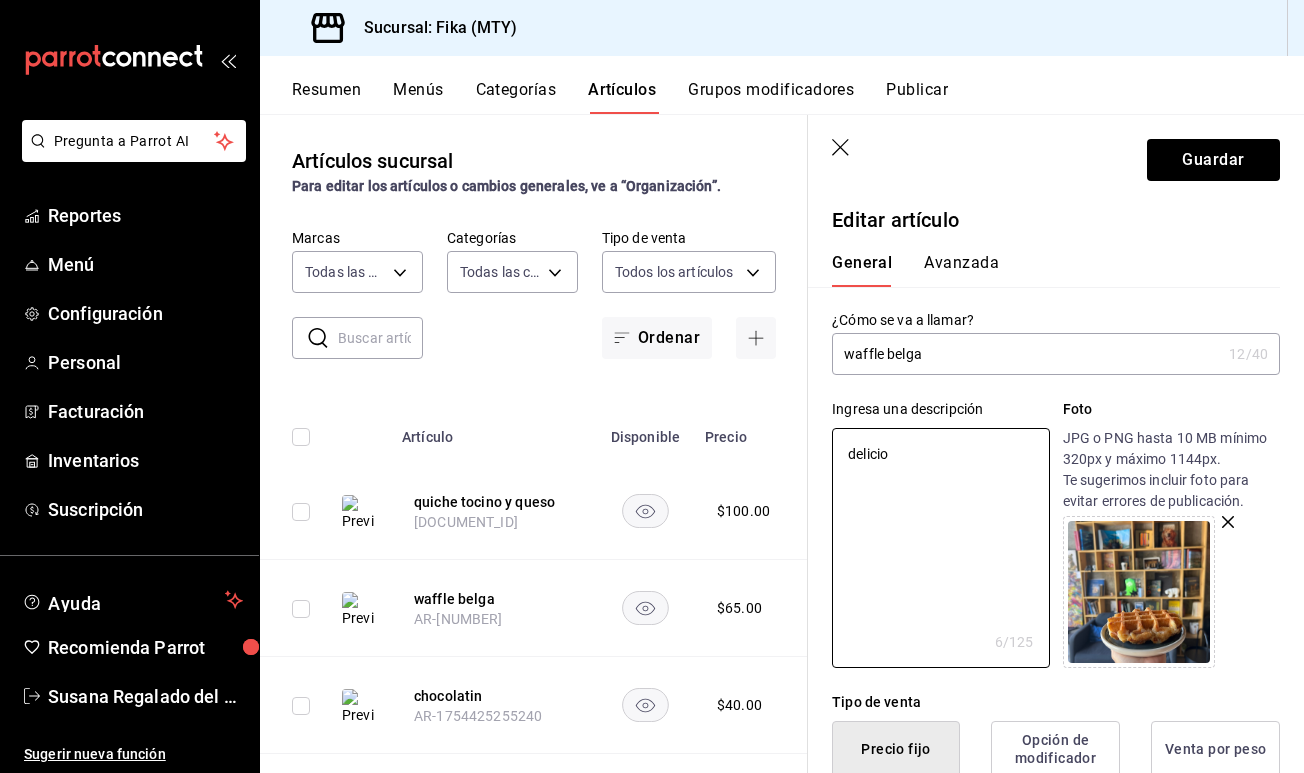 type on "delicios" 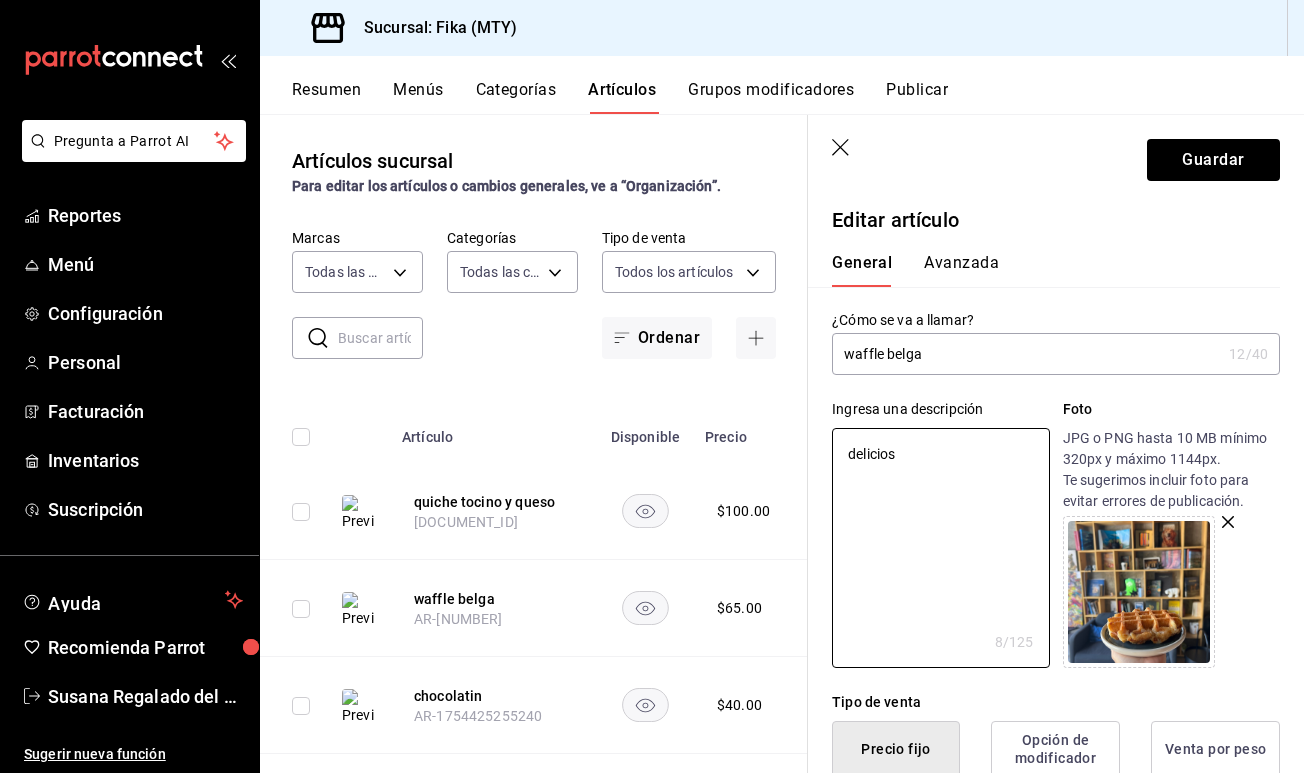 type on "delicioso" 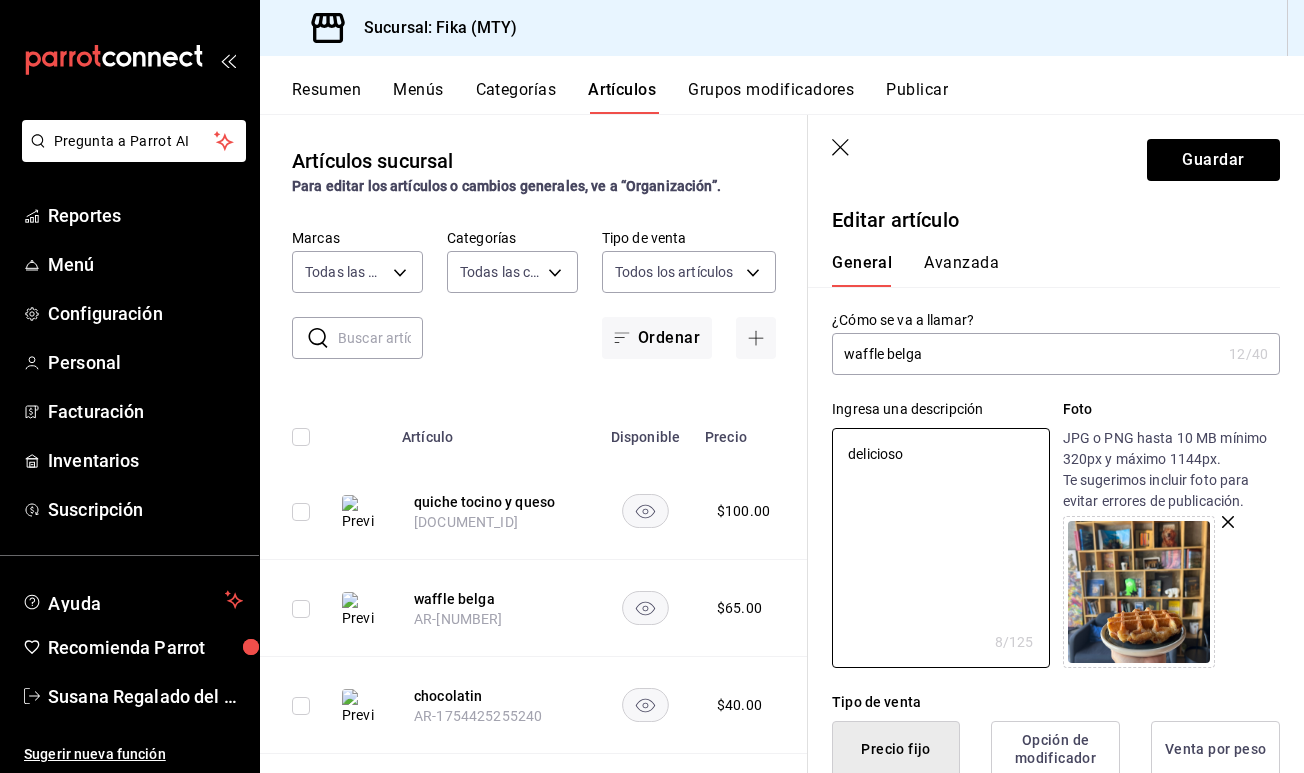 type on "delicioso" 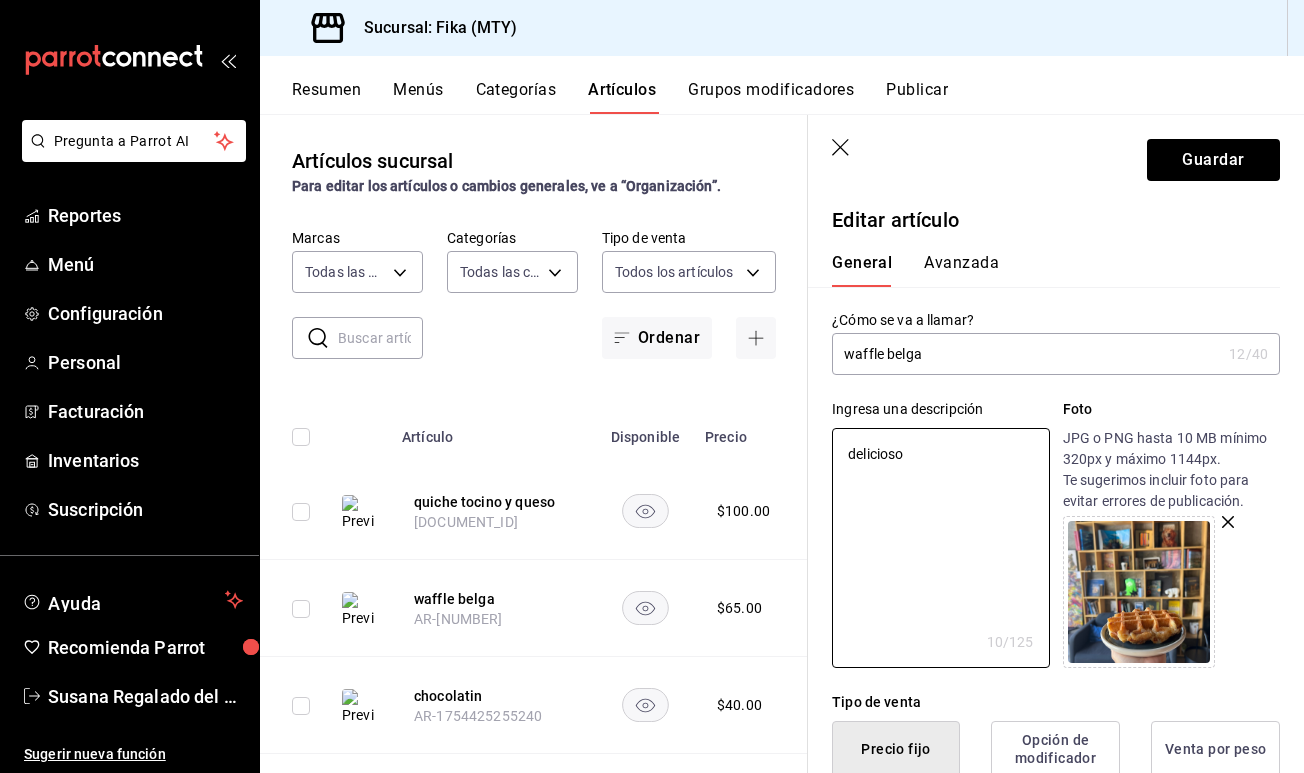 type on "delicioso w" 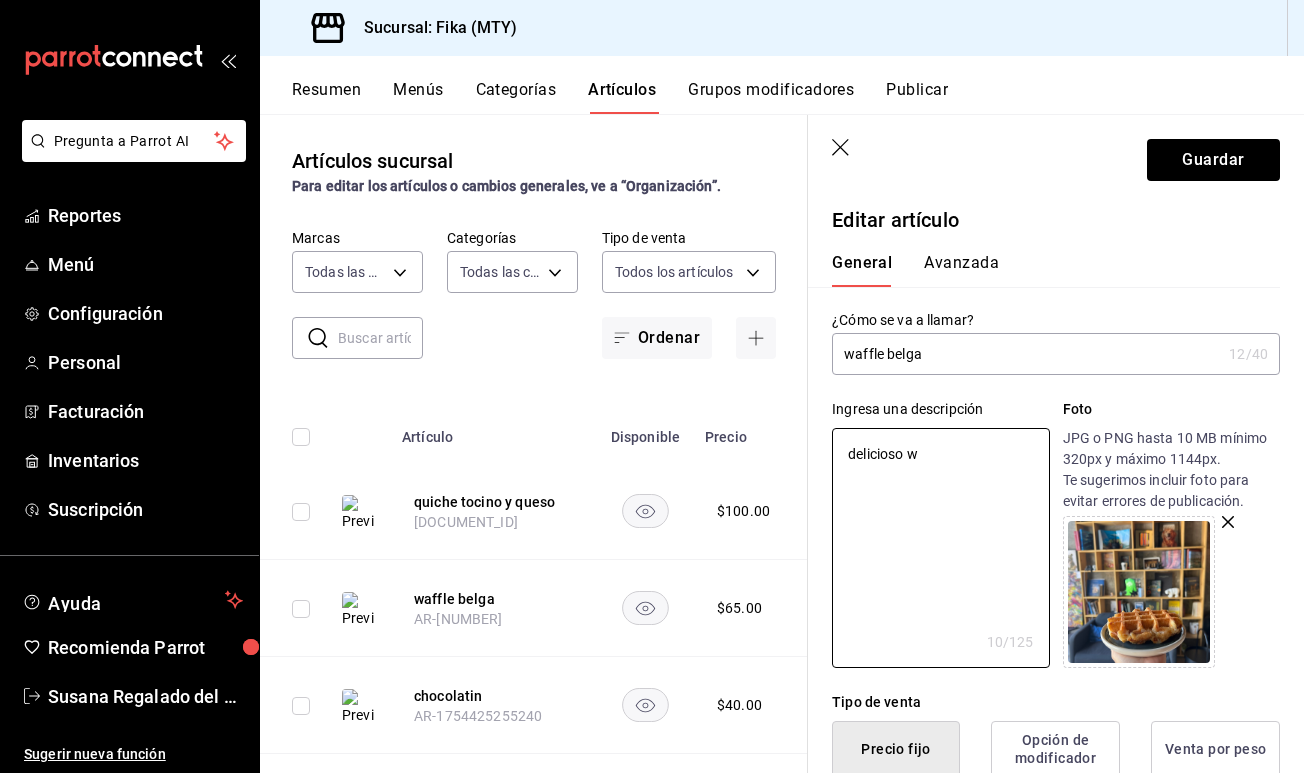 type on "delicioso wa" 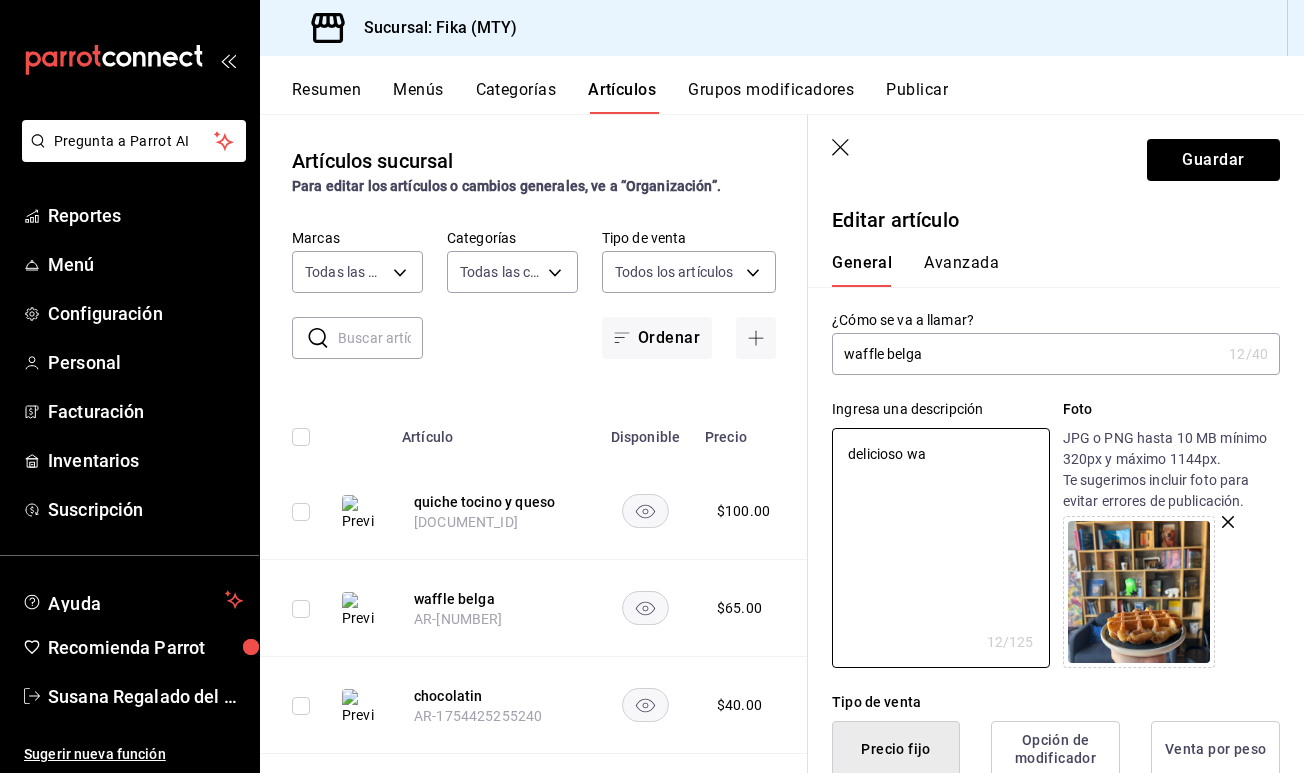 type on "delicioso waf" 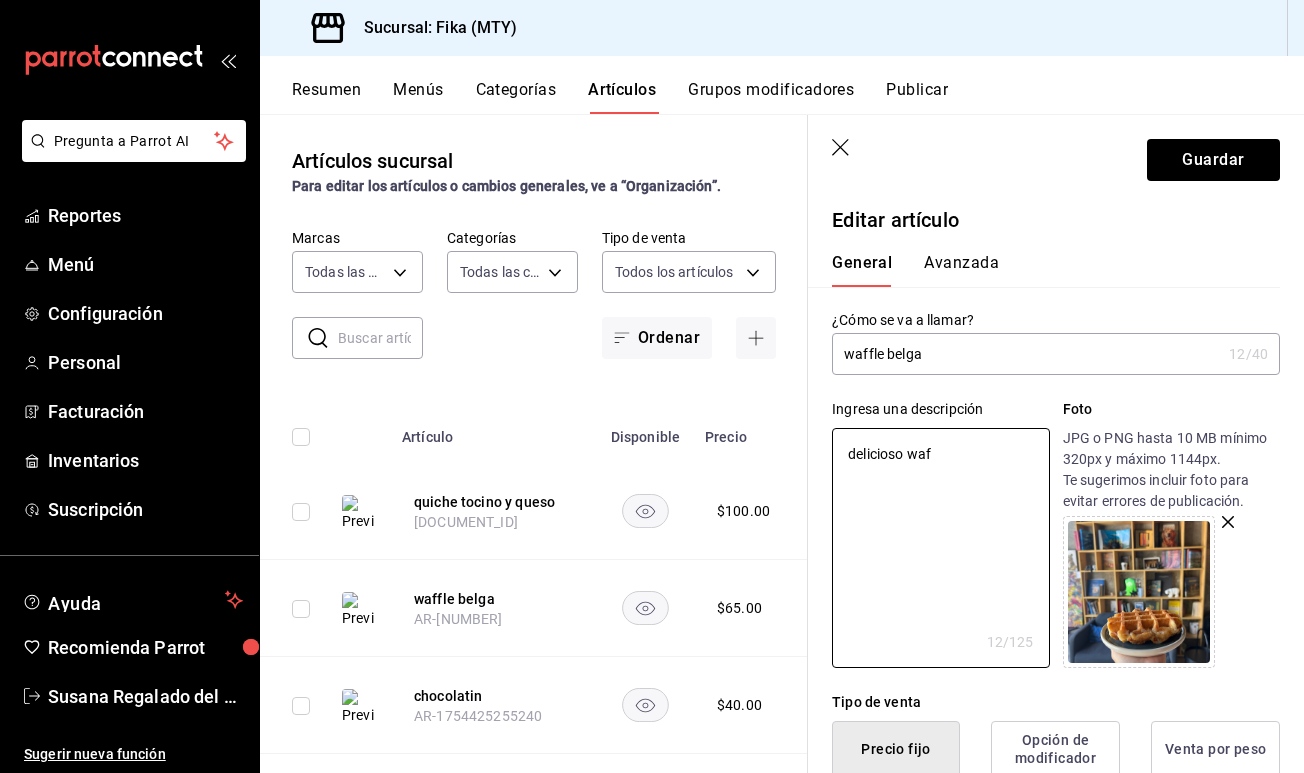 type on "delicioso waff" 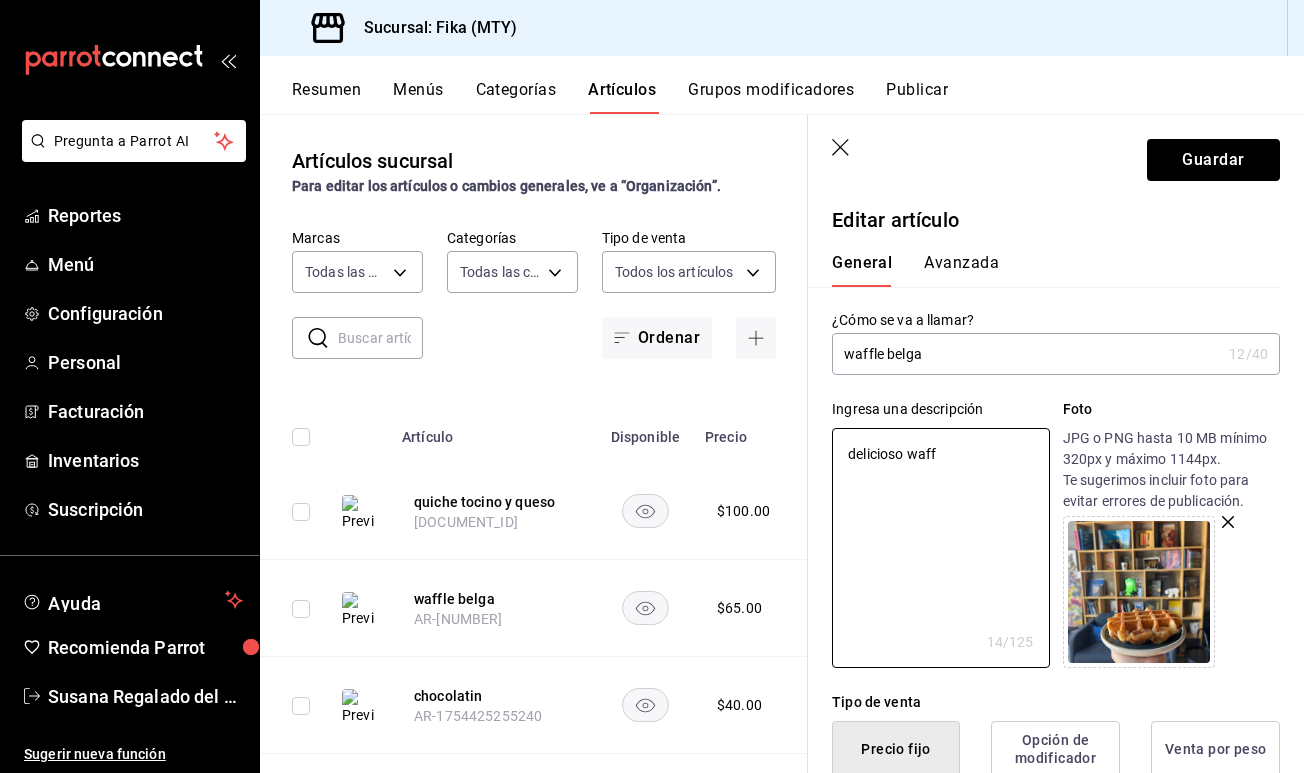 type on "delicioso waffl" 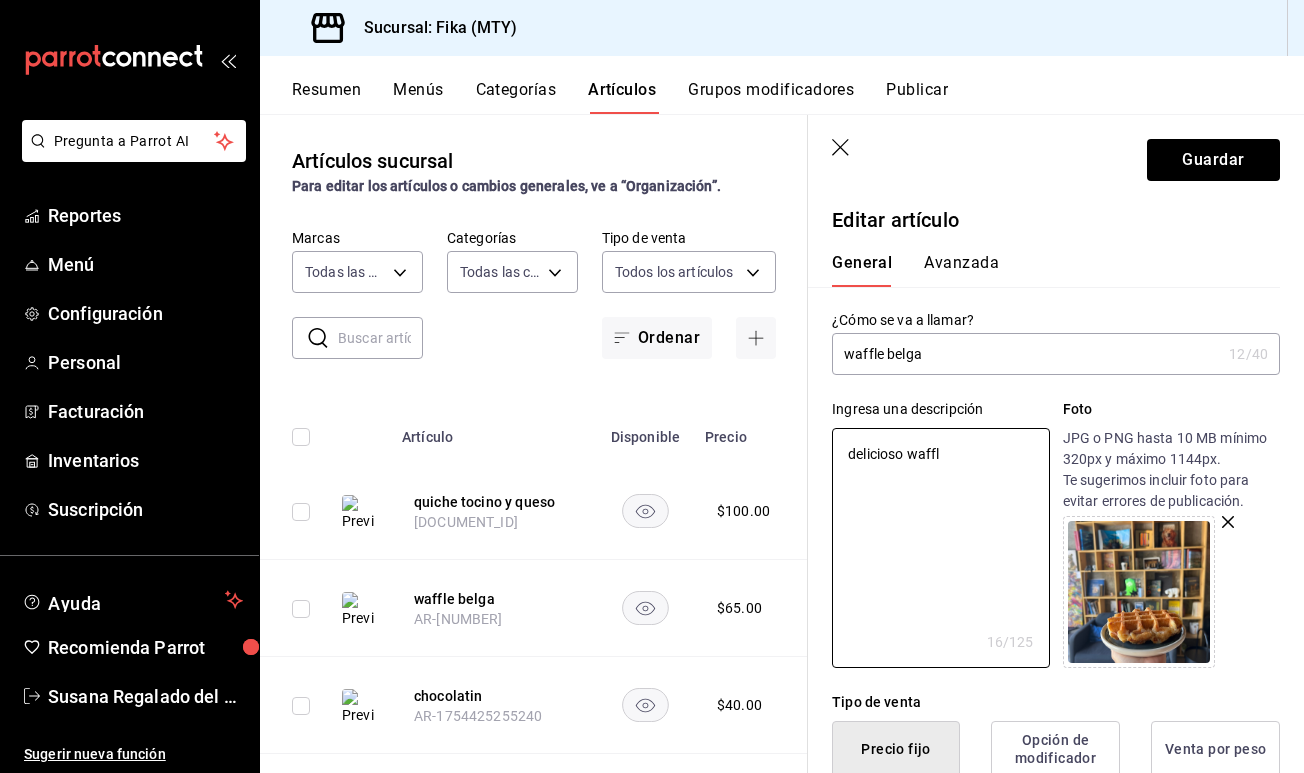 type on "delicioso waffle" 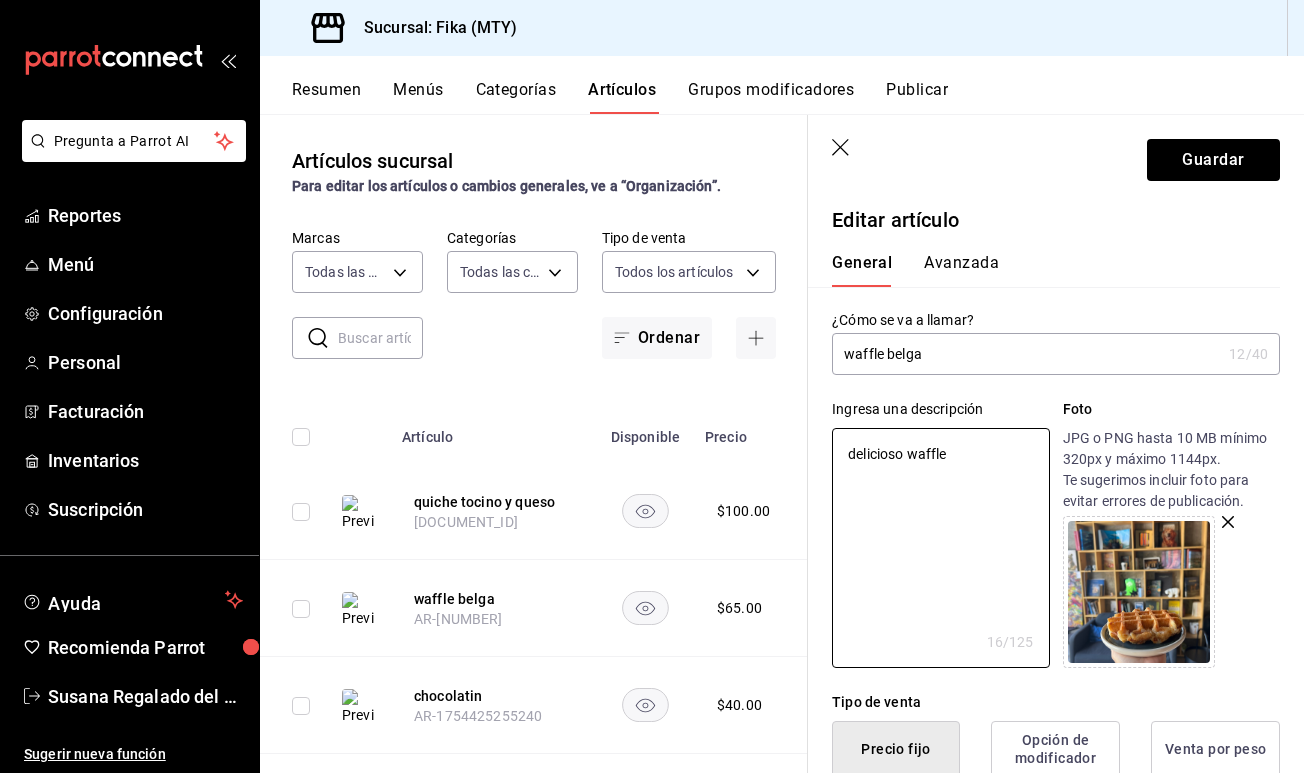 type on "delicioso waffle" 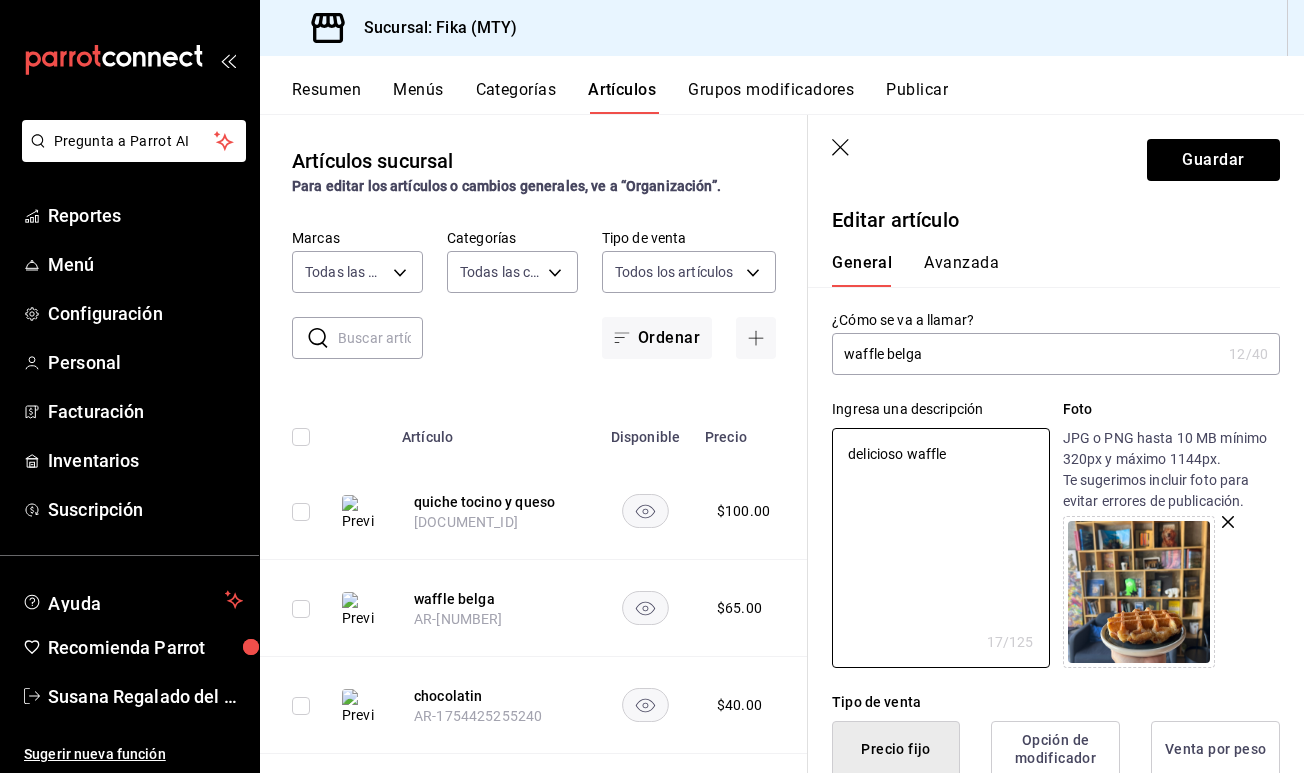 type on "delicioso waffle n" 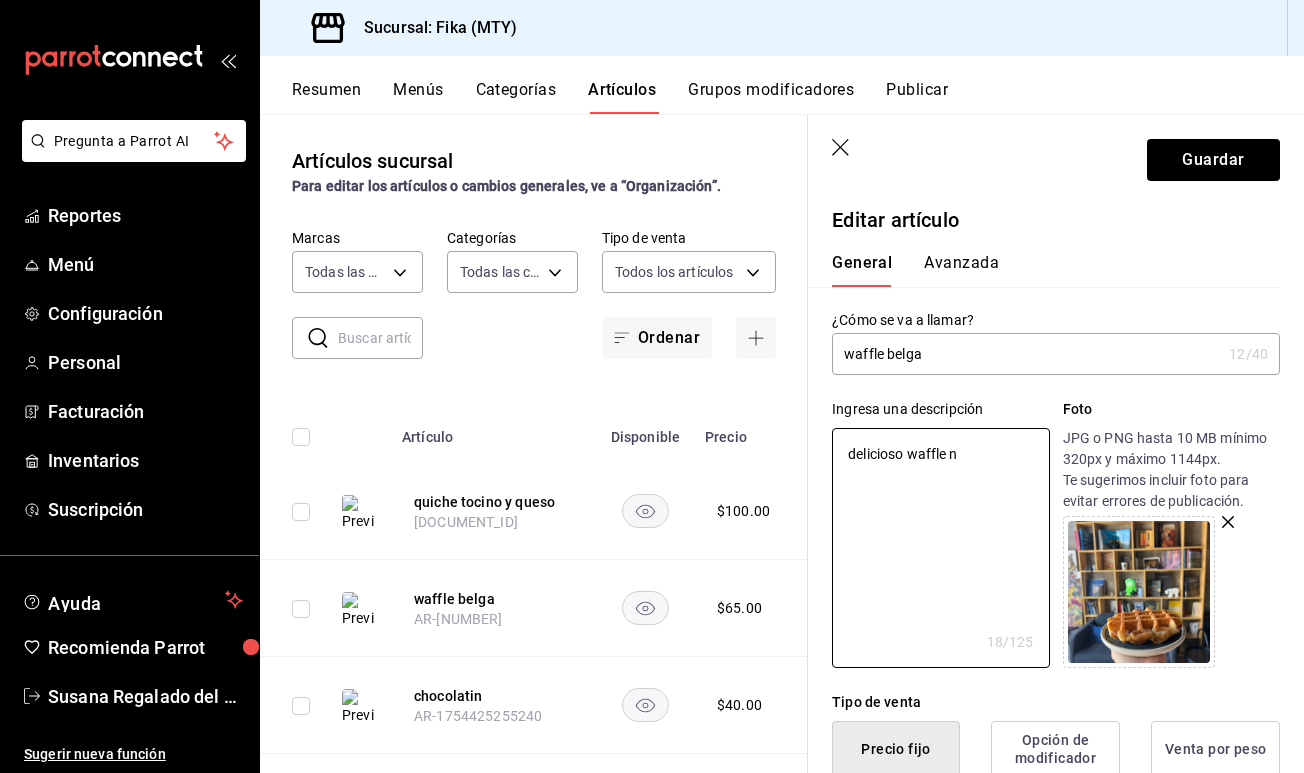 type on "delicioso waffle" 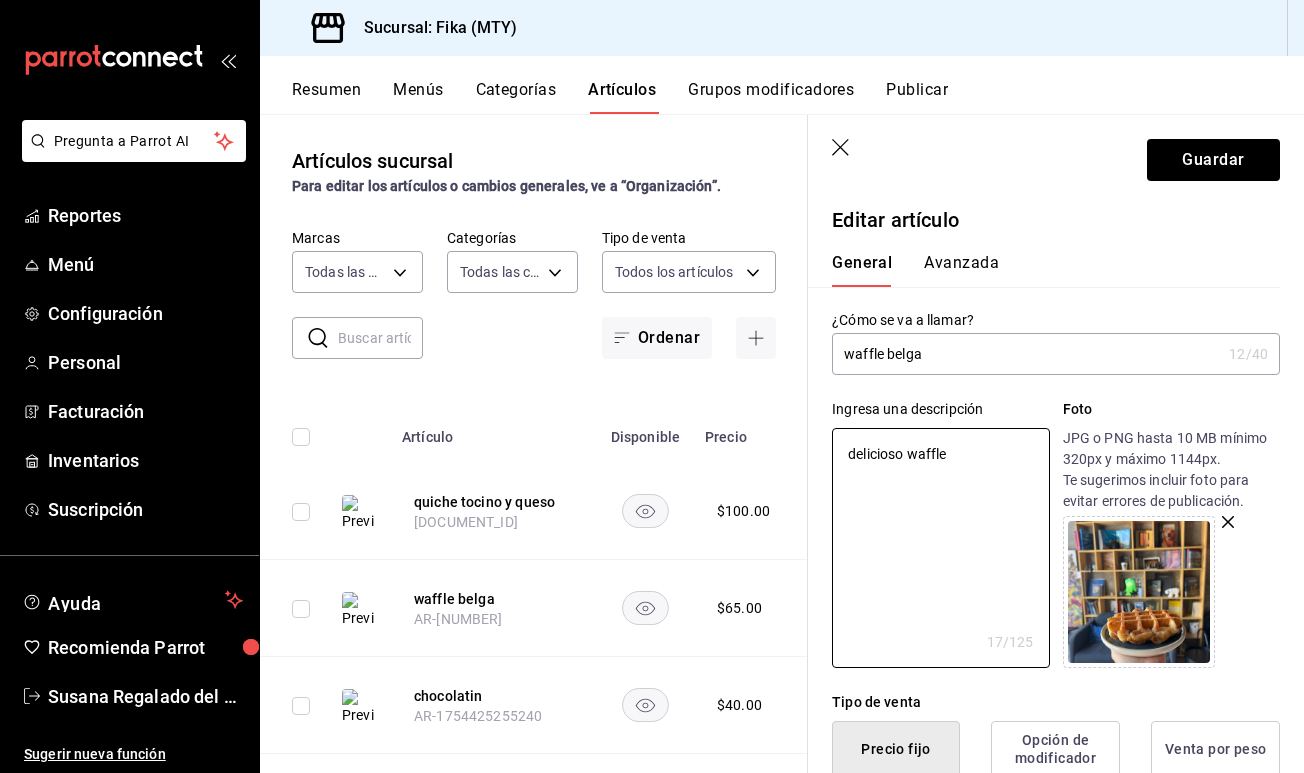 type on "delicioso waffle b" 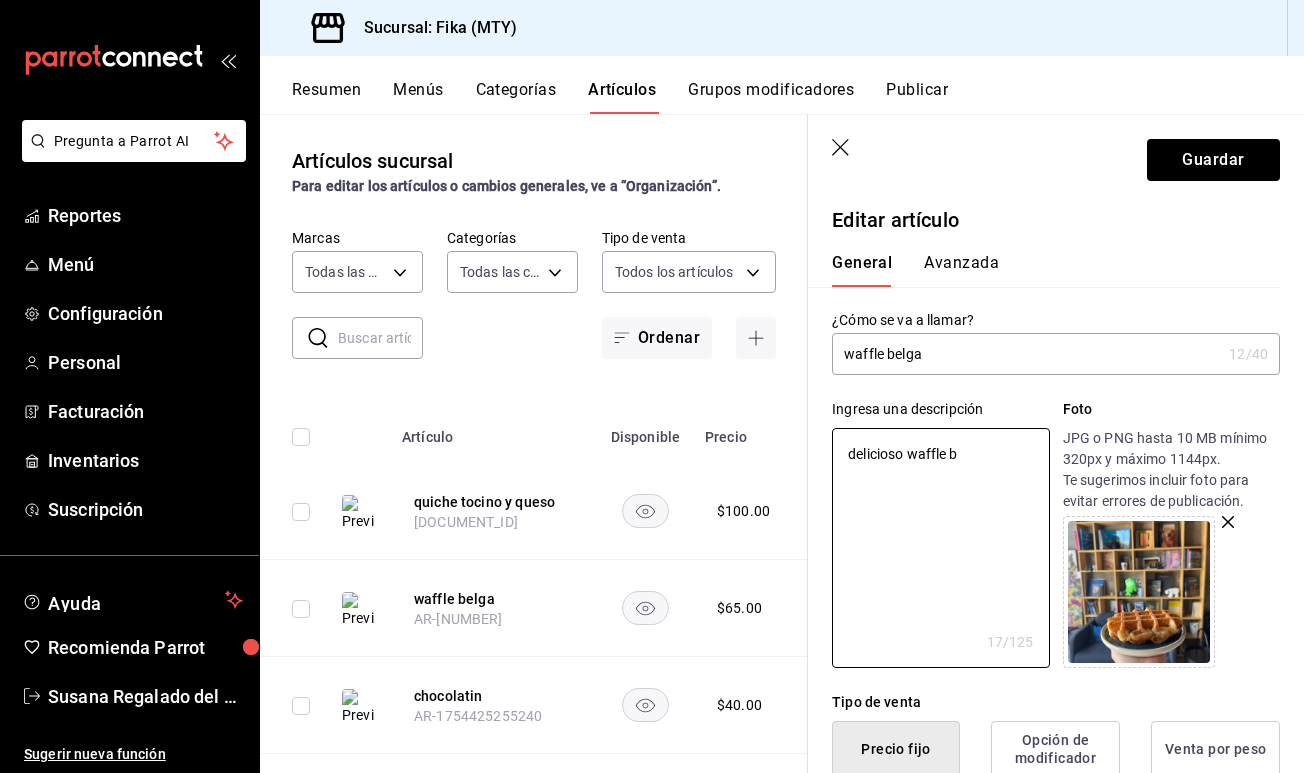 type on "delicioso waffle be" 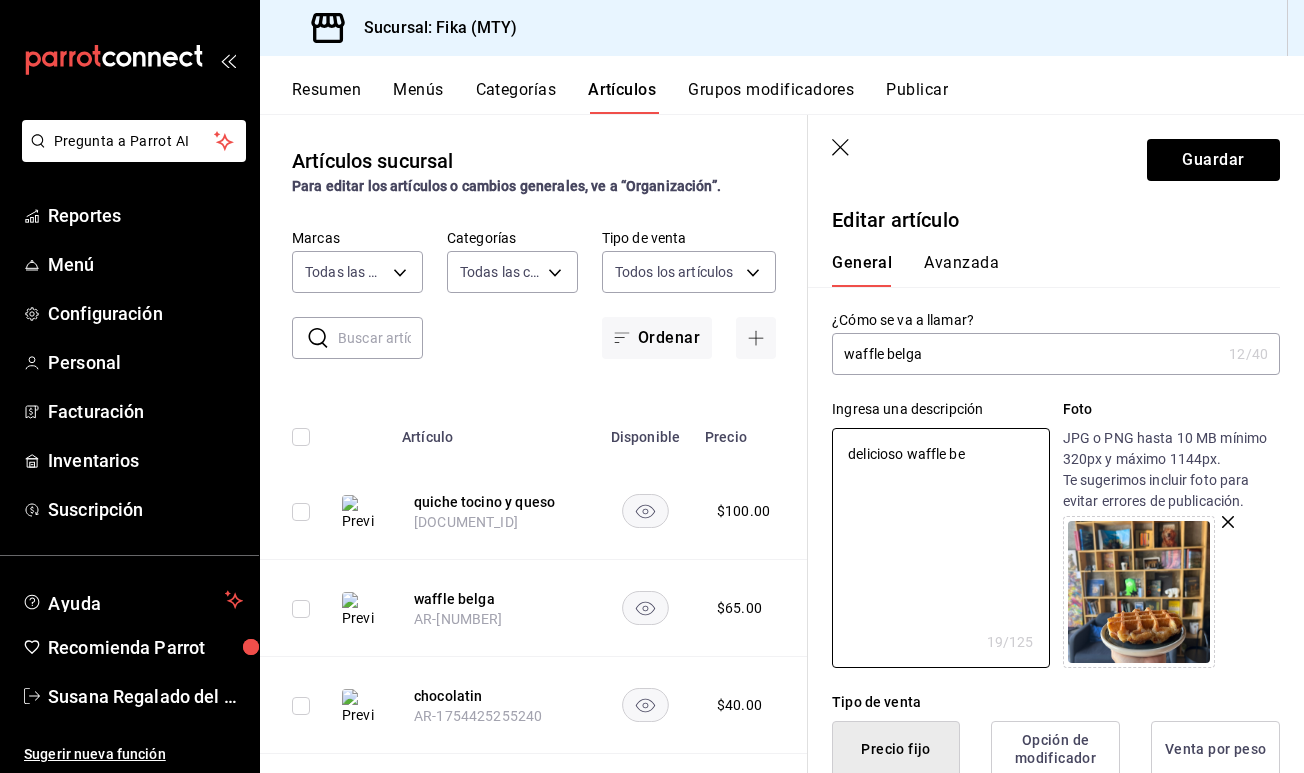 type on "delicioso waffle bel" 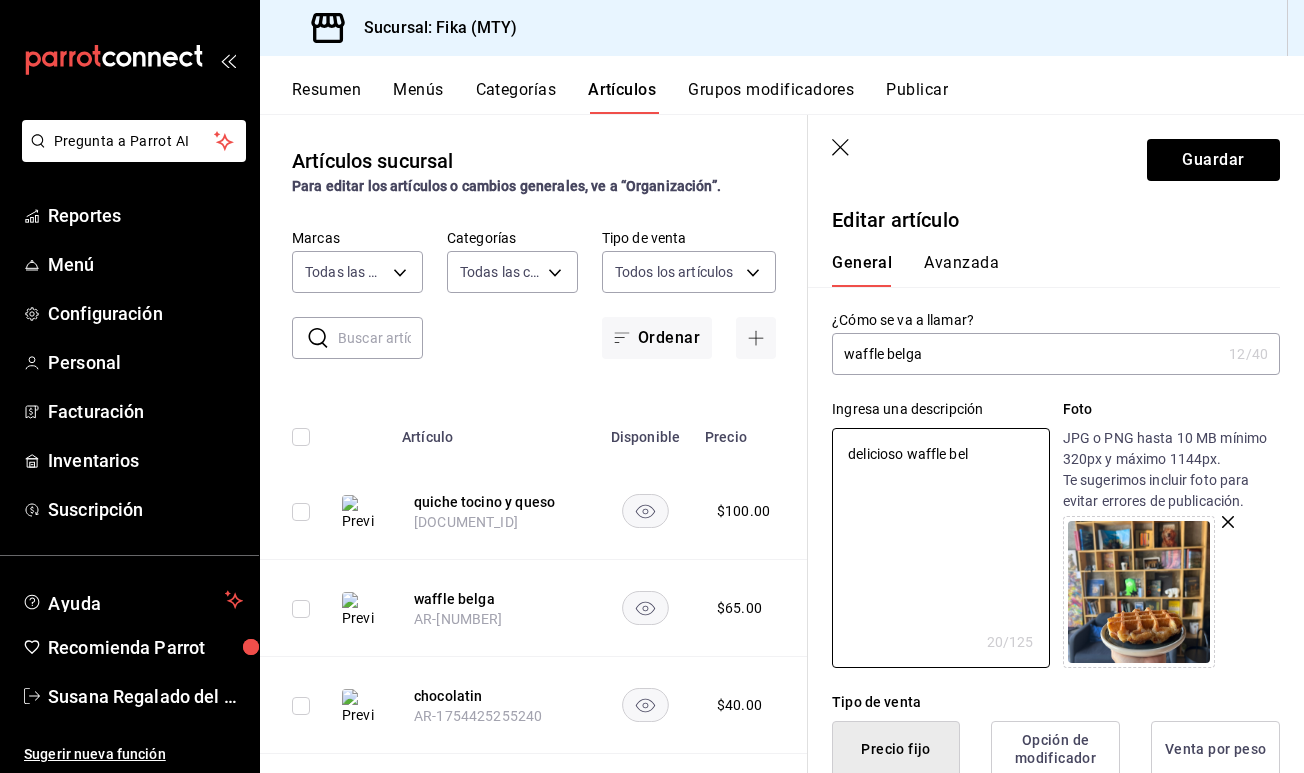 type on "delicioso waffle belg" 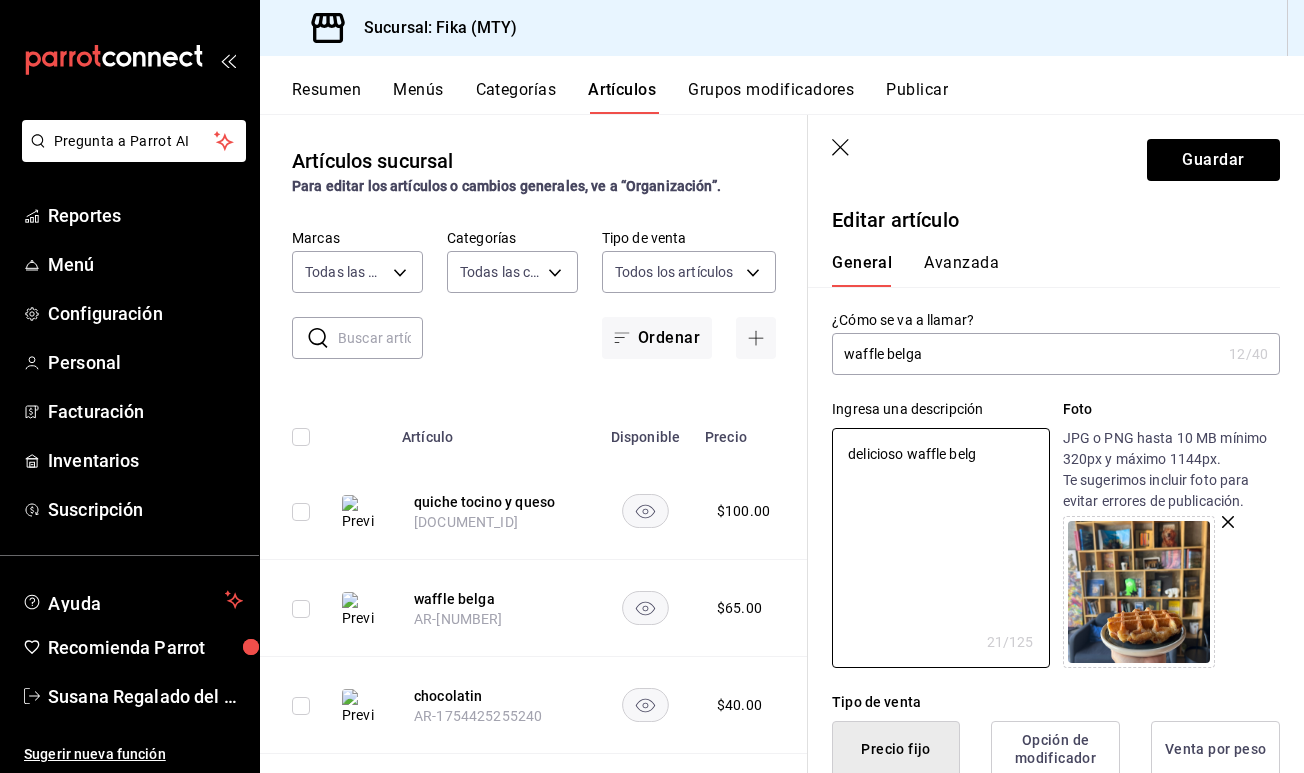 type on "delicioso waffle belga" 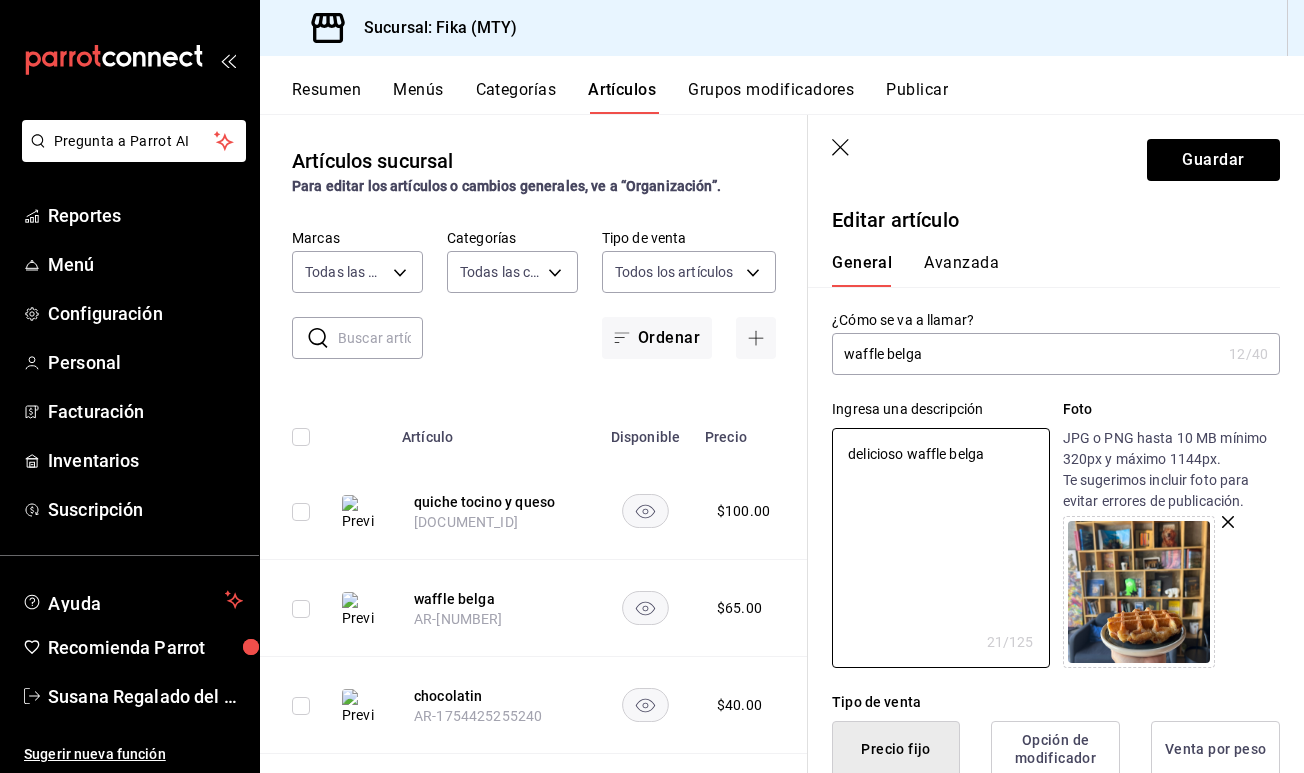 type on "delicioso waffle belga" 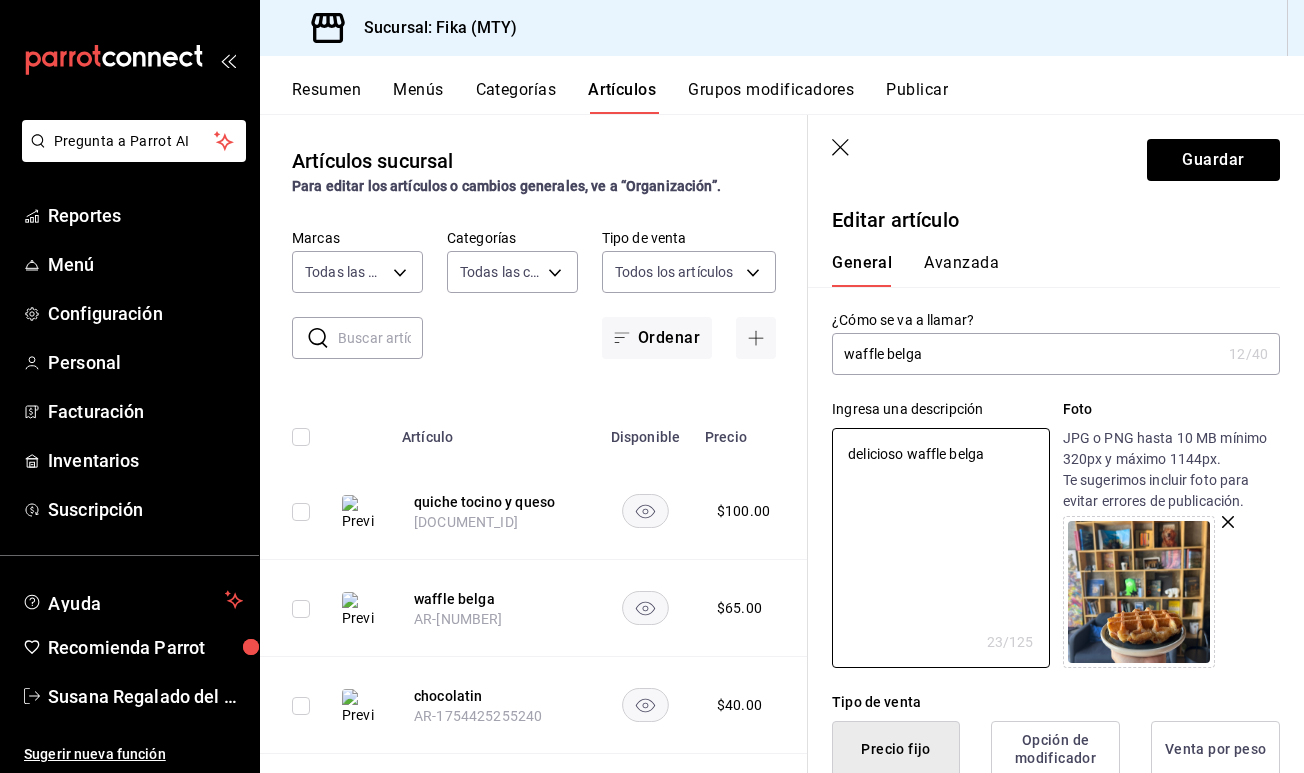 type on "delicioso waffle belga" 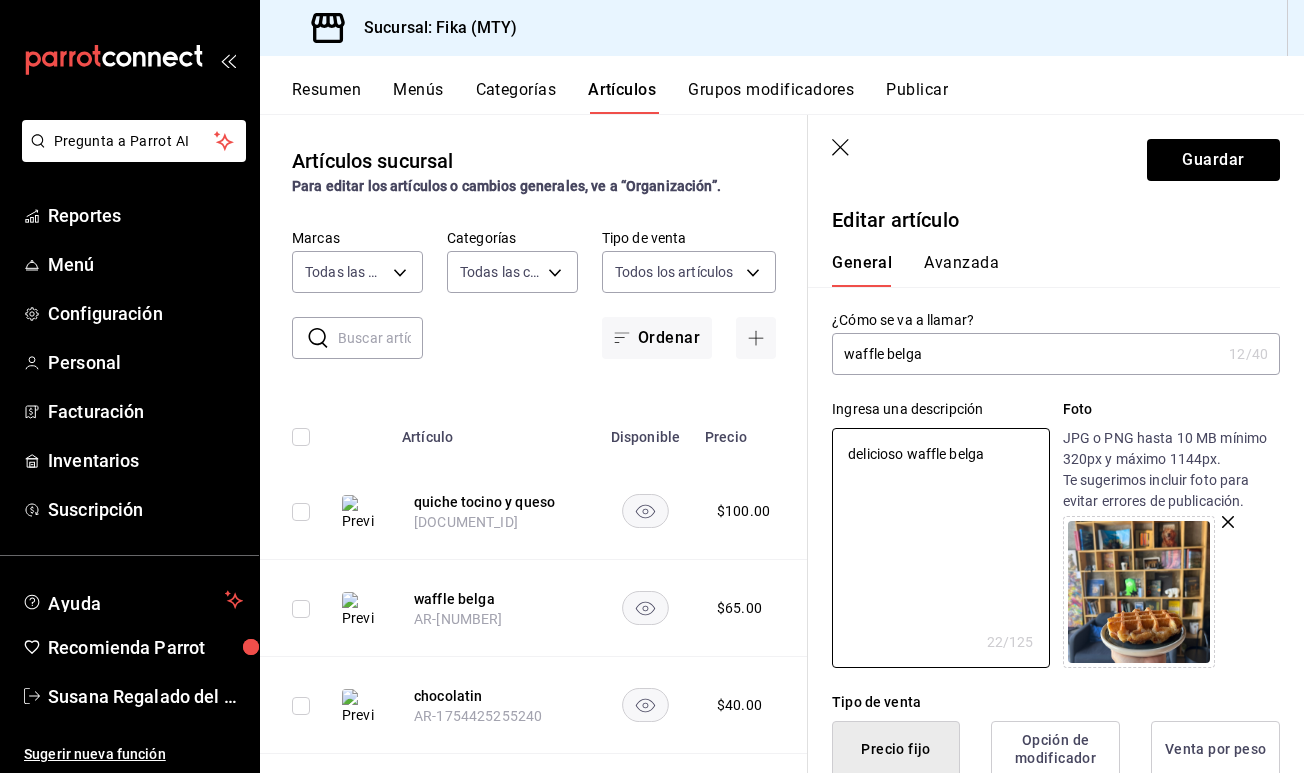 type on "delicioso waffle belga" 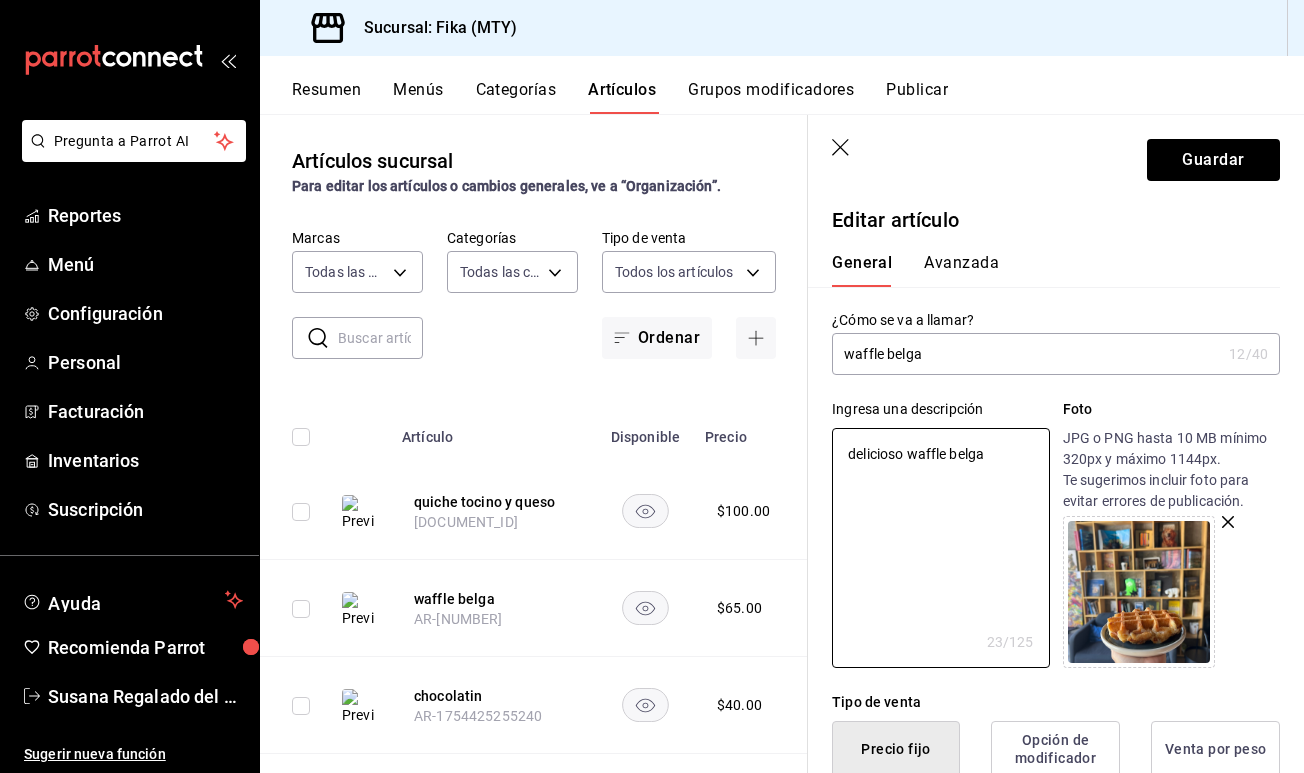 type on "delicioso waffle belga (" 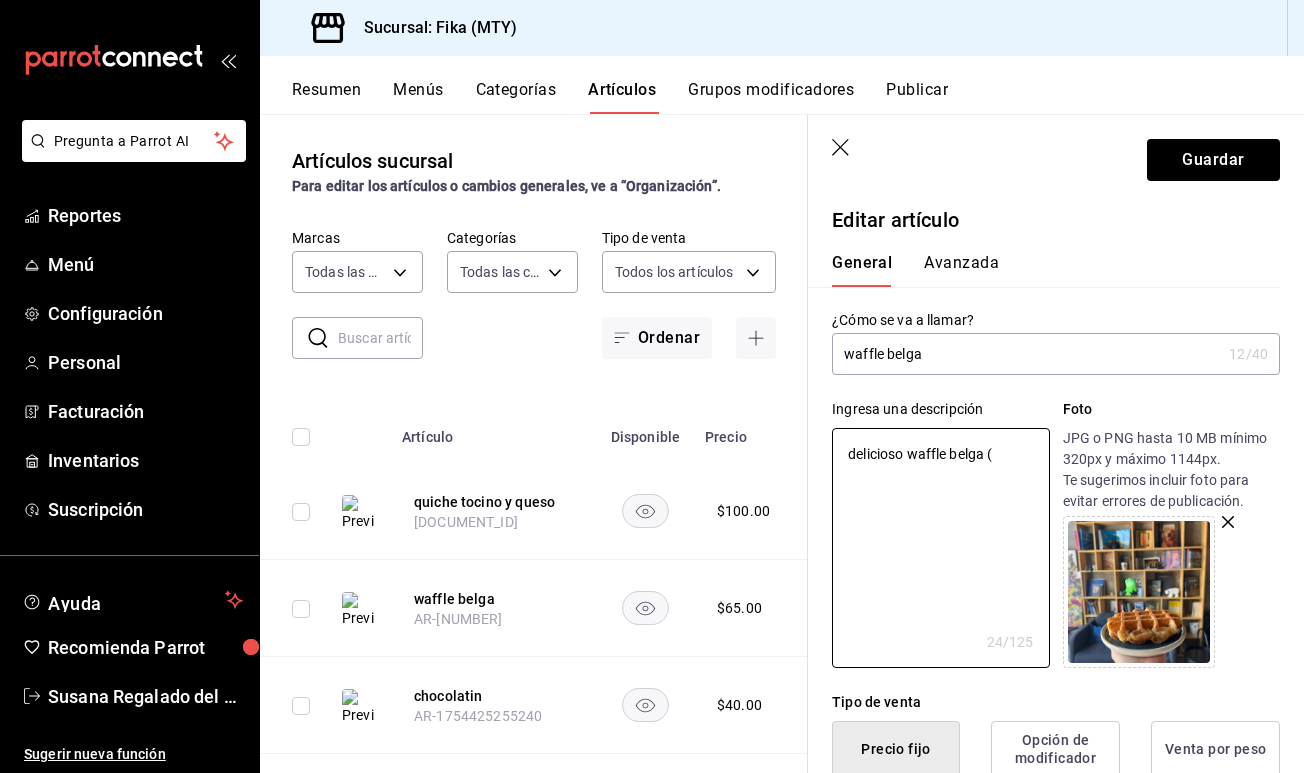 type on "delicioso waffle belga (d" 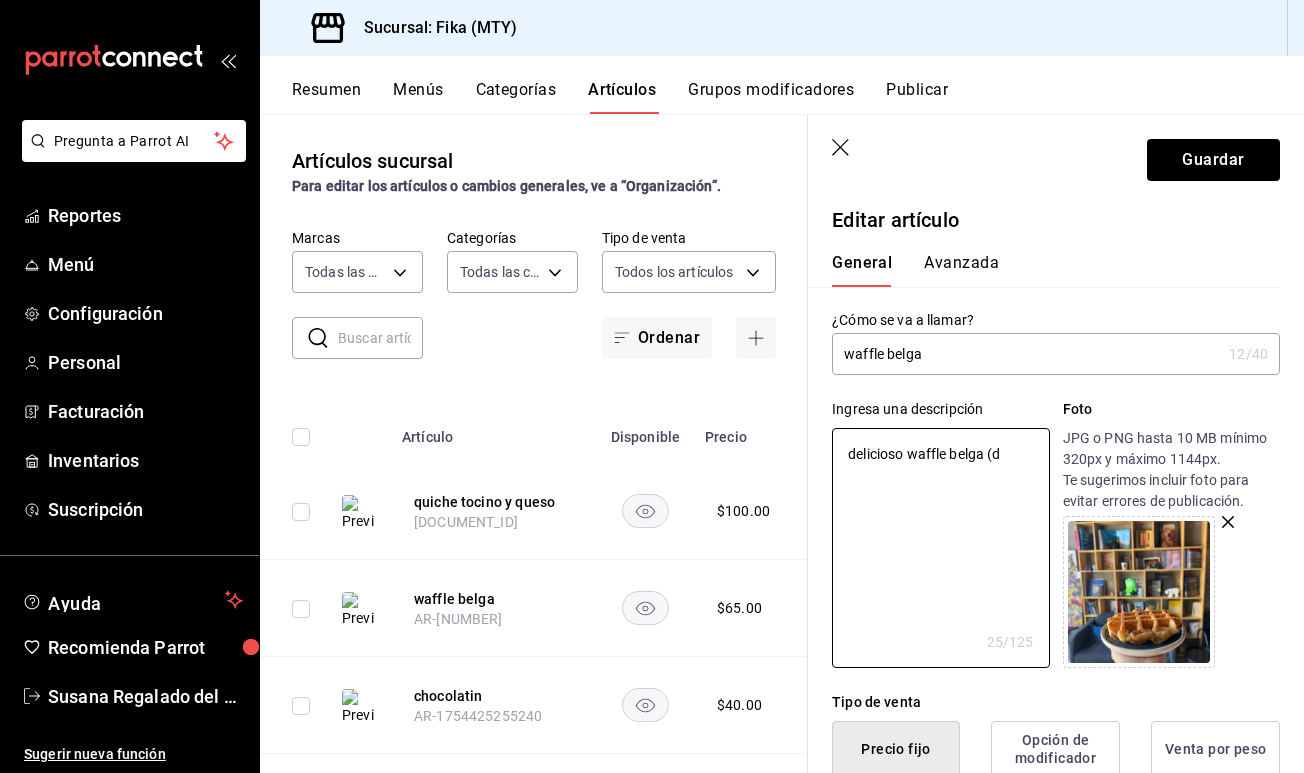 type on "delicioso waffle belga (du" 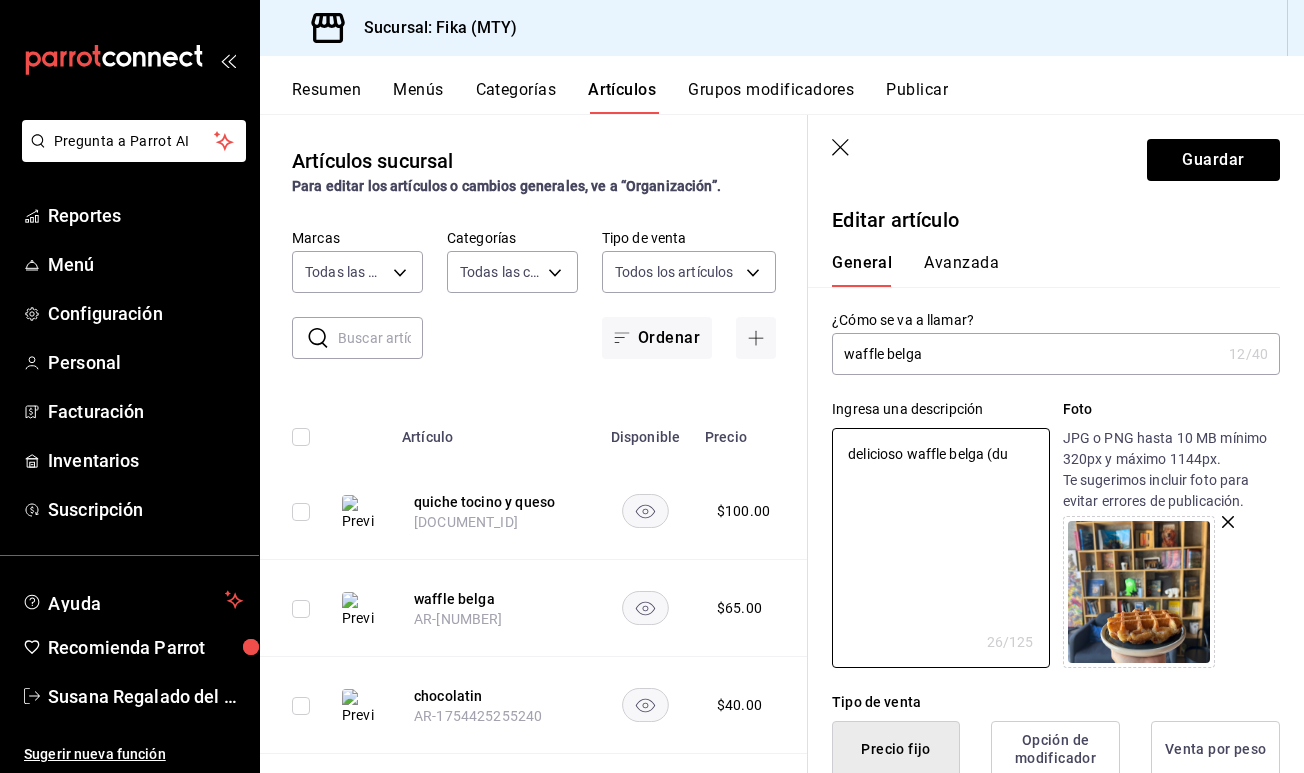 type on "delicioso waffle belga (dul" 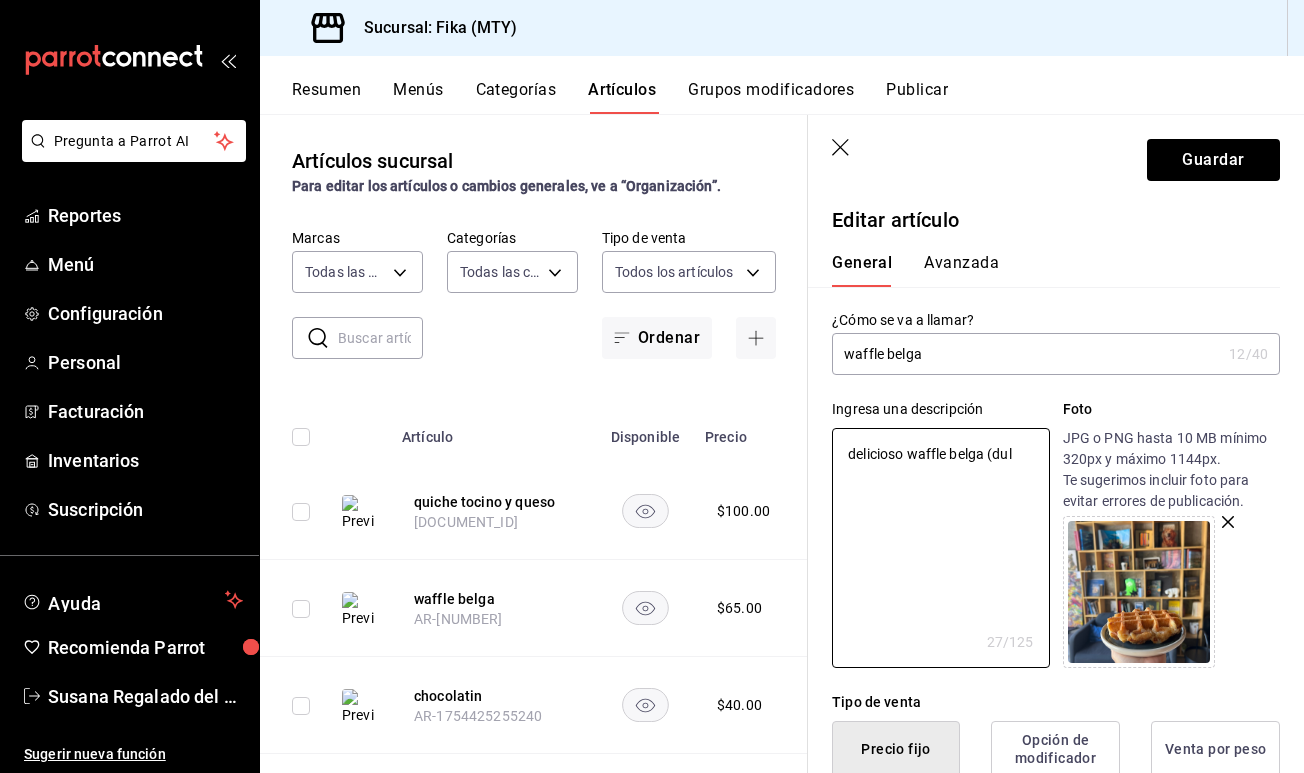 type on "delicioso waffle belga (dulc" 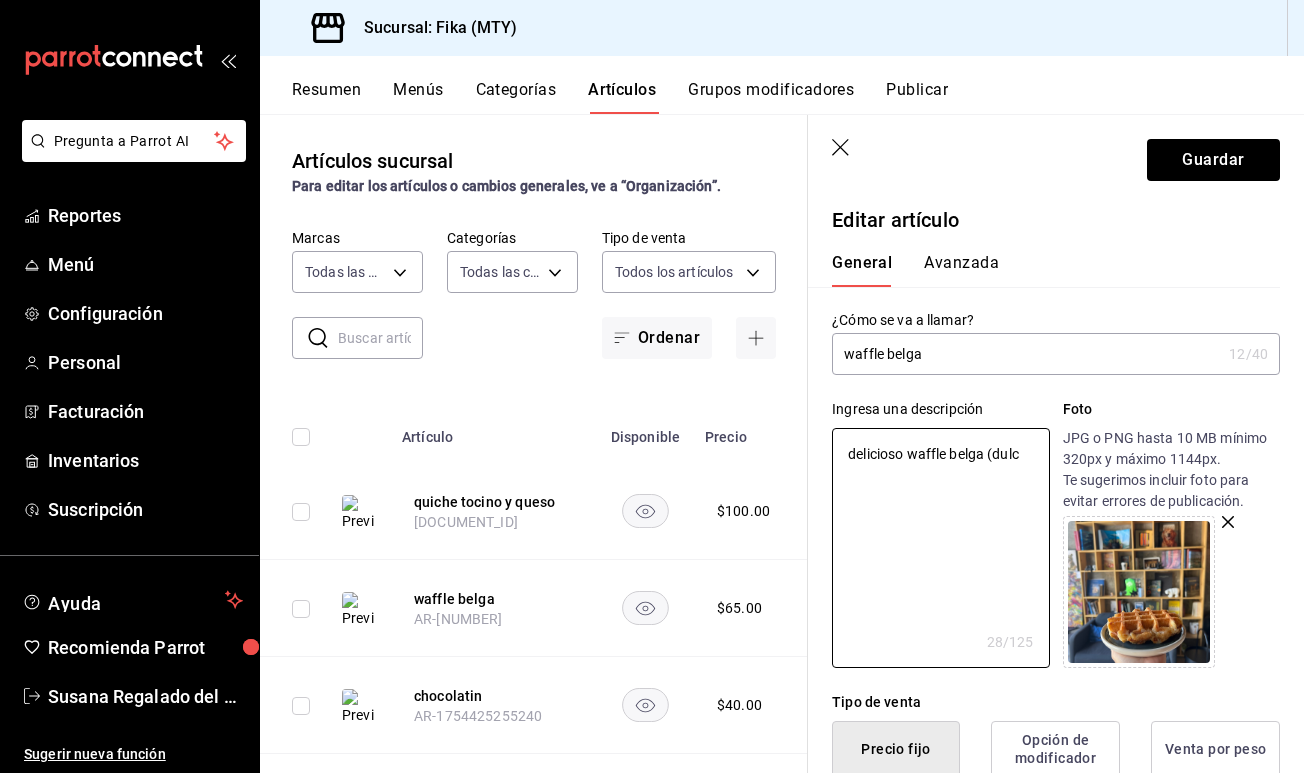 type on "delicioso waffle belga (dulce" 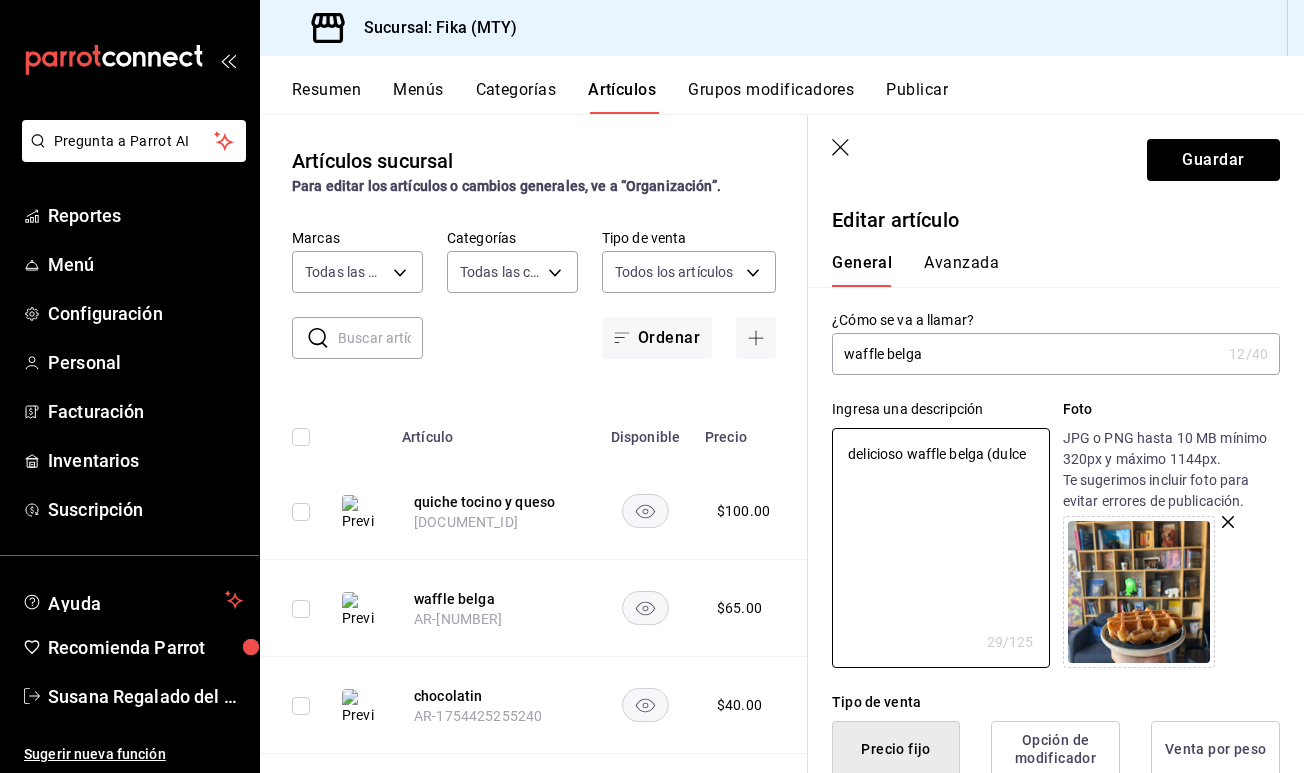 type on "delicioso waffle belga (dulce)" 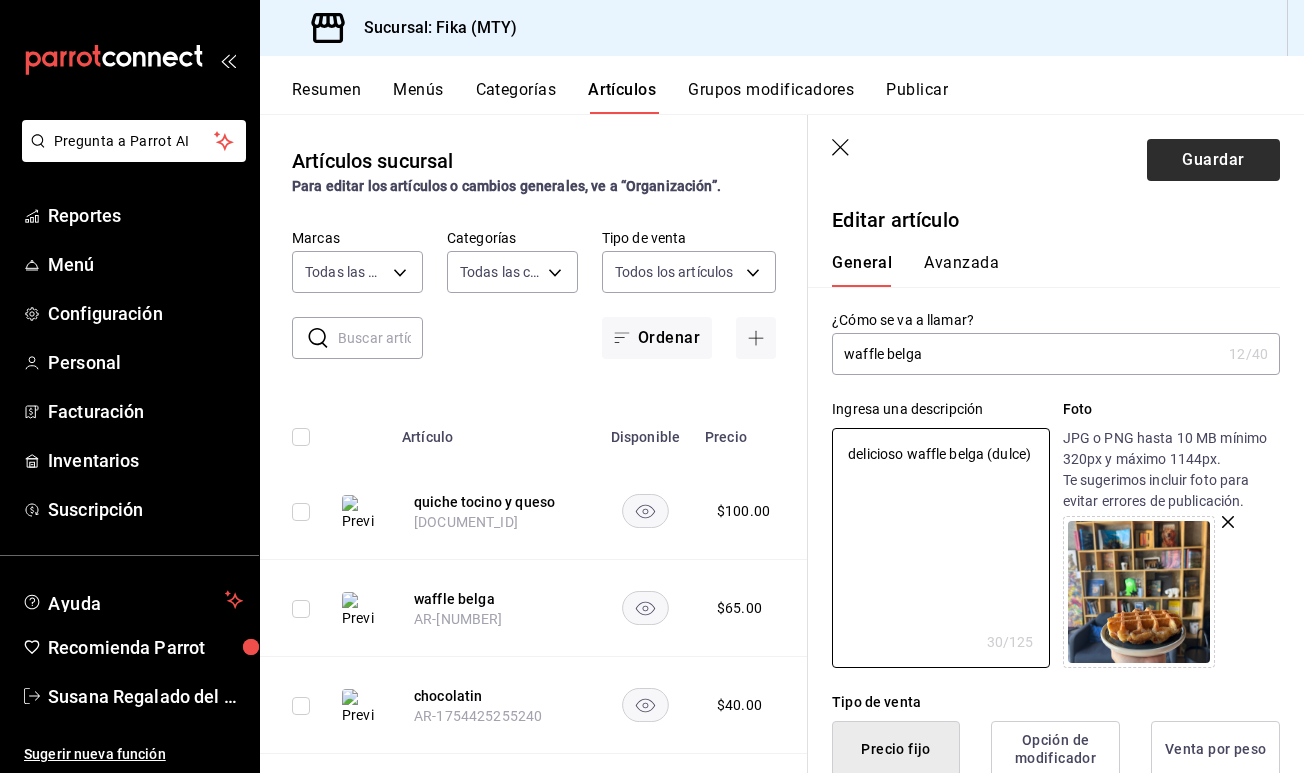 type on "delicioso waffle belga (dulce)" 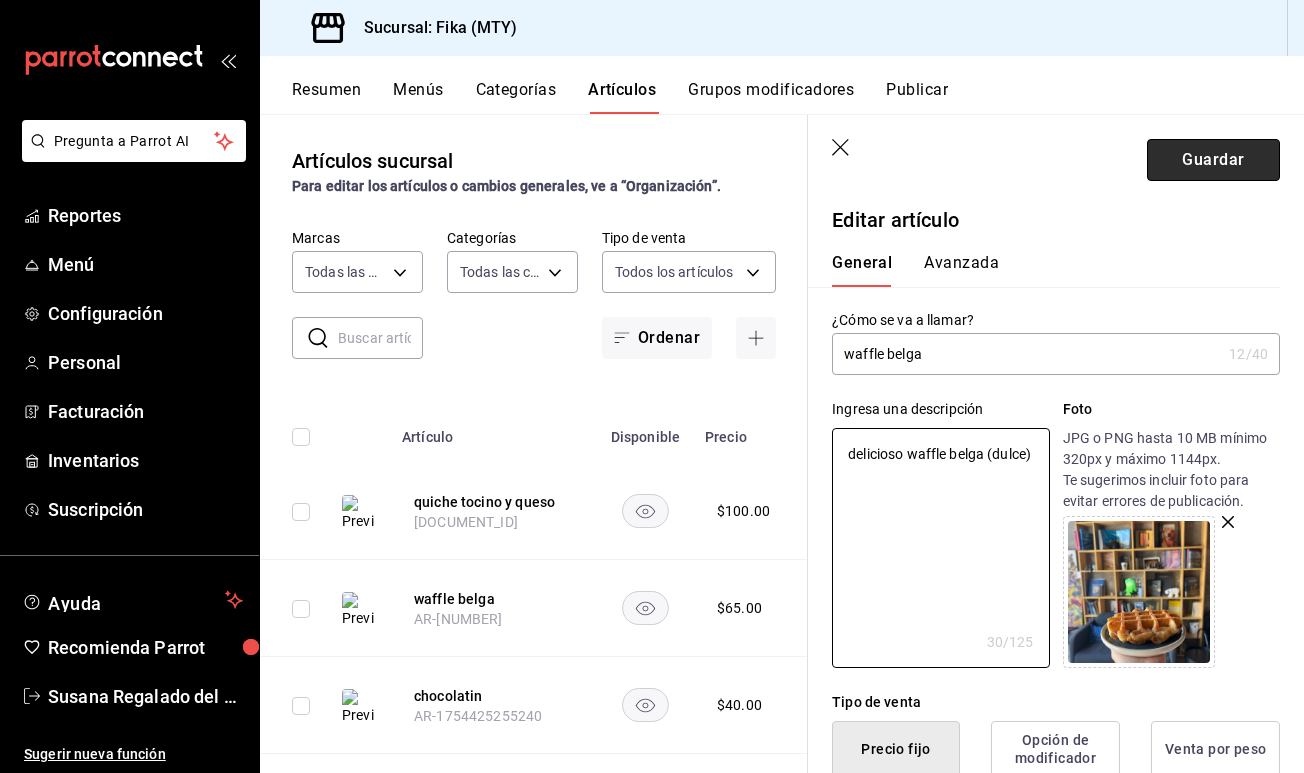 click on "Guardar" at bounding box center (1213, 160) 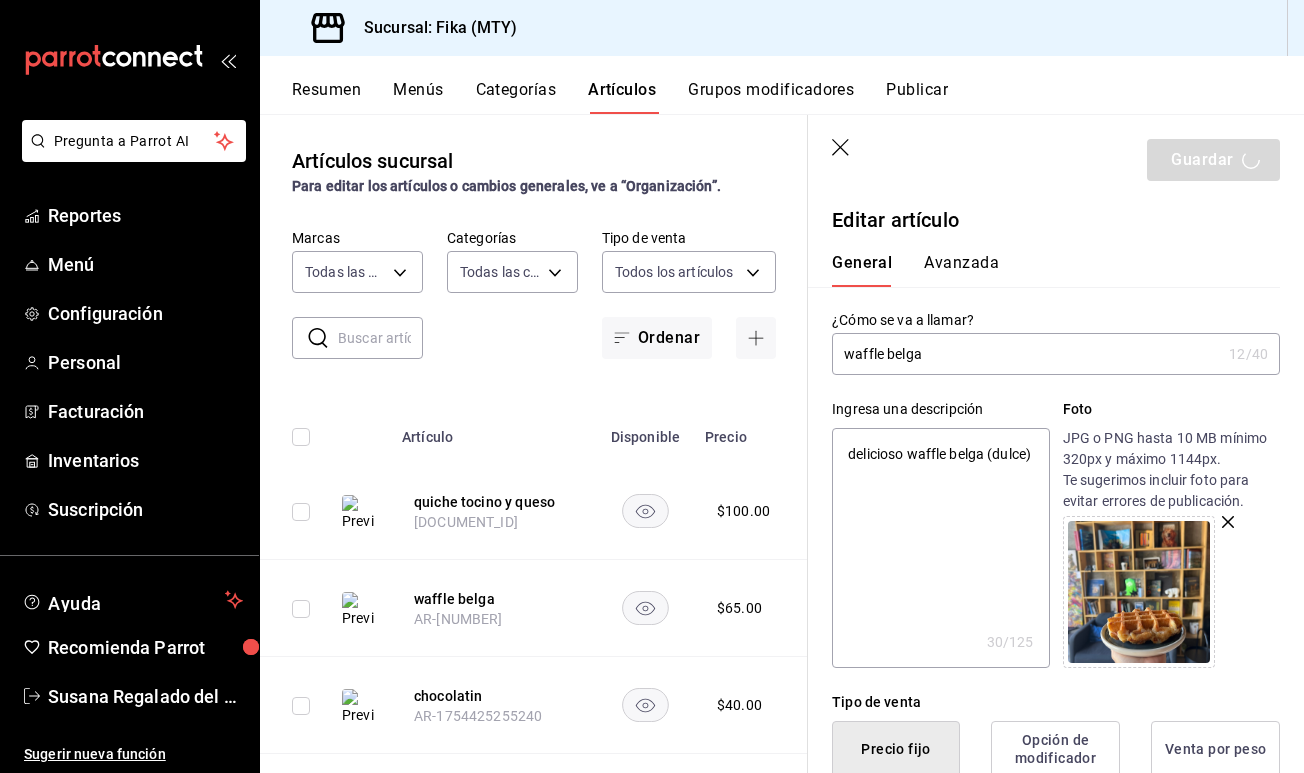 type on "x" 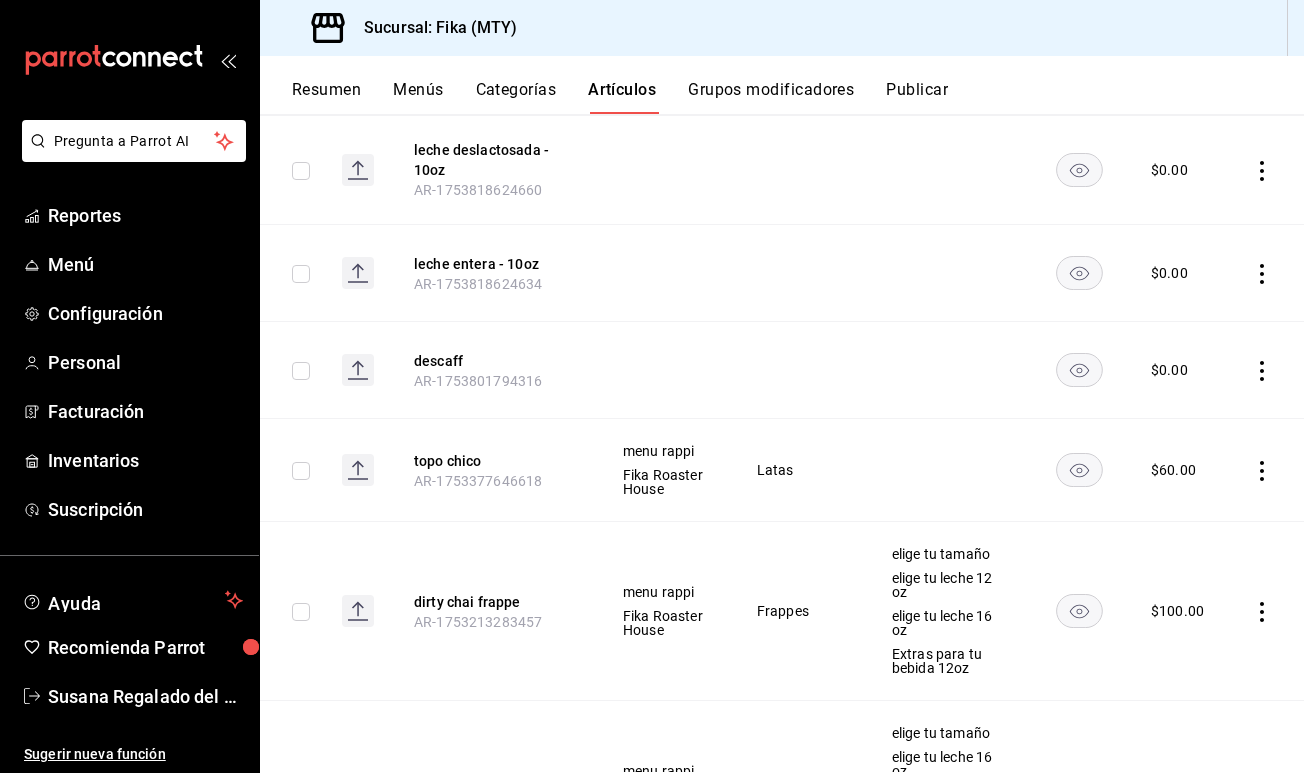 scroll, scrollTop: 1434, scrollLeft: 0, axis: vertical 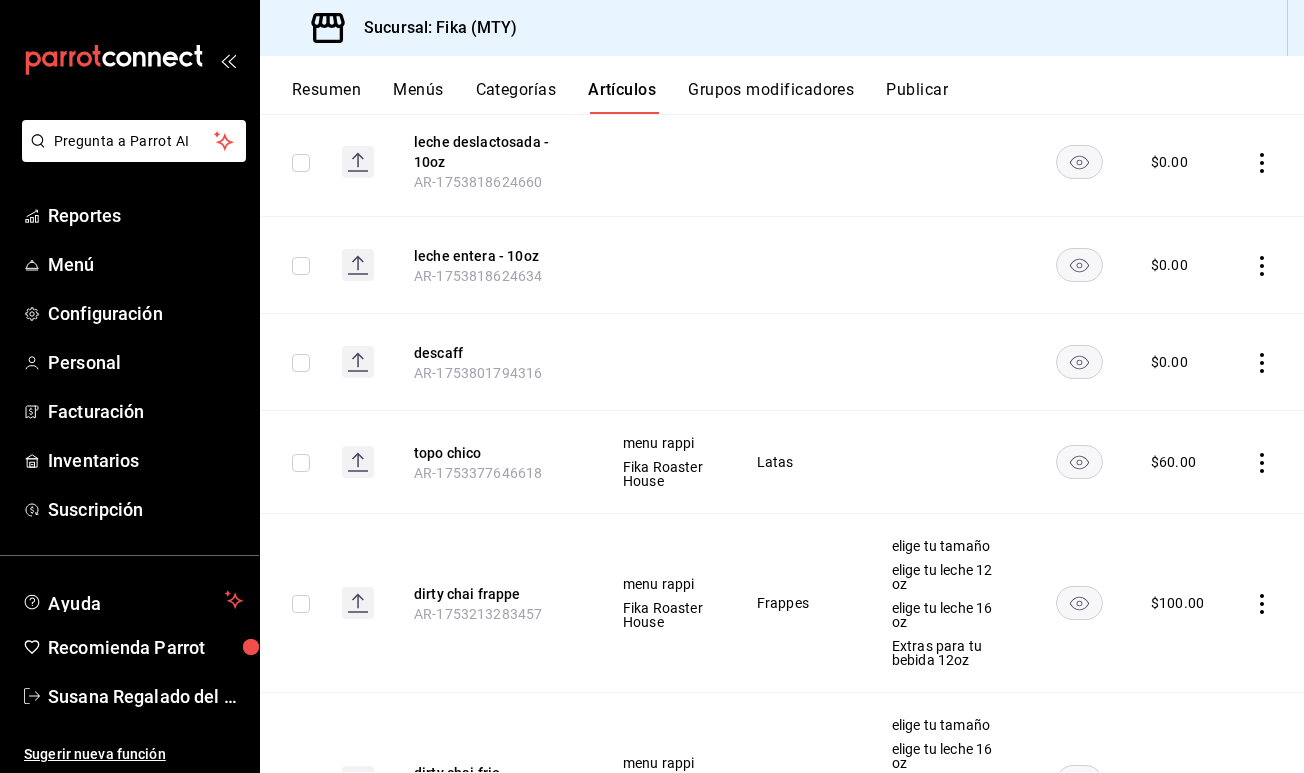 click 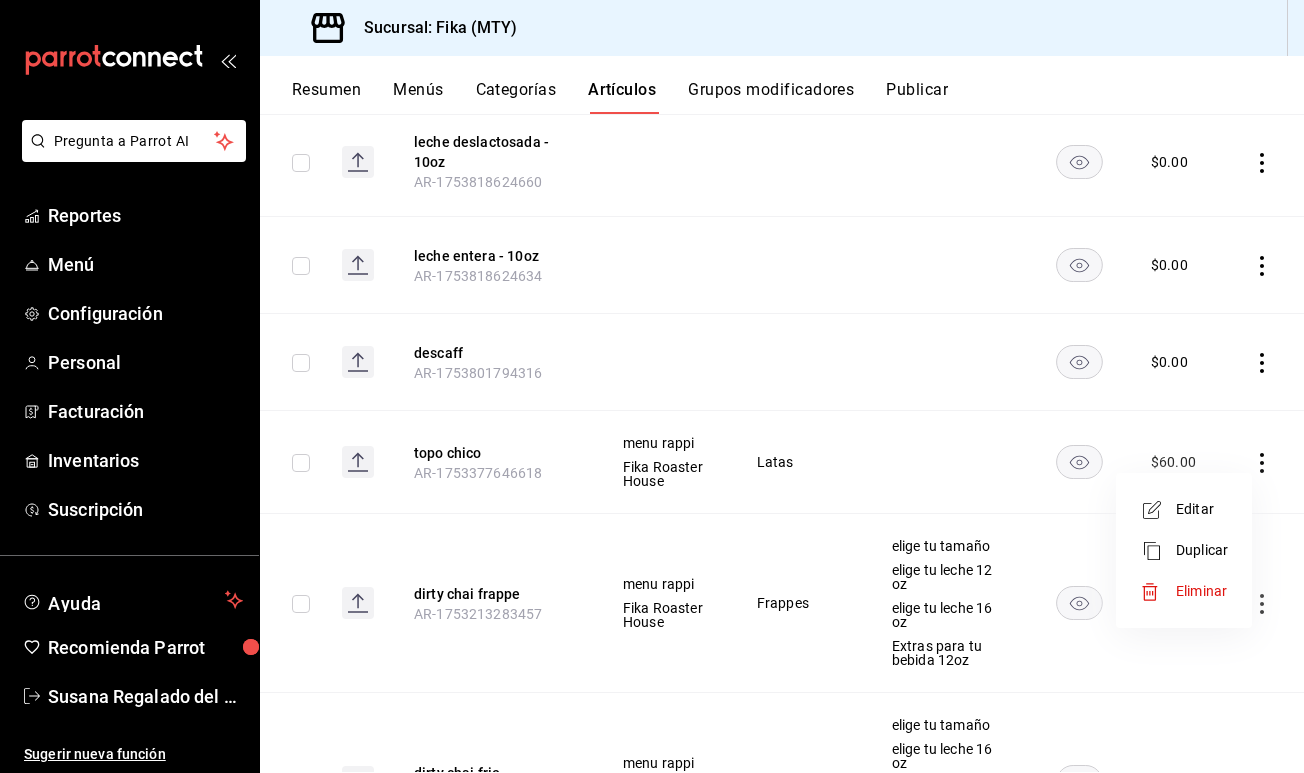 click on "Editar" at bounding box center [1202, 509] 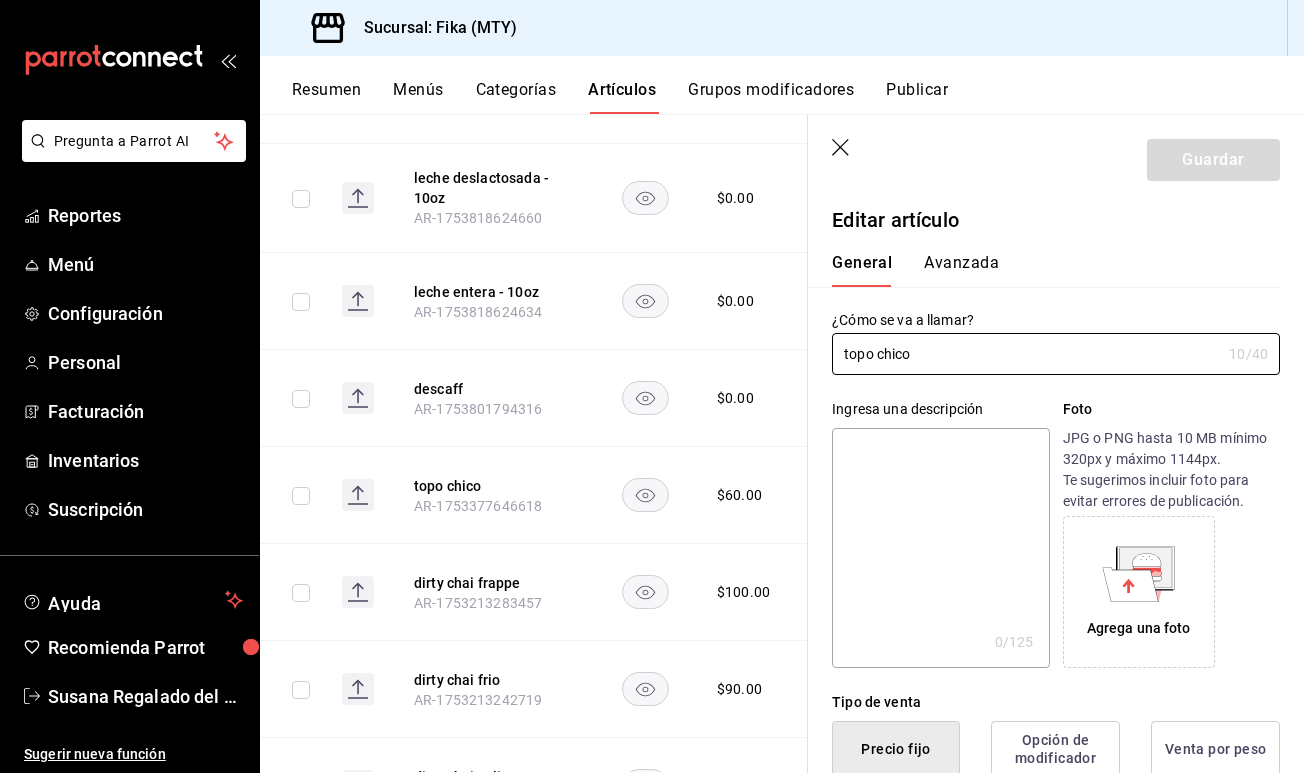 type on "$60.00" 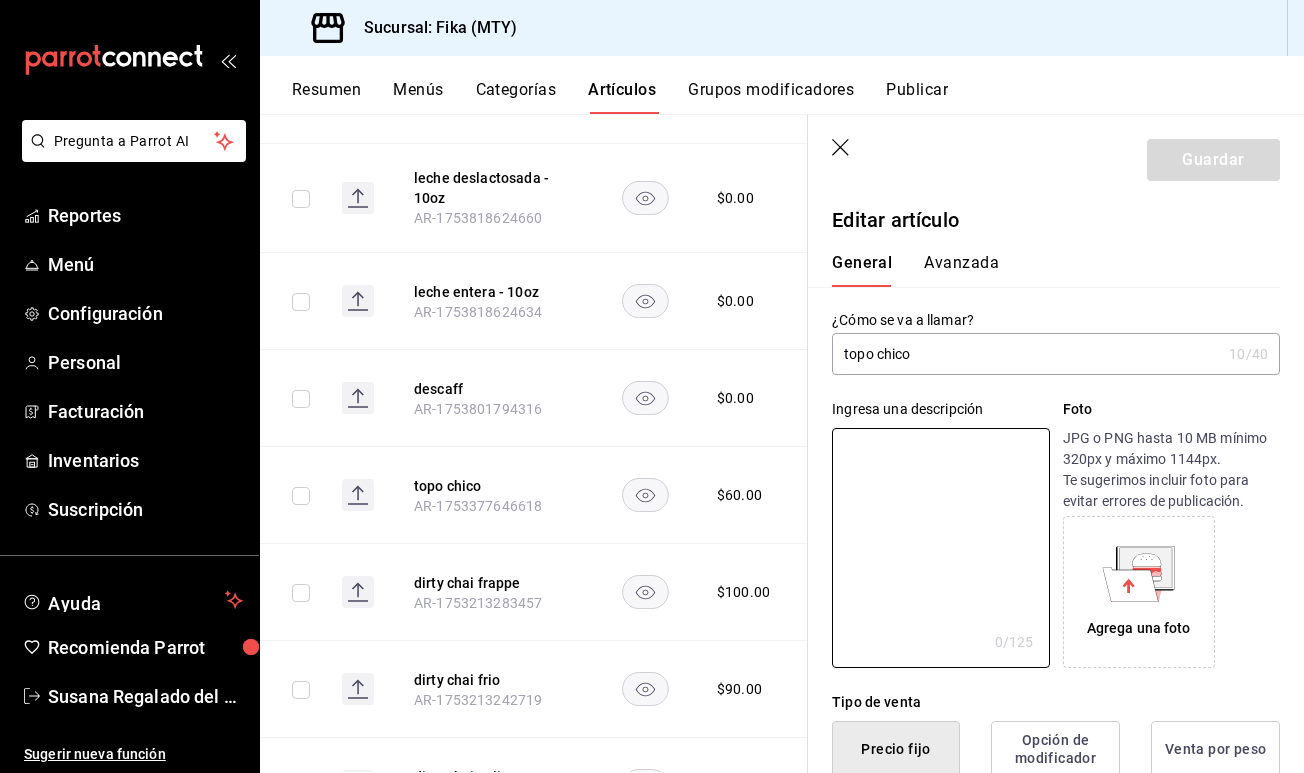 type on "a" 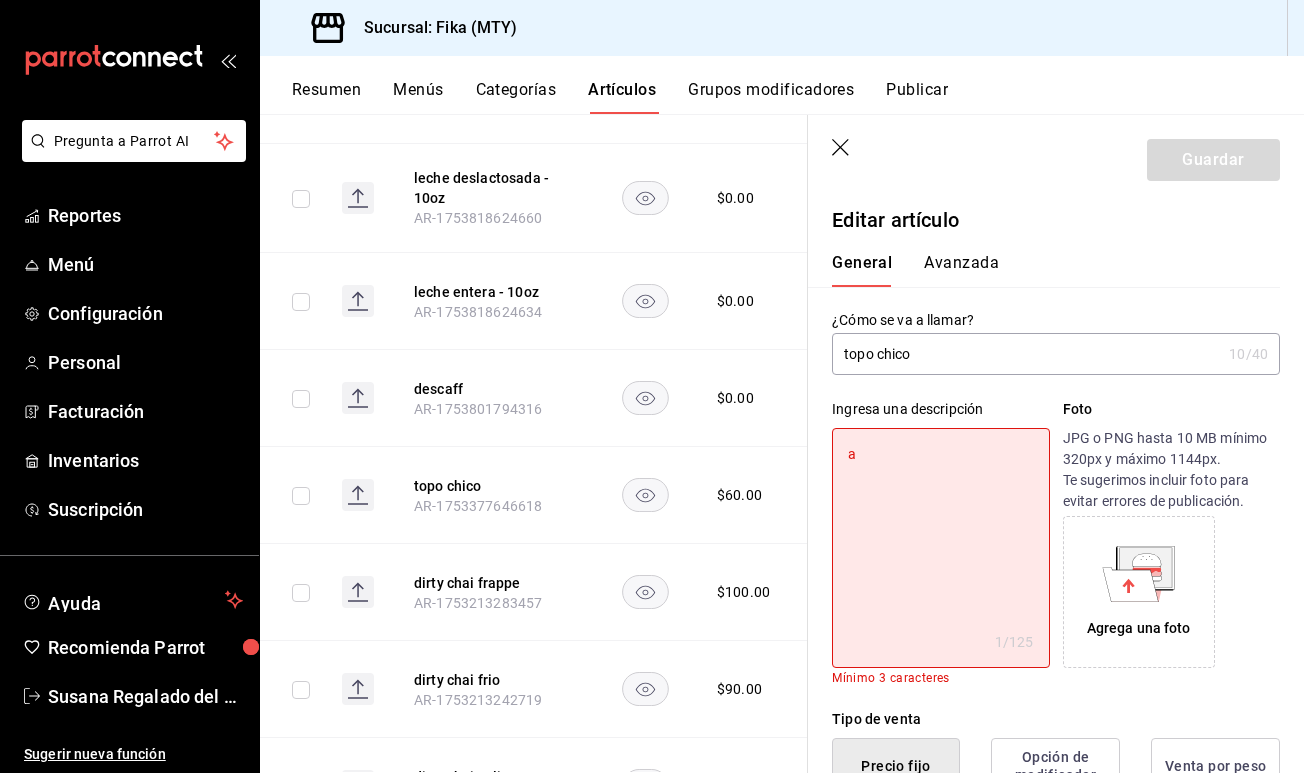 type on "x" 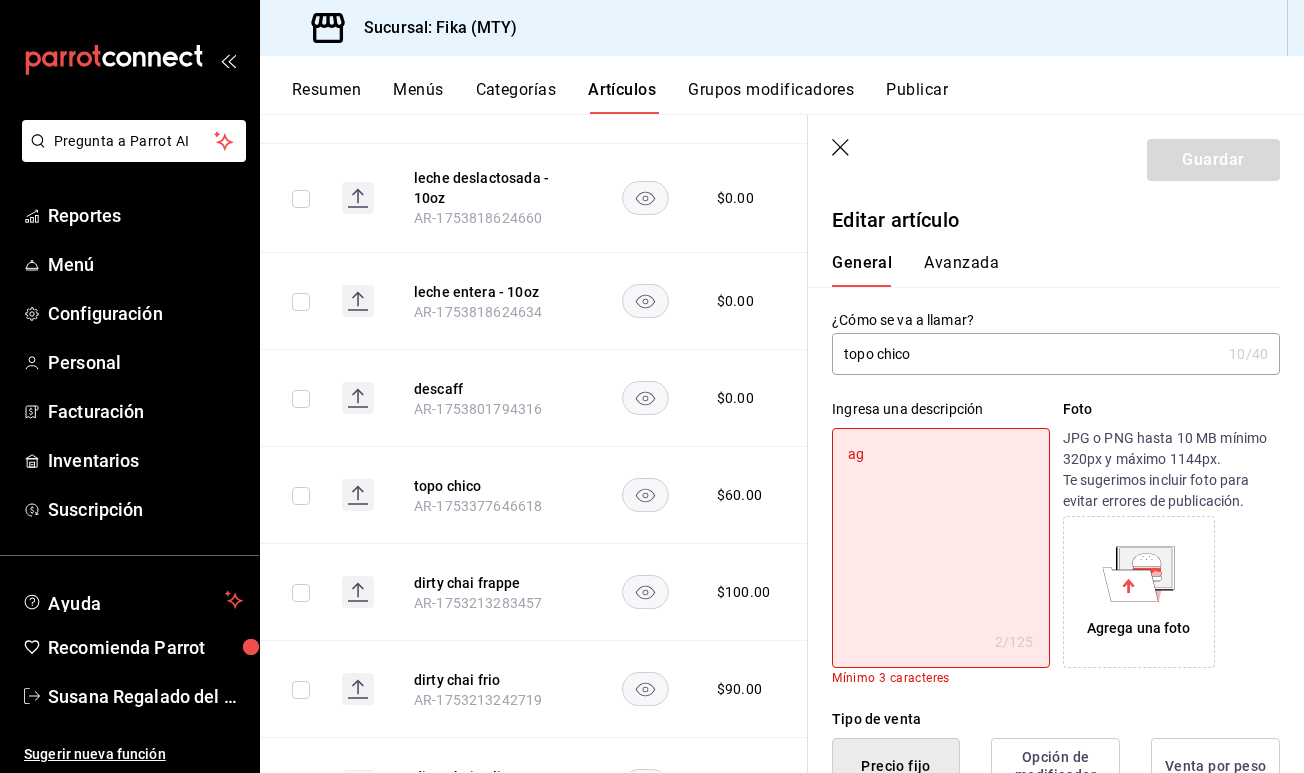 type on "agu" 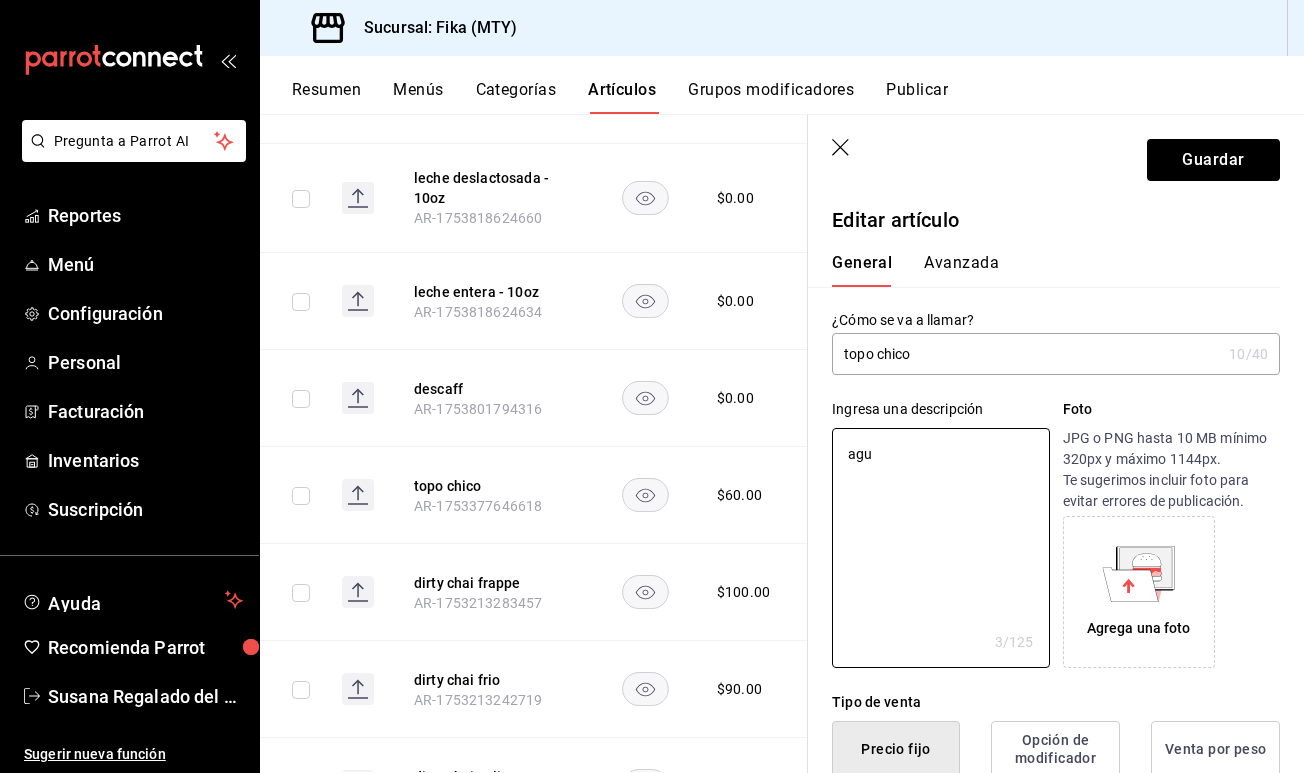 type on "agua" 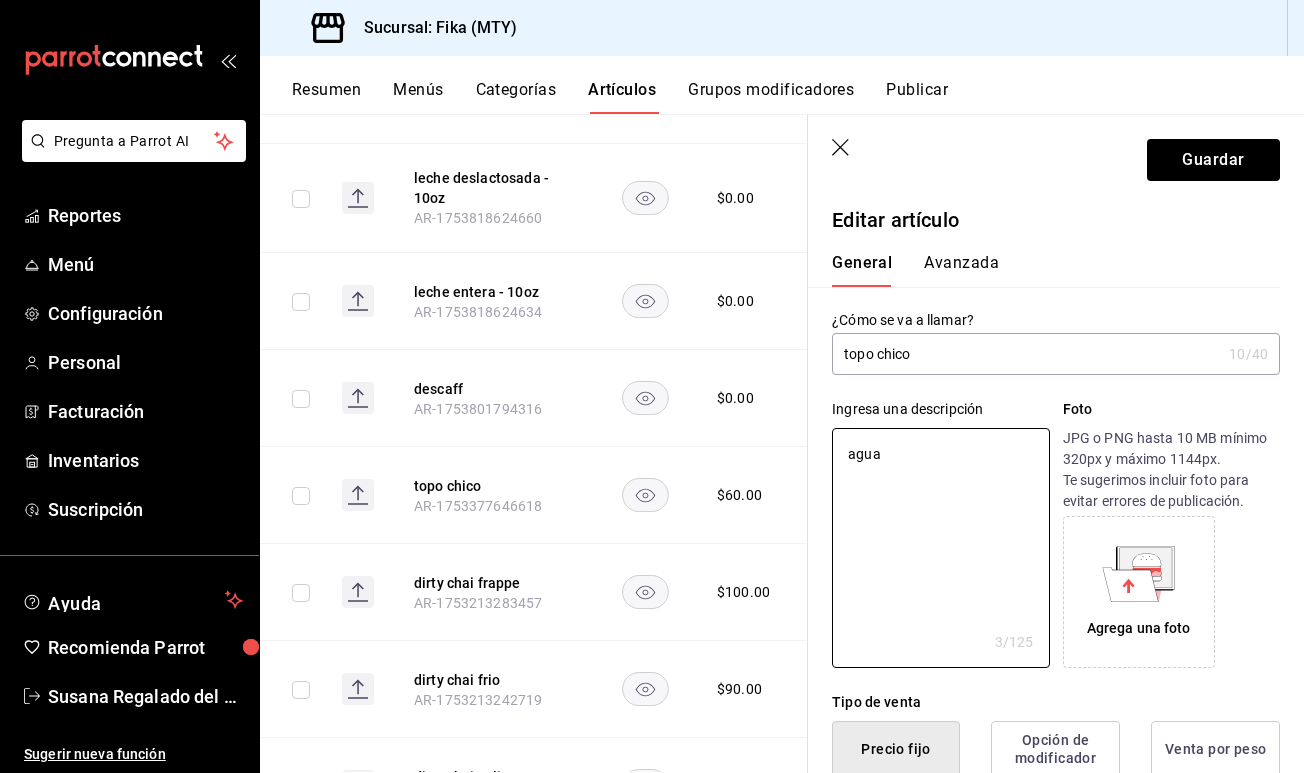 type on "agua" 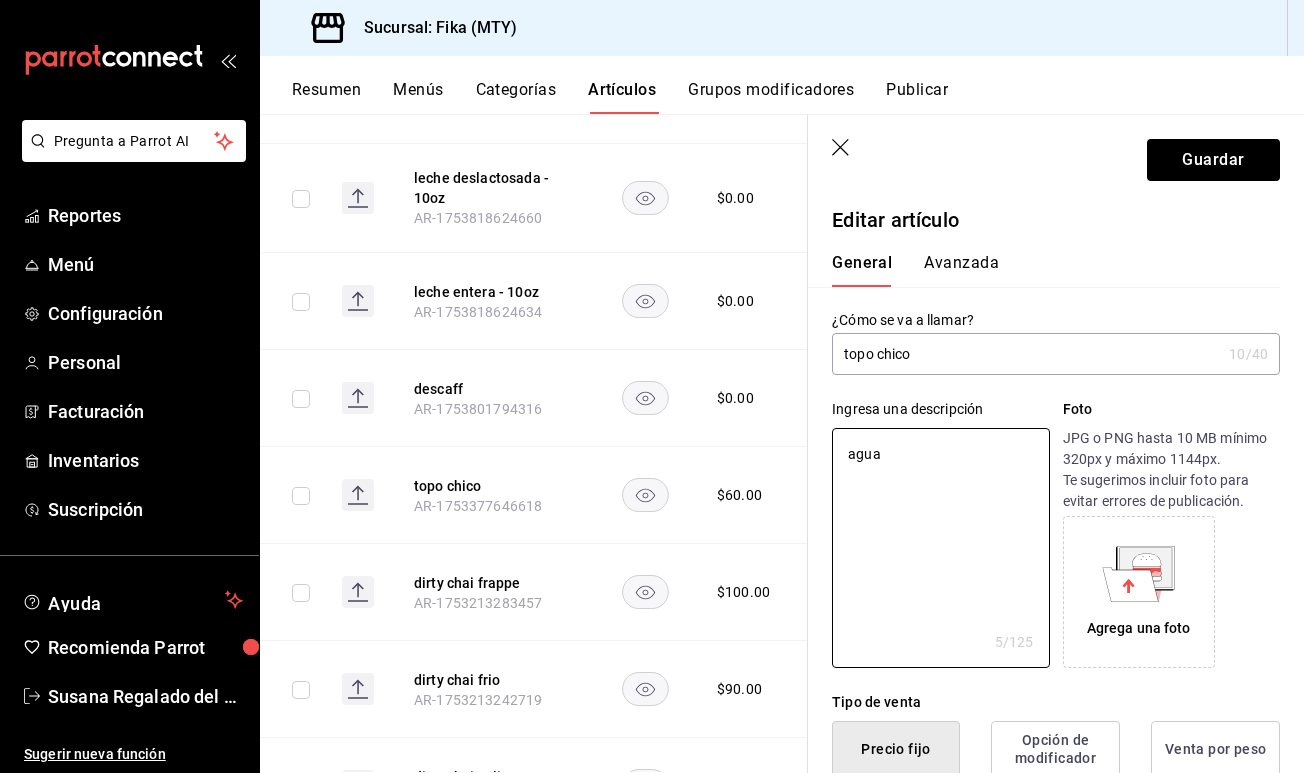 type on "agua m" 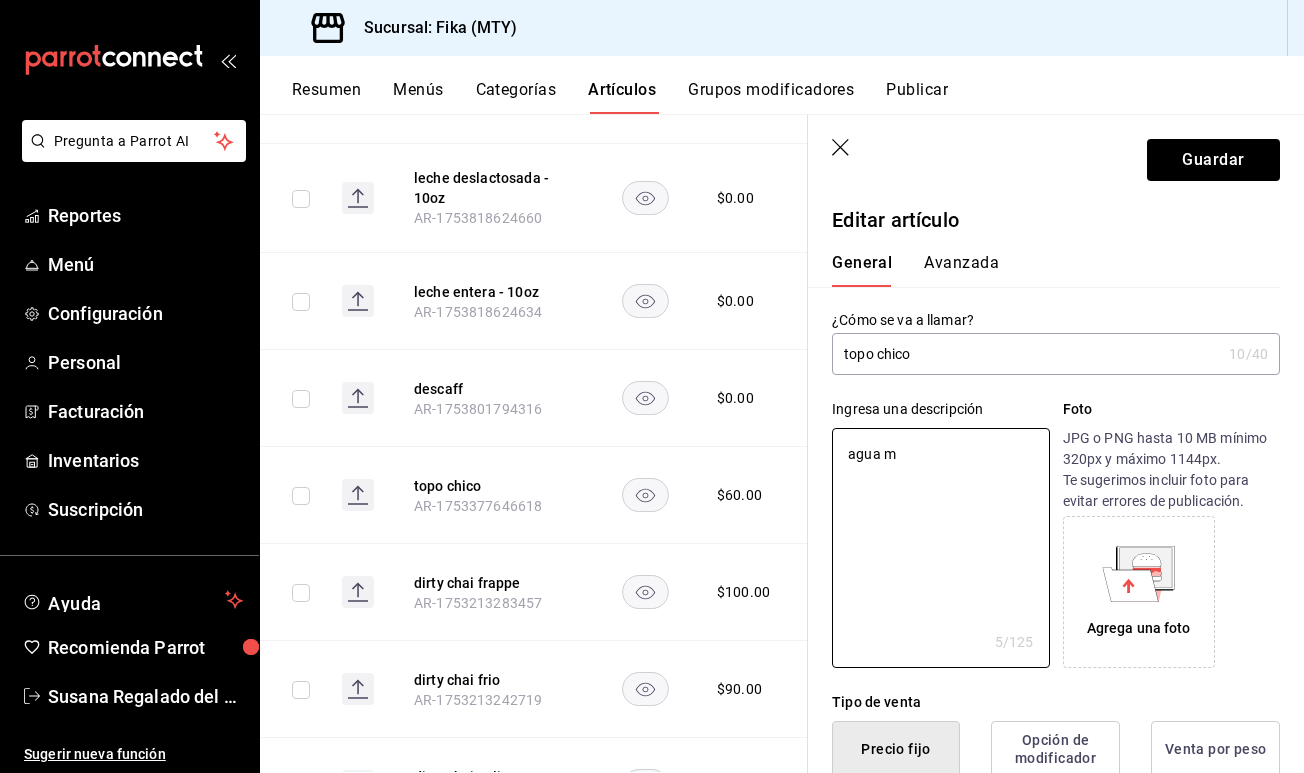 type on "agua mi" 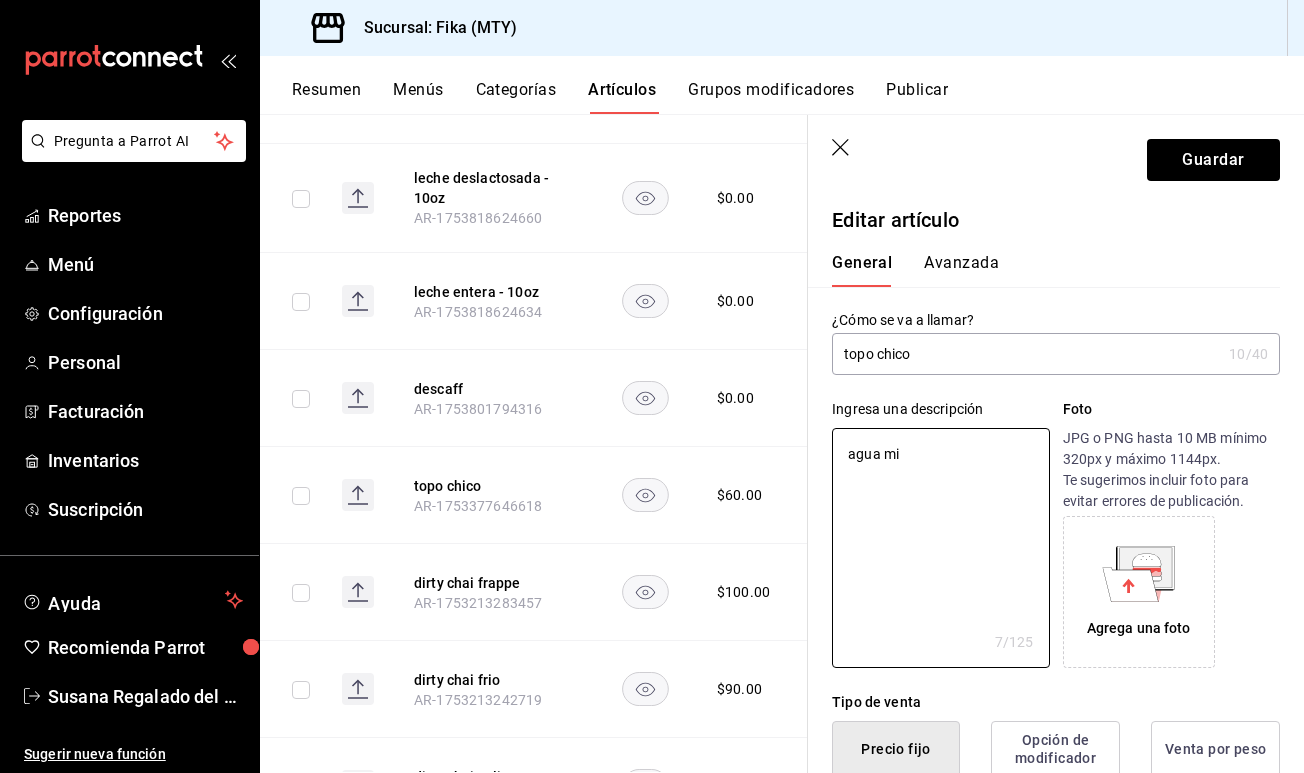 type on "agua min" 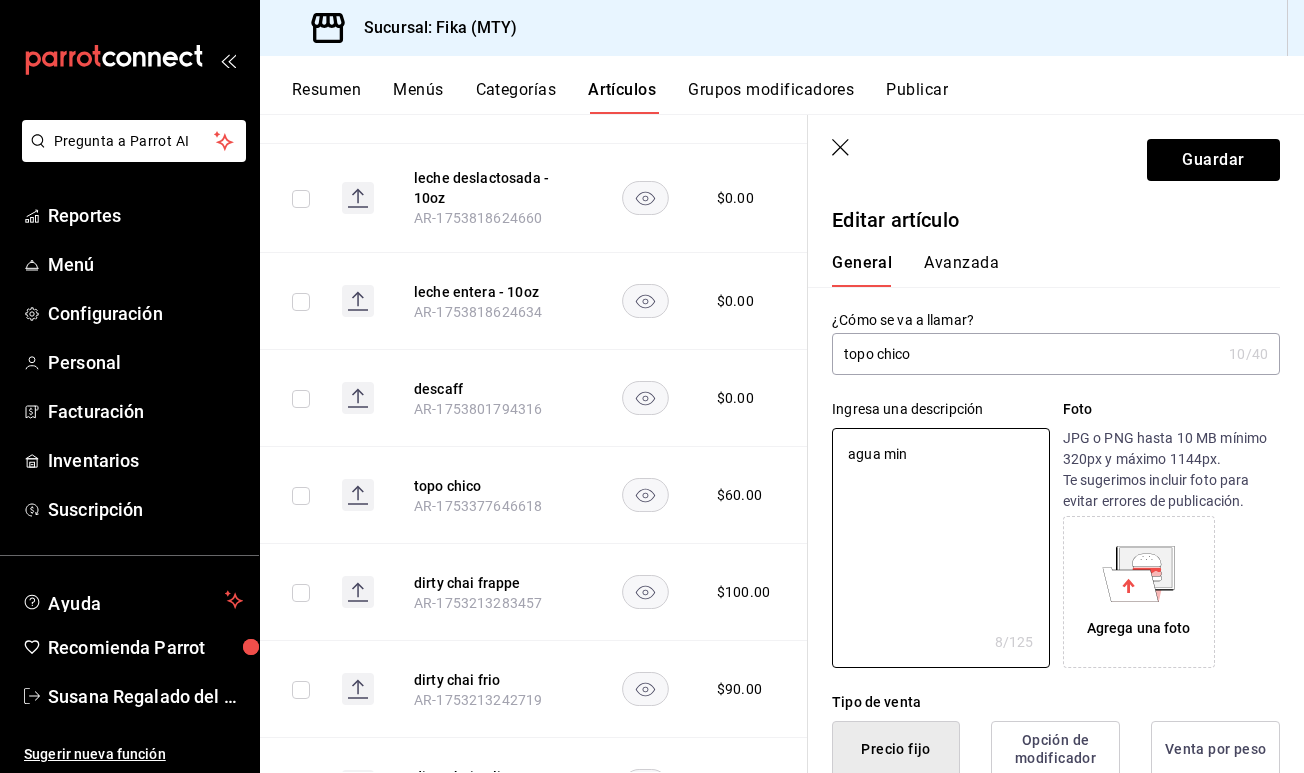 type on "agua mine" 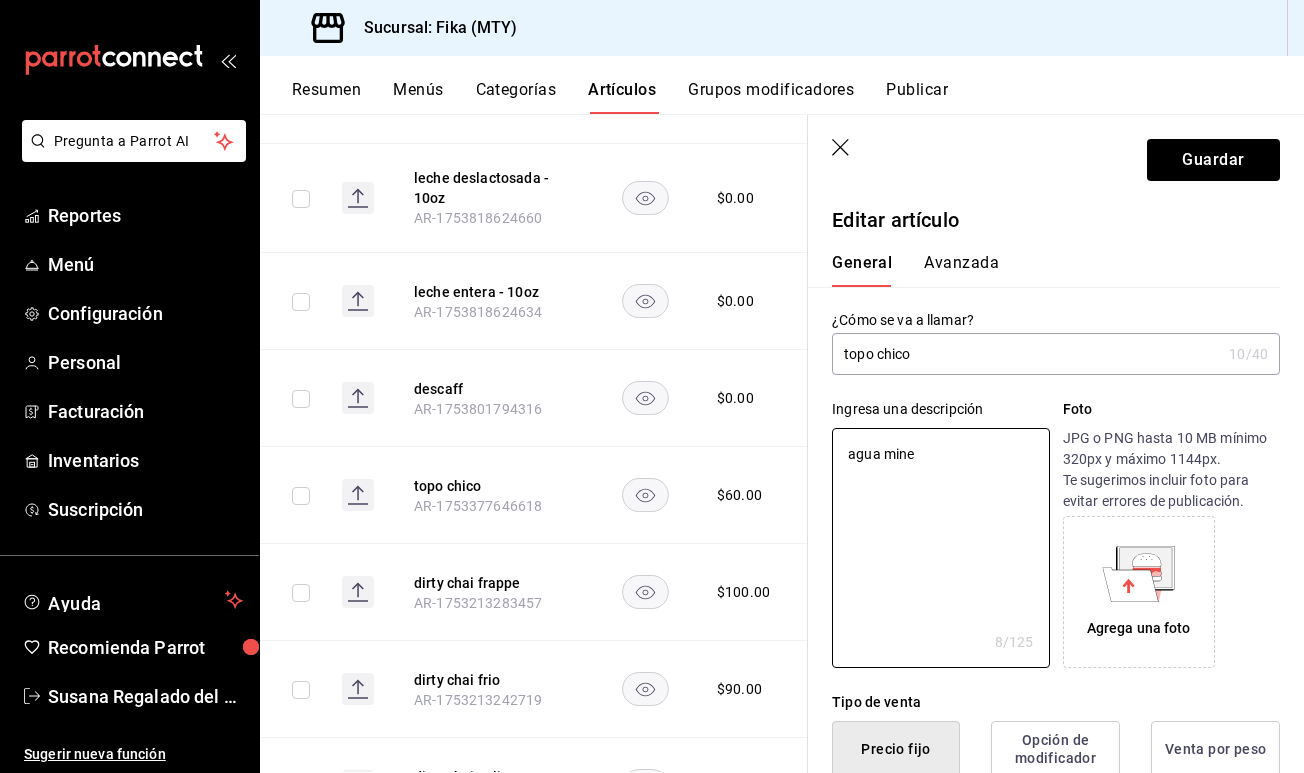 type on "agua miner" 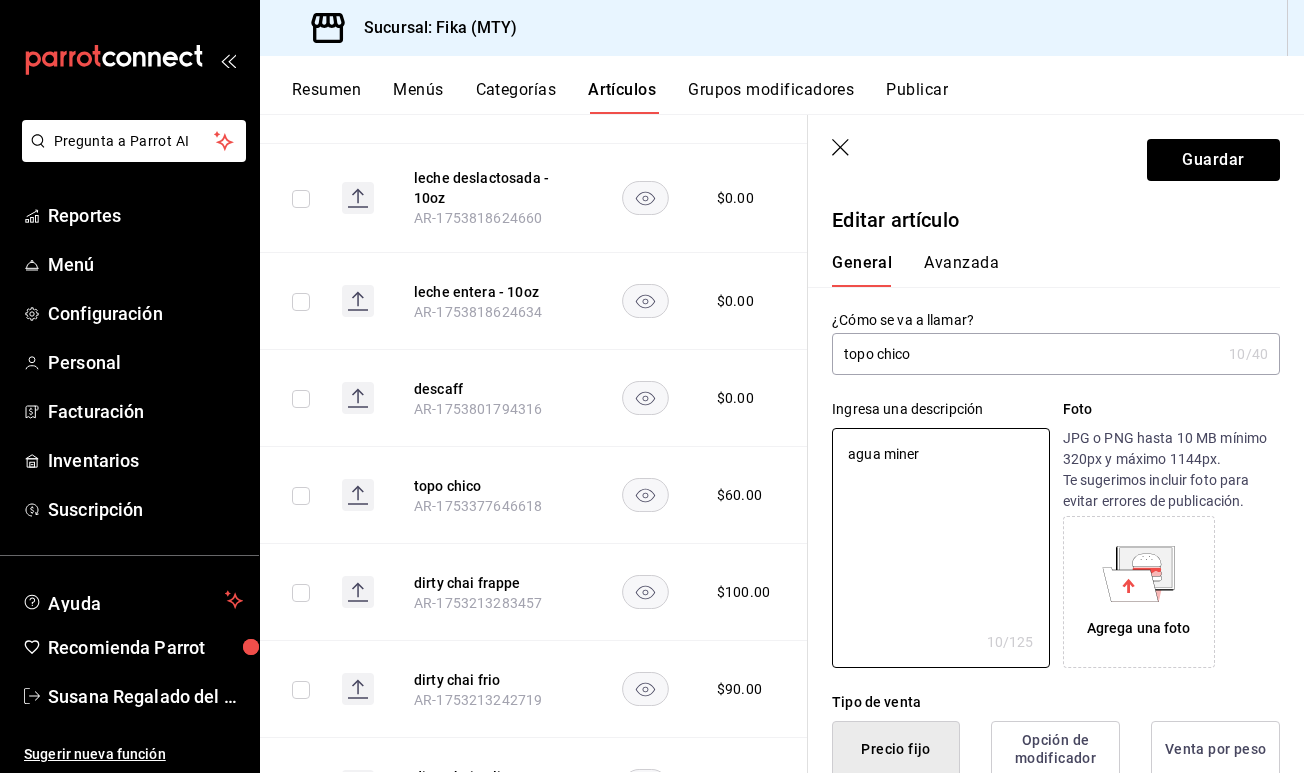 type on "agua minera" 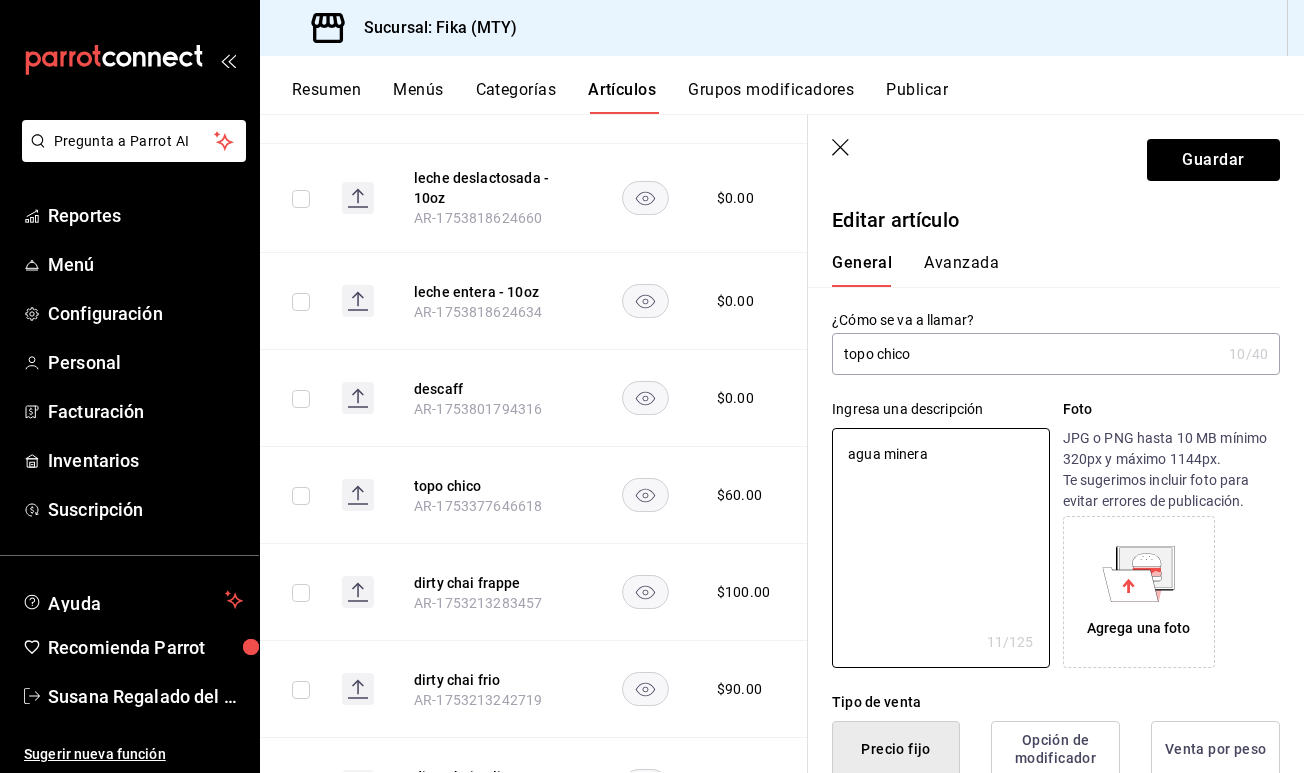 type on "agua mineral" 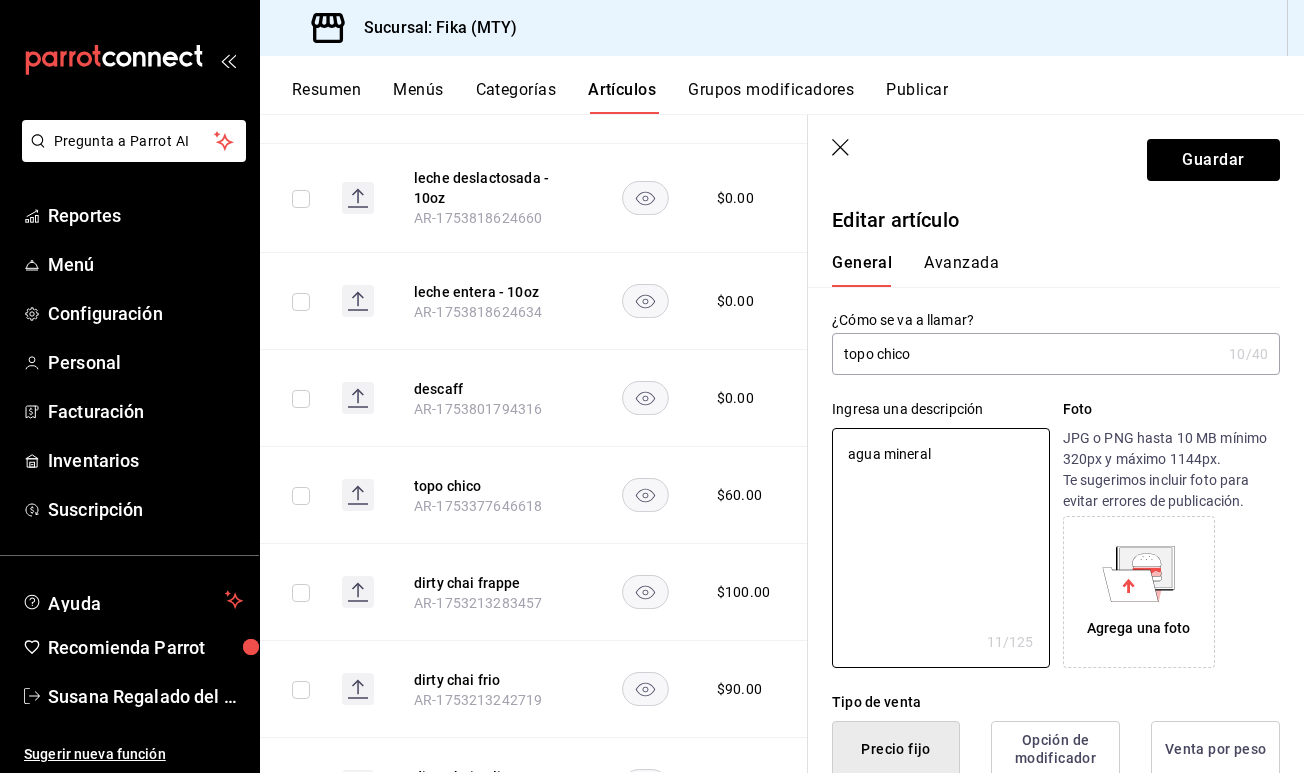 type on "agua mineral" 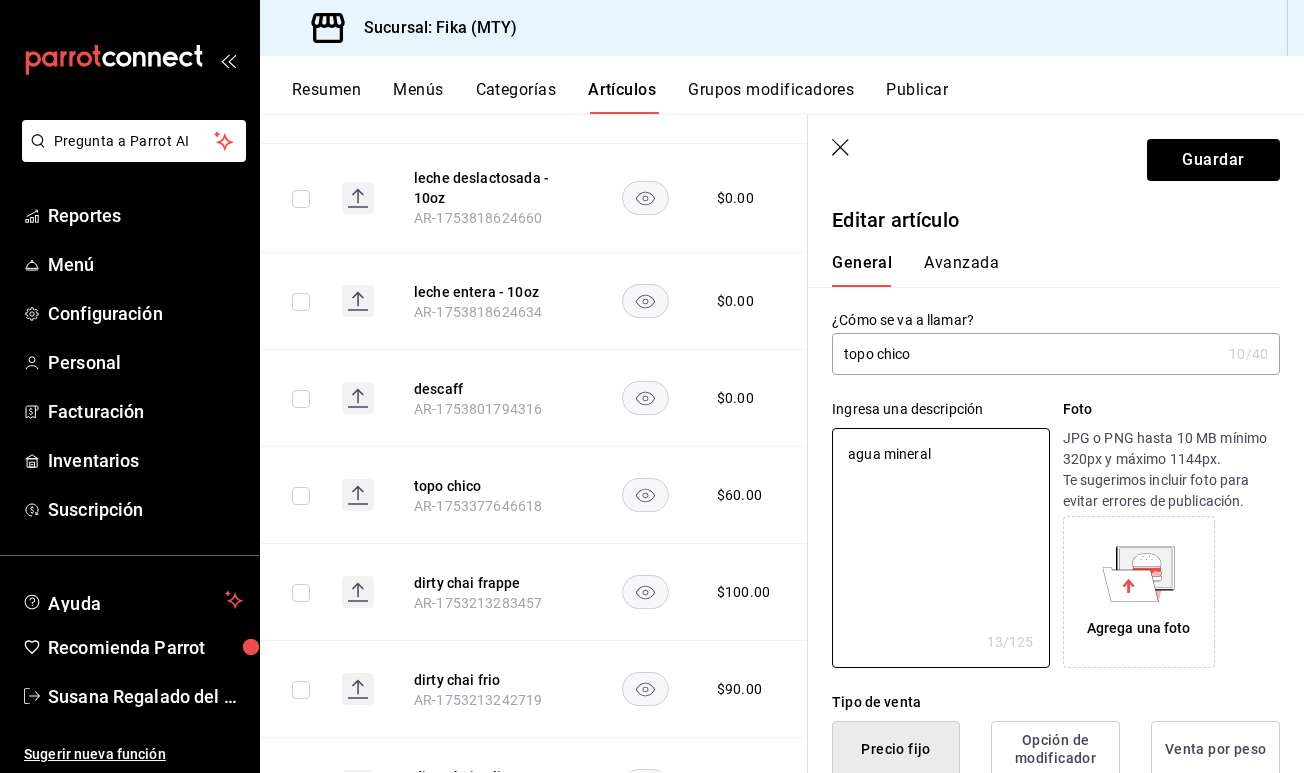 type on "agua mineral t" 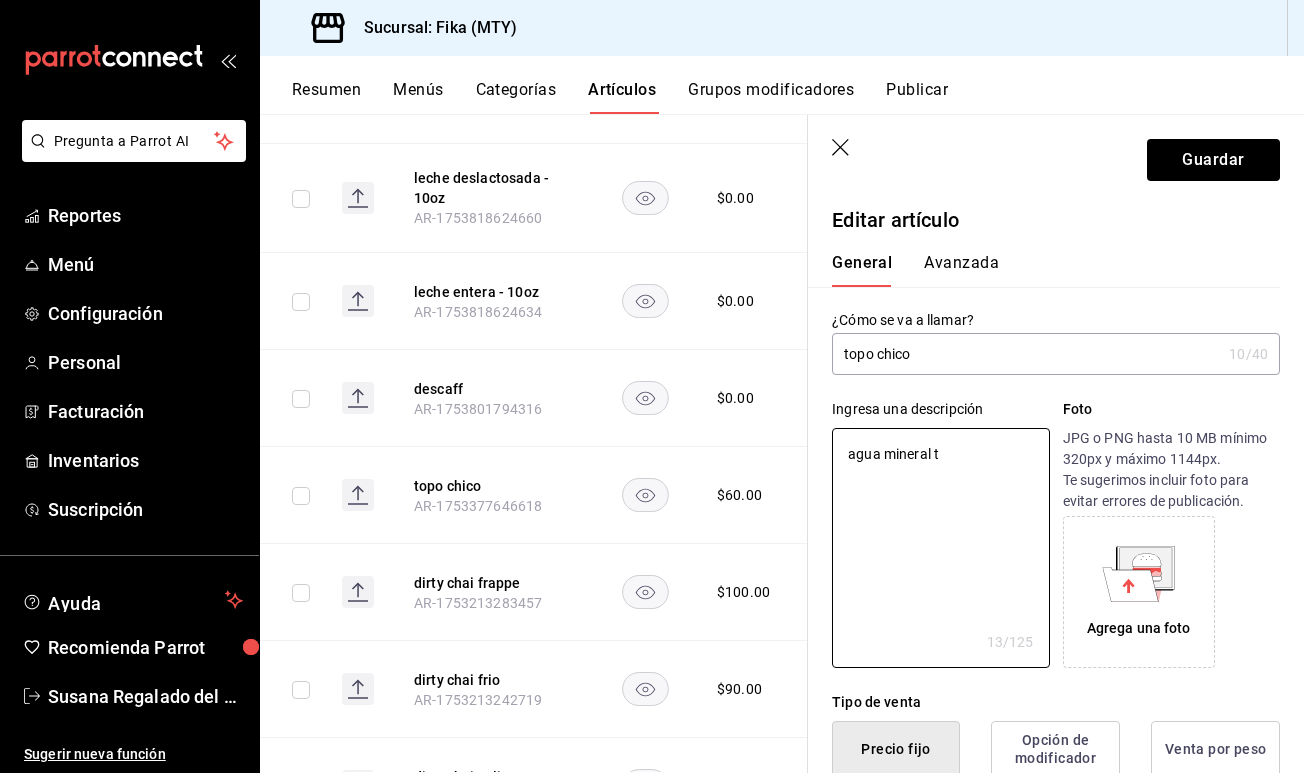 type on "agua mineral to" 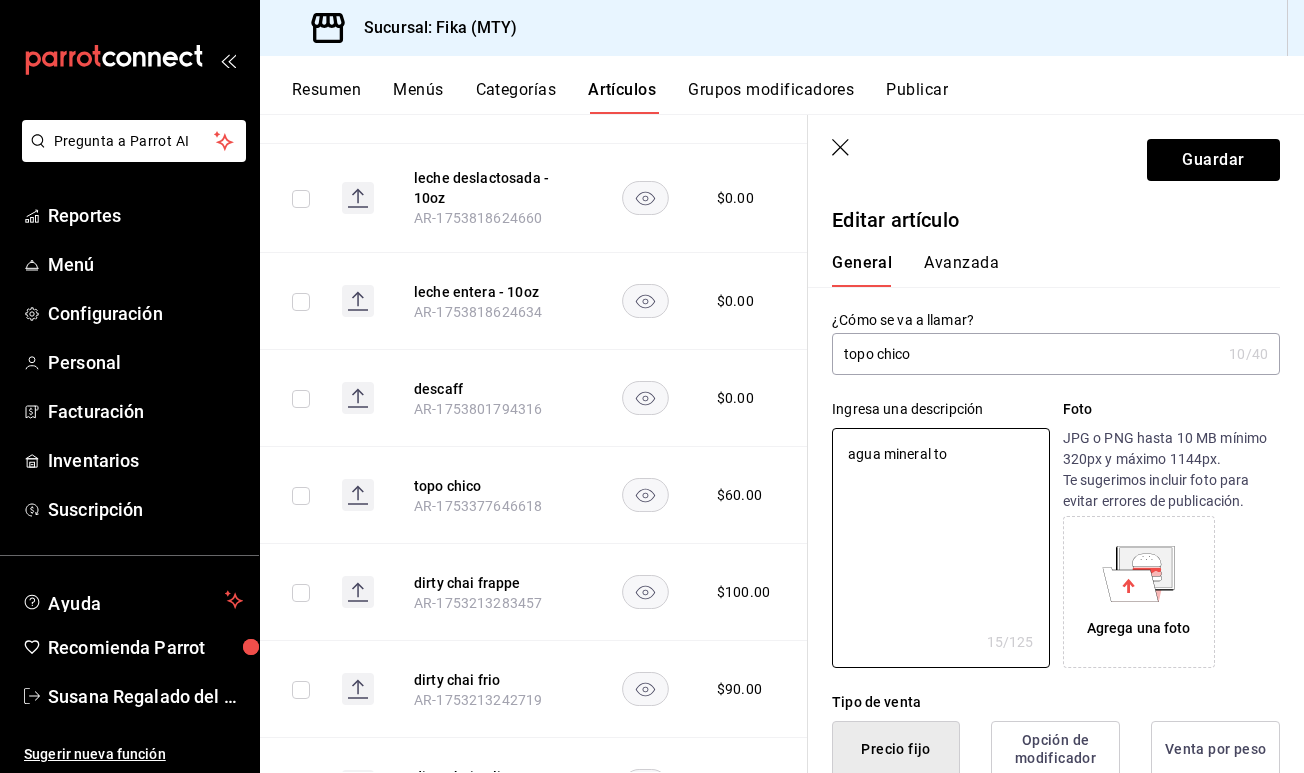 type on "agua mineral top" 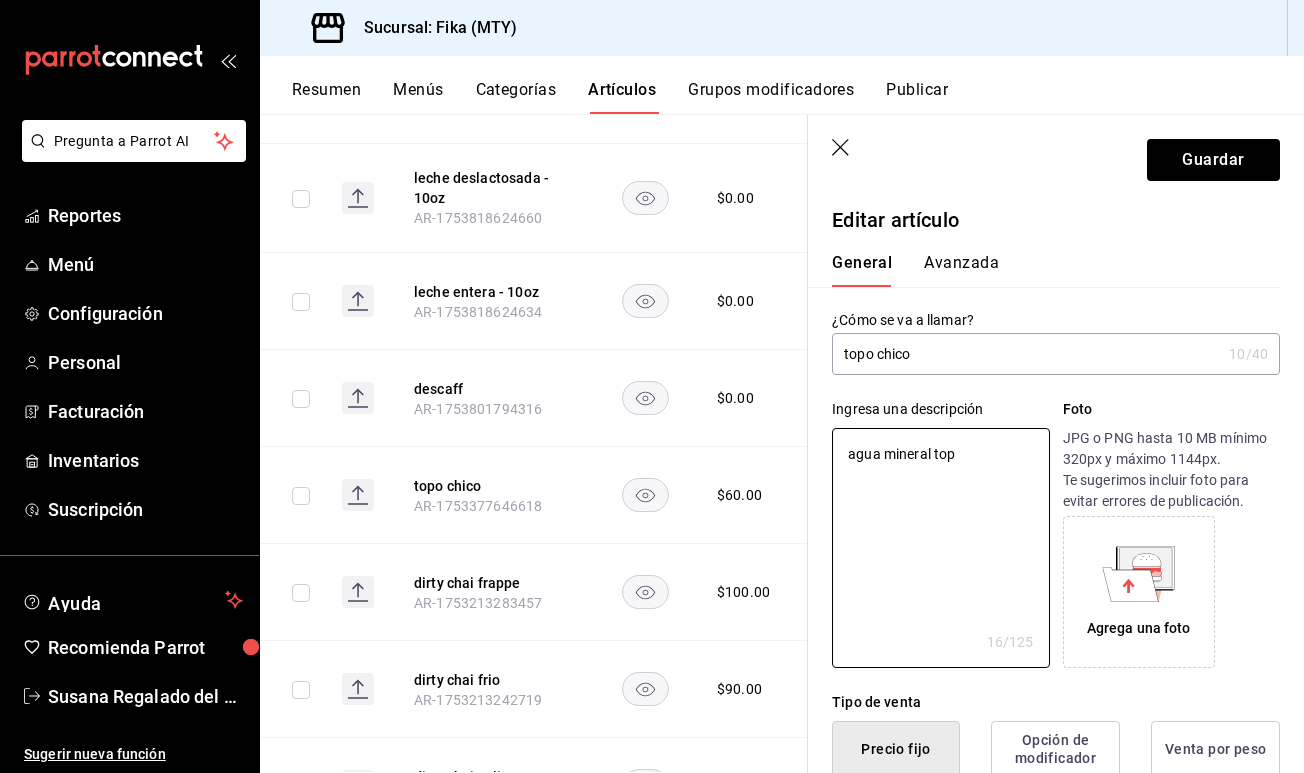 type on "agua mineral topo" 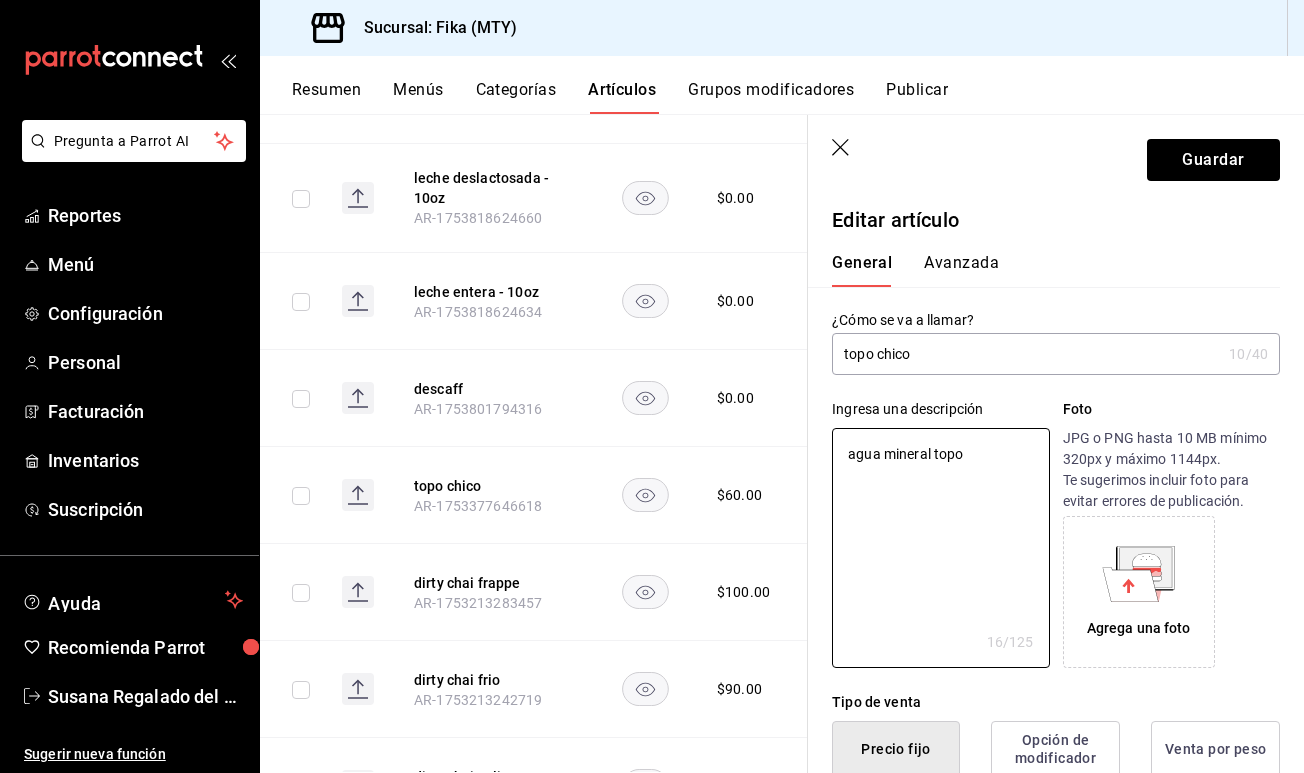 type on "agua mineral topography" 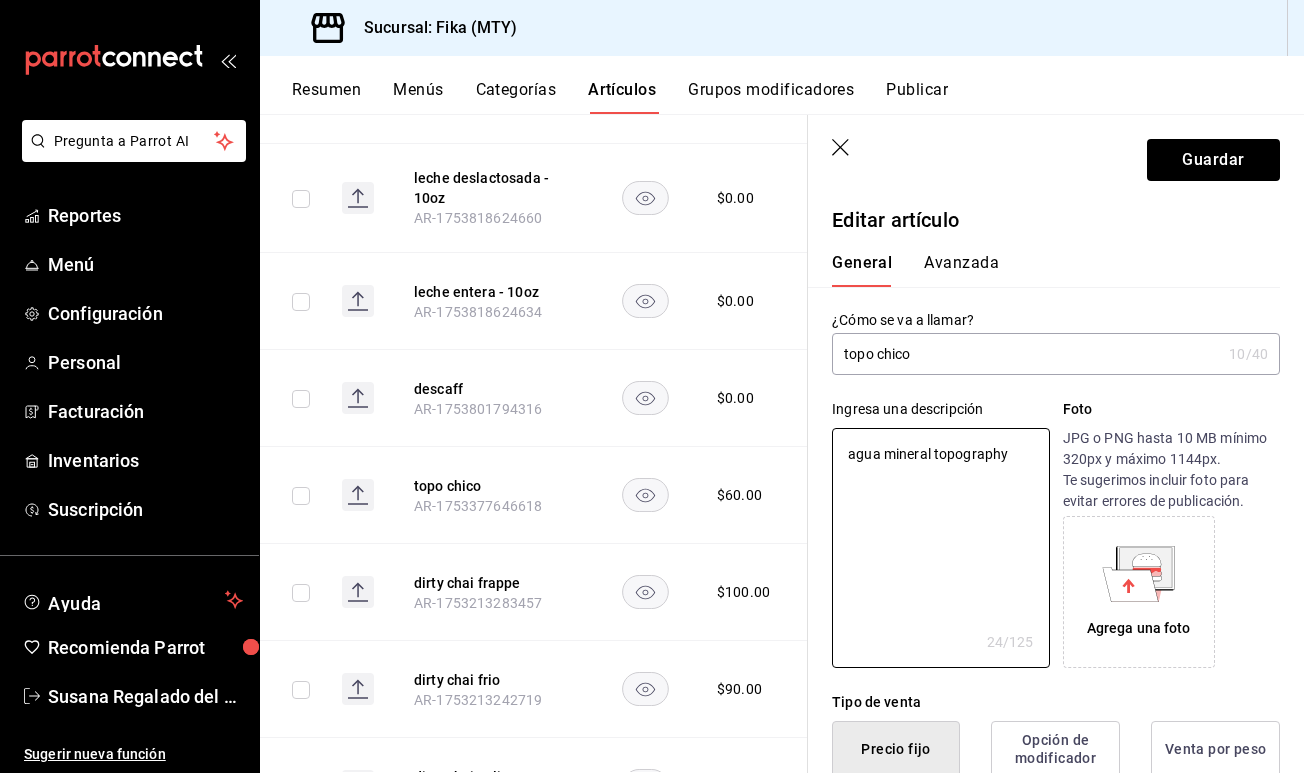 type on "agua mineral topography" 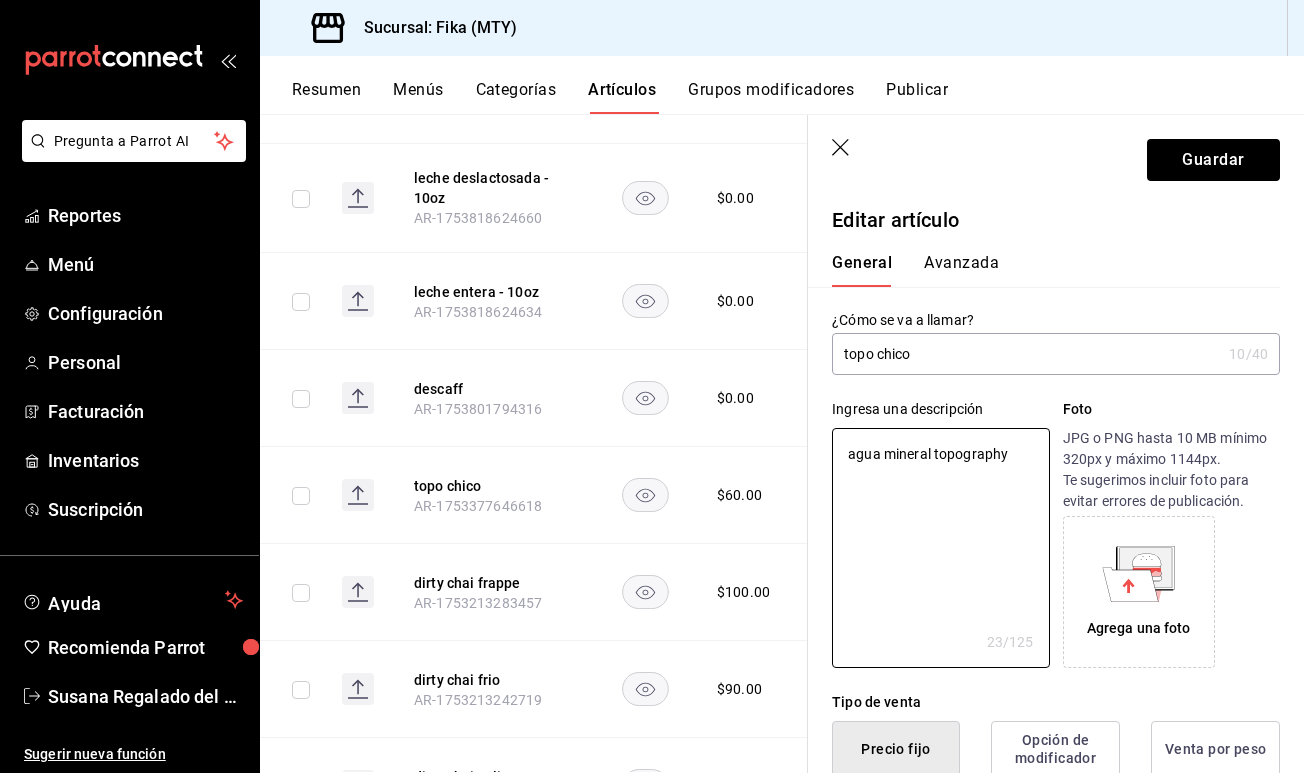 type on "agua mineral topograph" 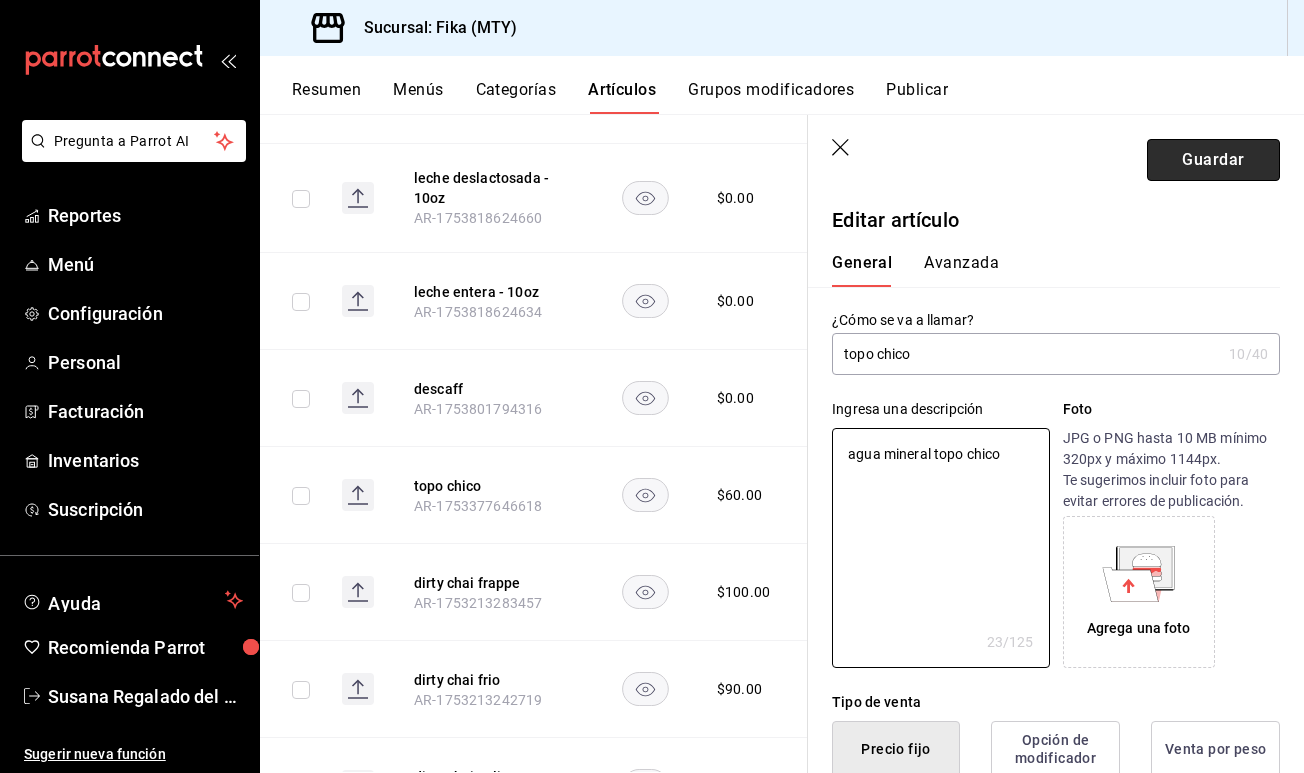 click on "Guardar" at bounding box center [1213, 160] 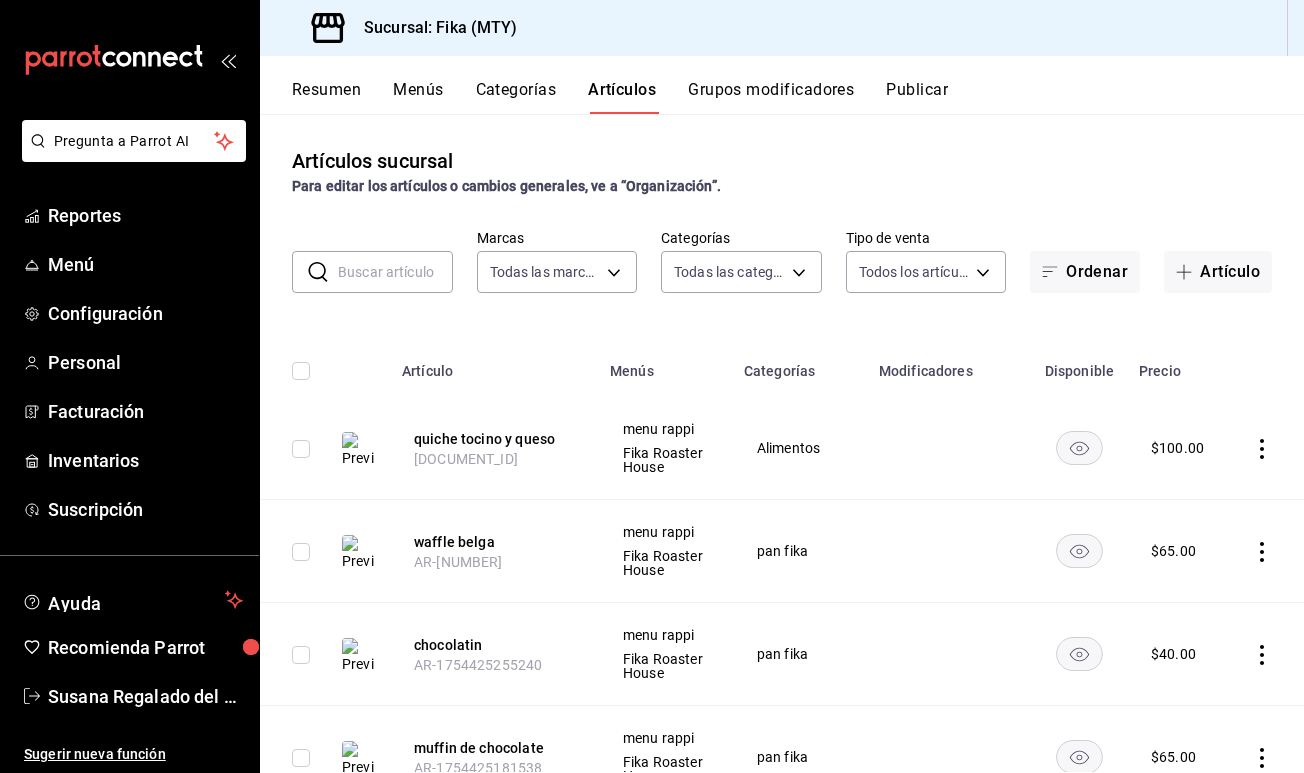 scroll, scrollTop: 0, scrollLeft: 0, axis: both 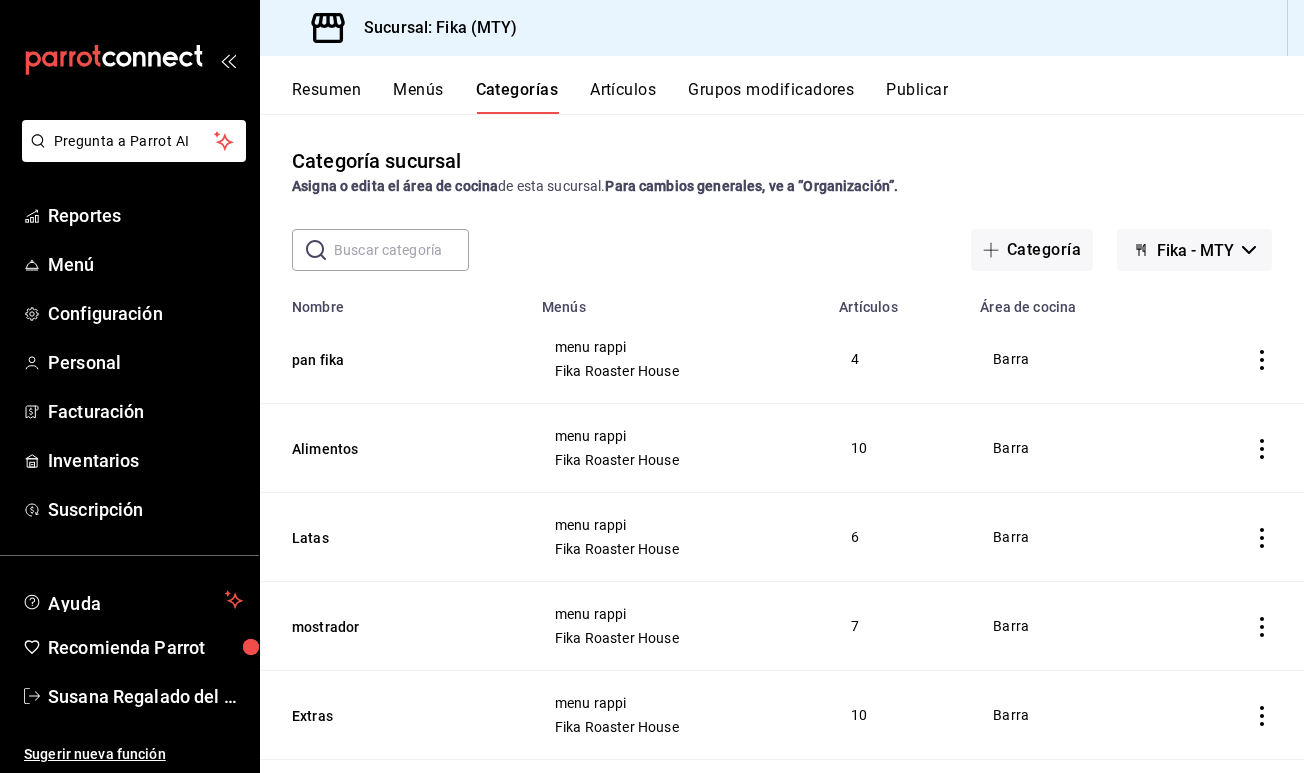 click on "Artículos" at bounding box center (623, 97) 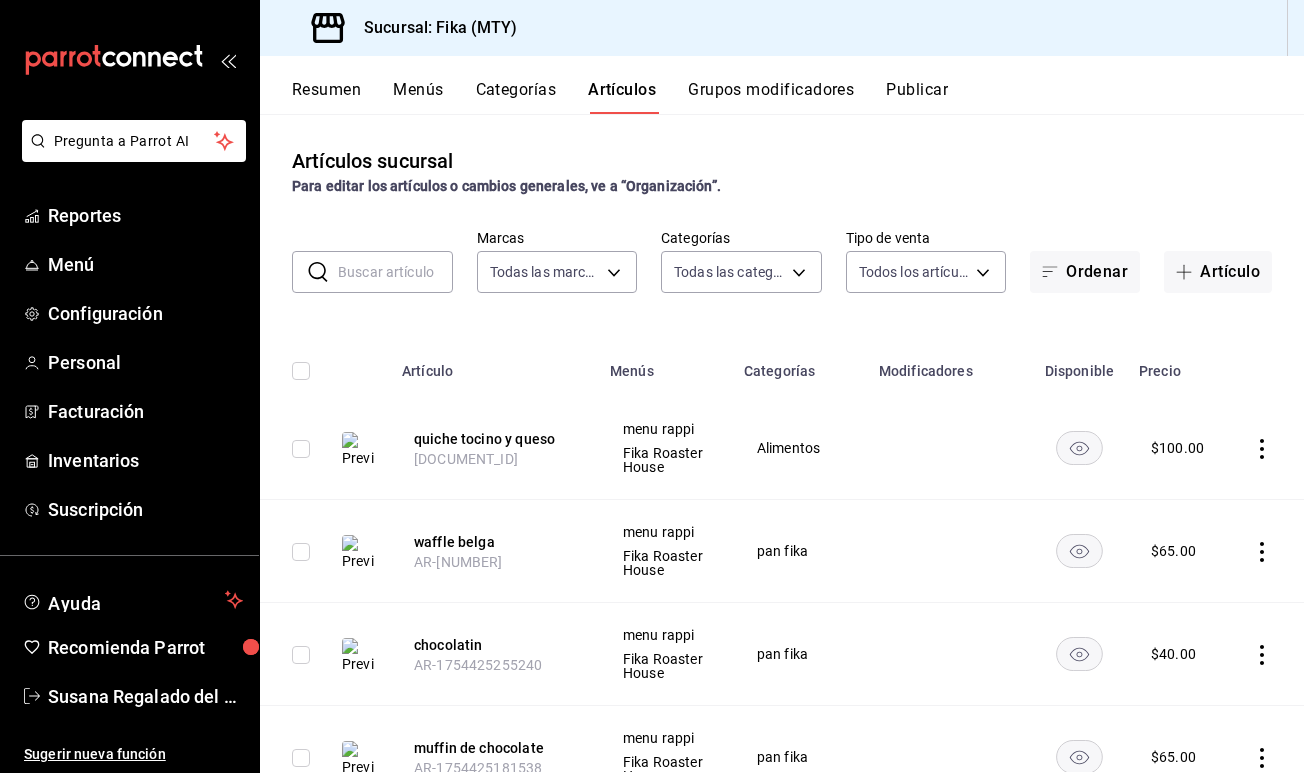 click on "Grupos modificadores" at bounding box center [771, 97] 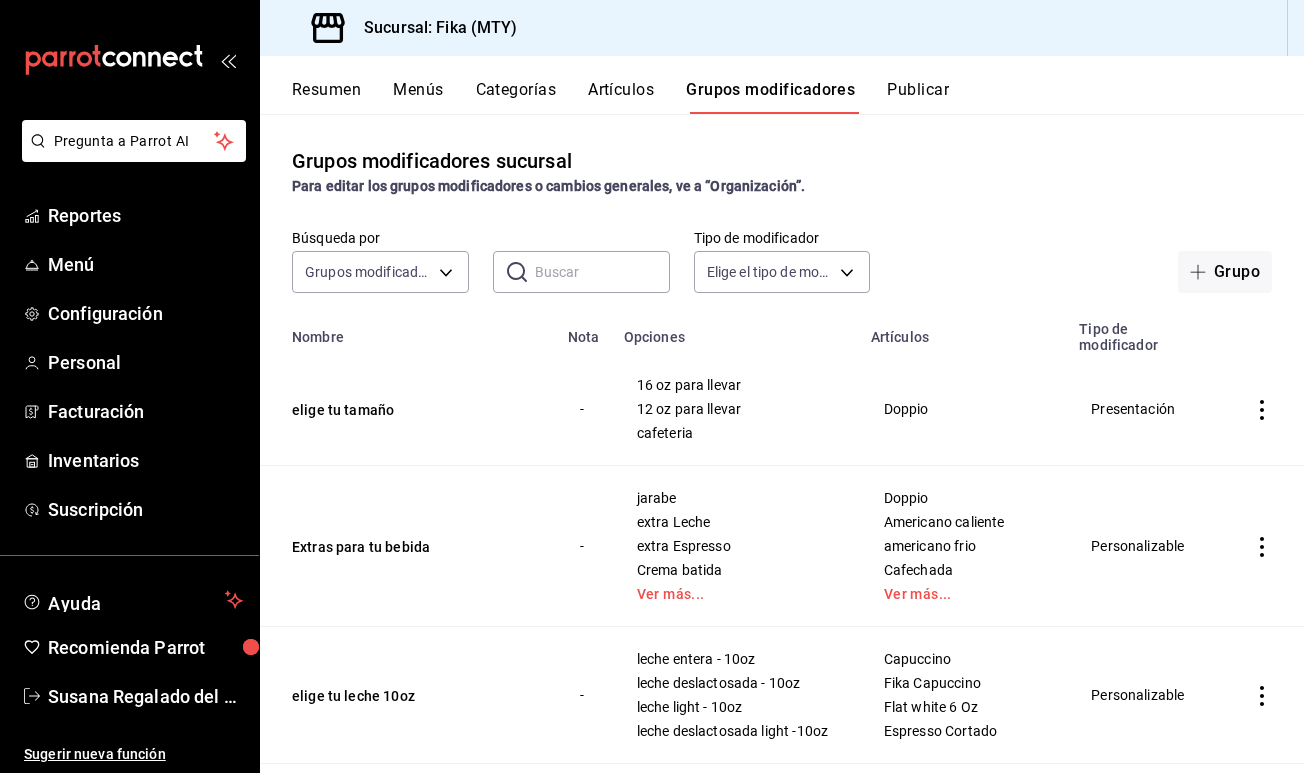 click on "Publicar" at bounding box center [918, 97] 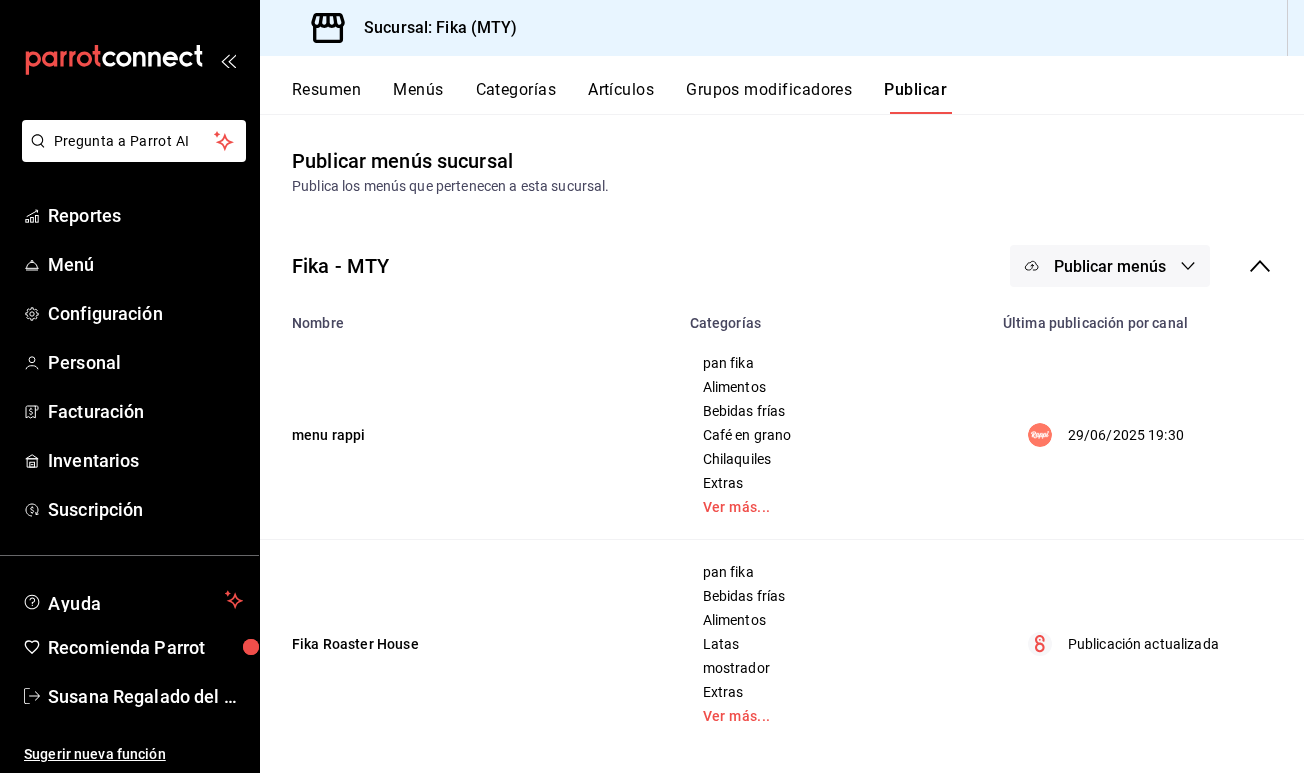 click on "Publicar menús" at bounding box center [1110, 266] 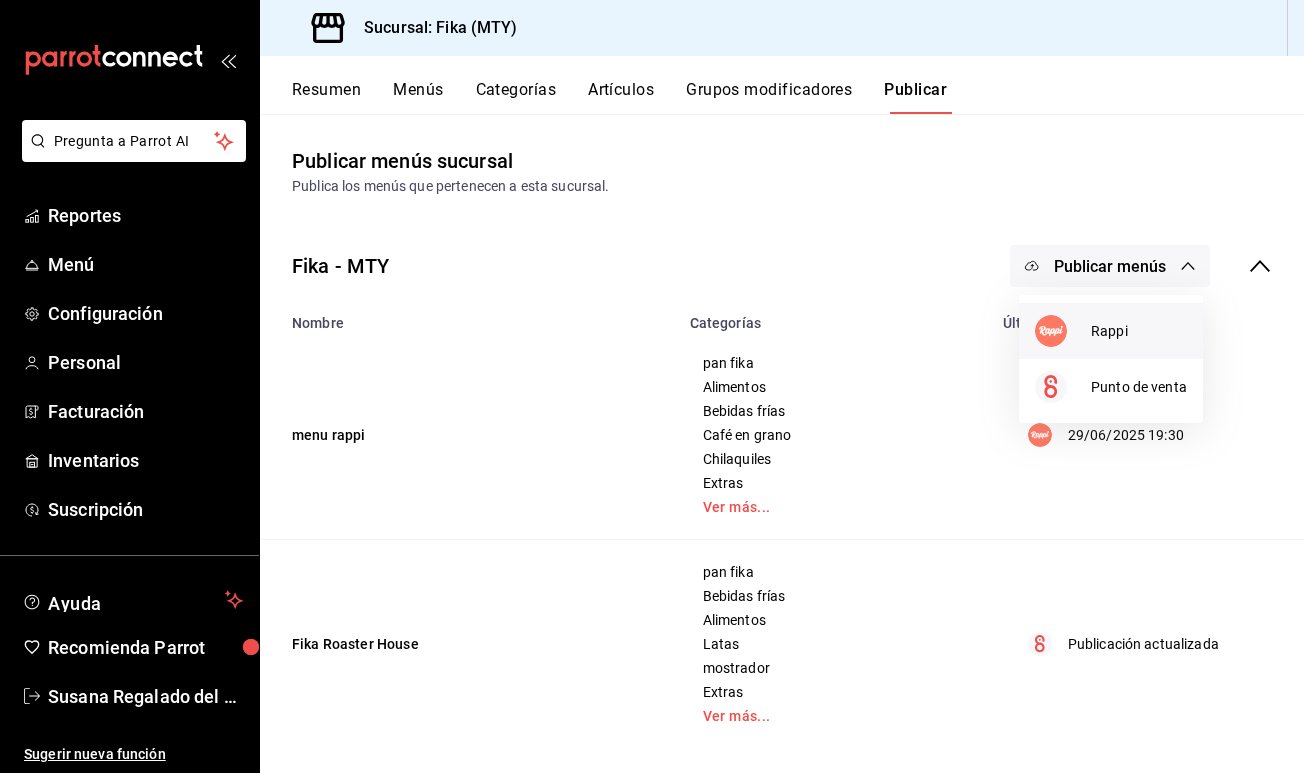 click on "Rappi" at bounding box center [1139, 331] 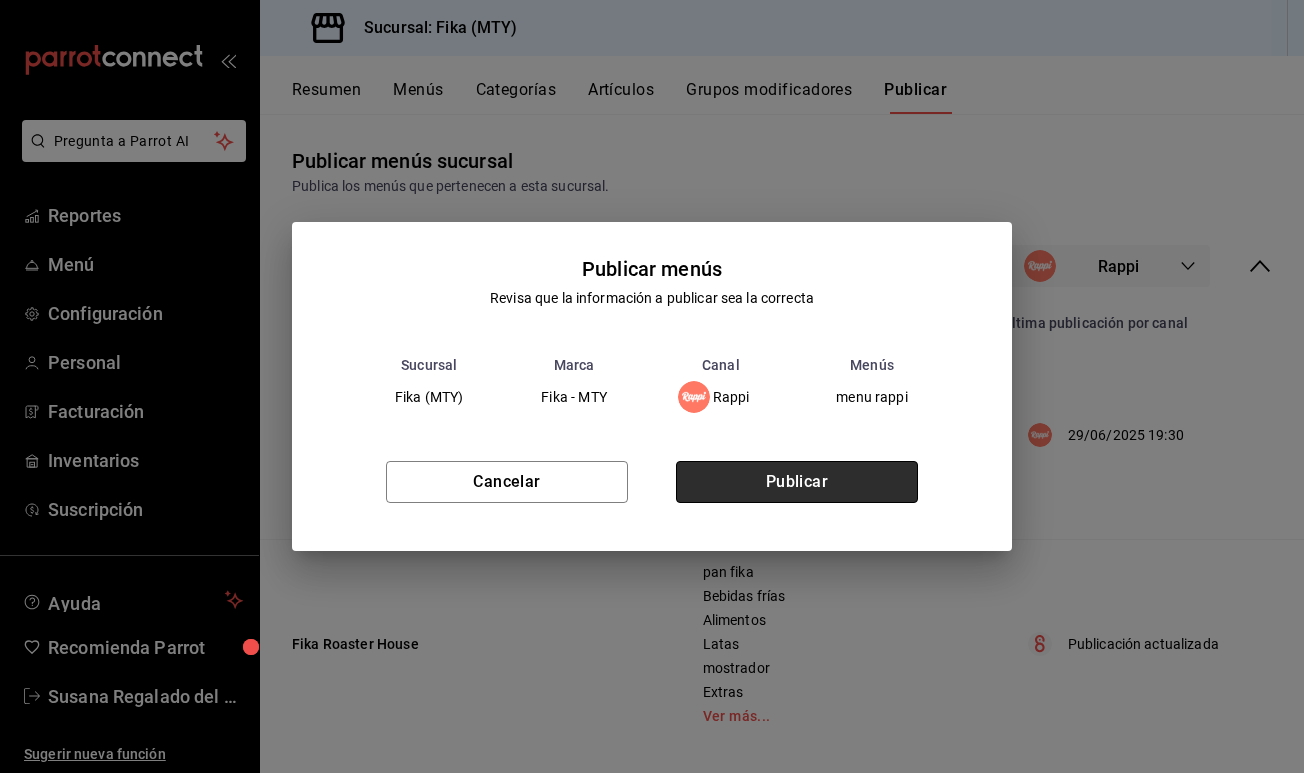 click on "Publicar" at bounding box center [797, 482] 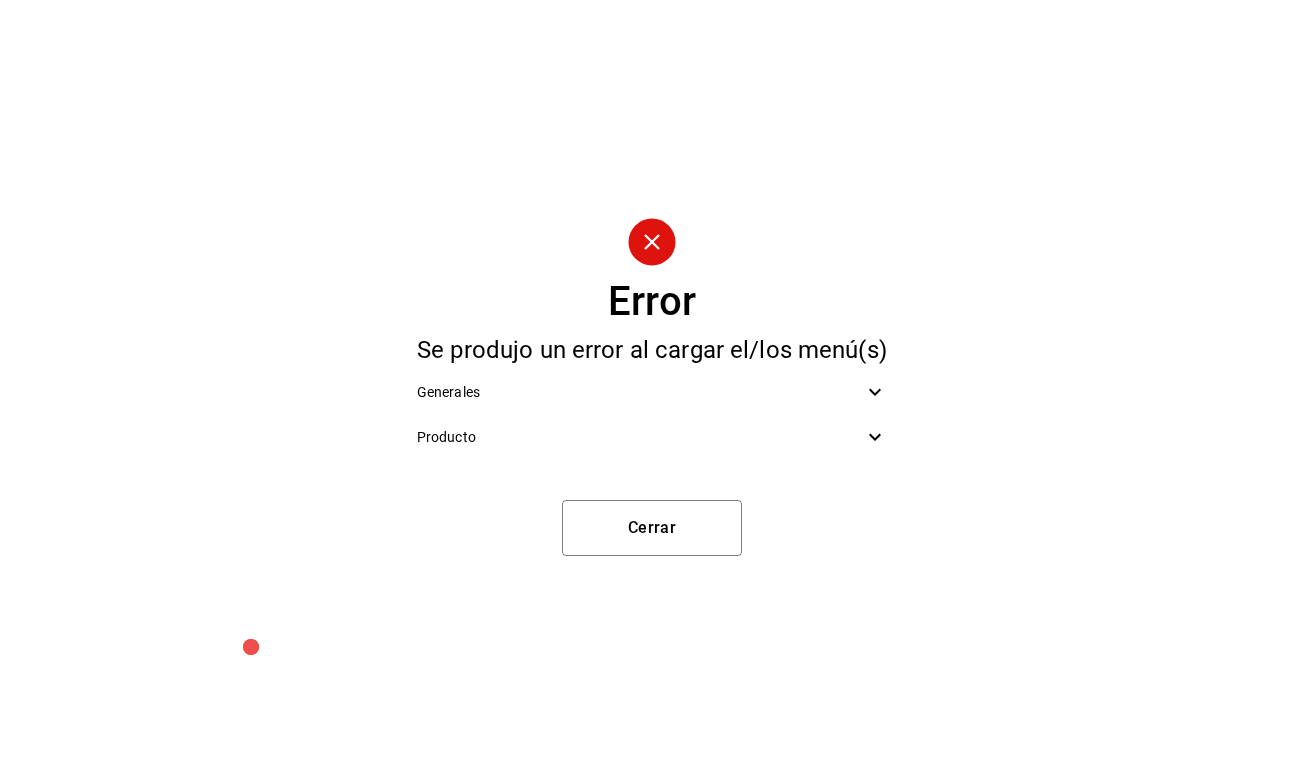 click on "Producto" at bounding box center (640, 437) 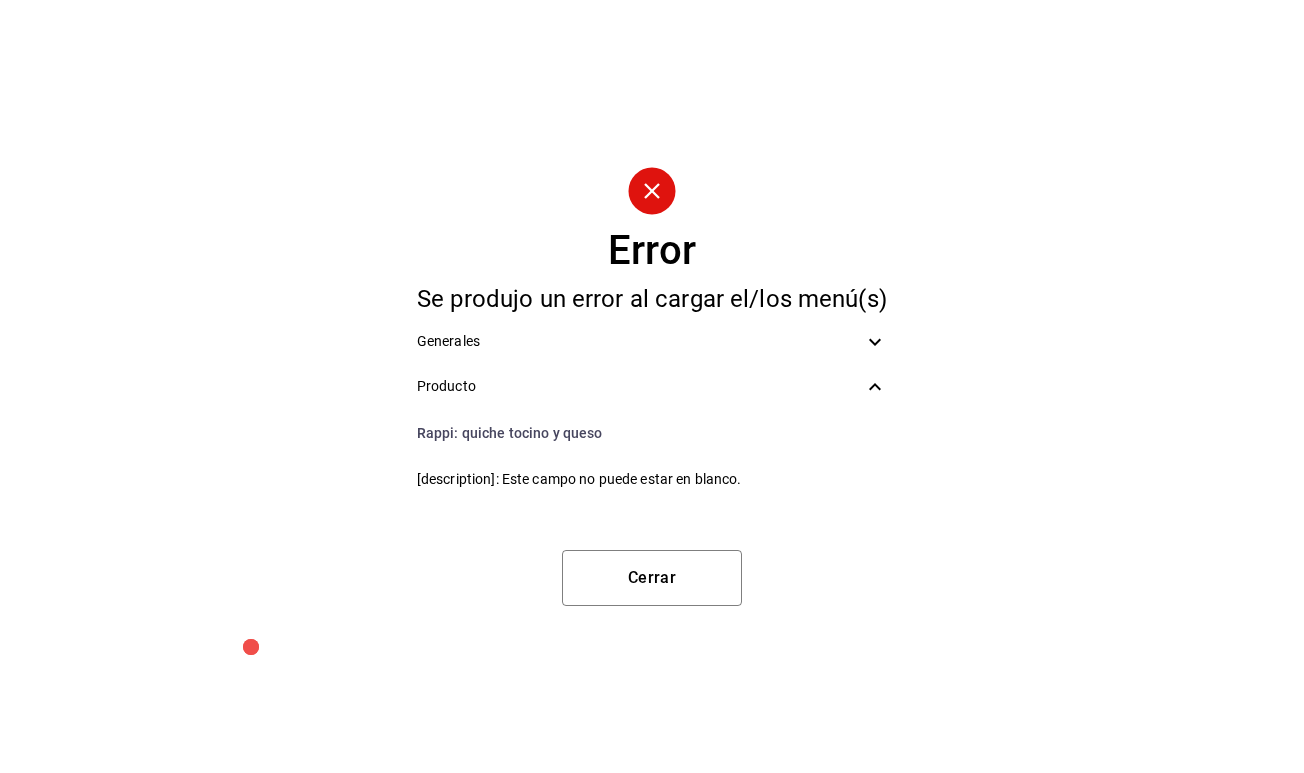 click on "Generales" at bounding box center [640, 341] 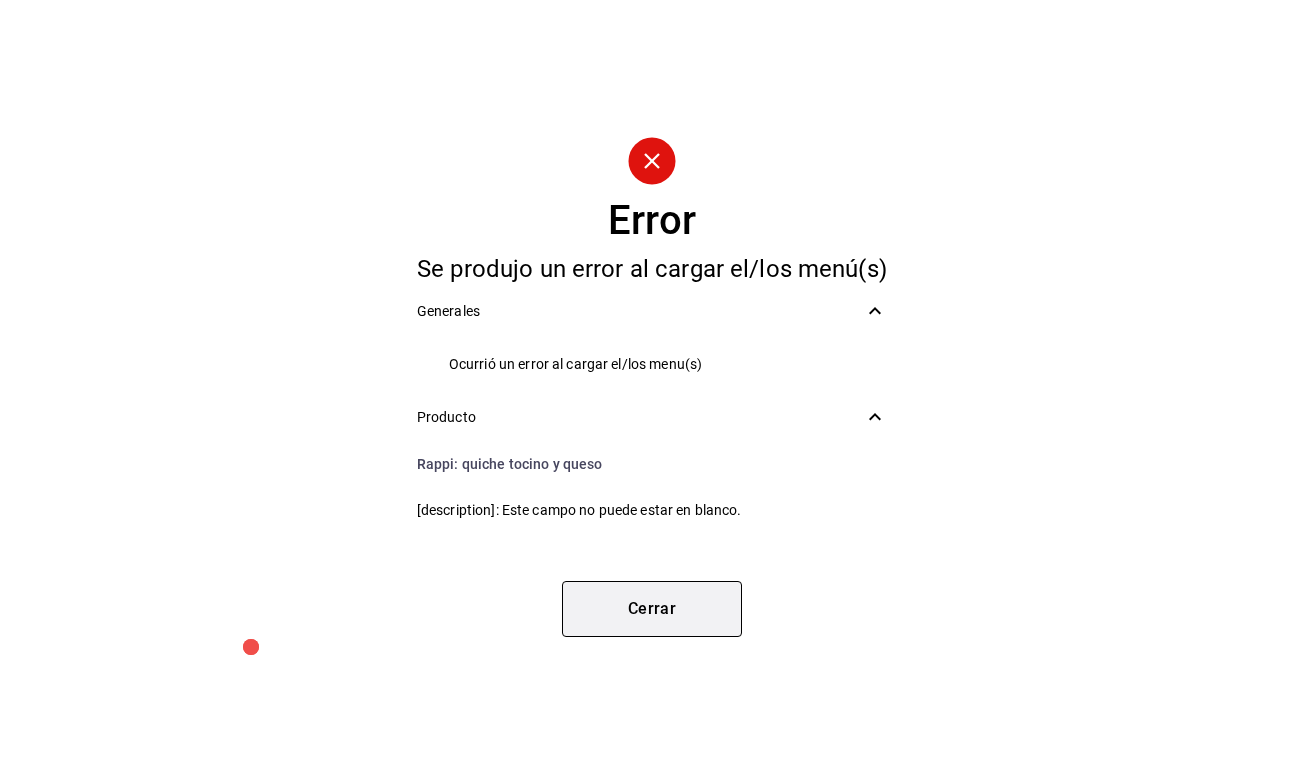 click on "Cerrar" at bounding box center (652, 609) 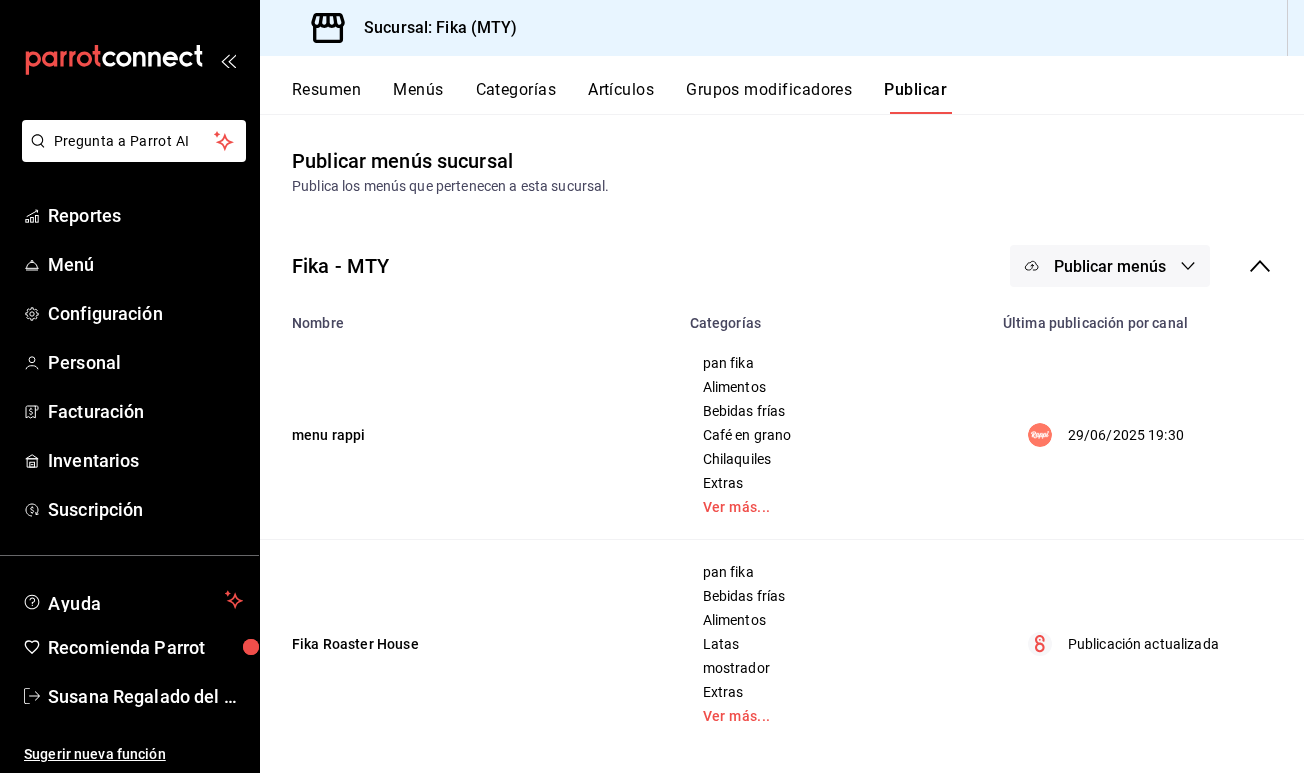 click on "Artículos" at bounding box center [621, 97] 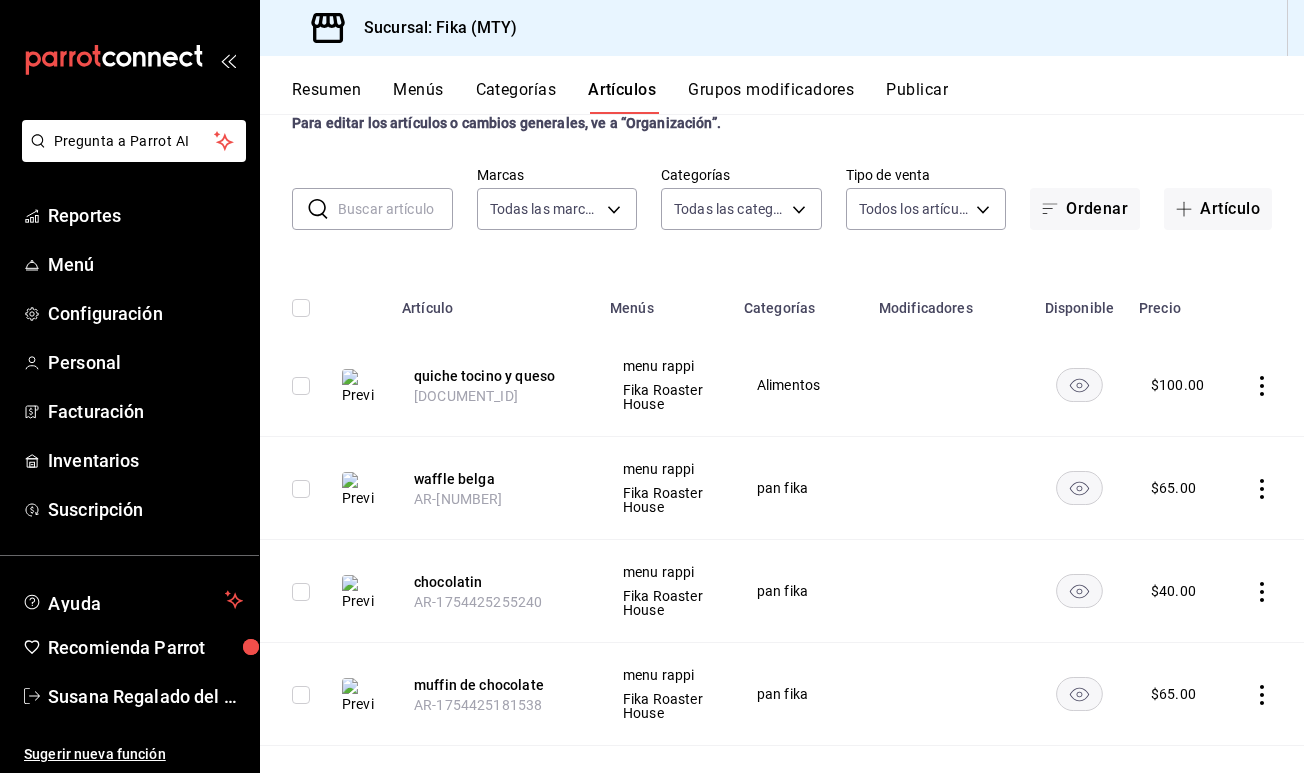 scroll, scrollTop: 108, scrollLeft: 0, axis: vertical 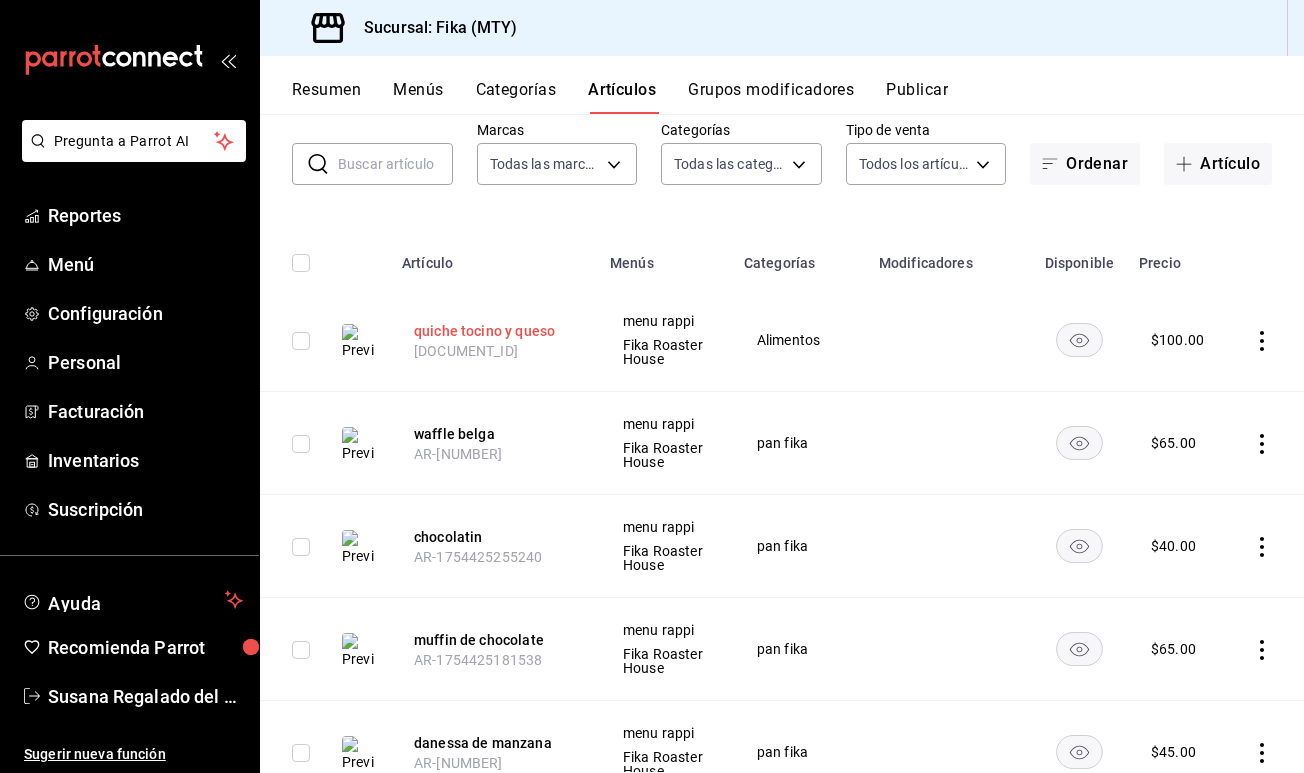 click on "quiche tocino y queso" at bounding box center (494, 331) 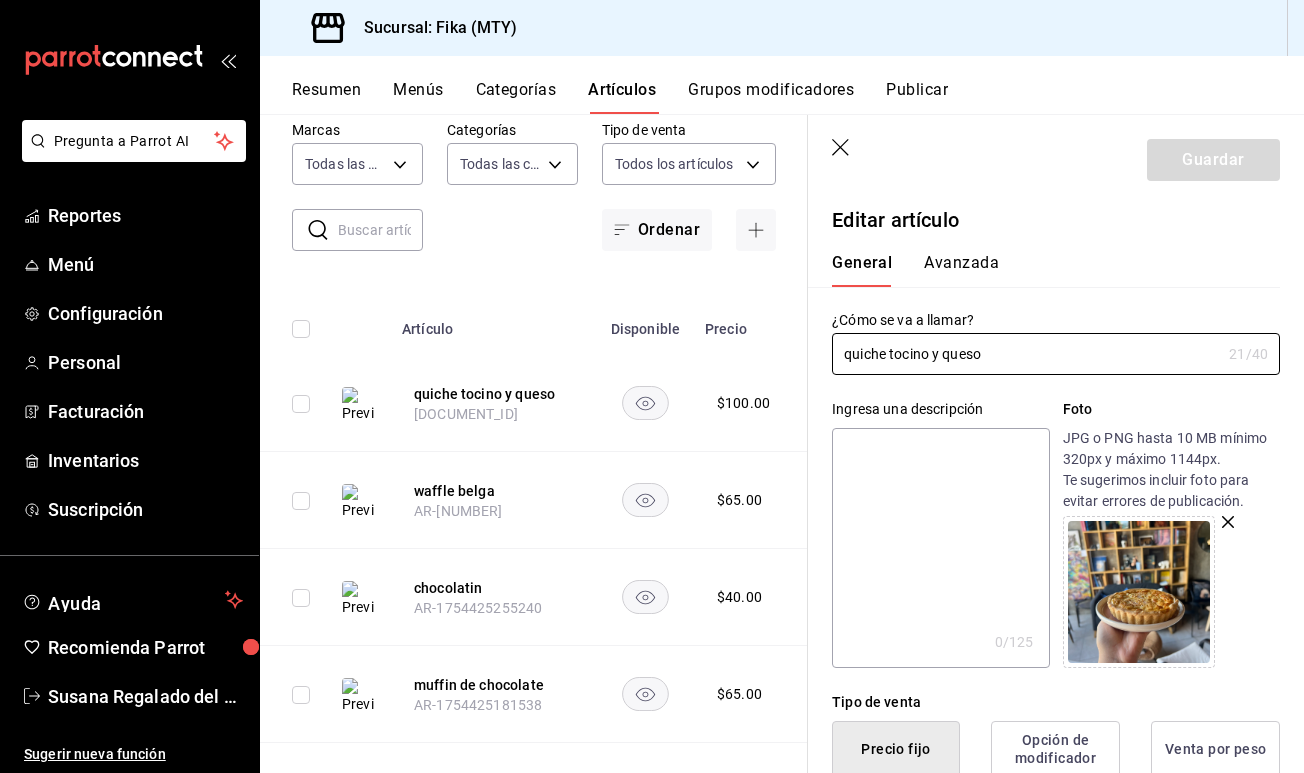 click at bounding box center (940, 548) 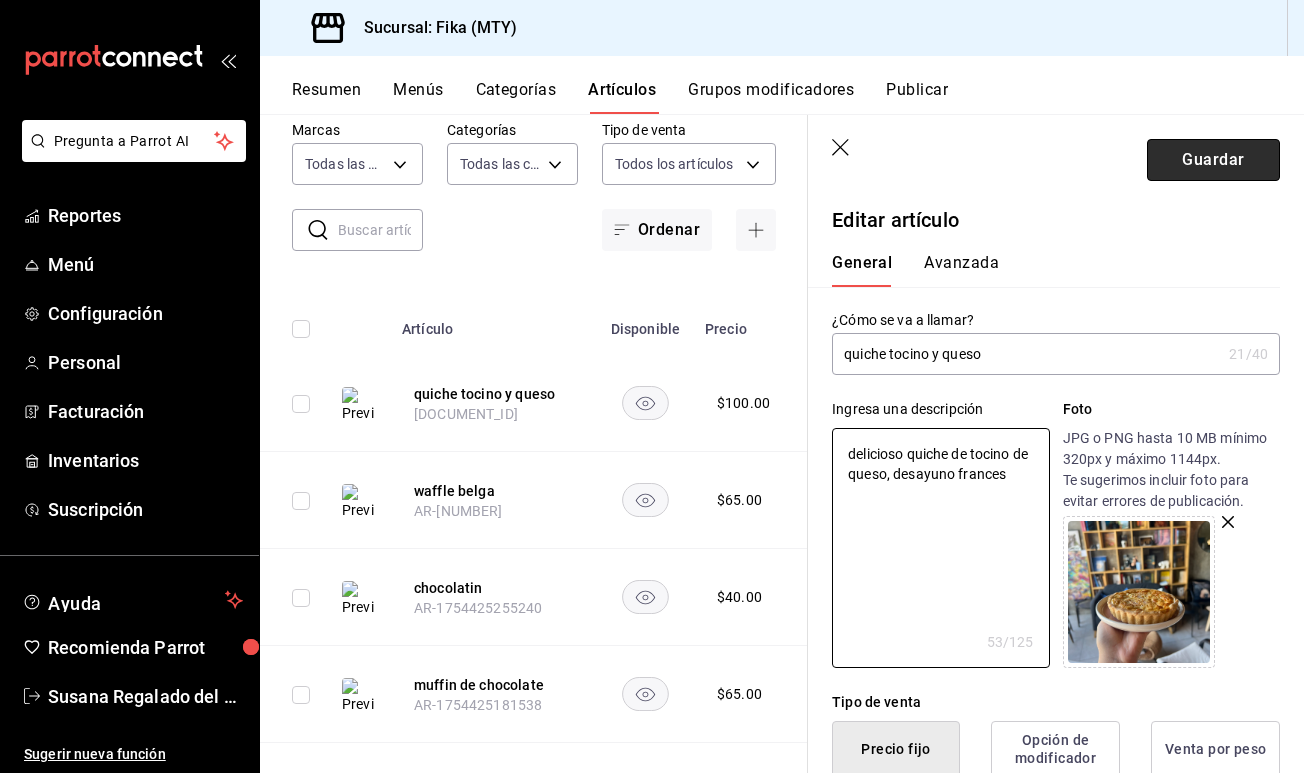 click on "Guardar" at bounding box center (1213, 160) 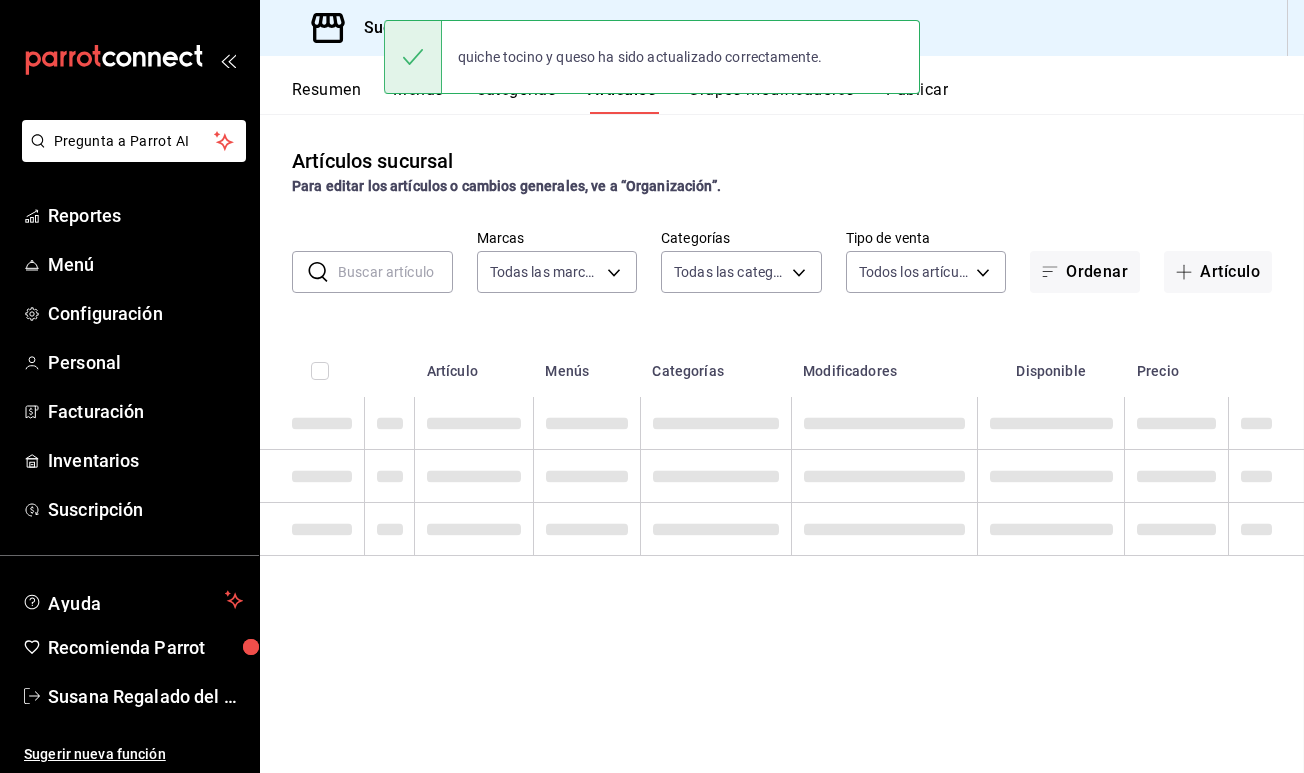 scroll, scrollTop: 0, scrollLeft: 0, axis: both 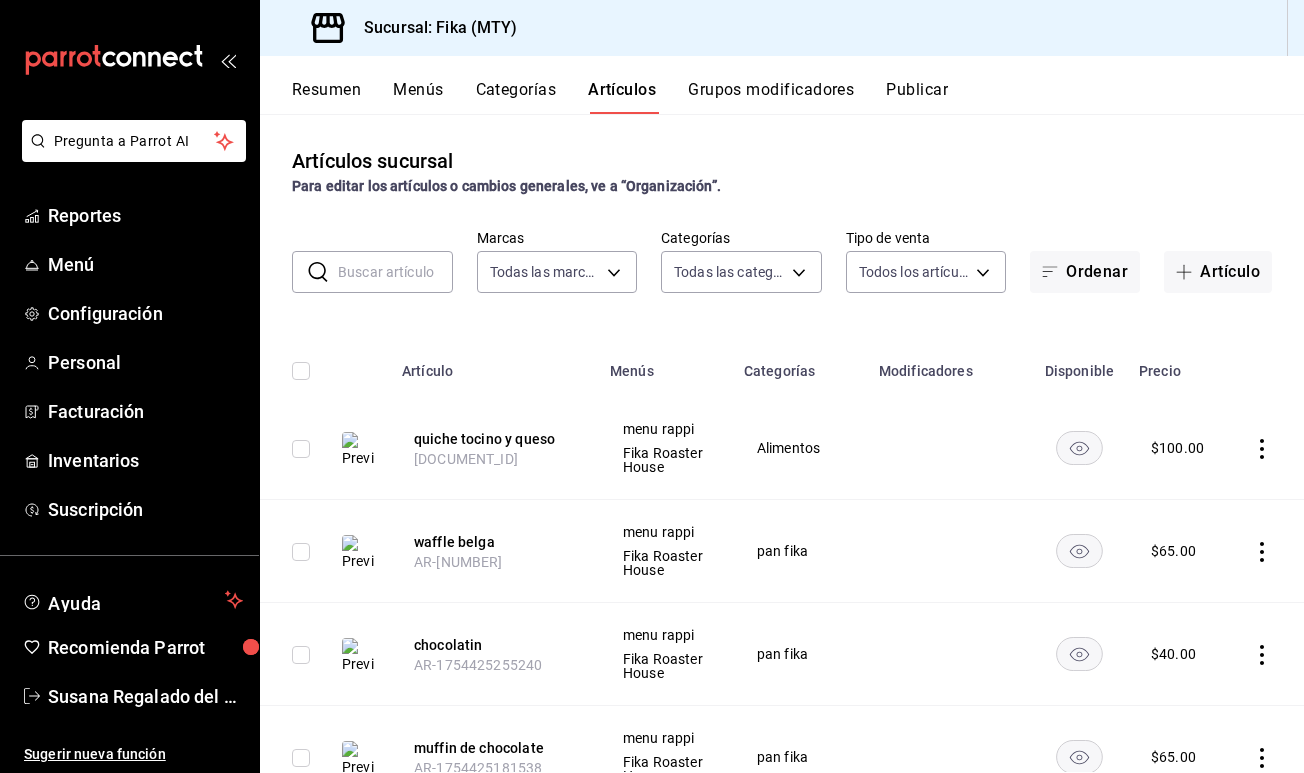 click on "Publicar" at bounding box center (917, 97) 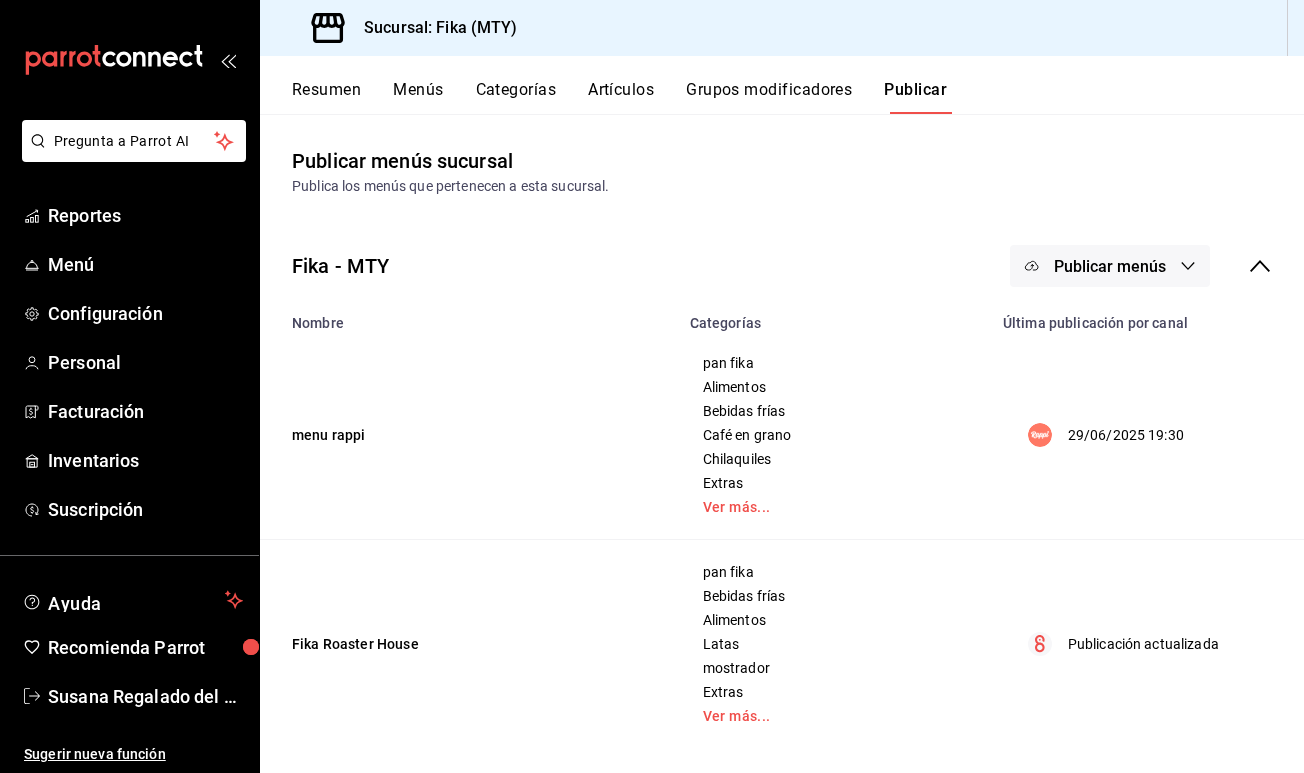click on "Publicar menús" at bounding box center (1110, 266) 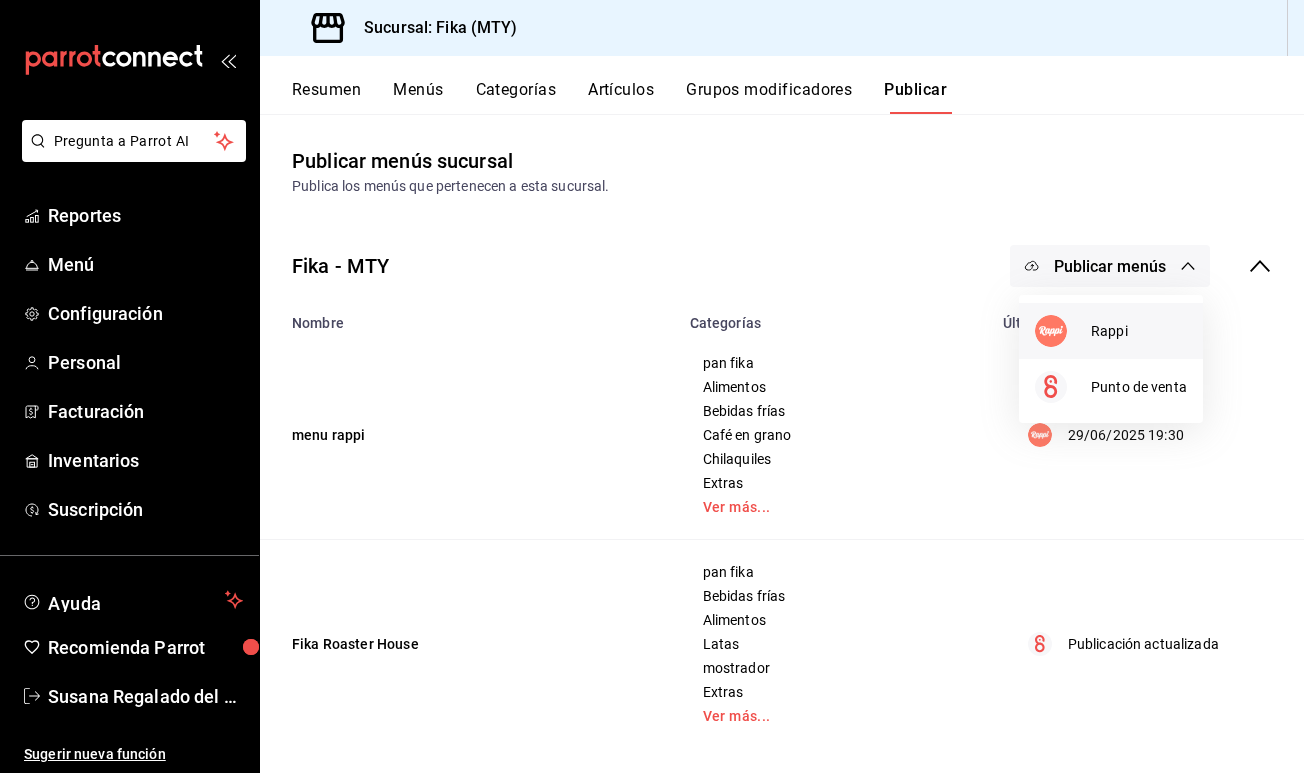 click on "Rappi" at bounding box center (1139, 331) 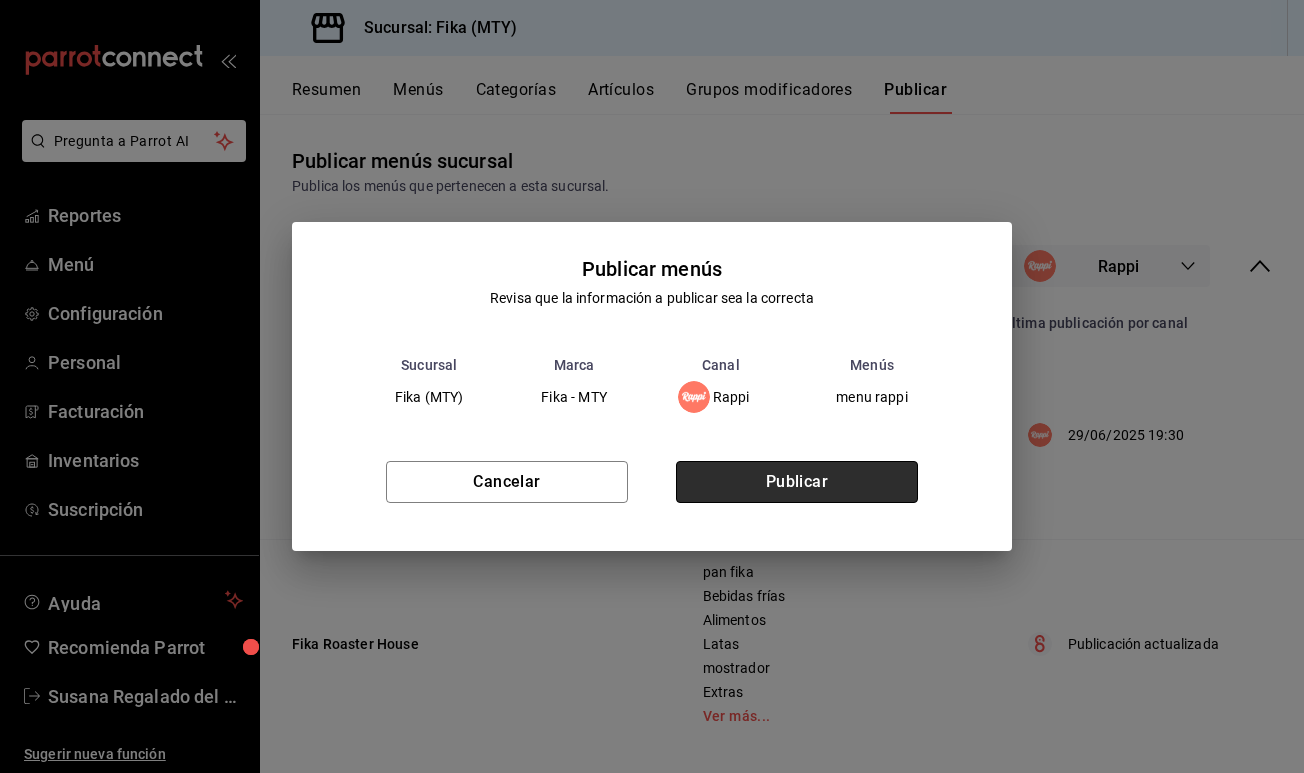 click on "Publicar" at bounding box center [797, 482] 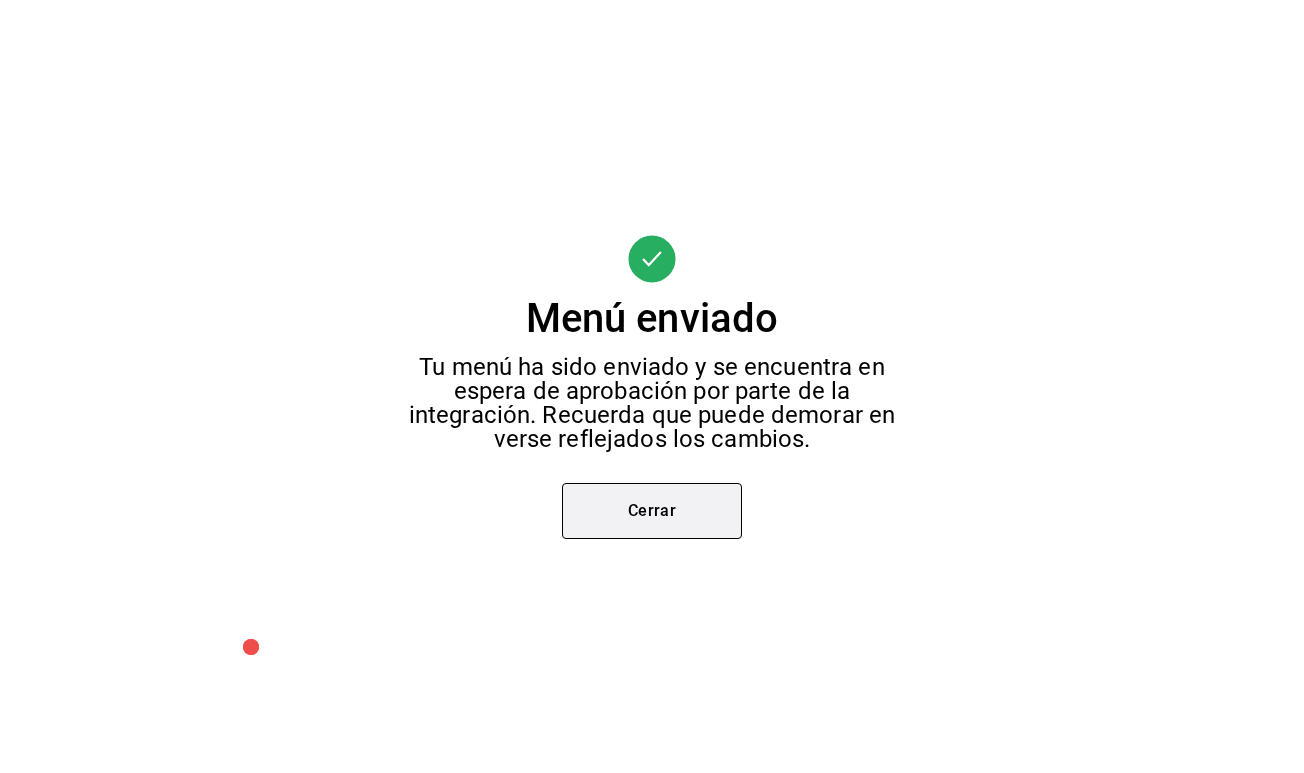 click on "Cerrar" at bounding box center [652, 511] 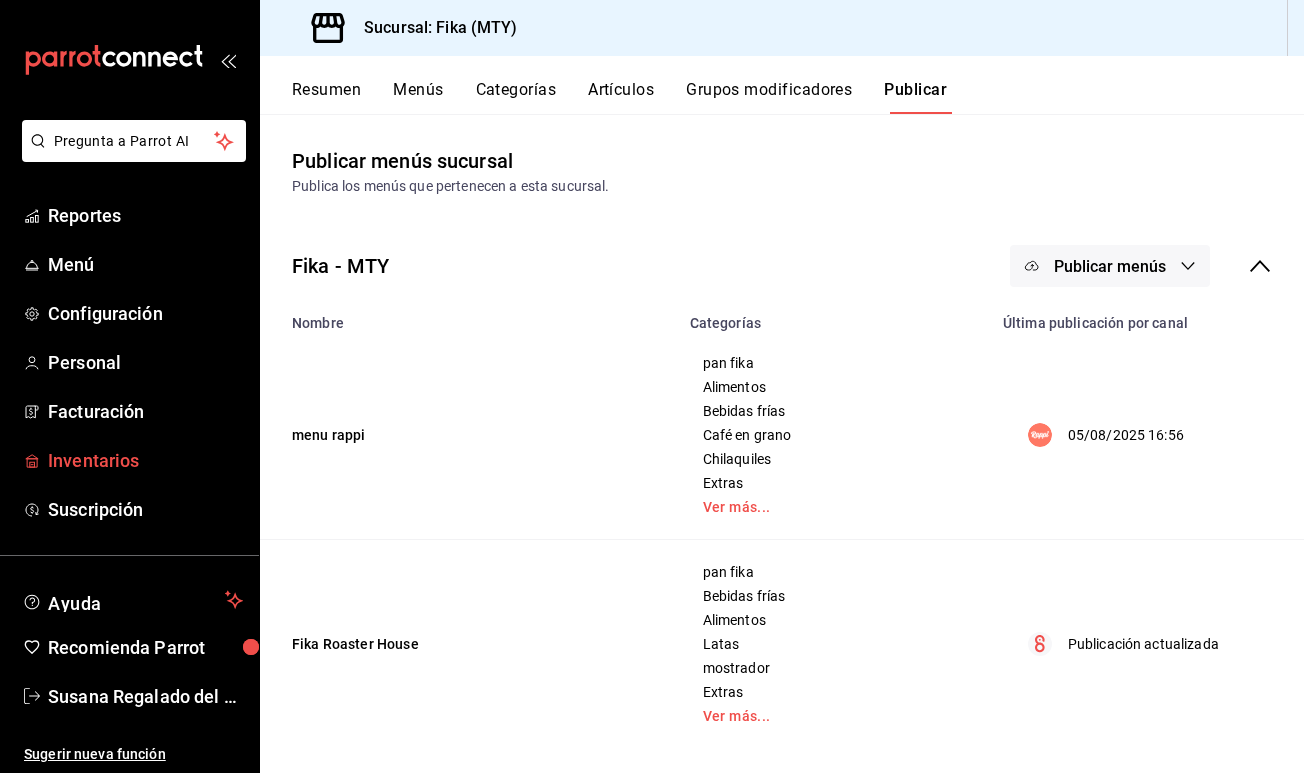 click on "Inventarios" at bounding box center (145, 460) 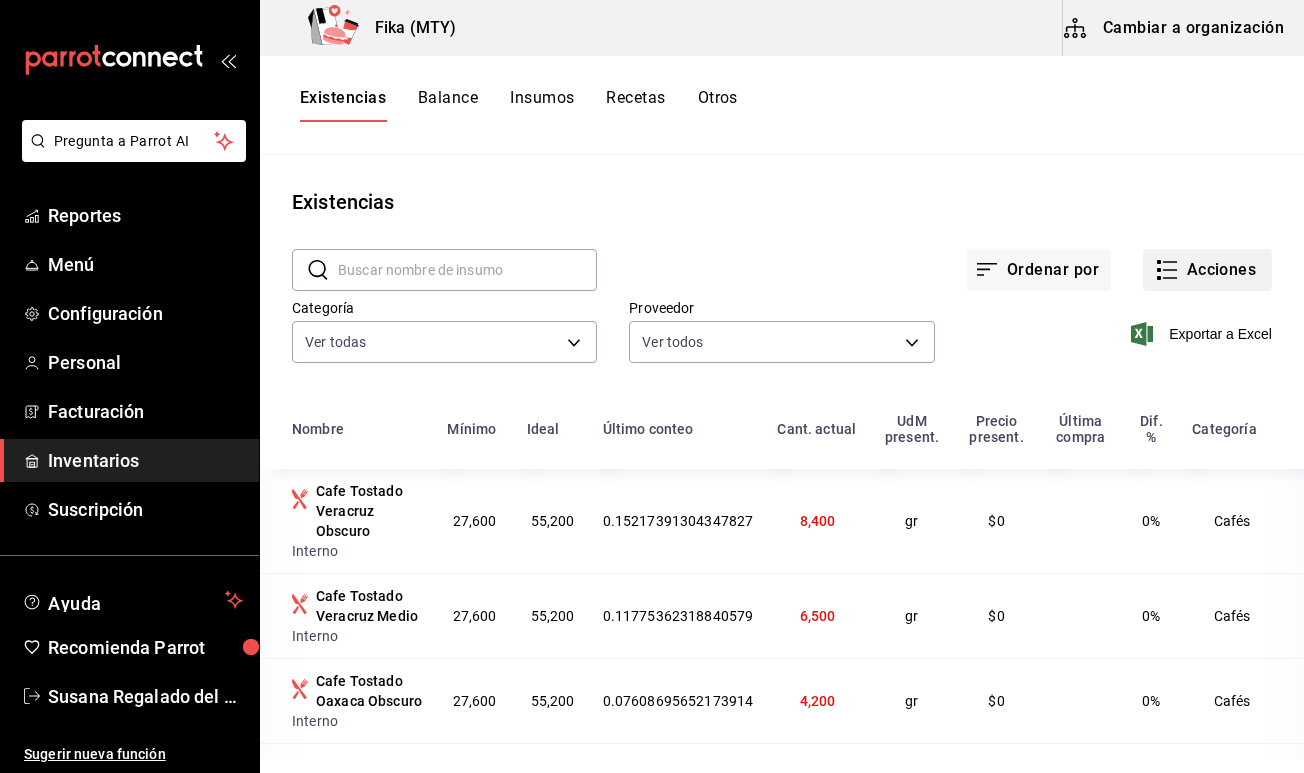 click on "Acciones" at bounding box center (1207, 270) 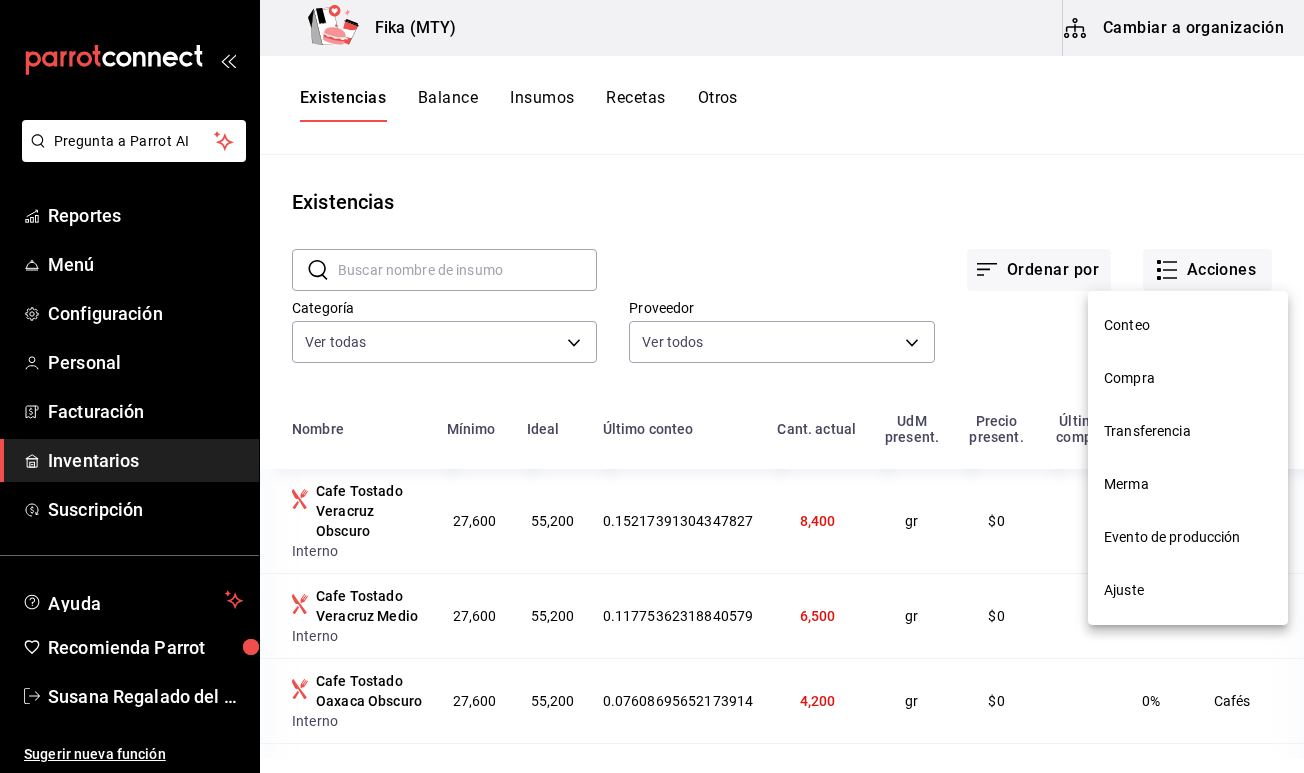 click on "Compra" at bounding box center [1188, 378] 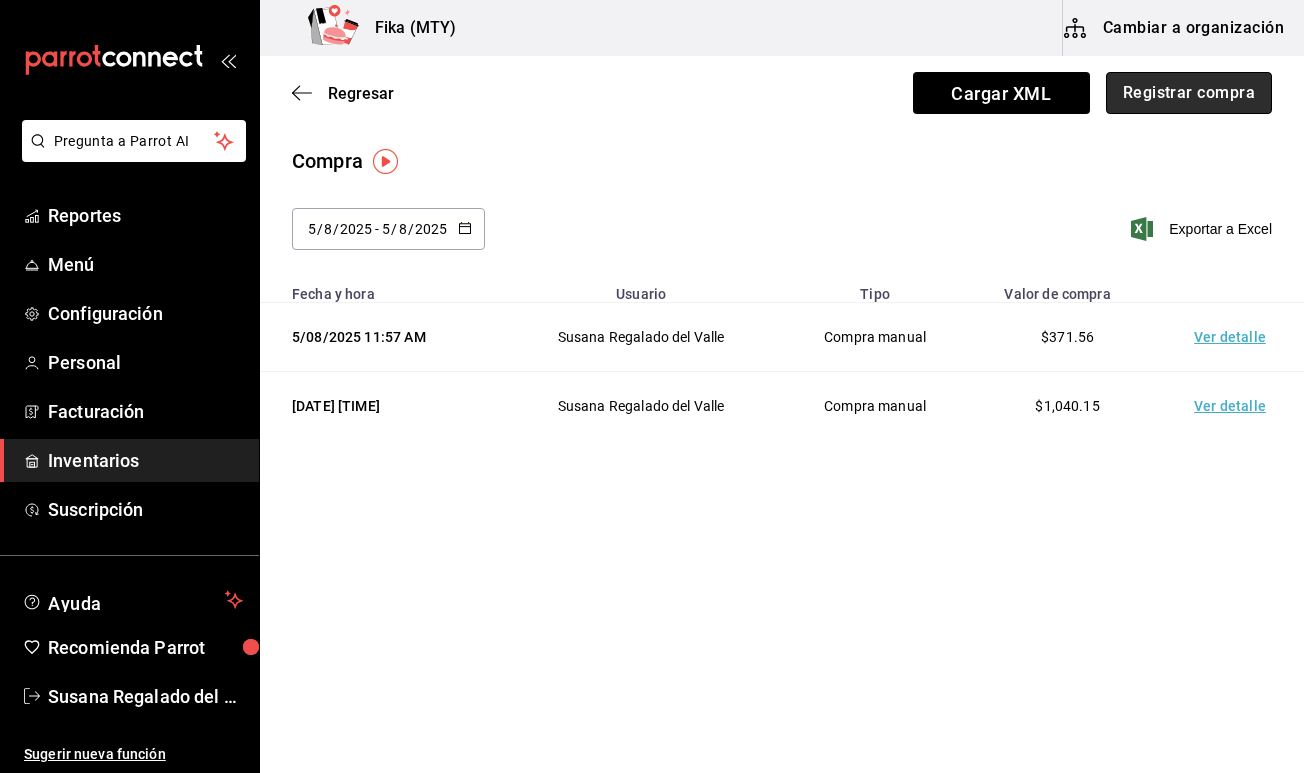 click on "Registrar compra" at bounding box center (1189, 93) 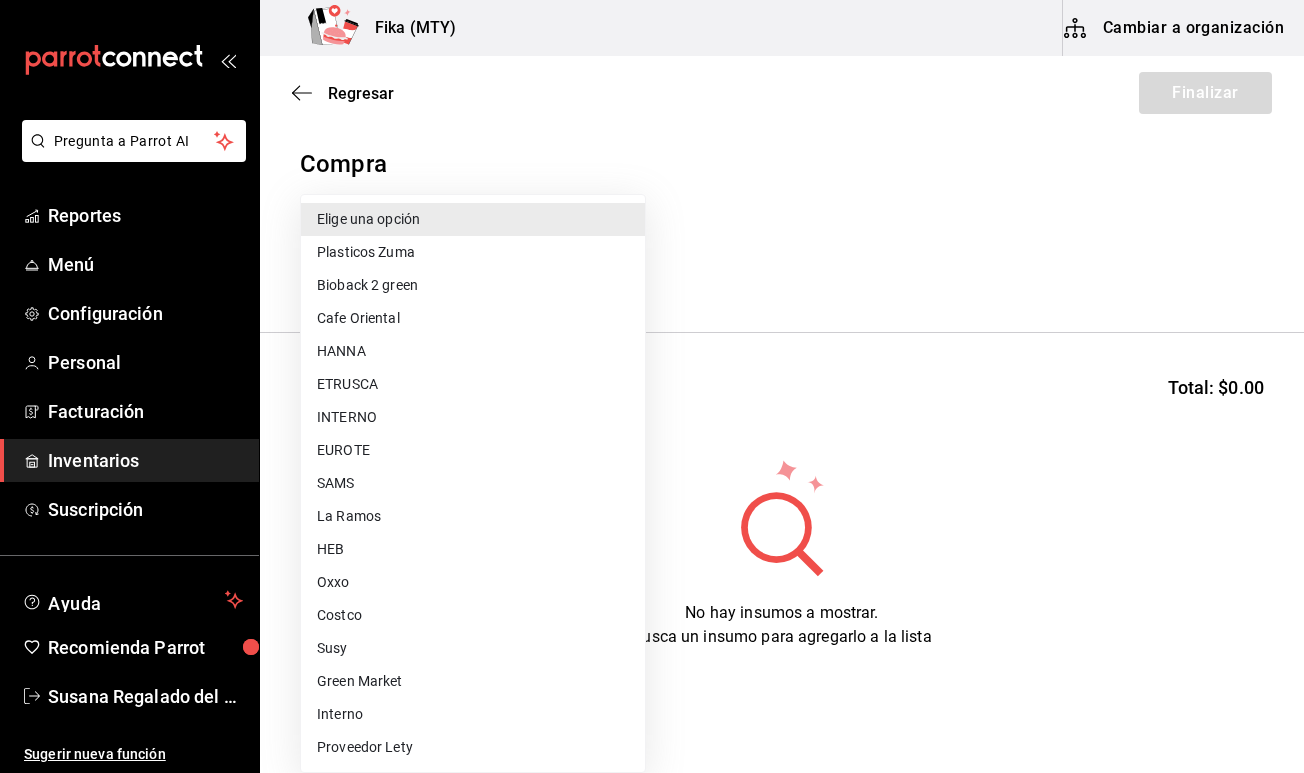click on "Pregunta a Parrot AI Reportes   Menú   Configuración   Personal   Facturación   Inventarios   Suscripción   Ayuda Recomienda Parrot   Susana Regalado del Valle   Sugerir nueva función   Fika (MTY) Cambiar a sucursal Regresar Finalizar Compra Proveedor Elige una opción default Buscar Total: $0.00 No hay insumos a mostrar. Busca un insumo para agregarlo a la lista GANA 1 MES GRATIS EN TU SUSCRIPCIÓN AQUÍ ¿Recuerdas cómo empezó tu restaurante?
Hoy puedes ayudar a un colega a tener el mismo cambio que tú viviste.
Recomienda Parrot directamente desde tu Portal Administrador.
Es fácil y rápido.
🎁 Por cada restaurante que se una, ganas 1 mes gratis. Ver video tutorial Ir a video Pregunta a Parrot AI Reportes   Menú   Configuración   Personal   Facturación   Inventarios   Suscripción   Ayuda Recomienda Parrot   Susana Regalado del Valle   Sugerir nueva función   Editar Eliminar Visitar centro de ayuda ([PHONE]) soporte@parrotsoftware.io Visitar centro de ayuda ([PHONE]) HANNA" at bounding box center (652, 330) 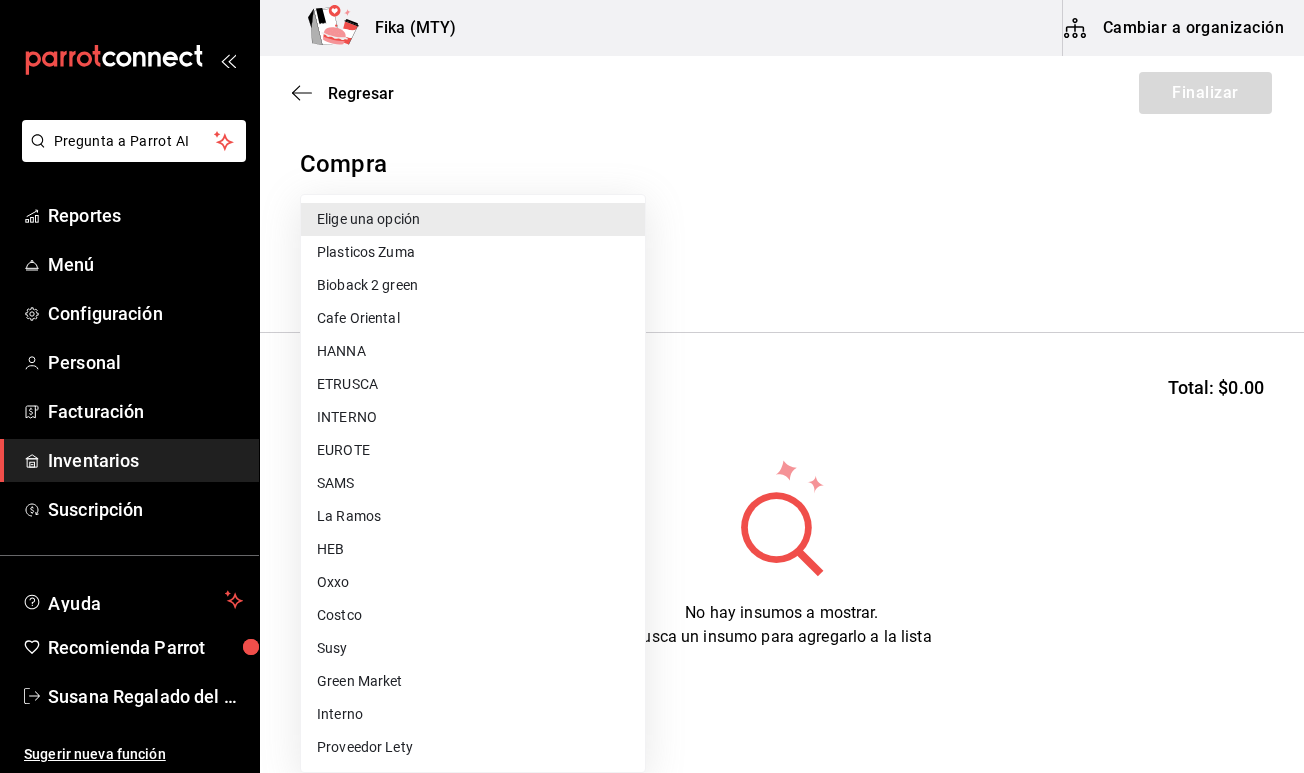 click on "Susy" at bounding box center [473, 648] 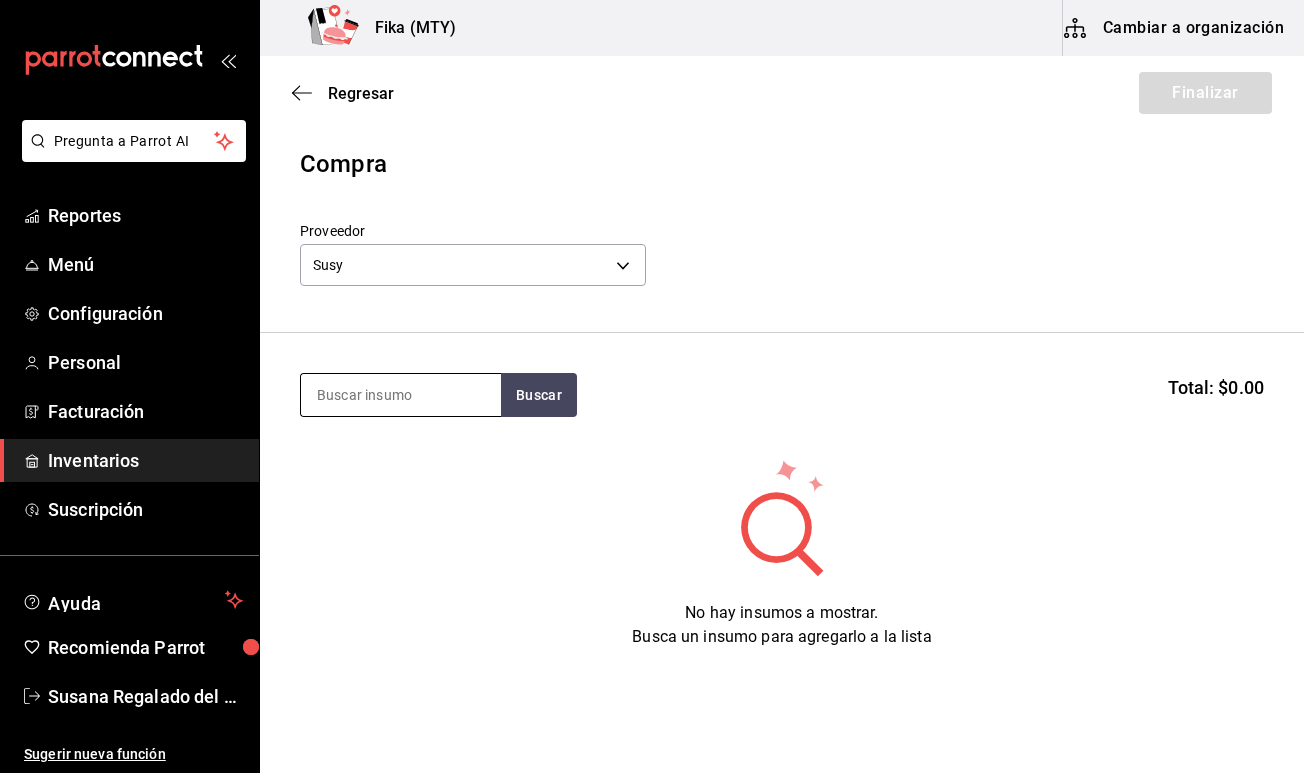 click at bounding box center (401, 395) 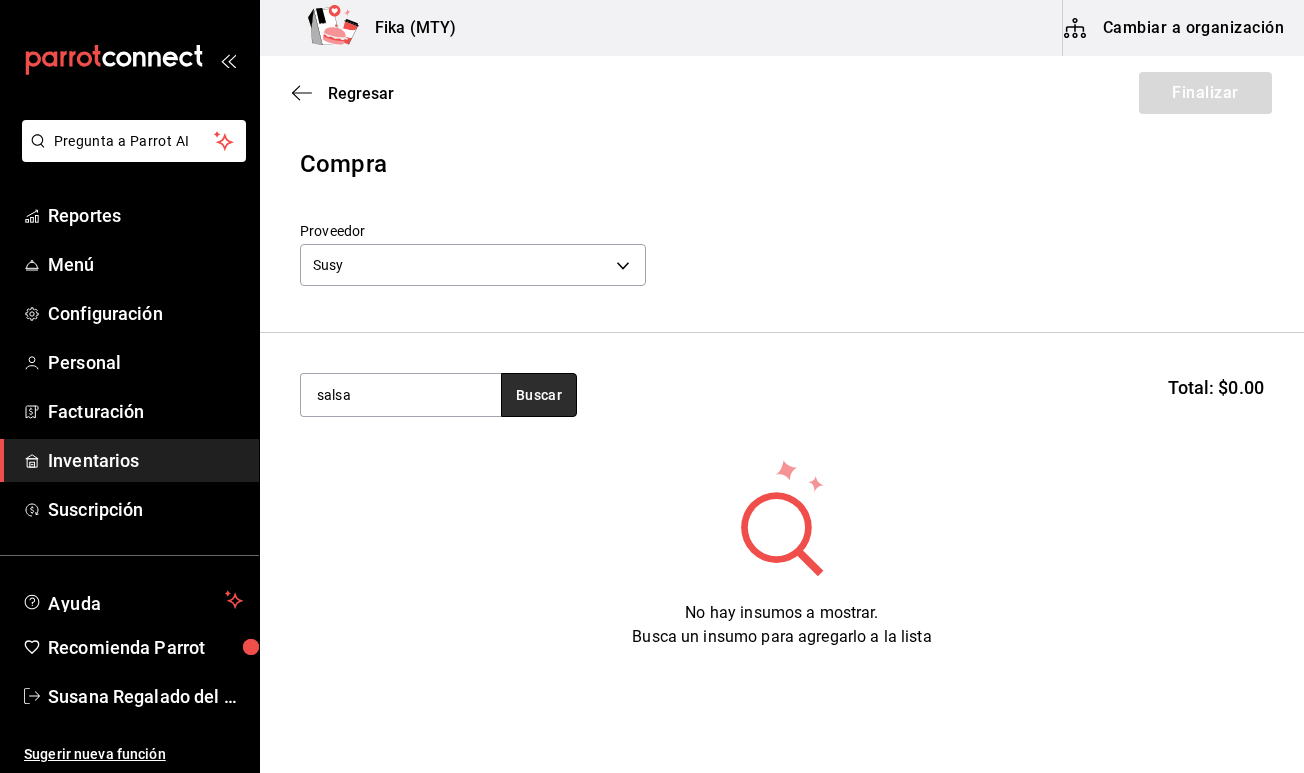 click on "Buscar" at bounding box center (539, 395) 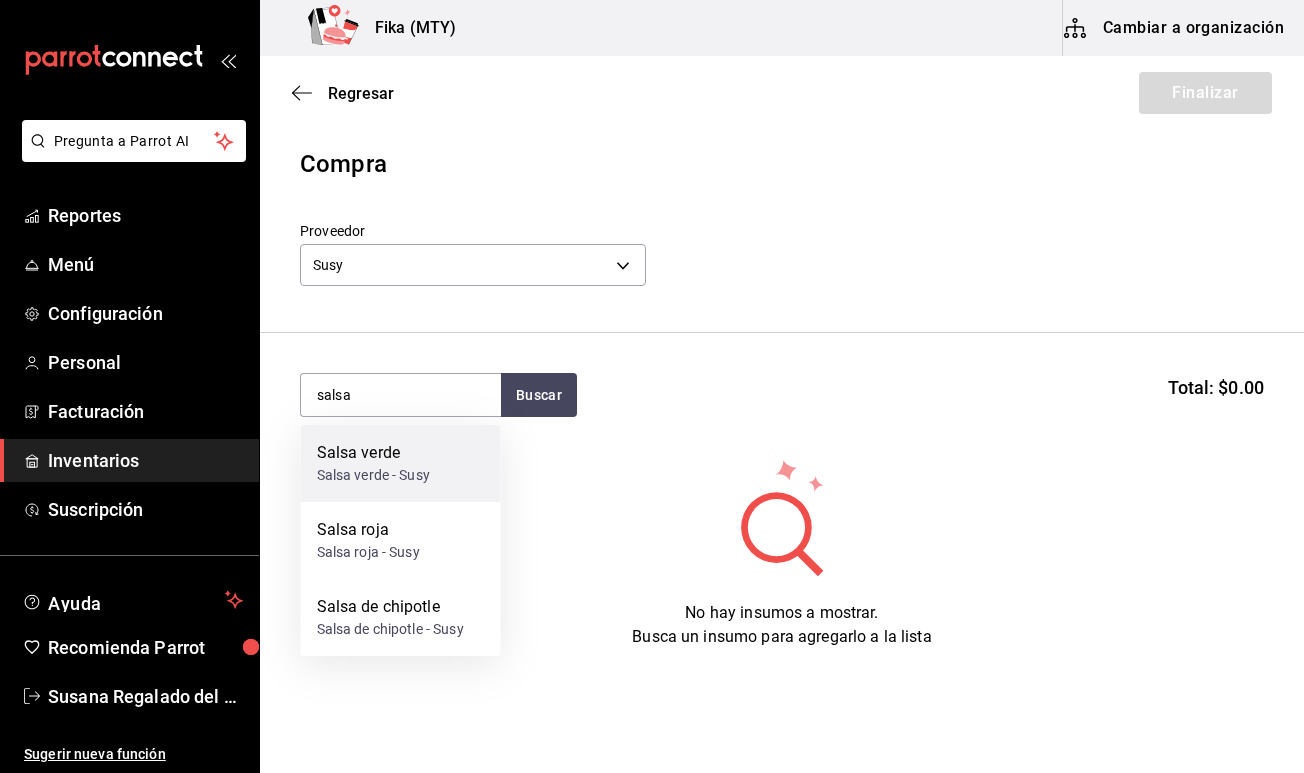click on "Salsa verde Salsa verde - Susy" at bounding box center (401, 463) 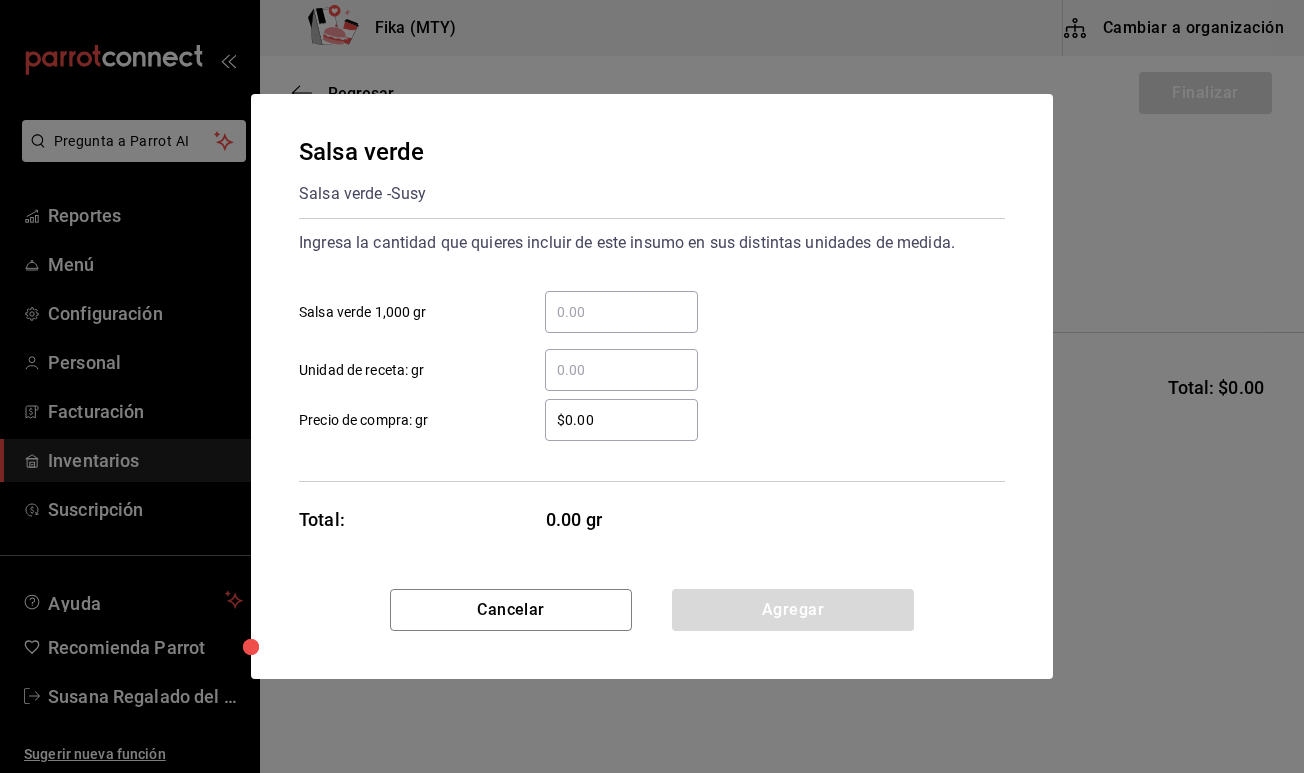 click on "​ Salsa verde 1,000 gr" at bounding box center [621, 312] 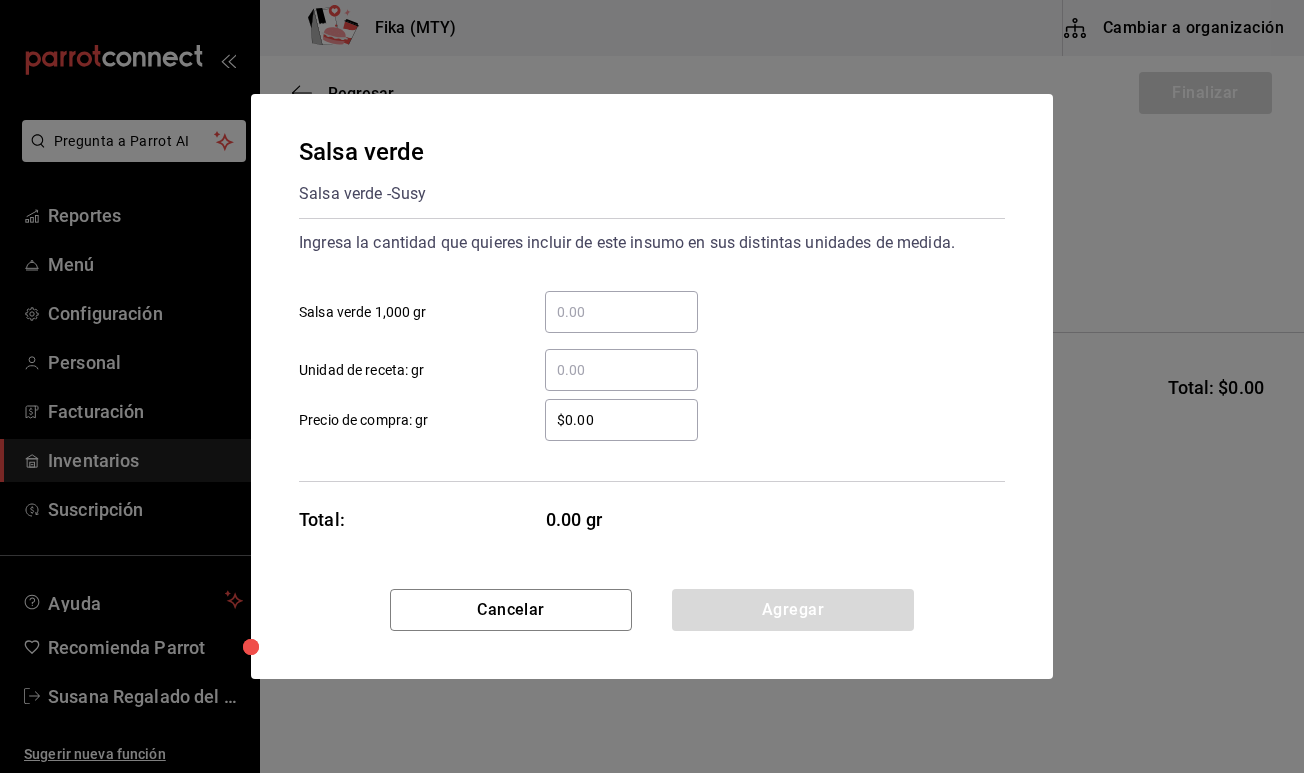 click on "​ Unidad de receta: gr" at bounding box center (621, 370) 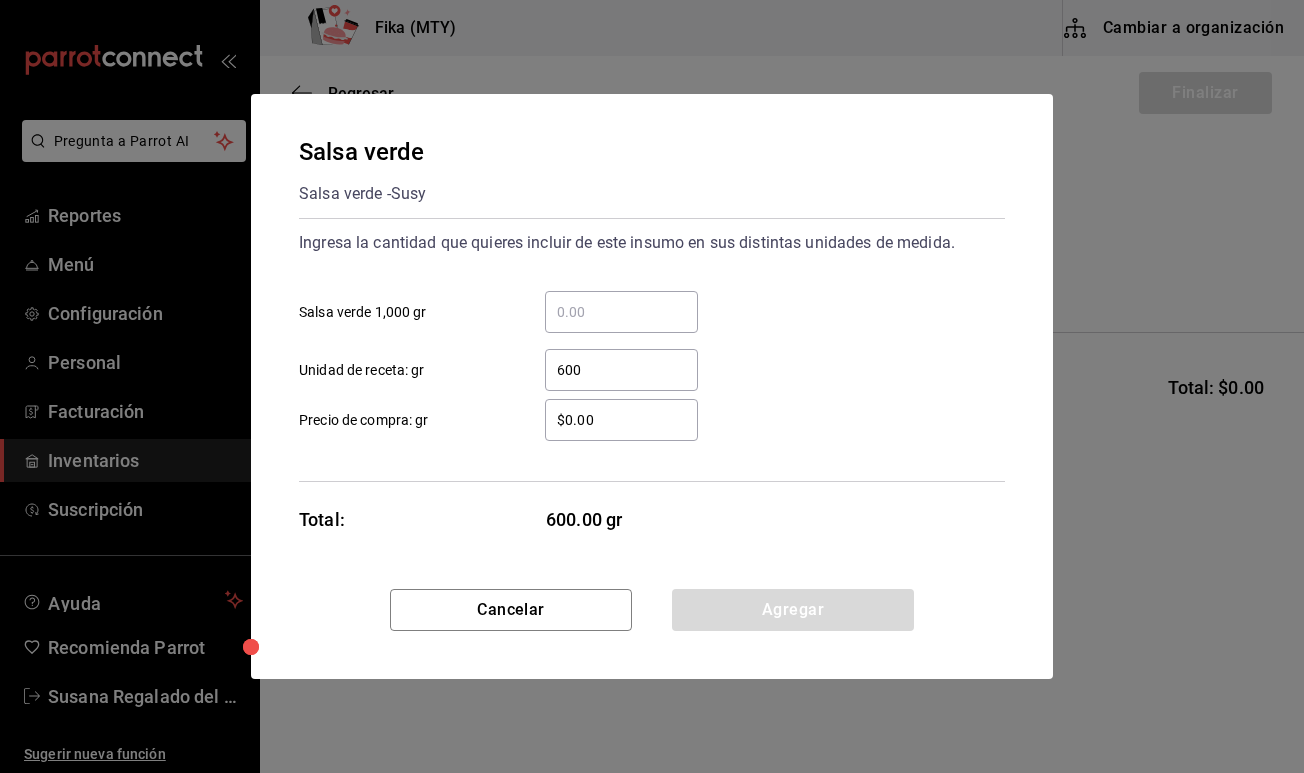 click on "Salsa verde   Salsa verde -  Susy Ingresa la cantidad que quieres incluir de este insumo en sus distintas unidades de medida. ​ Salsa verde 1,000 gr 600 ​ Unidad de receta: gr $[PRICE] ​ Precio de compra: gr Total: 600.00 gr" at bounding box center [652, 341] 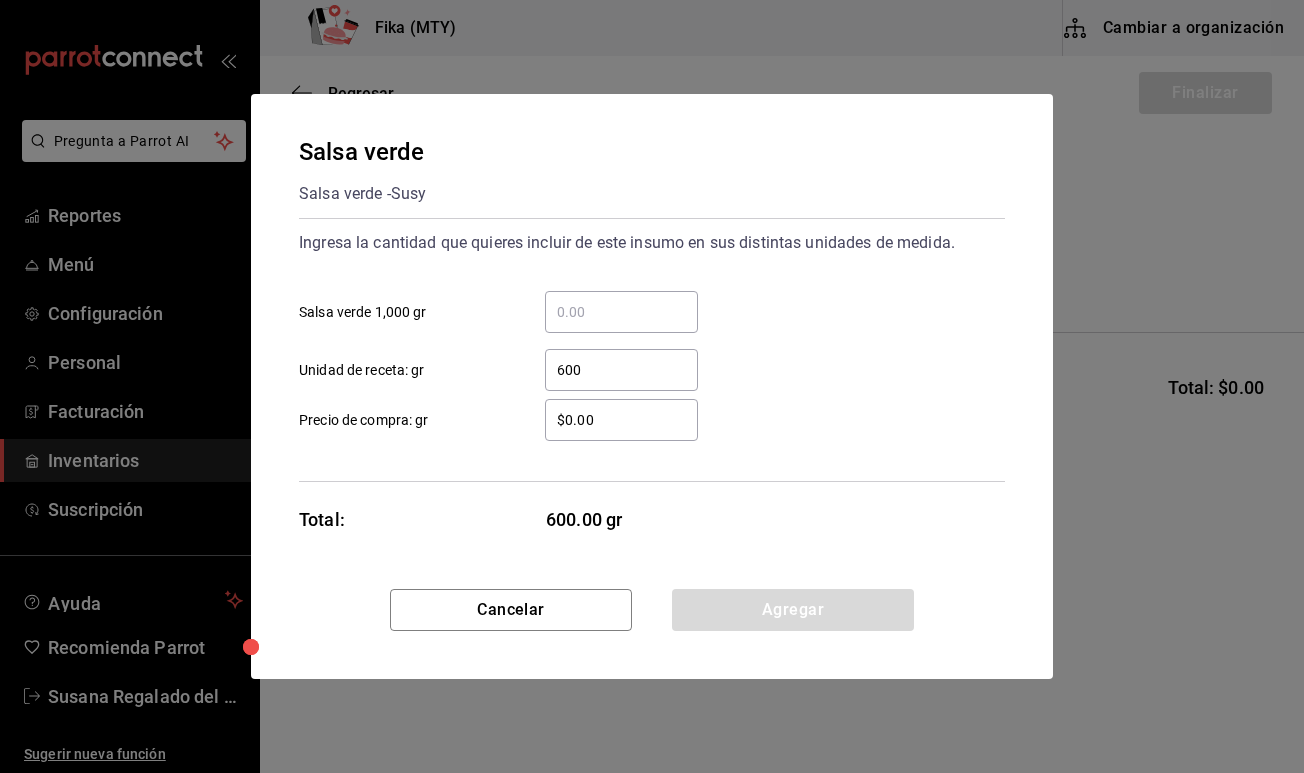 click on "$0.00 ​ Precio de compra: gr" at bounding box center (644, 412) 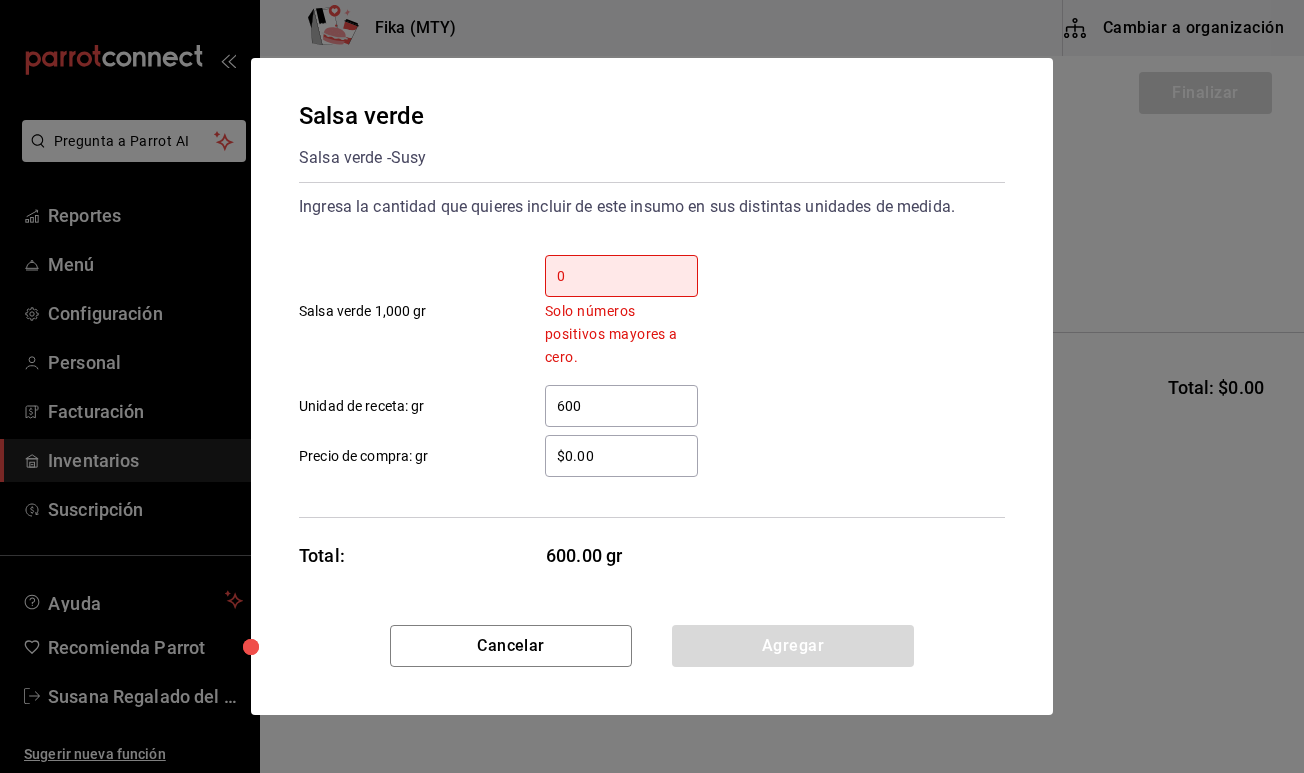 click on "600 ​ Unidad de receta: gr" at bounding box center [644, 398] 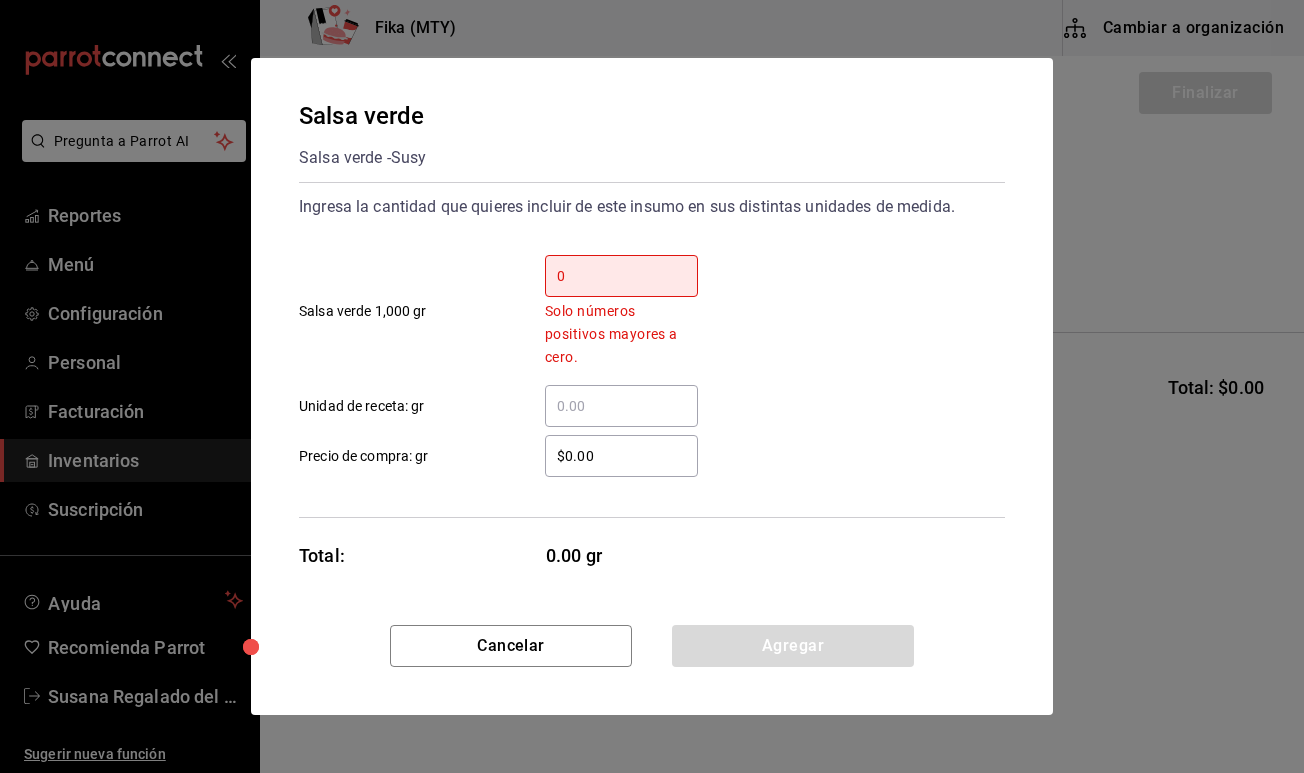click on "0" at bounding box center (621, 276) 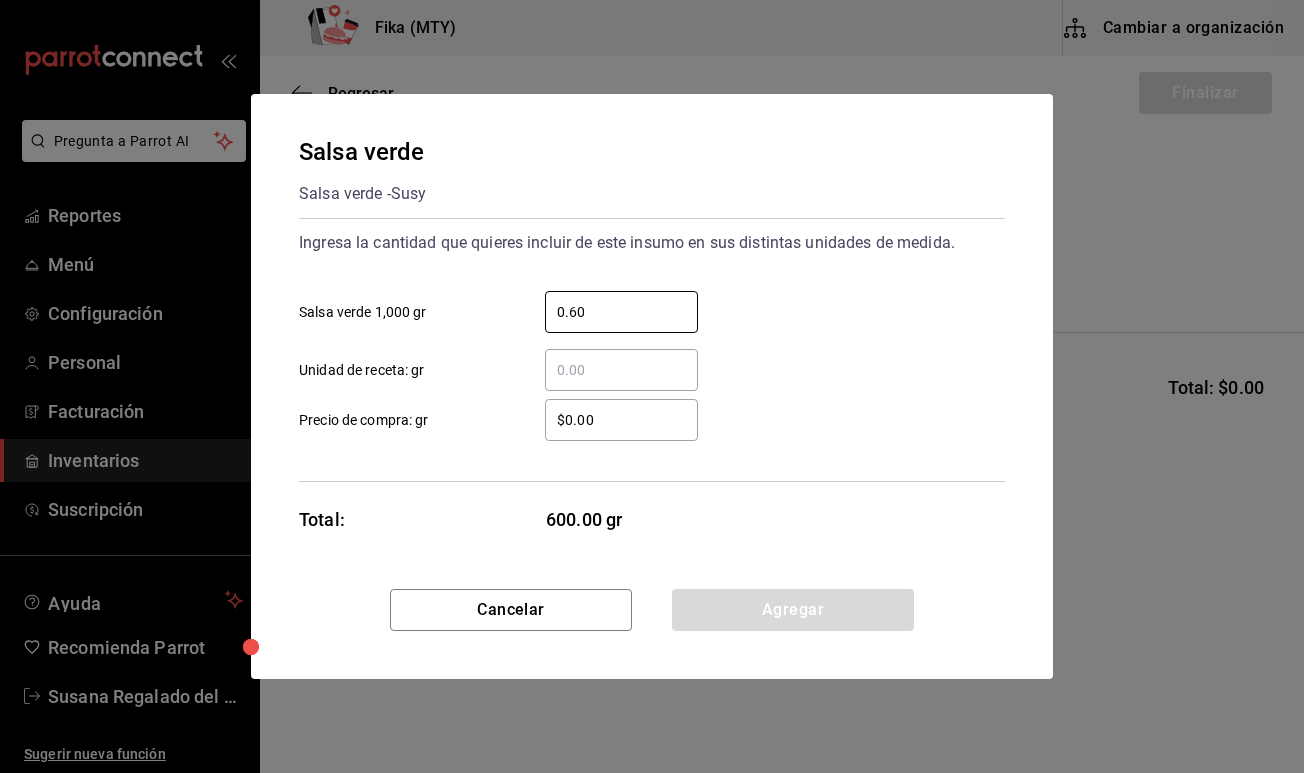 click on "0.60 ​ Salsa verde 1,000 gr" at bounding box center (644, 304) 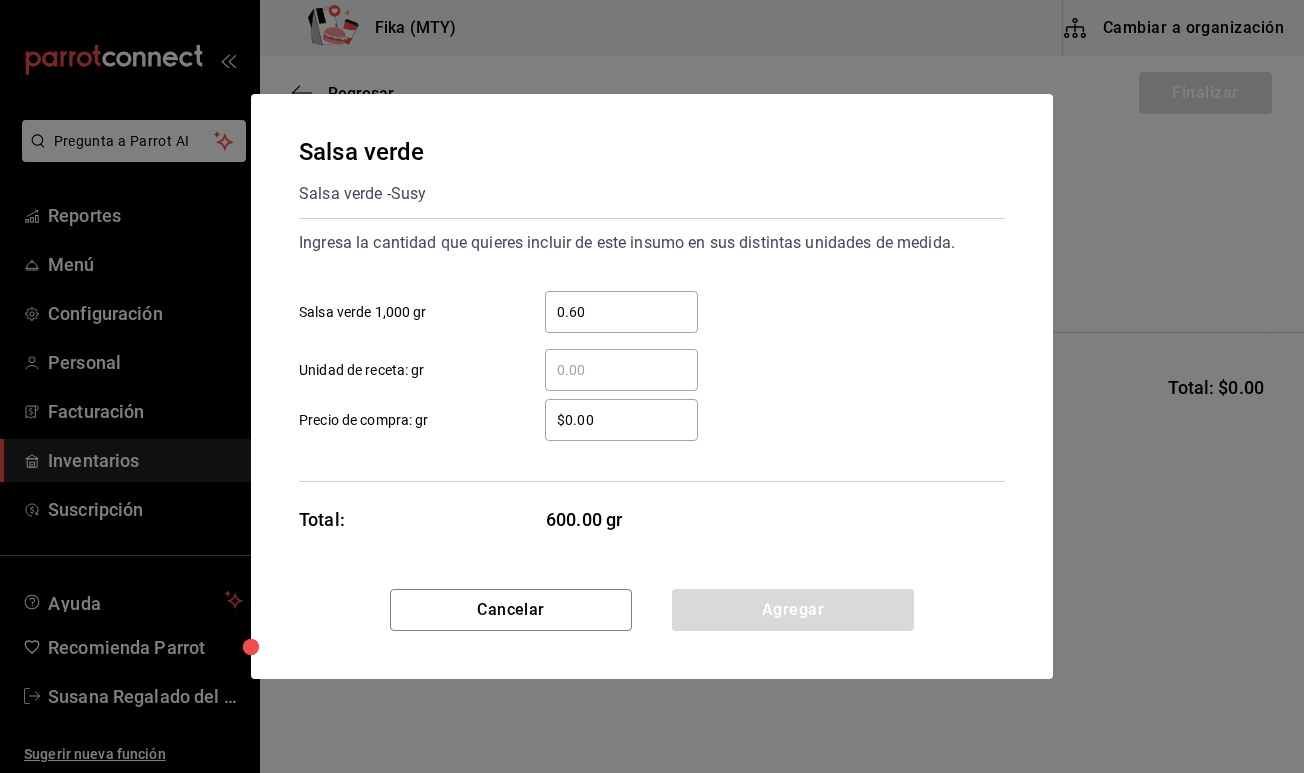 click on "$0.00" at bounding box center (621, 420) 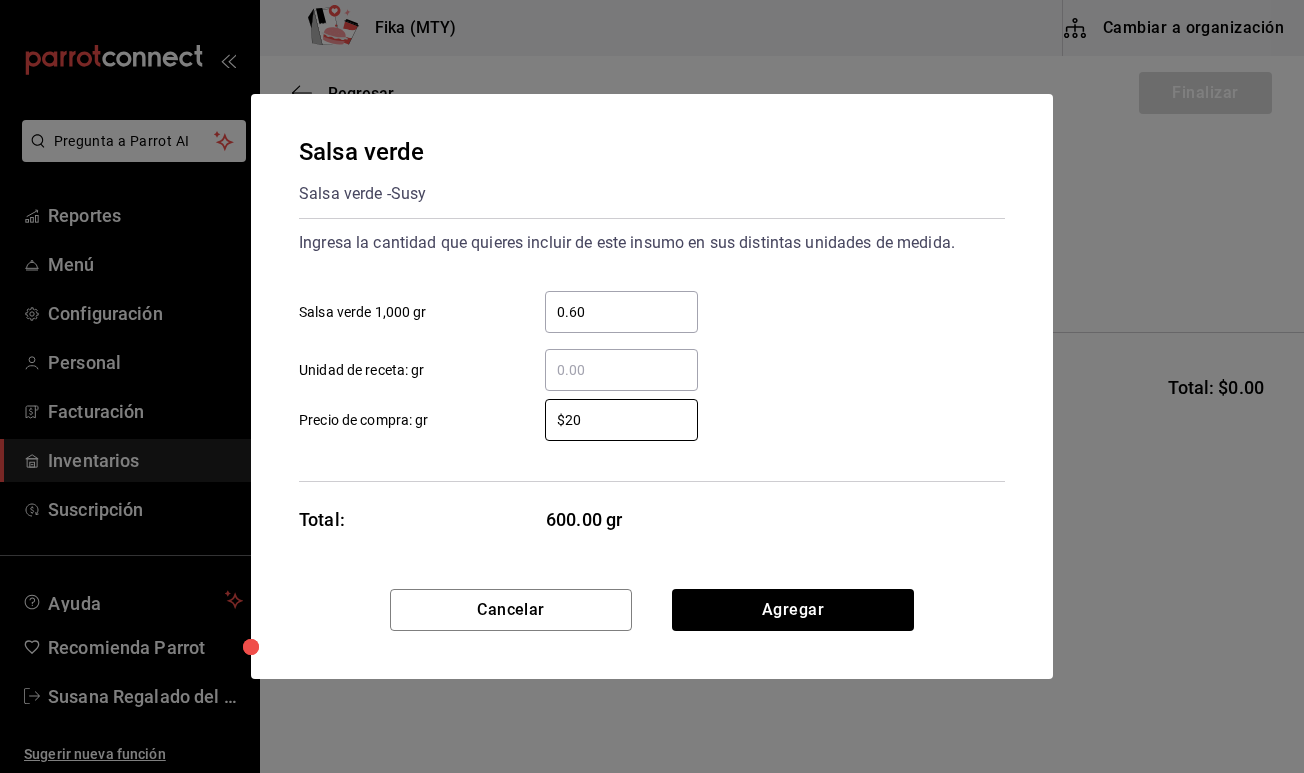 click on "$20 ​ Precio de compra: gr" at bounding box center [644, 412] 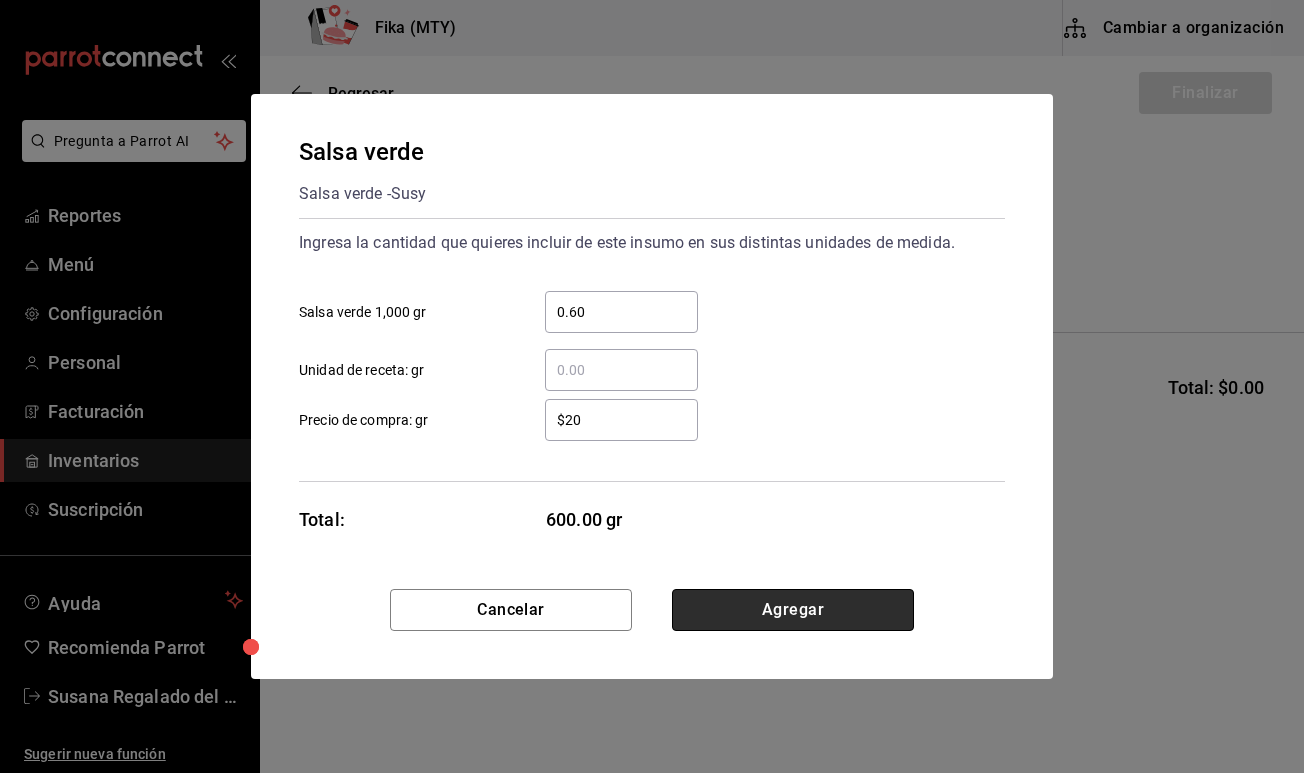 click on "Agregar" at bounding box center [793, 610] 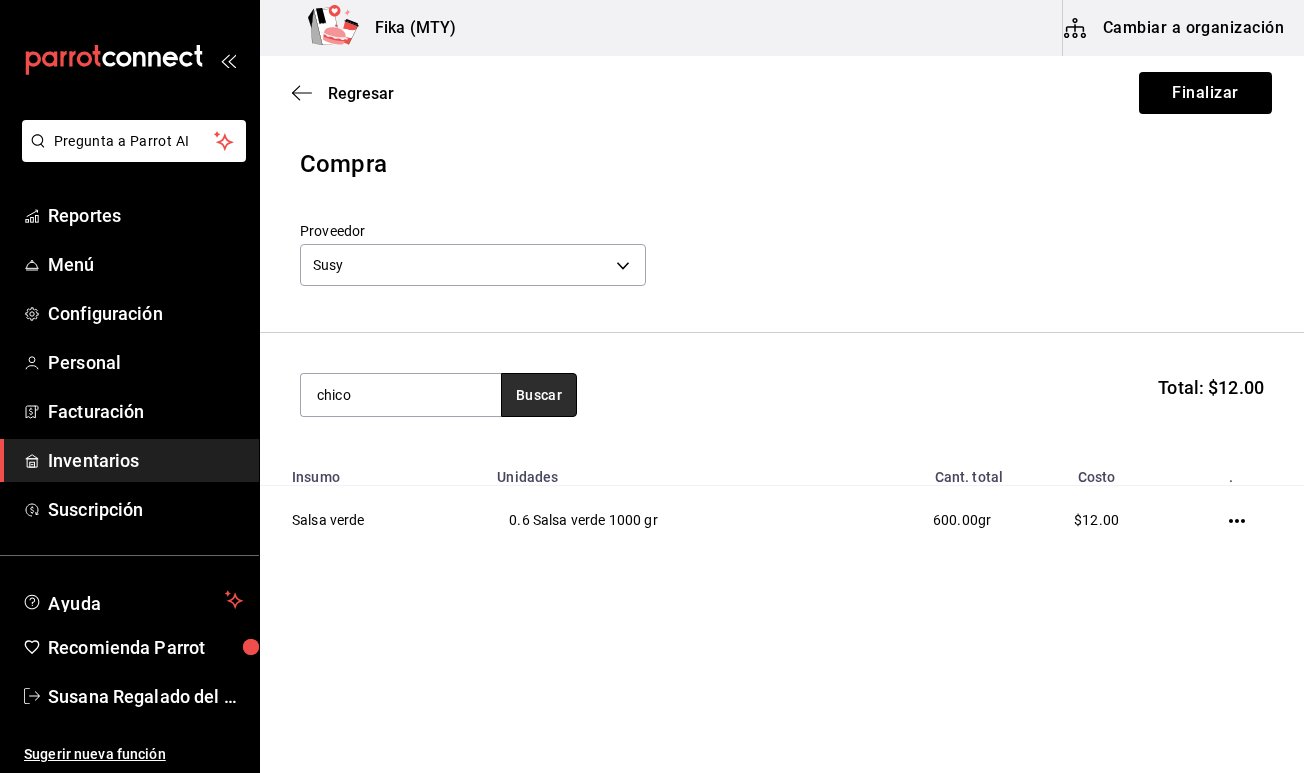 drag, startPoint x: 491, startPoint y: 409, endPoint x: 560, endPoint y: 388, distance: 72.12489 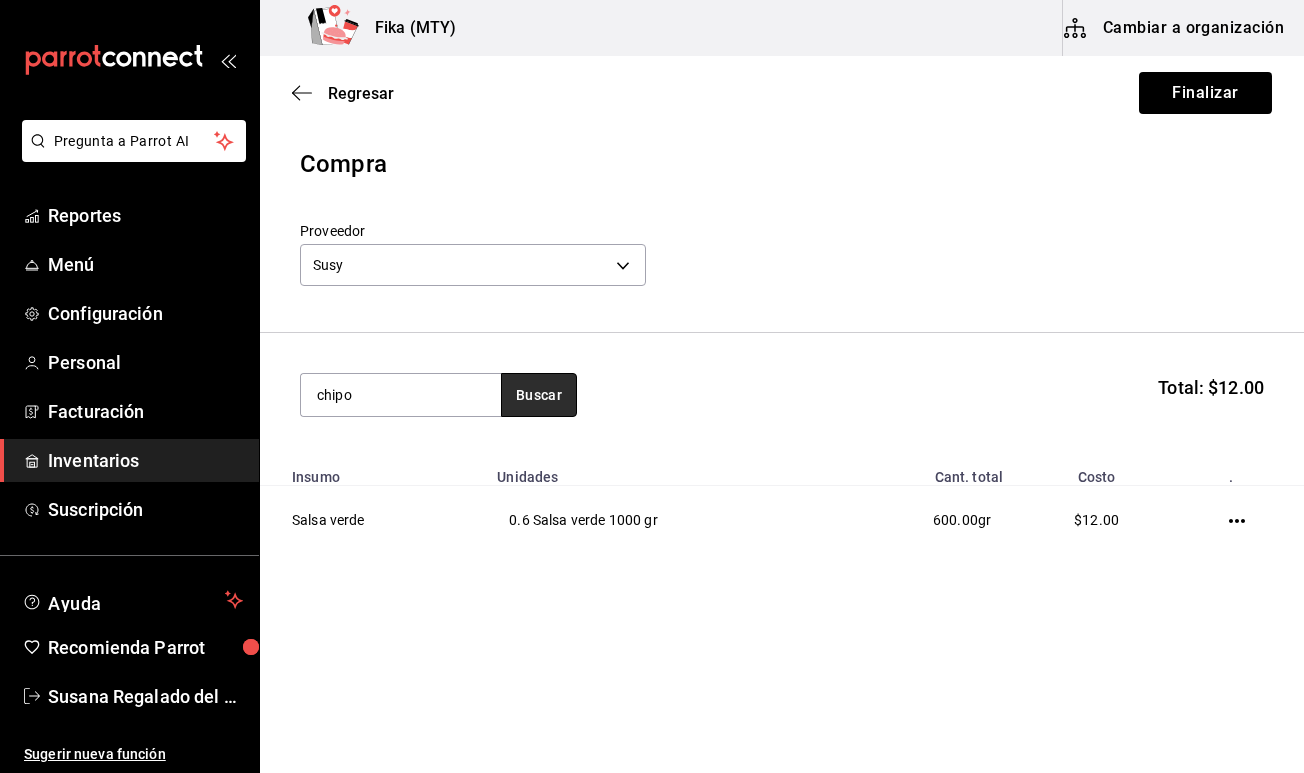 click on "Buscar" at bounding box center (539, 395) 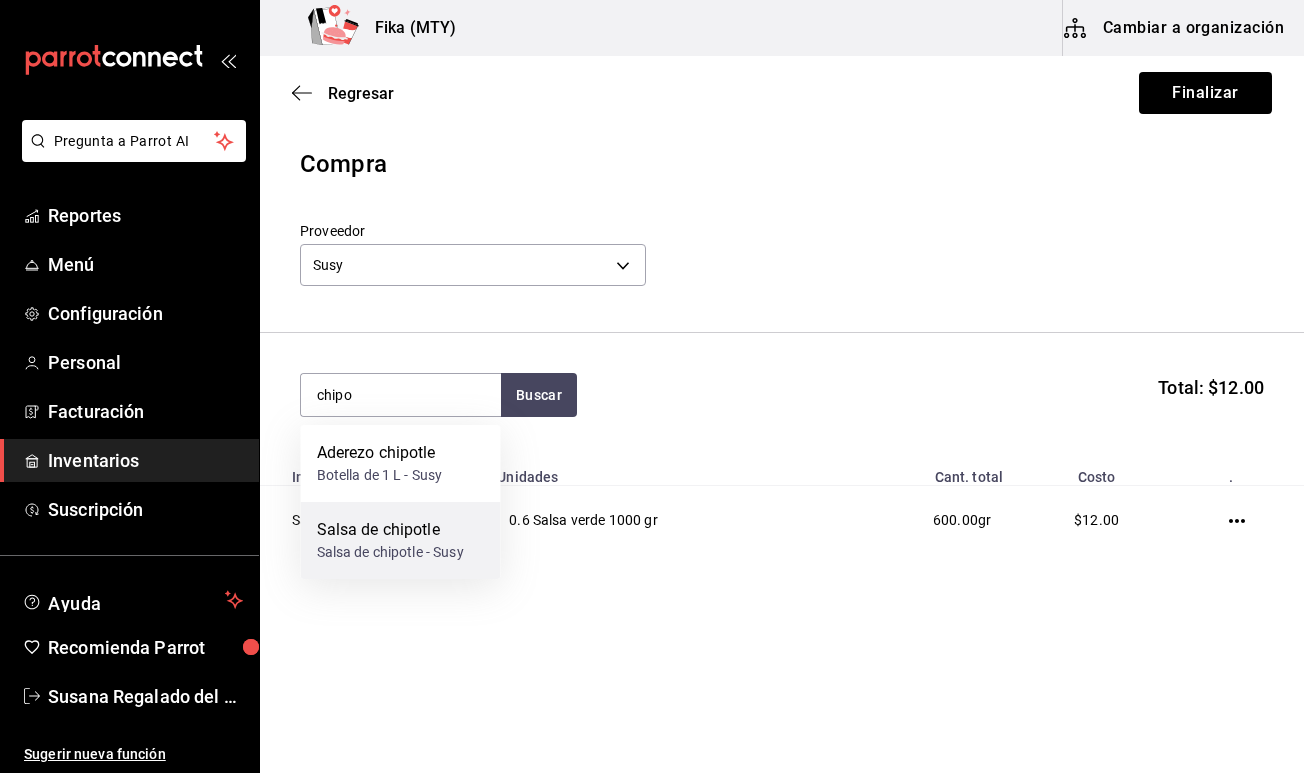 drag, startPoint x: 475, startPoint y: 428, endPoint x: 429, endPoint y: 545, distance: 125.71794 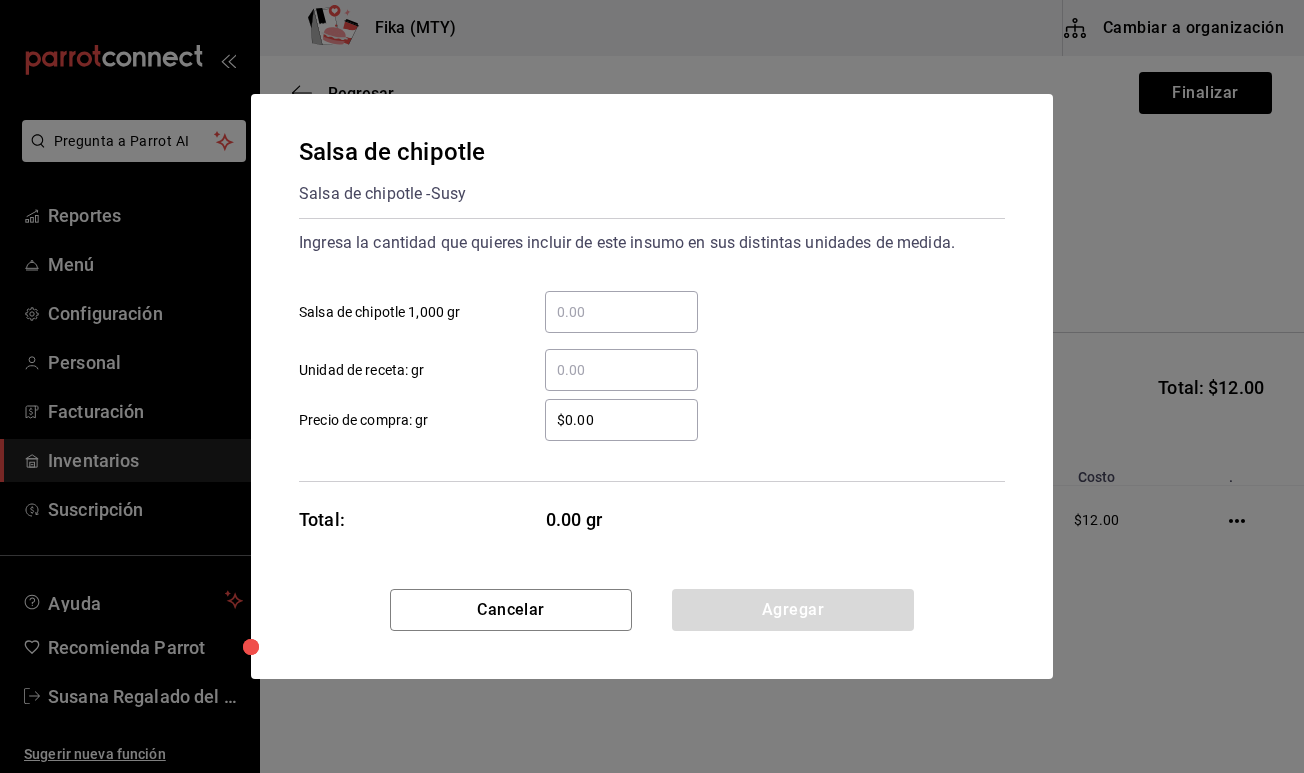 click on "​ Salsa de chipotle 1,000 gr" at bounding box center [621, 312] 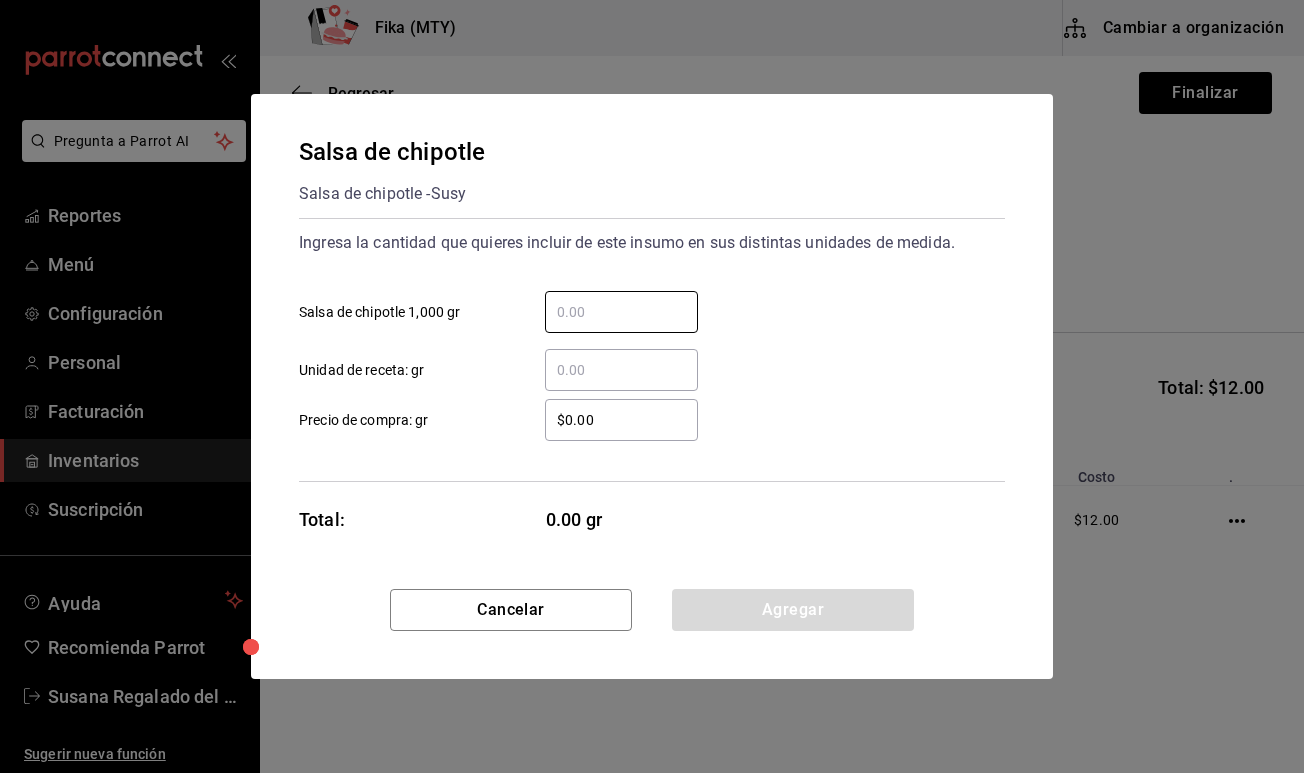 click on "​ Unidad de receta: gr" at bounding box center [621, 370] 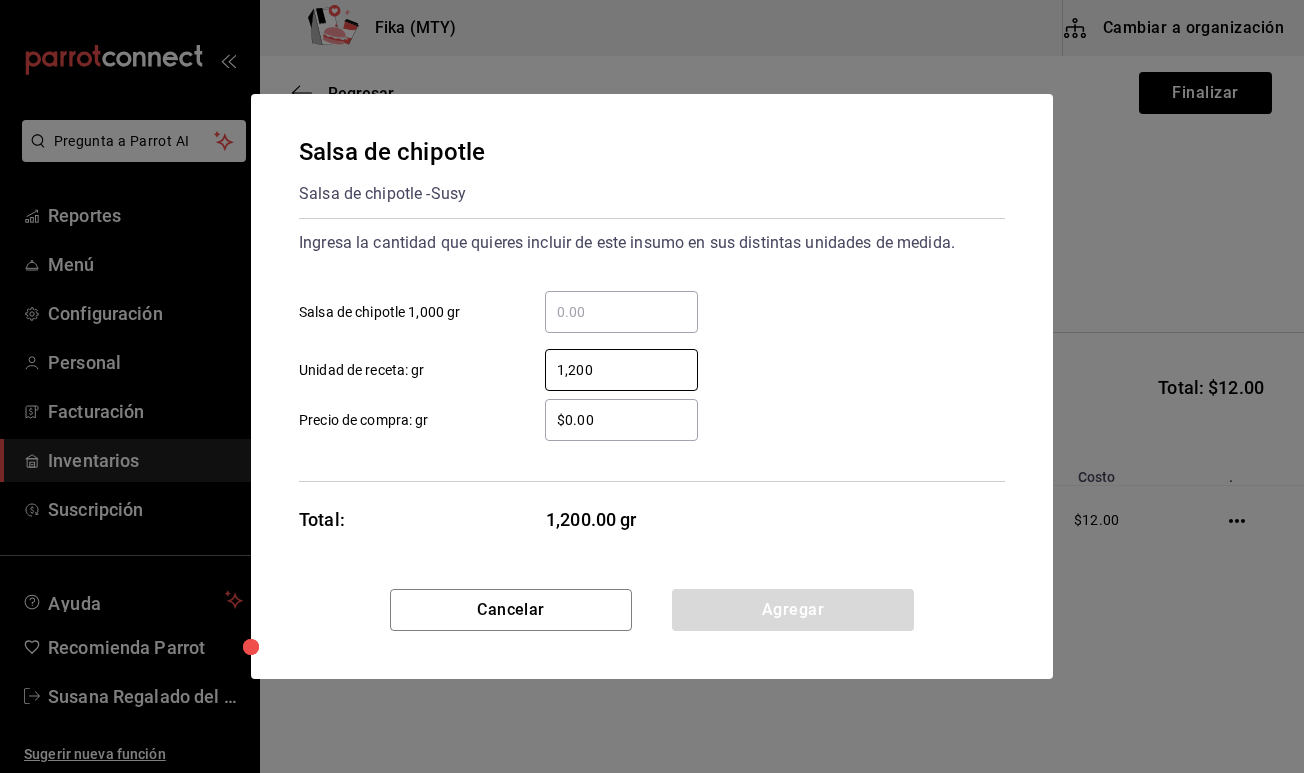 click on "$0.00" at bounding box center [621, 420] 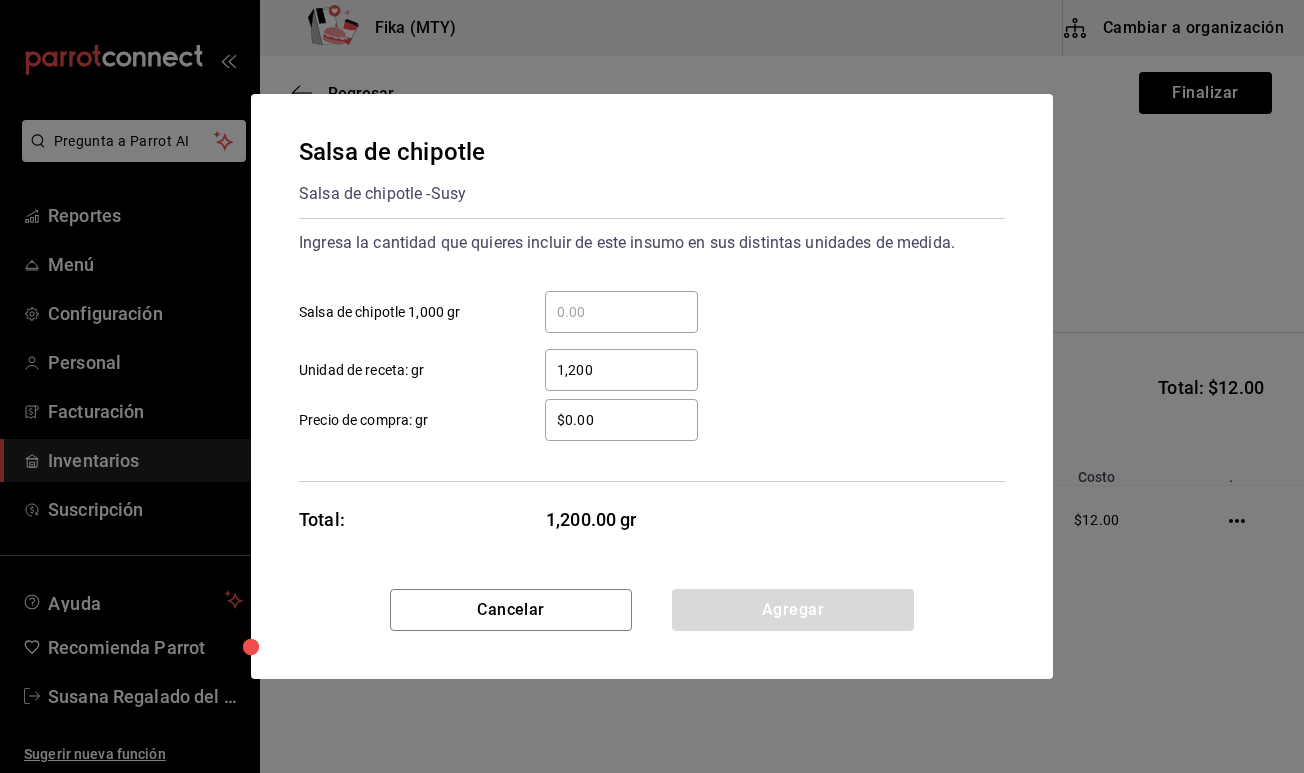 click on "$0.00" at bounding box center [621, 420] 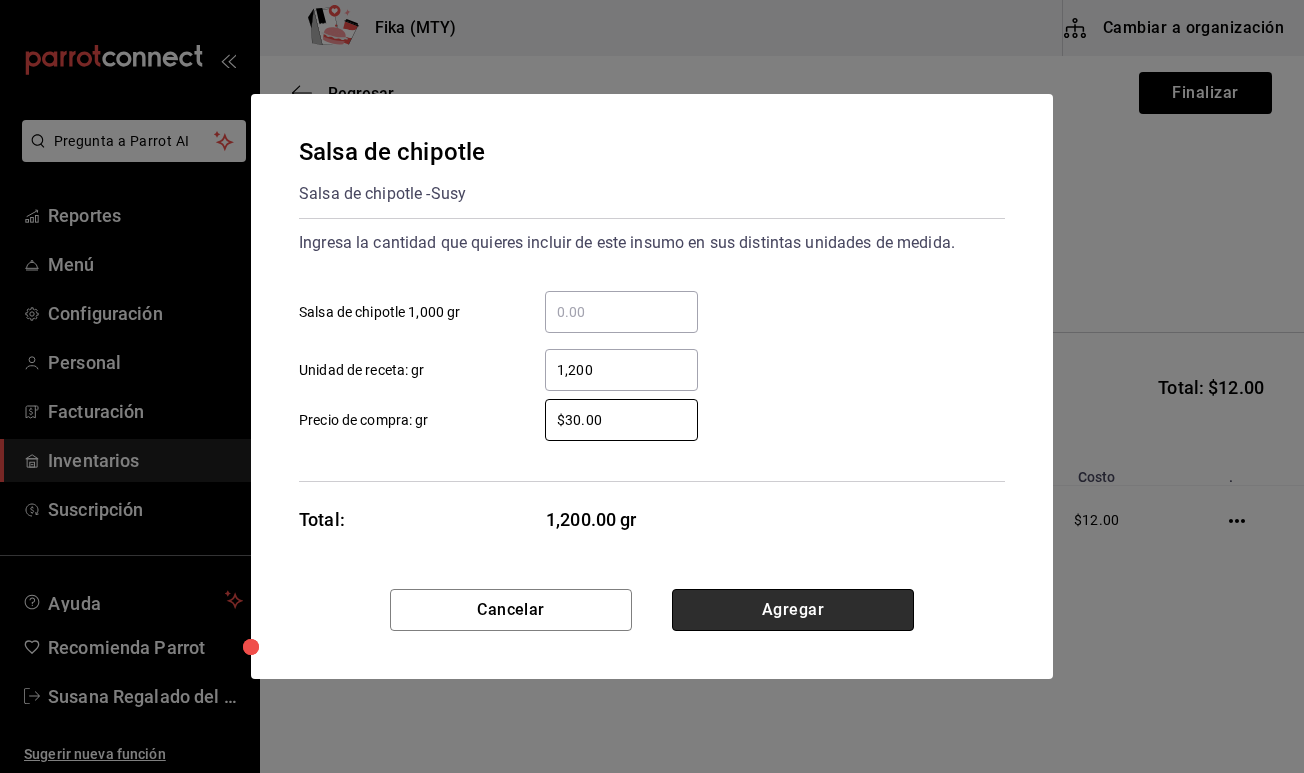 click on "Agregar" at bounding box center [793, 610] 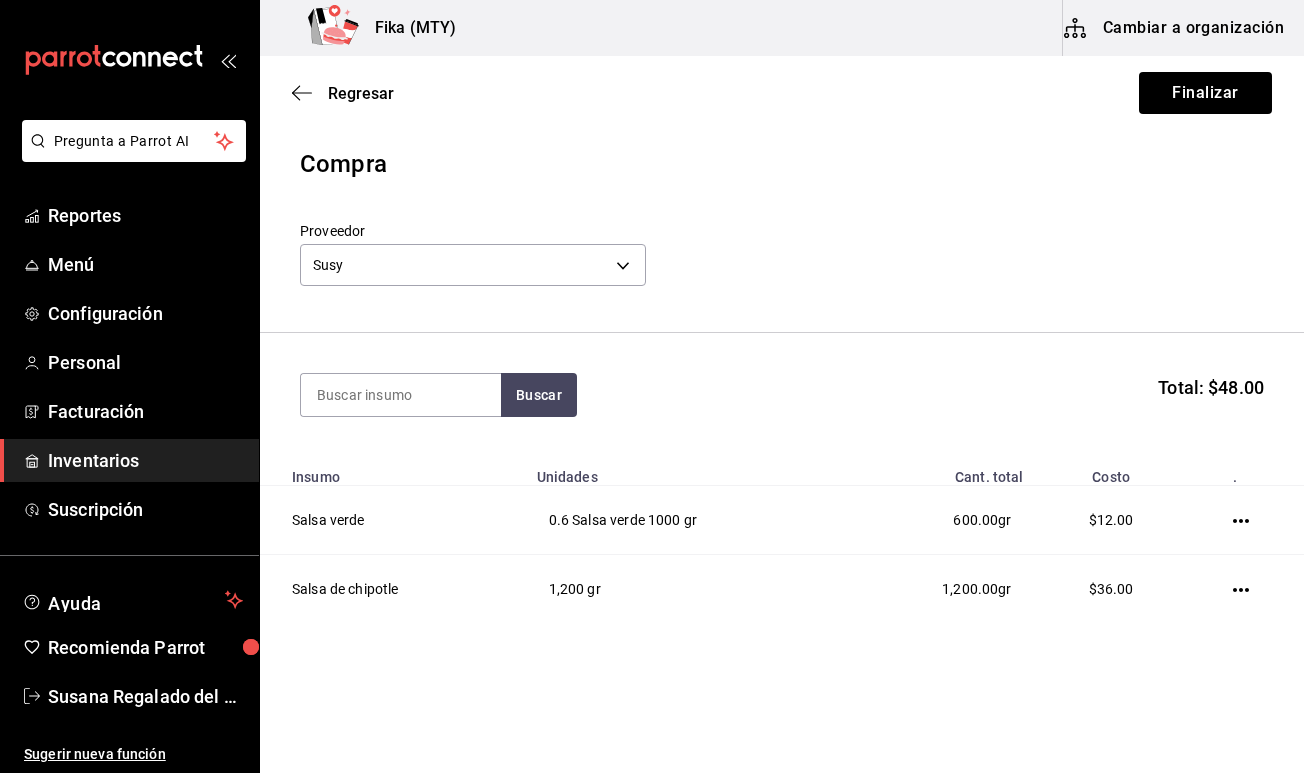scroll, scrollTop: 18, scrollLeft: 0, axis: vertical 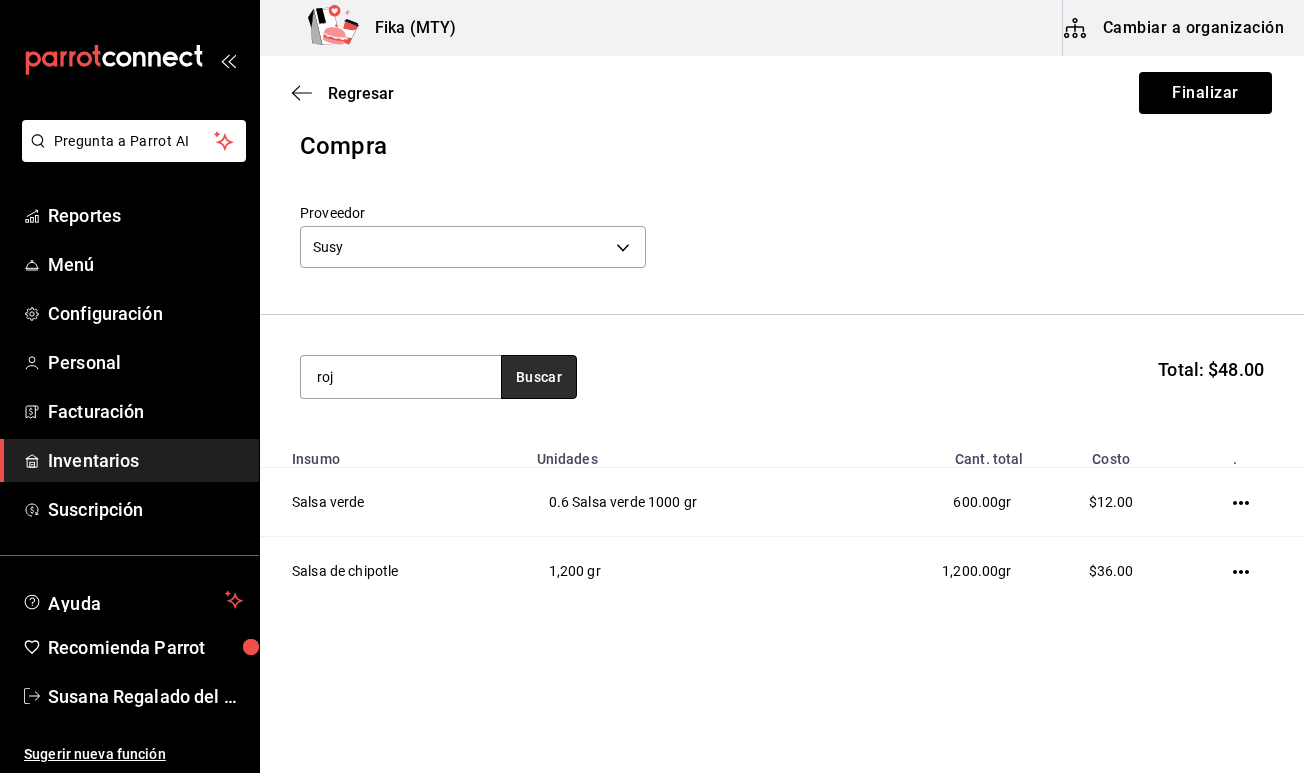 click on "Buscar" at bounding box center [539, 377] 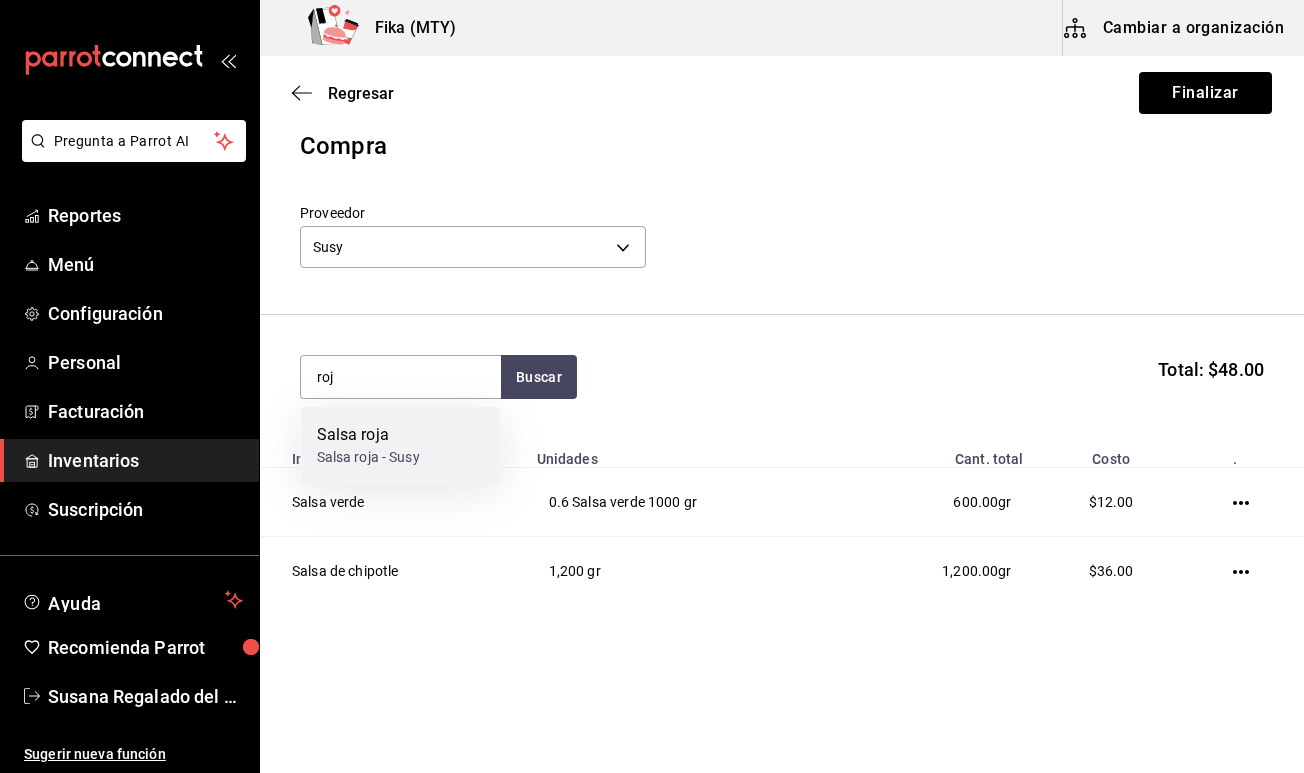 click on "Salsa roja Salsa roja - Susy" at bounding box center (401, 445) 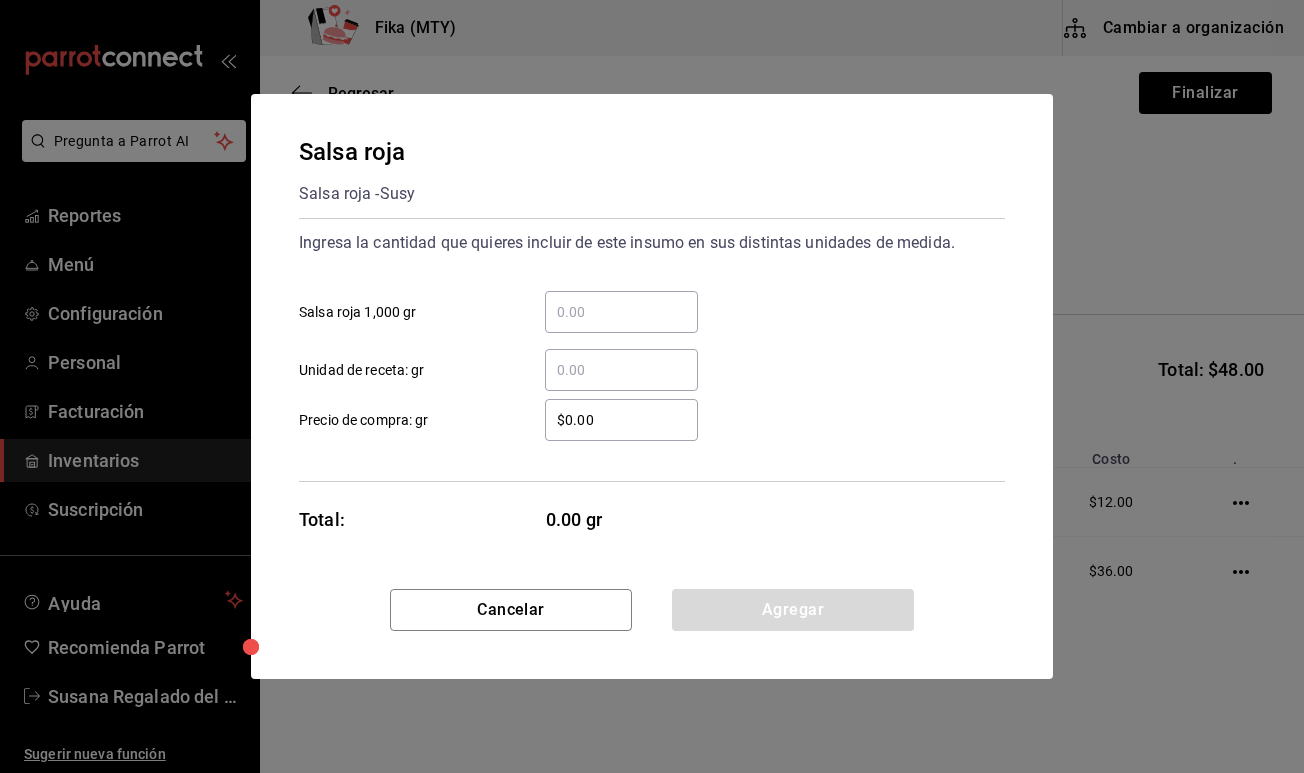 click on "​ Salsa roja 1,000 gr" at bounding box center (621, 312) 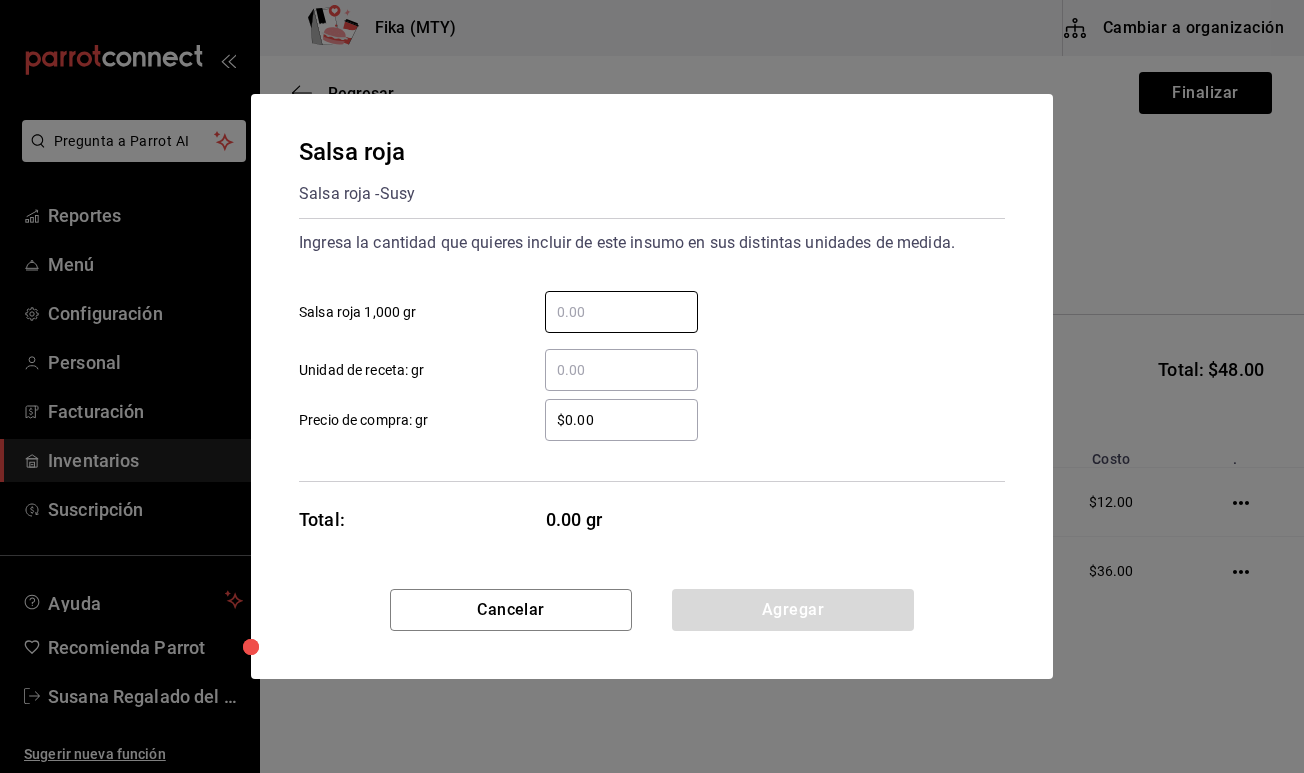 click on "​ Unidad de receta: gr" at bounding box center (621, 370) 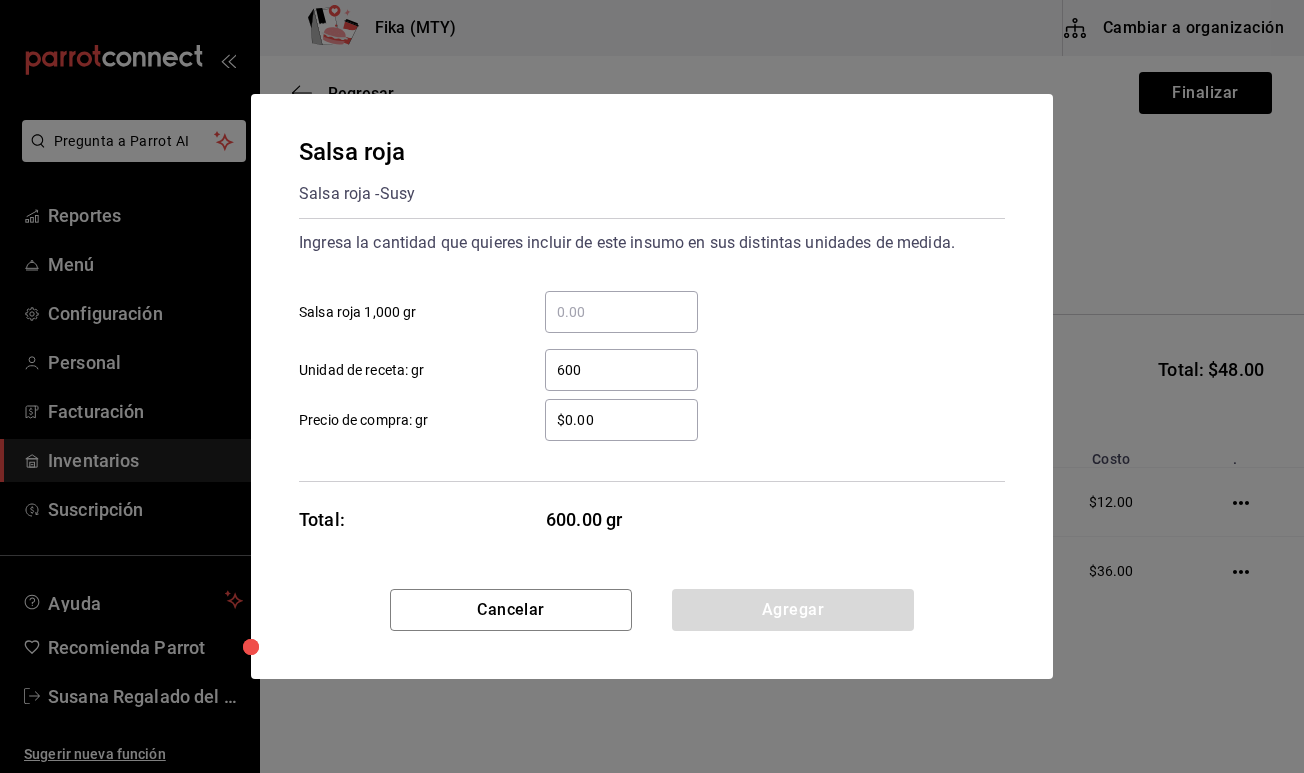 click on "$0.00" at bounding box center (621, 420) 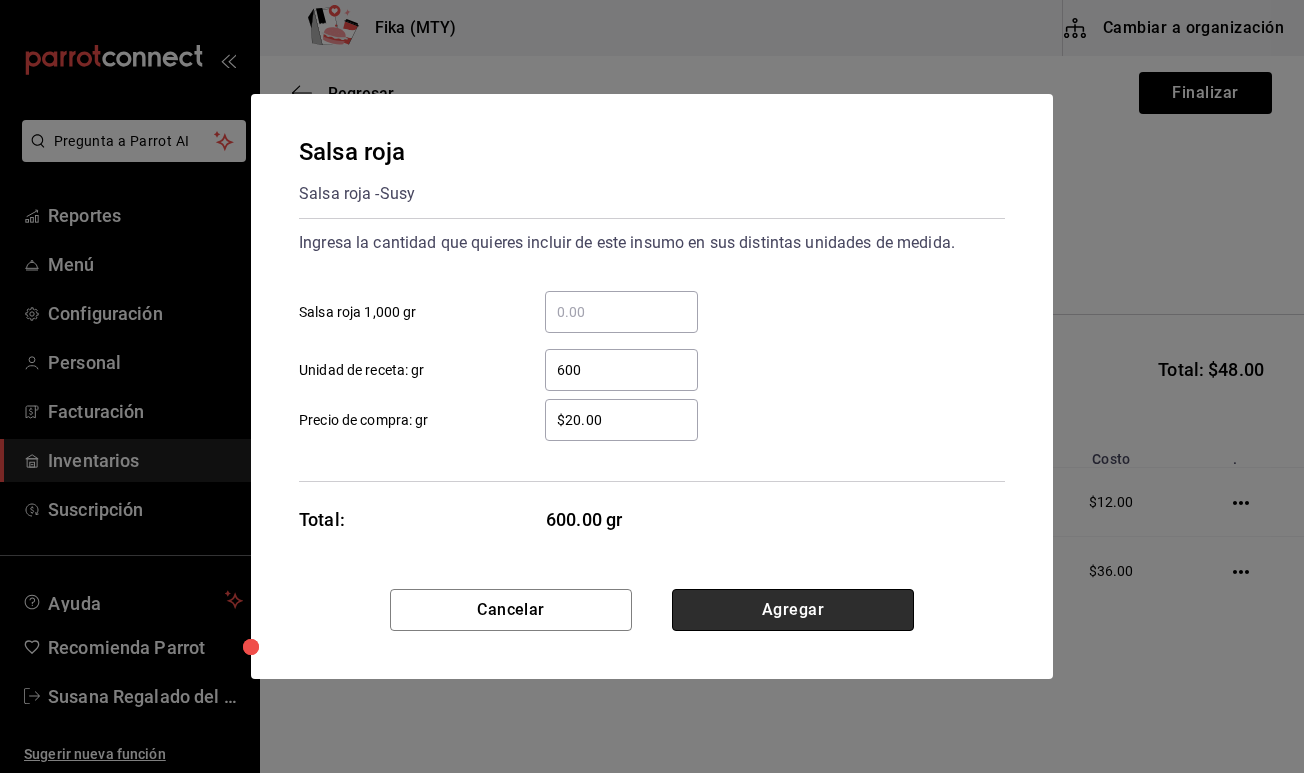 click on "Agregar" at bounding box center [793, 610] 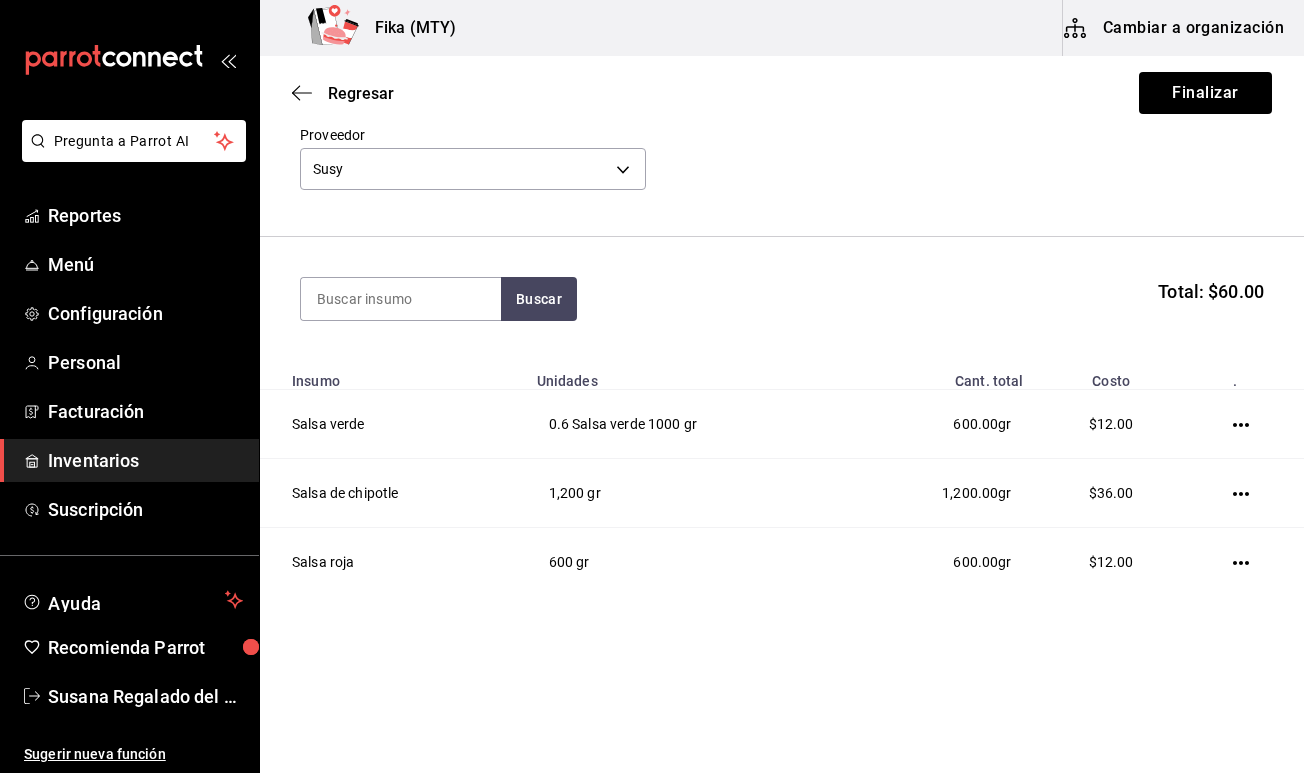 scroll, scrollTop: 96, scrollLeft: 0, axis: vertical 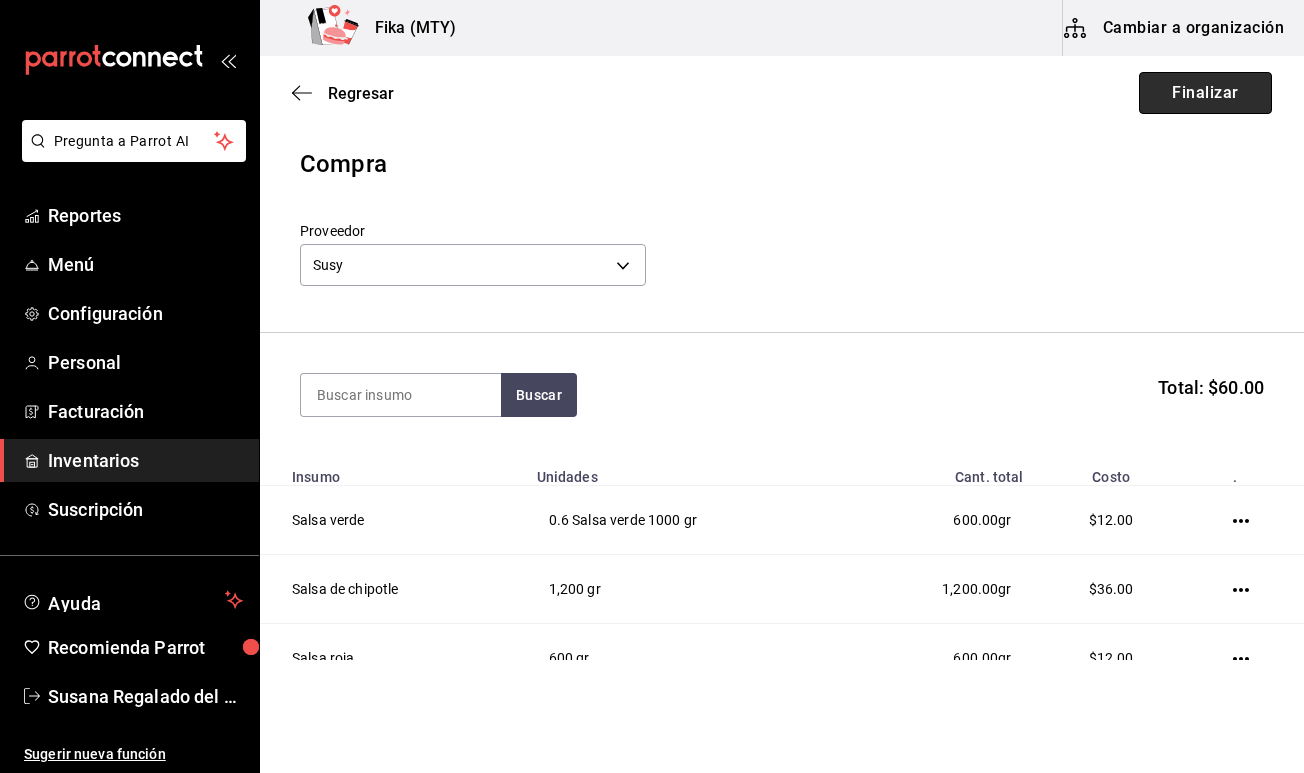 click on "Finalizar" at bounding box center (1205, 93) 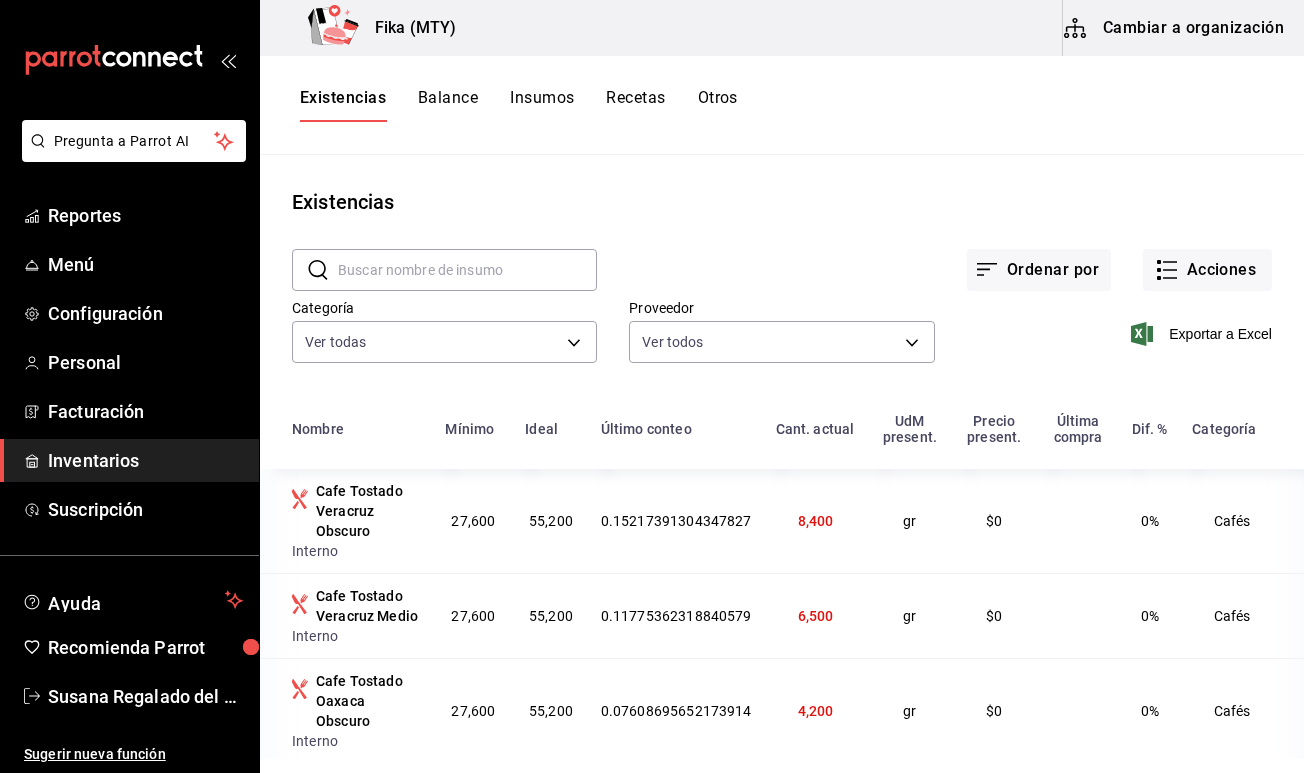 click on "Existencias" at bounding box center (782, 202) 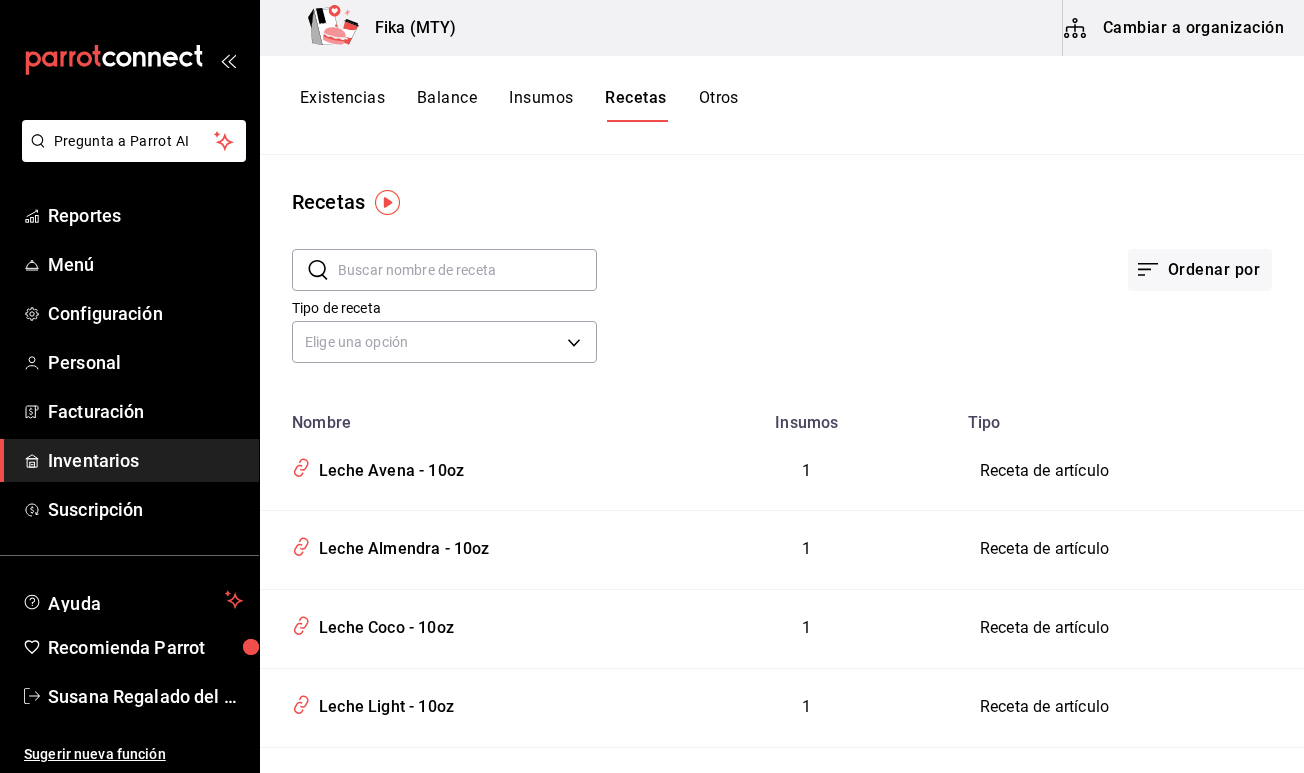 click on "Insumos" at bounding box center (541, 105) 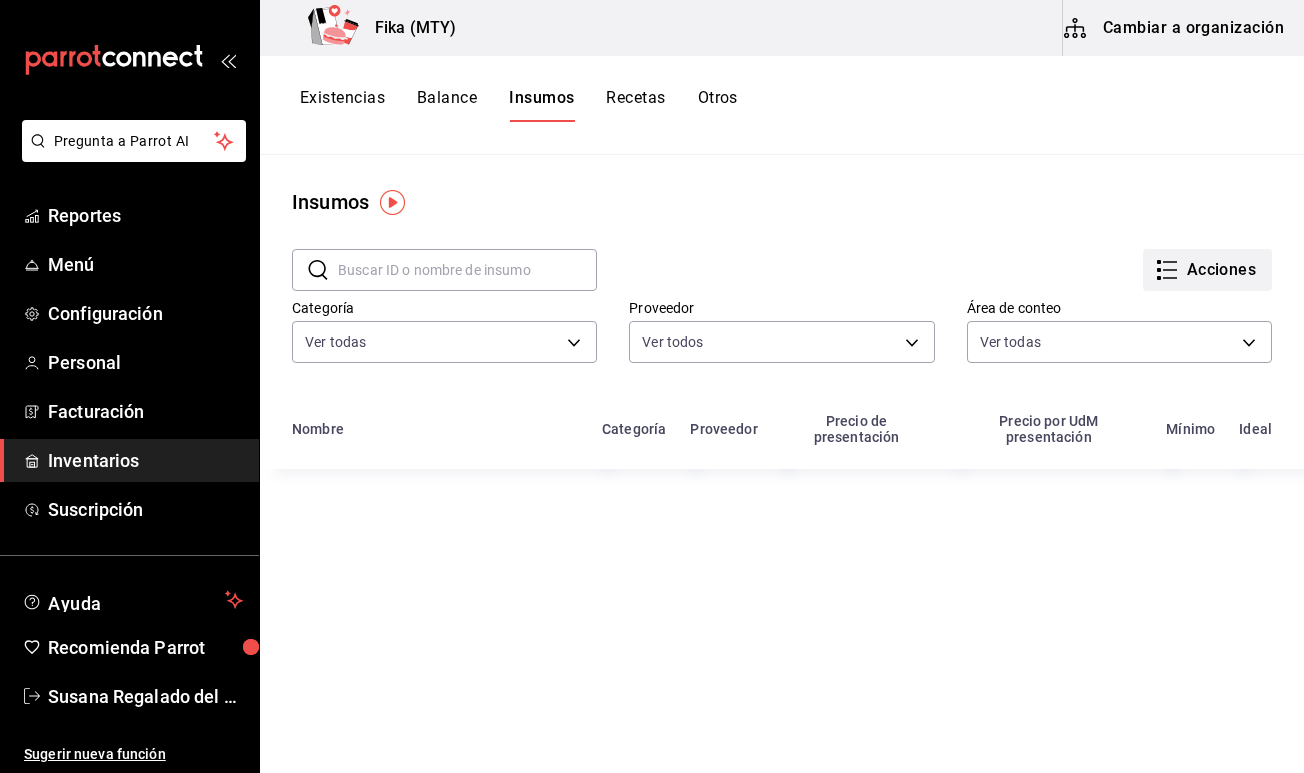 click on "Acciones" at bounding box center (1207, 270) 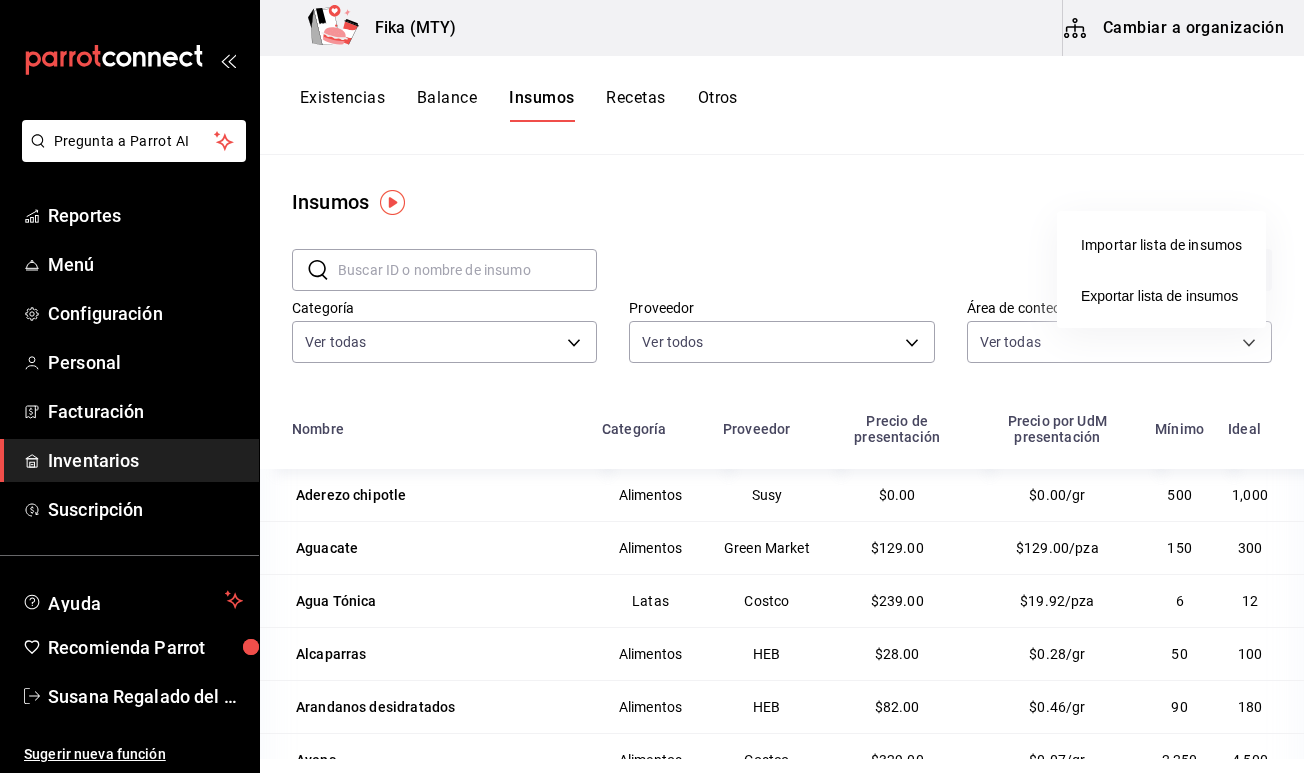 click at bounding box center [652, 386] 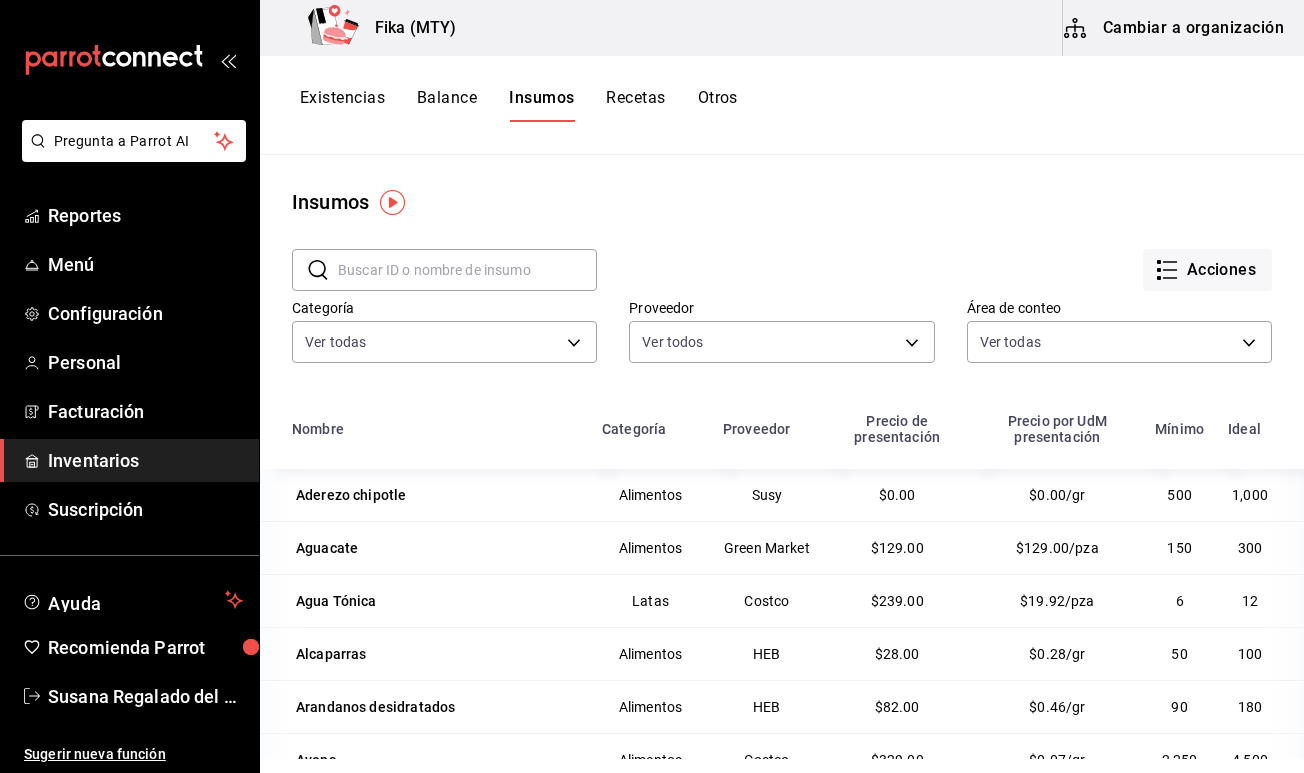 click on "Otros" at bounding box center (718, 105) 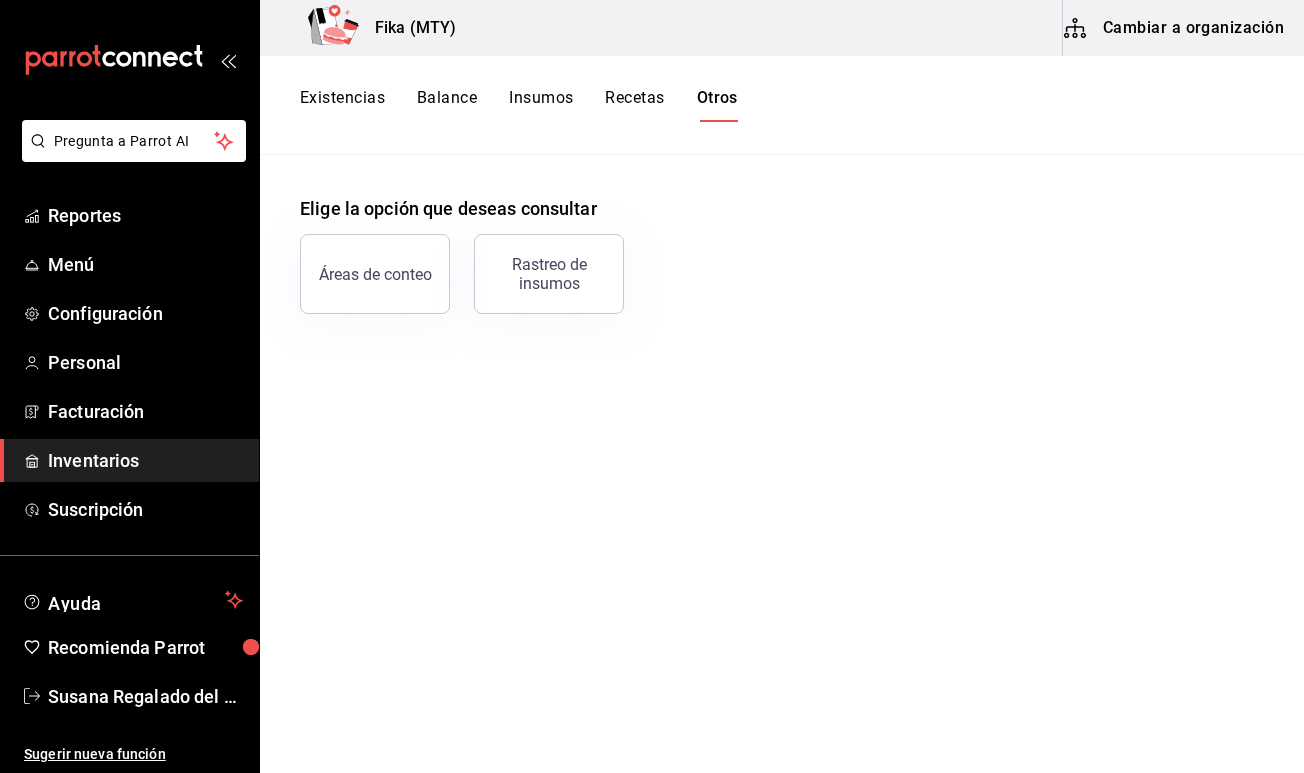 click on "Recetas" at bounding box center (634, 105) 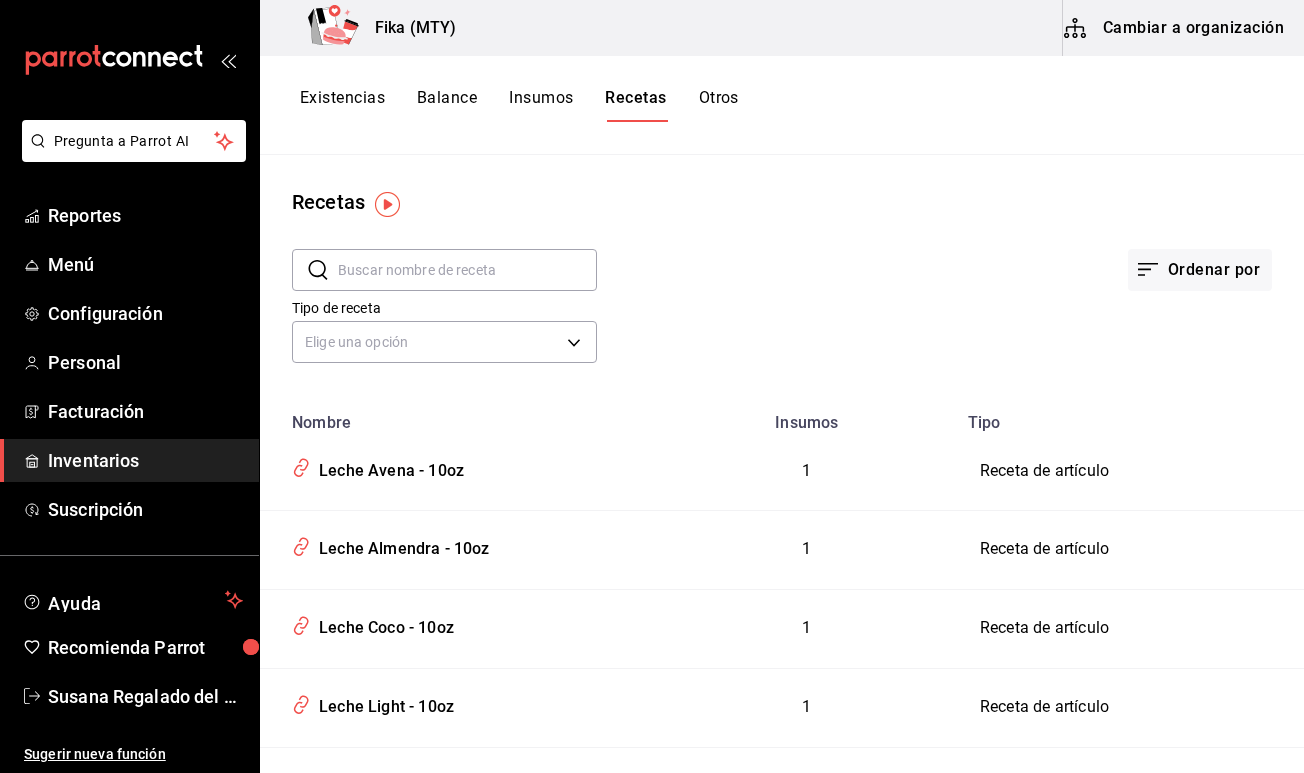 scroll, scrollTop: 0, scrollLeft: 0, axis: both 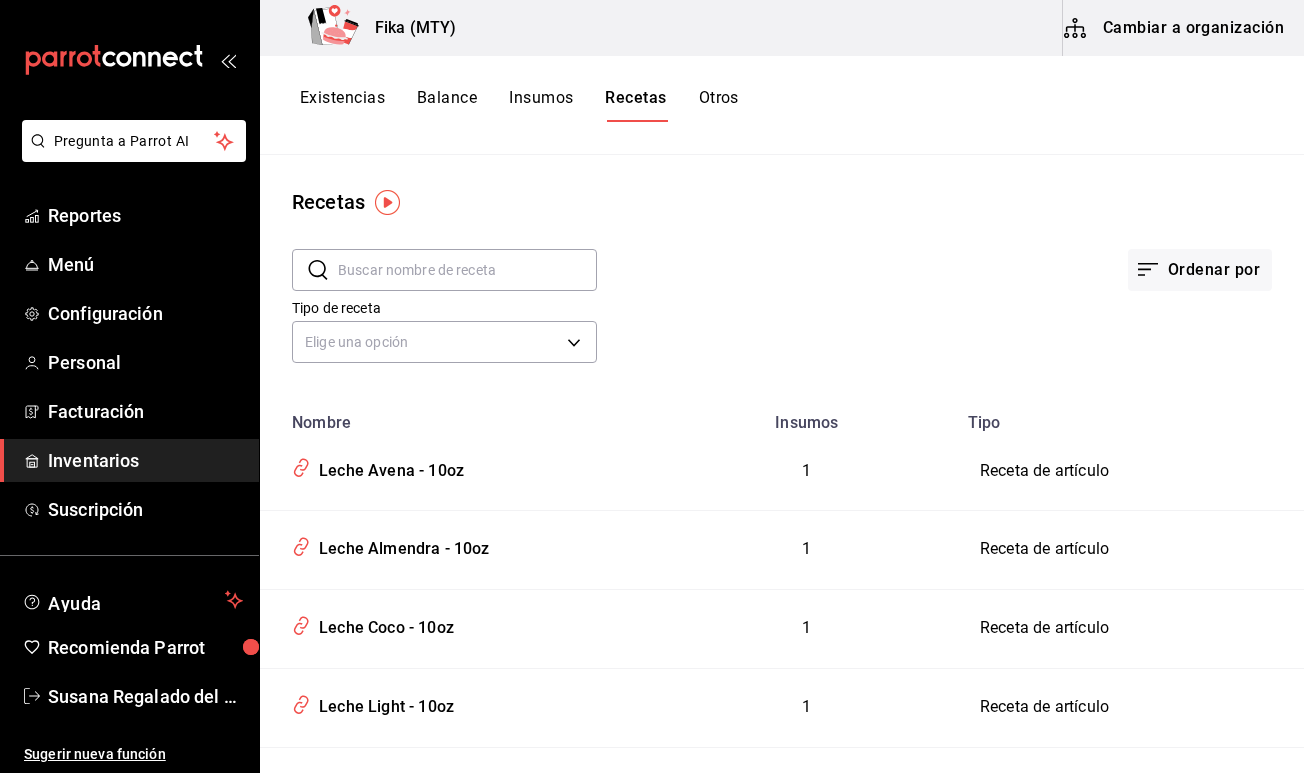 click on "Otros" at bounding box center [719, 105] 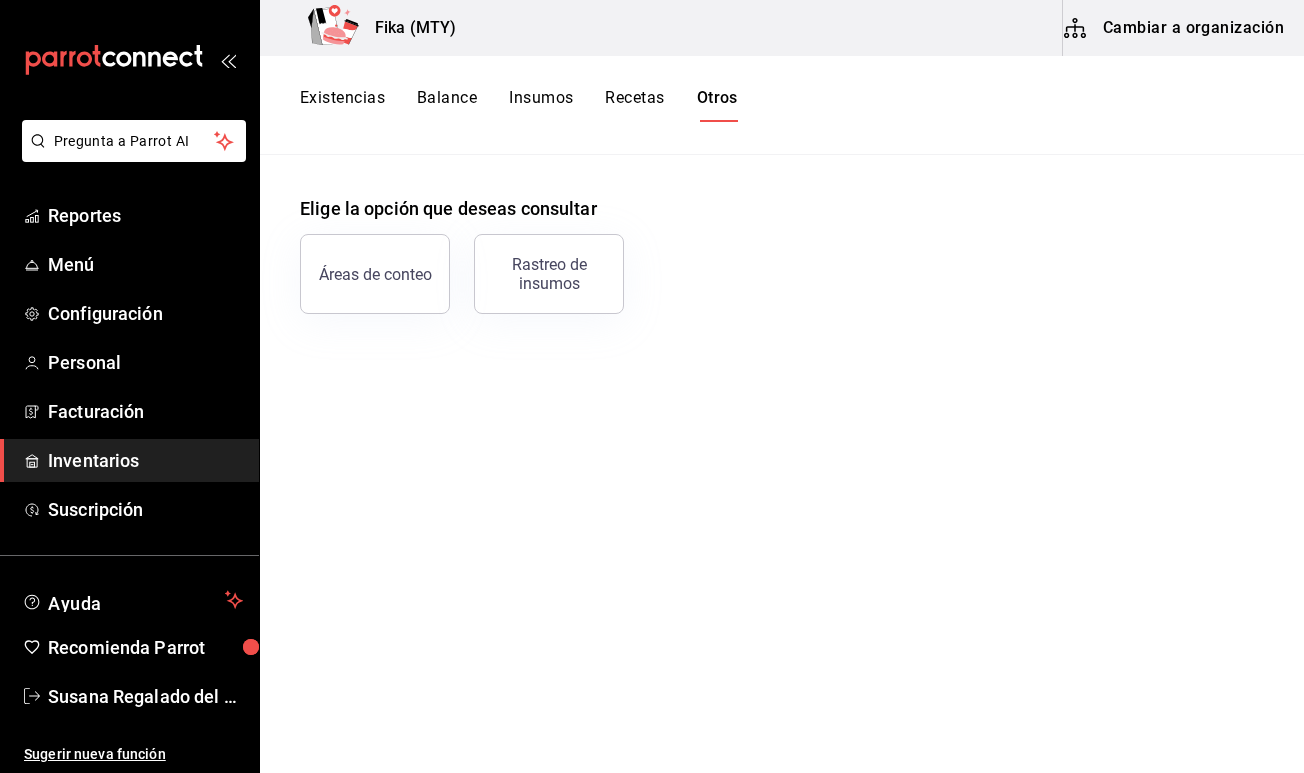 click on "Insumos" at bounding box center [541, 105] 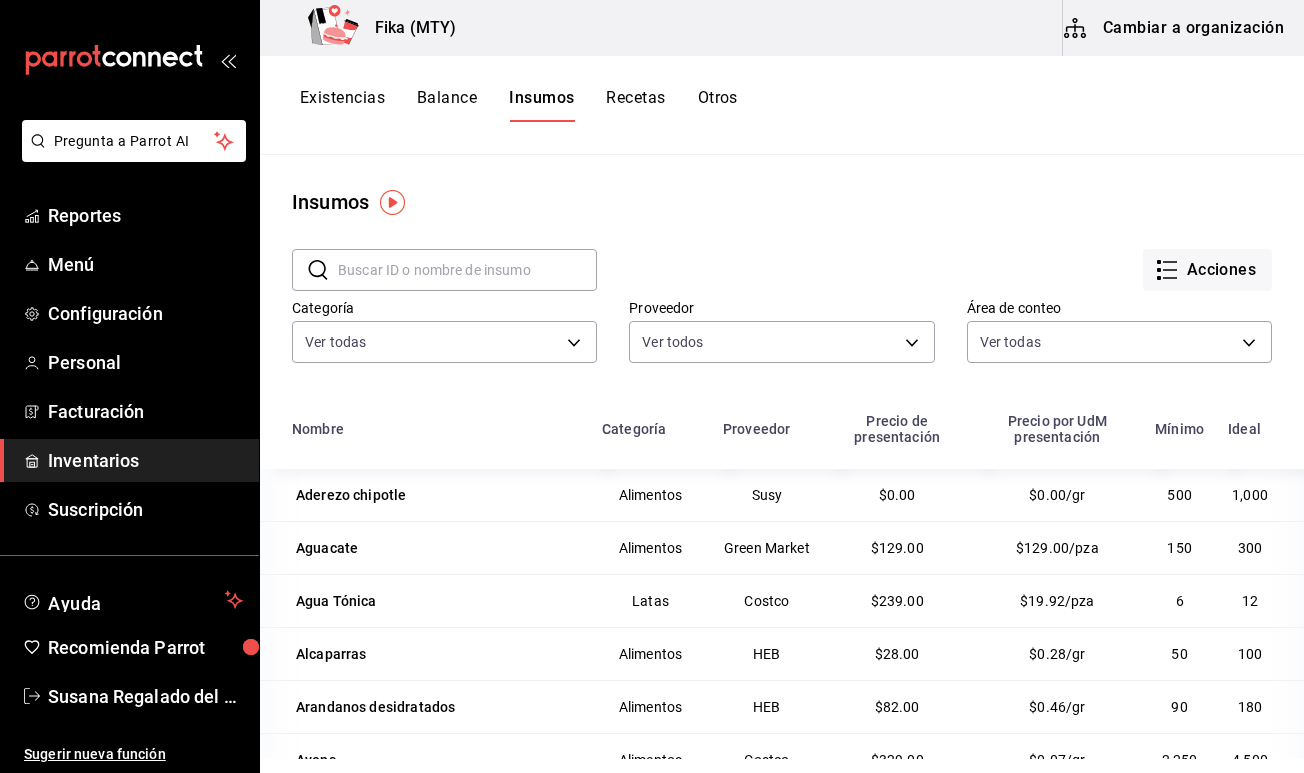click on "Cambiar a organización" at bounding box center [1175, 28] 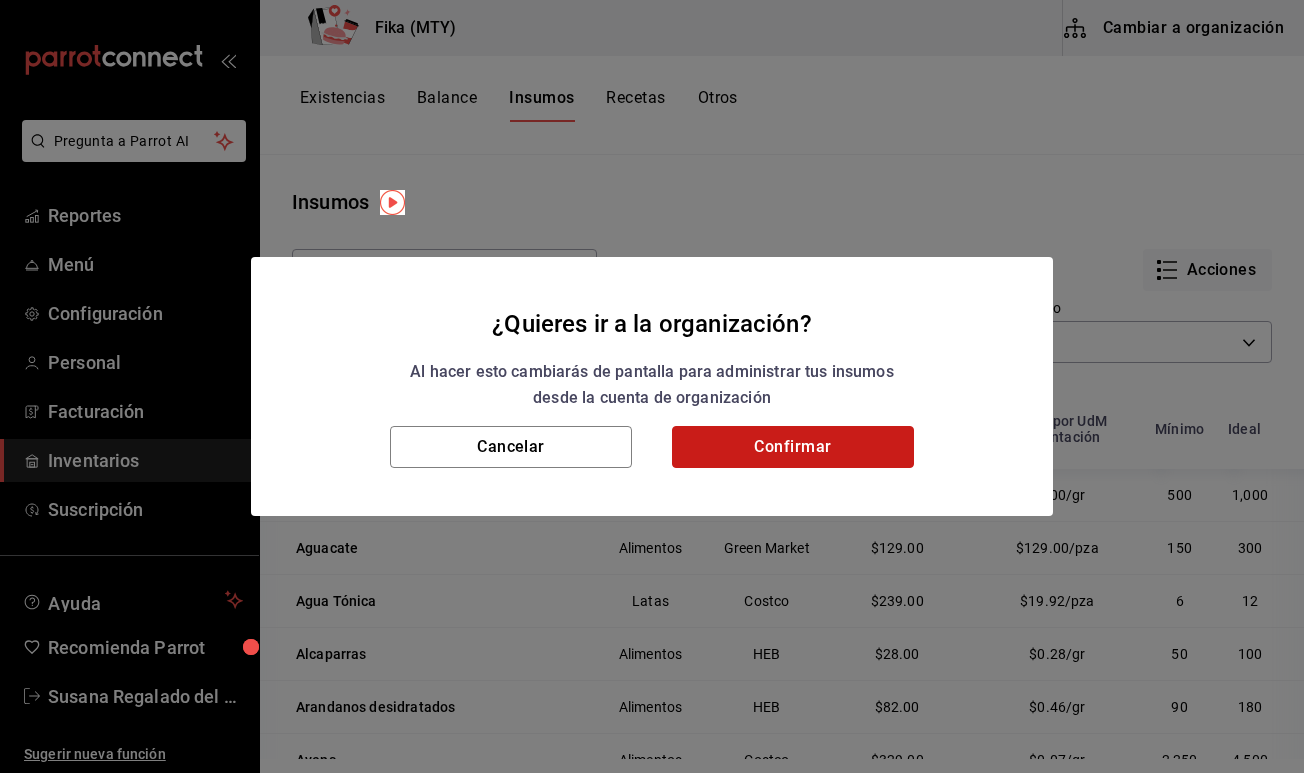 click on "Confirmar" at bounding box center [793, 447] 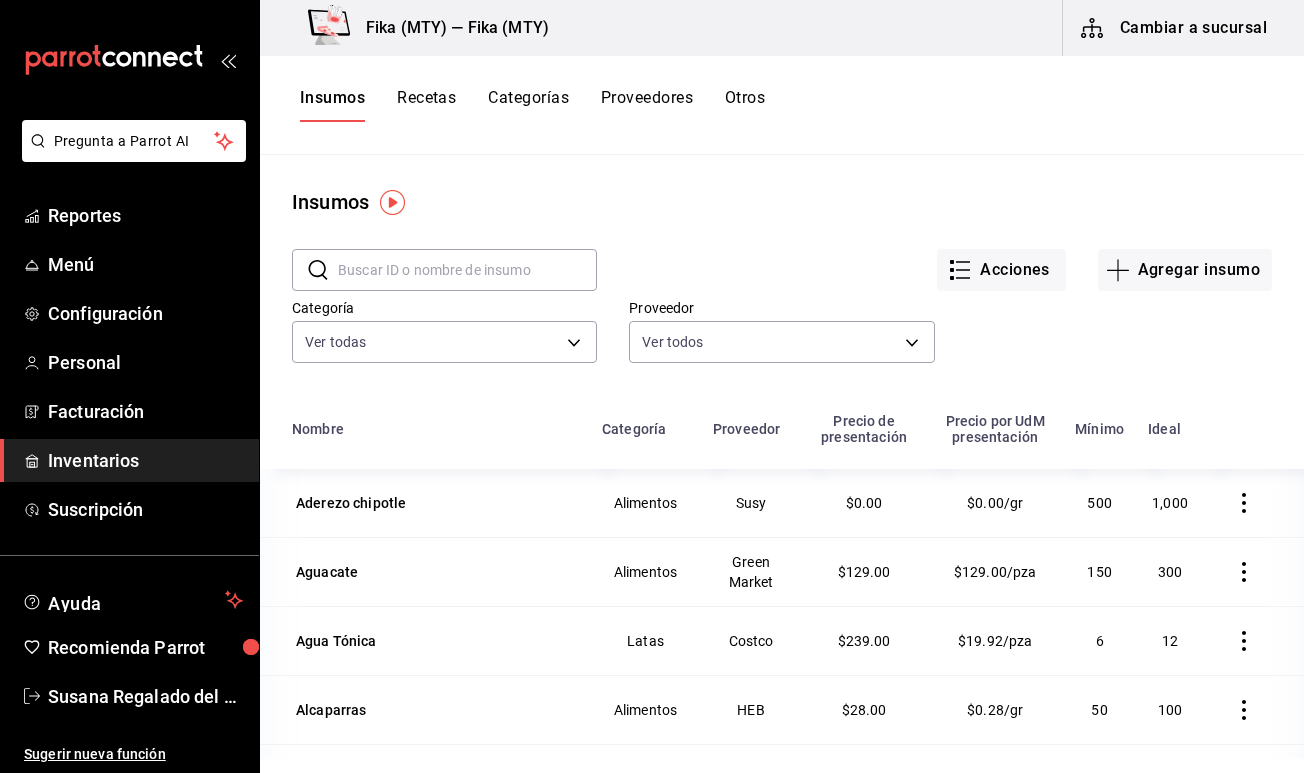 click on "Cambiar a sucursal" at bounding box center (1175, 28) 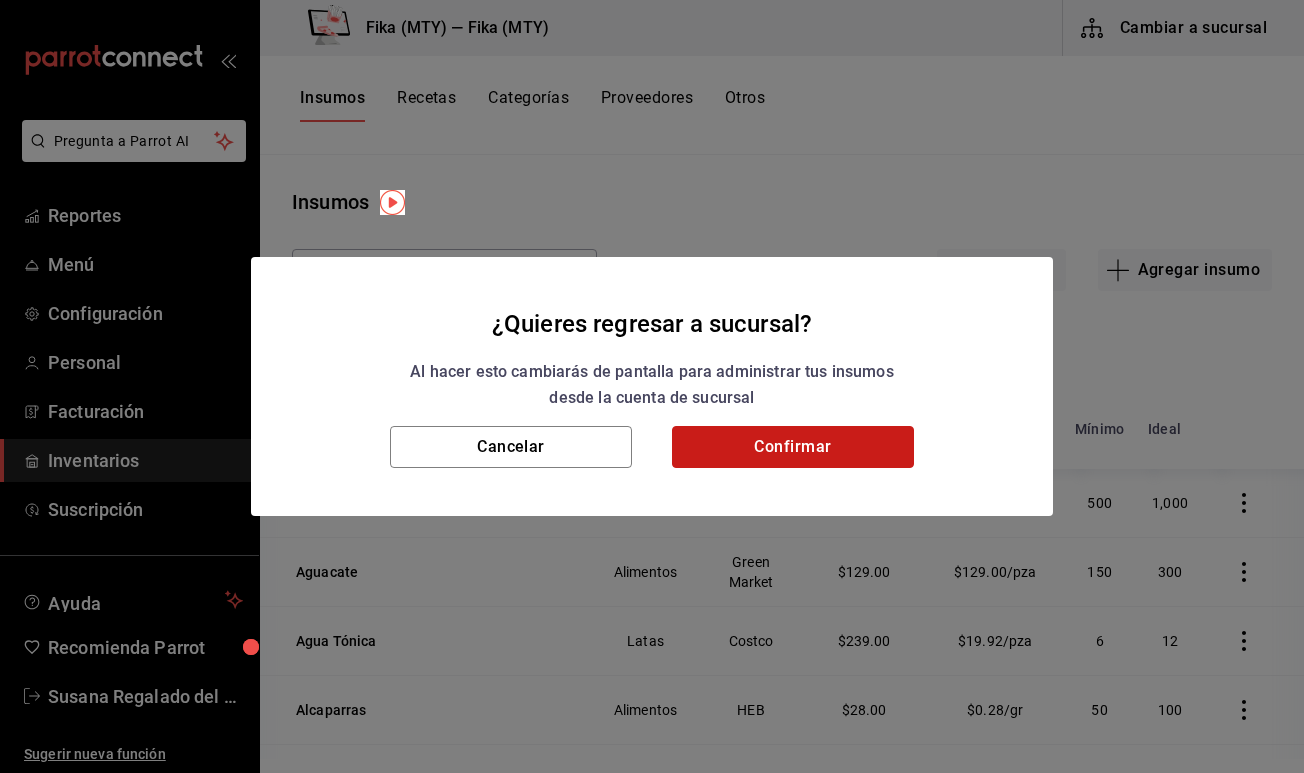 click on "Confirmar" at bounding box center (793, 447) 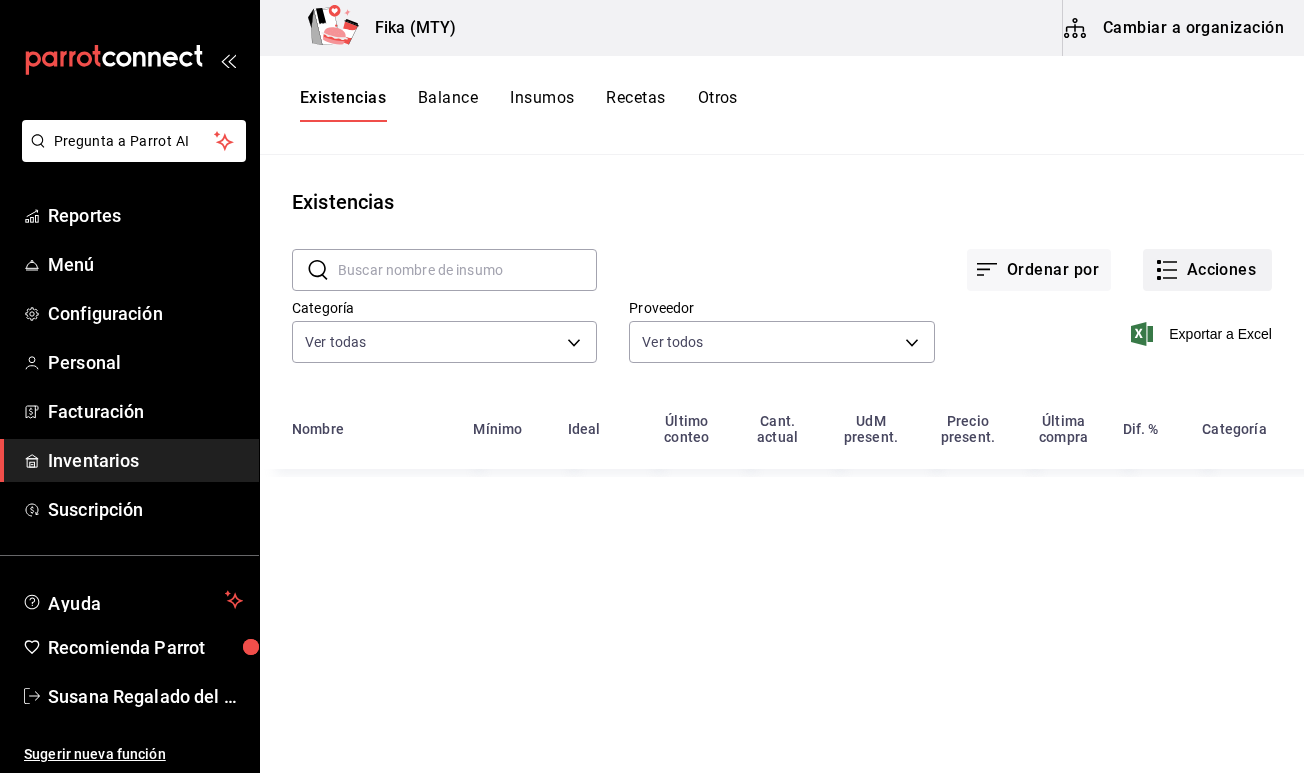 click on "Acciones" at bounding box center [1207, 270] 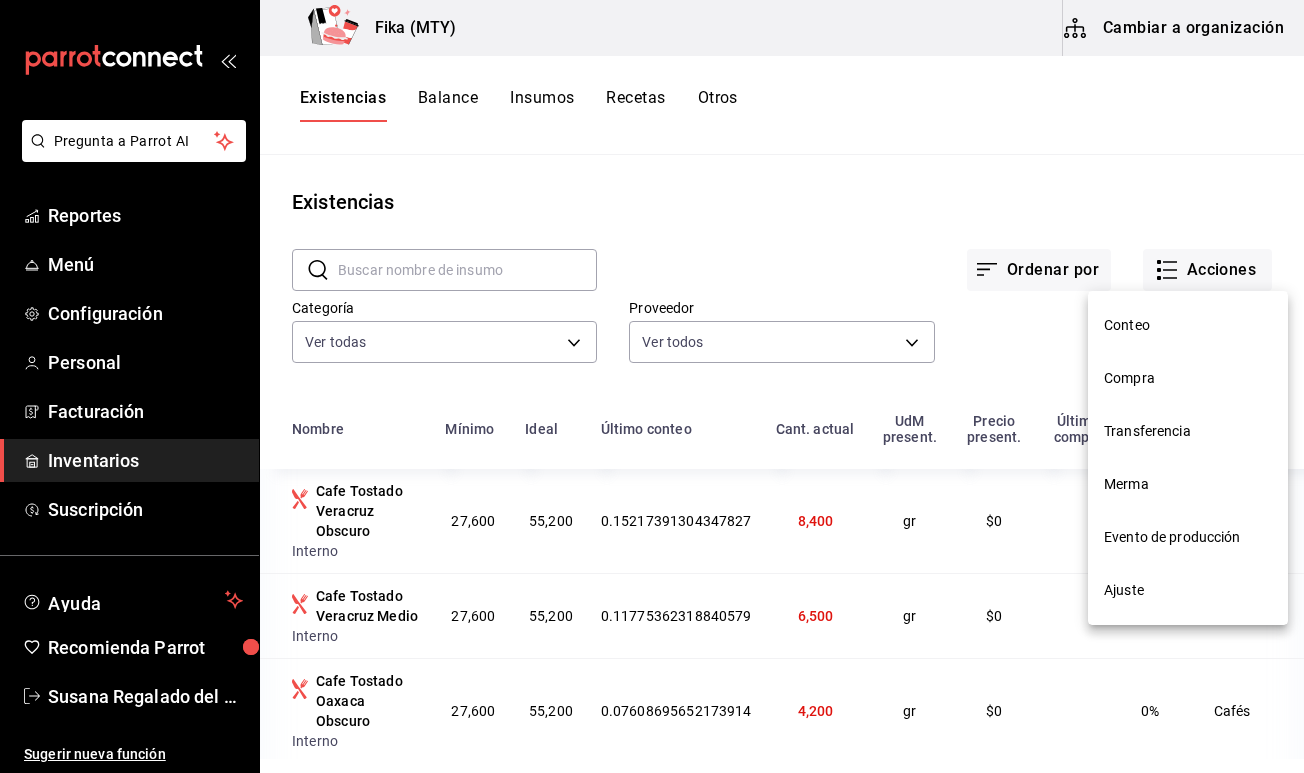 click on "Compra" at bounding box center (1188, 378) 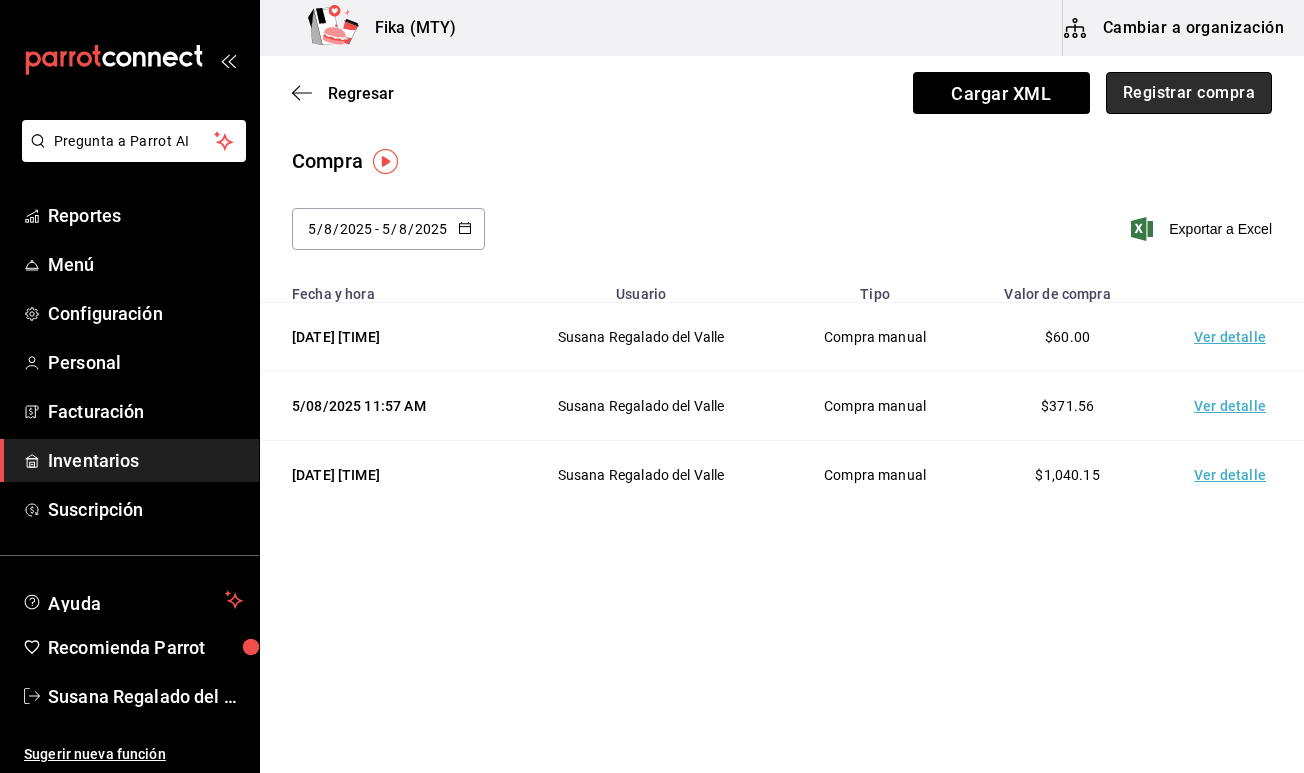 click on "Registrar compra" at bounding box center (1189, 93) 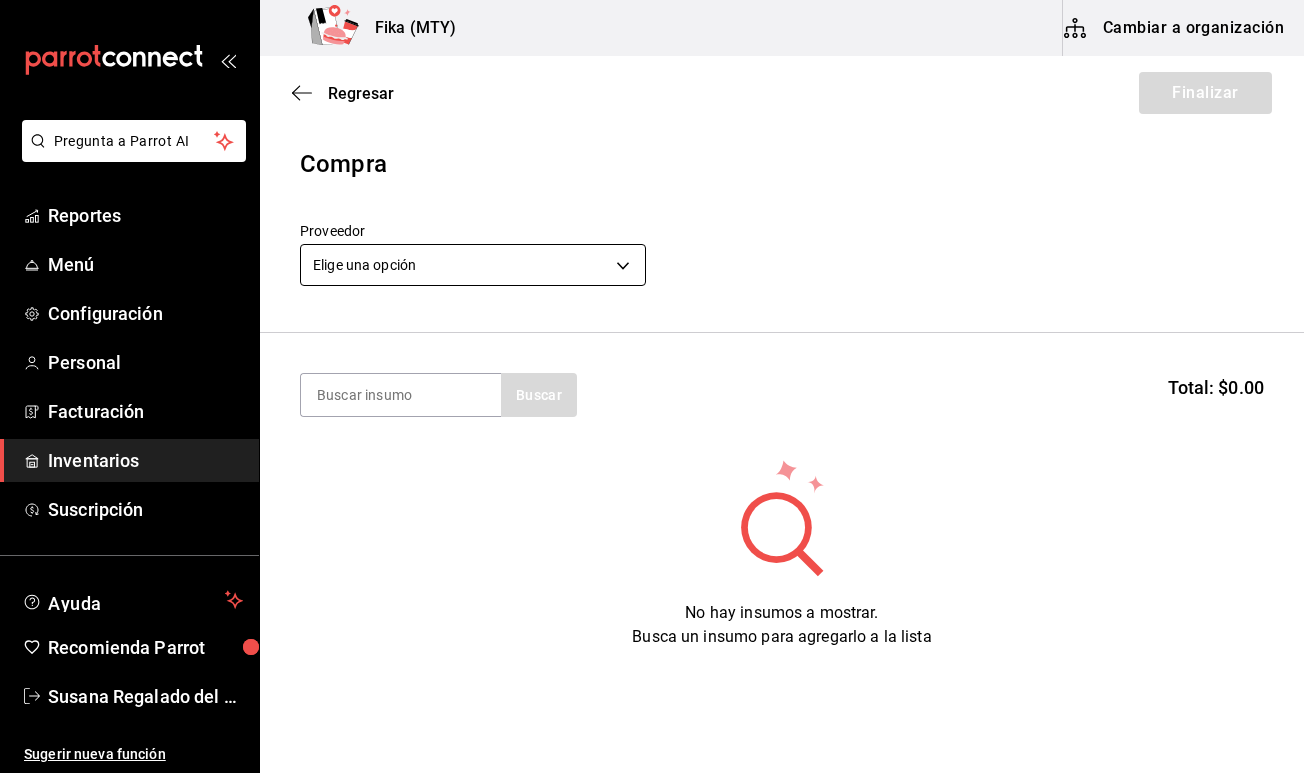 click on "Pregunta a Parrot AI Reportes   Menú   Configuración   Personal   Facturación   Inventarios   Suscripción   Ayuda Recomienda Parrot   [NAME] [LAST]   Sugerir nueva función   Fika (MTY) Cambiar a organización Regresar Finalizar Compra Proveedor Elige una opción default Buscar Total: $0.00 No hay insumos a mostrar. Busca un insumo para agregarlo a la lista GANA 1 MES GRATIS EN TU SUSCRIPCIÓN AQUÍ ¿Recuerdas cómo empezó tu restaurante?
Hoy puedes ayudar a un colega a tener el mismo cambio que tú viviste.
Recomienda Parrot directamente desde tu Portal Administrador.
Es fácil y rápido.
🎁 Por cada restaurante que se una, ganas 1 mes gratis. Ver video tutorial Ir a video Pregunta a Parrot AI Reportes   Menú   Configuración   Personal   Facturación   Inventarios   Suscripción   Ayuda Recomienda Parrot   [NAME] [LAST]   Sugerir nueva función   Editar Eliminar Visitar centro de ayuda ([PHONE]) soporte@parrotsoftware.io Visitar centro de ayuda ([PHONE])" at bounding box center (652, 330) 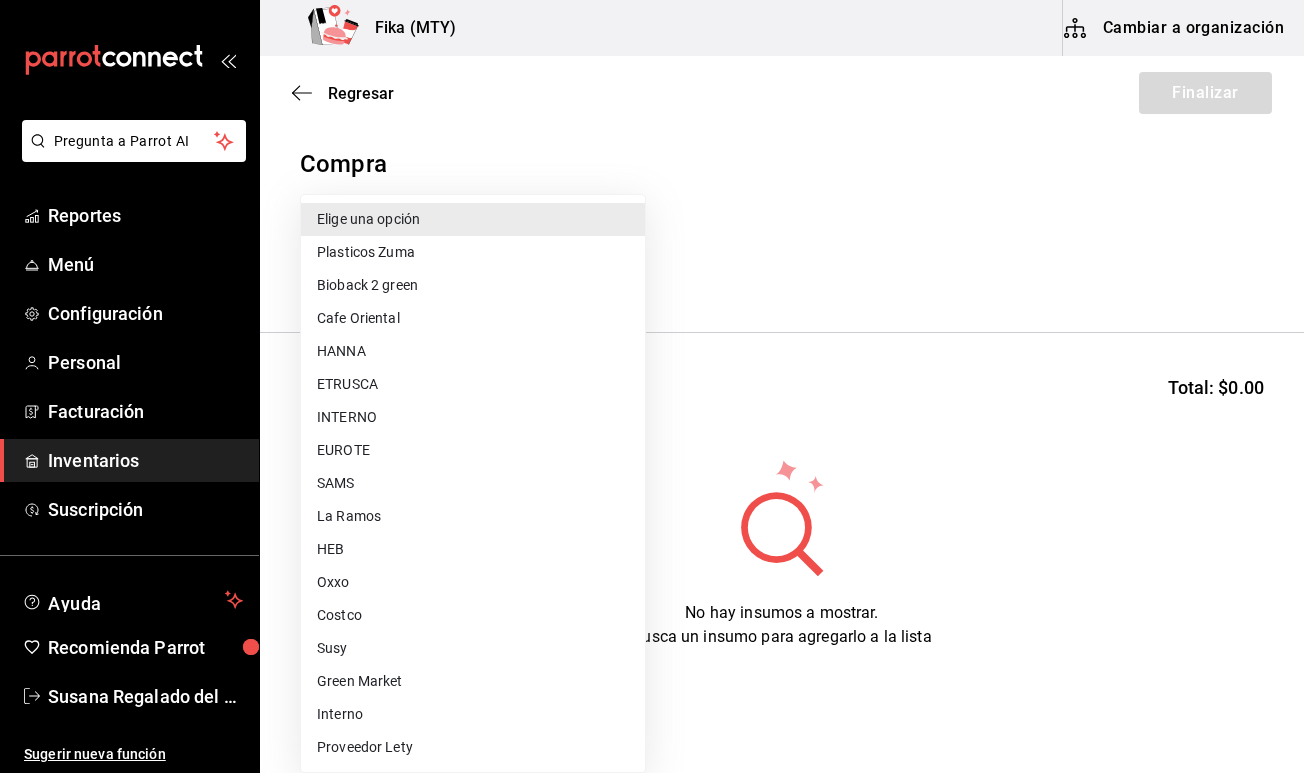 click on "Interno" at bounding box center (473, 714) 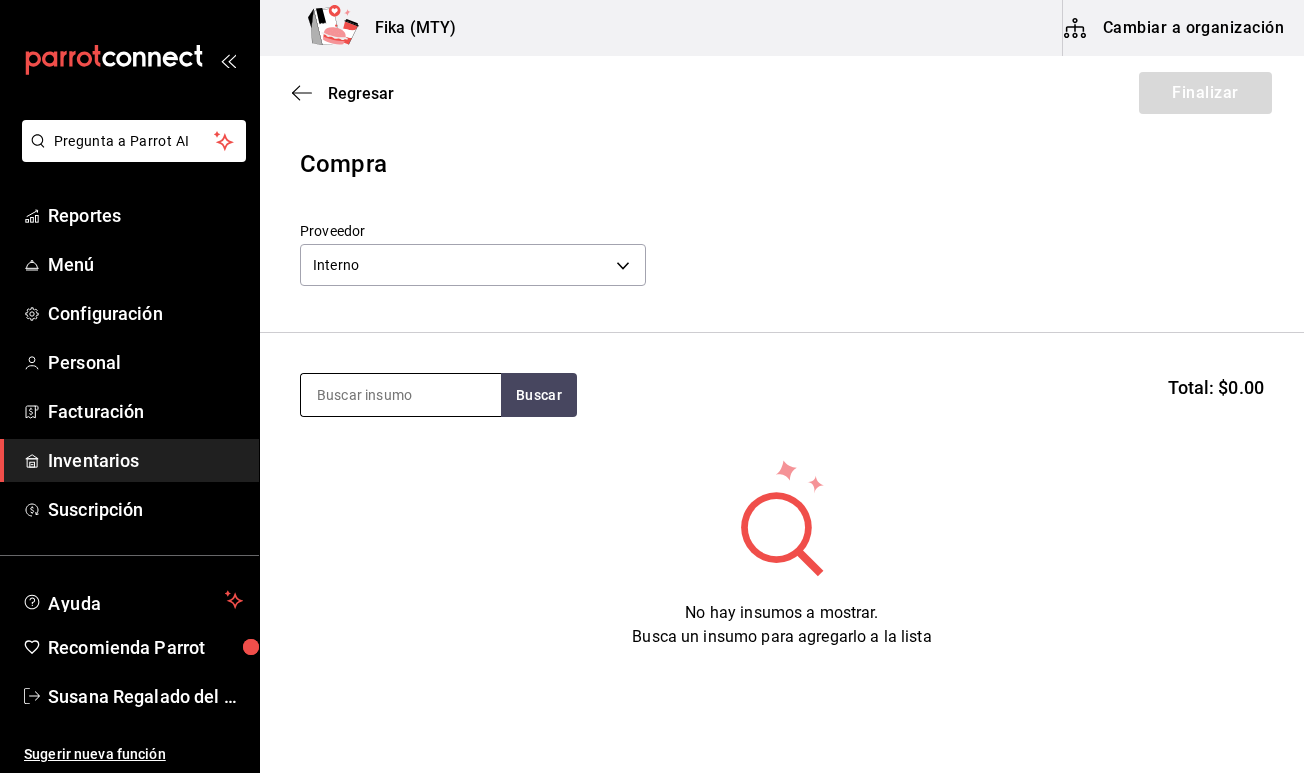 click at bounding box center (401, 395) 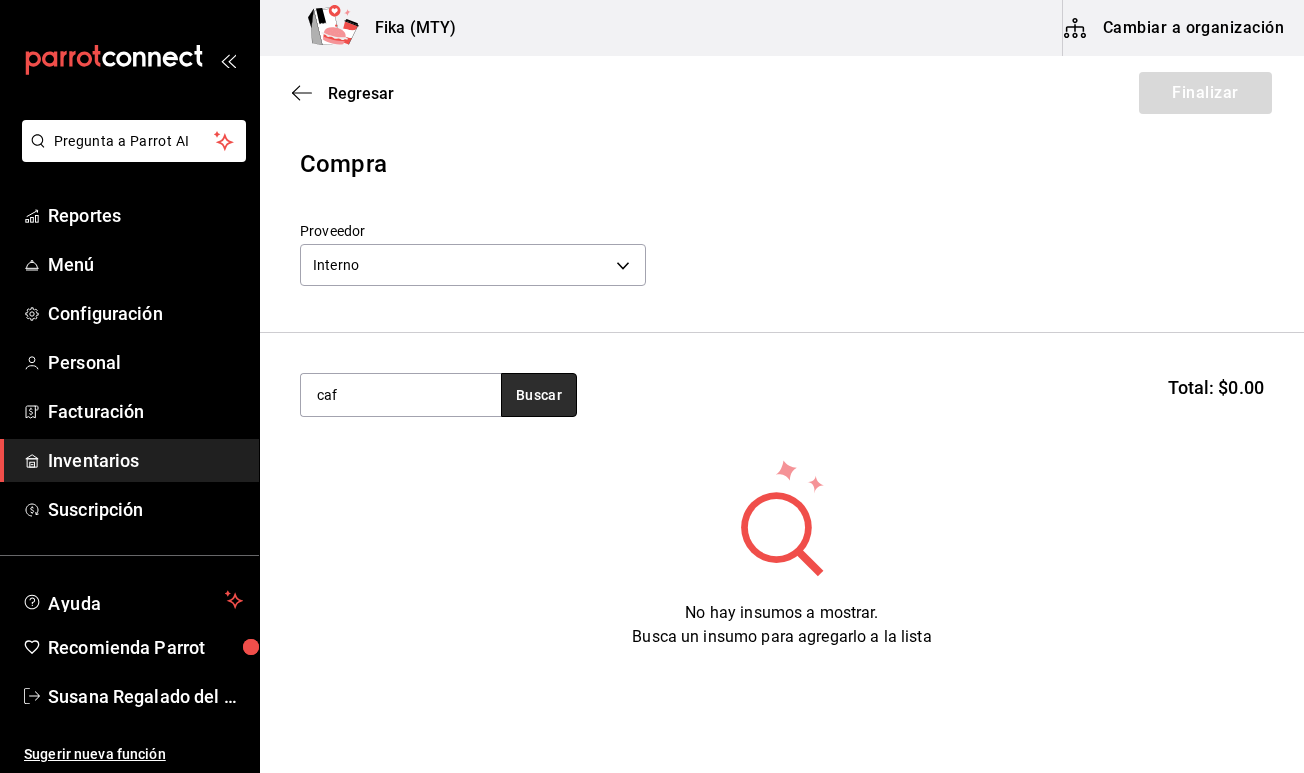 click on "Buscar" at bounding box center [539, 395] 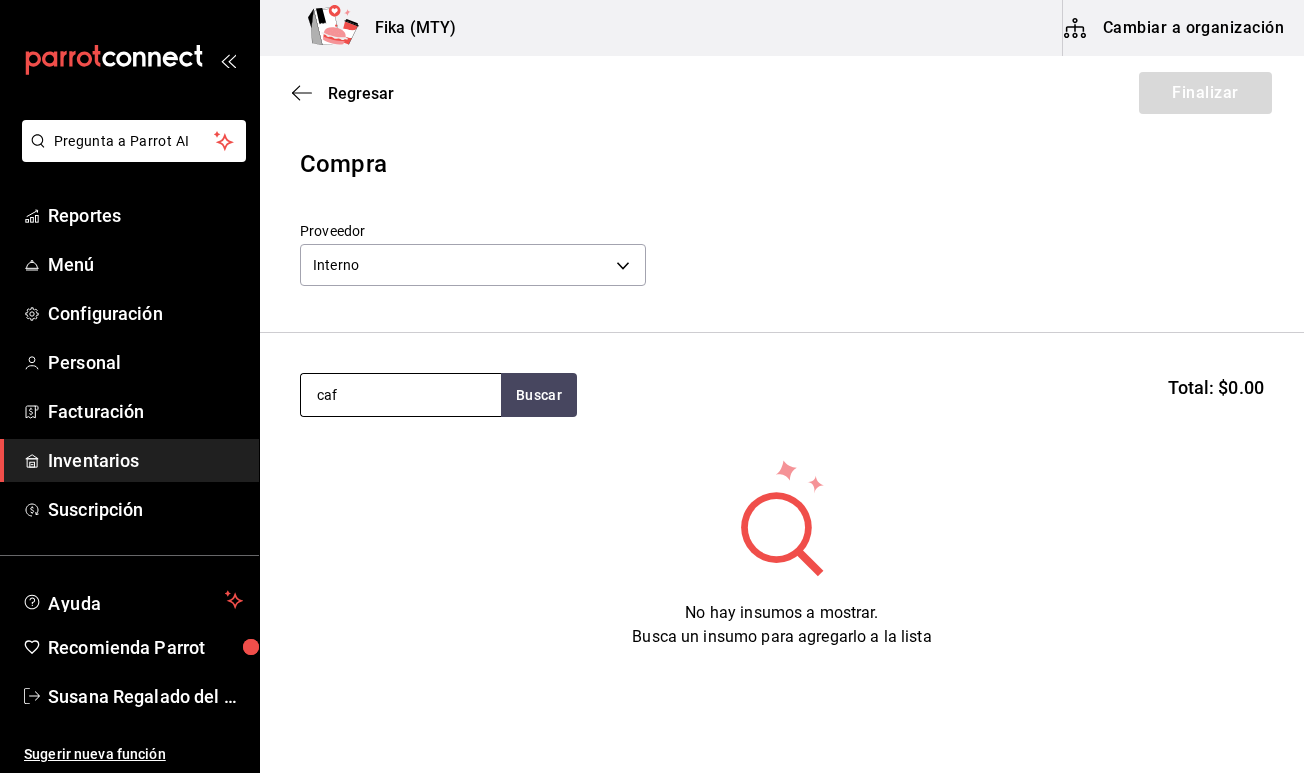 click on "caf" at bounding box center (401, 395) 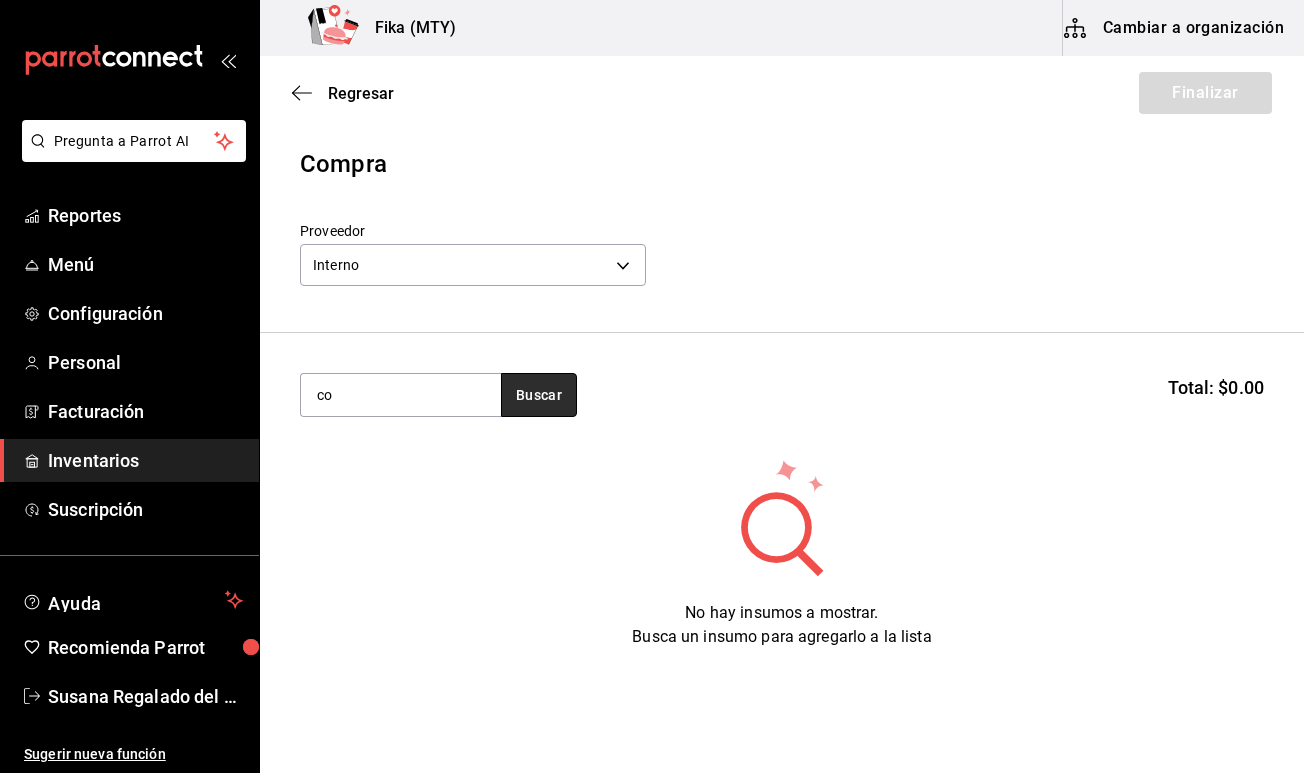 click on "Buscar" at bounding box center [539, 395] 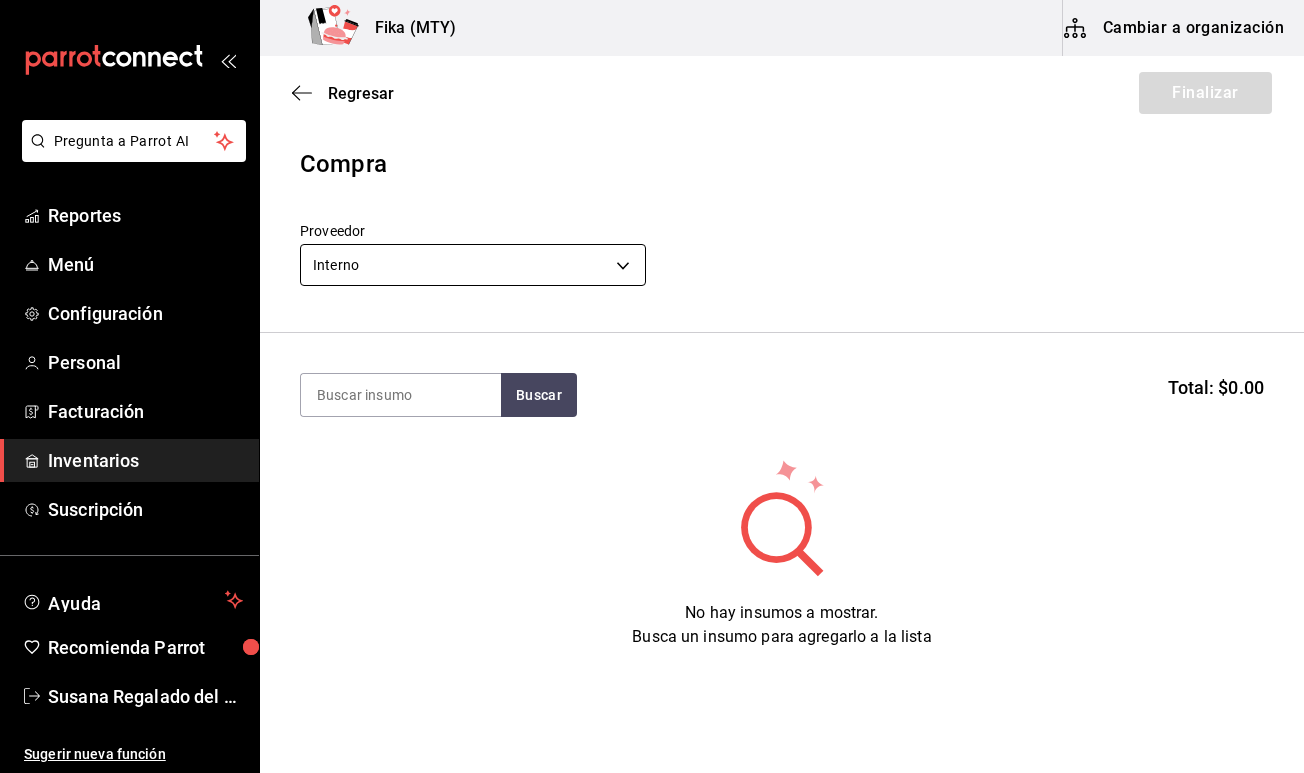 click on "Pregunta a Parrot AI Reportes   Menú   Configuración   Personal   Facturación   Inventarios   Suscripción   Ayuda Recomienda Parrot   Susana Regalado del Valle   Sugerir nueva función   Fika (MTY) Cambiar a organización Regresar Finalizar Compra Proveedor Interno [UUID] Buscar Total: $0.00 No hay insumos a mostrar. Busca un insumo para agregarlo a la lista GANA 1 MES GRATIS EN TU SUSCRIPCIÓN AQUÍ ¿Recuerdas cómo empezó tu restaurante?
Hoy puedes ayudar a un colega a tener el mismo cambio que tú viviste.
Recomienda Parrot directamente desde tu Portal Administrador.
Es fácil y rápido.
🎁 Por cada restaurante que se una, ganas 1 mes gratis. Ver video tutorial Ir a video Pregunta a Parrot AI Reportes   Menú   Configuración   Personal   Facturación   Inventarios   Suscripción   Ayuda Recomienda Parrot   Susana Regalado del Valle   Sugerir nueva función   Editar Eliminar Visitar centro de ayuda ([PHONE]) soporte@parrotsoftware.io Visitar centro de ayuda" at bounding box center [652, 330] 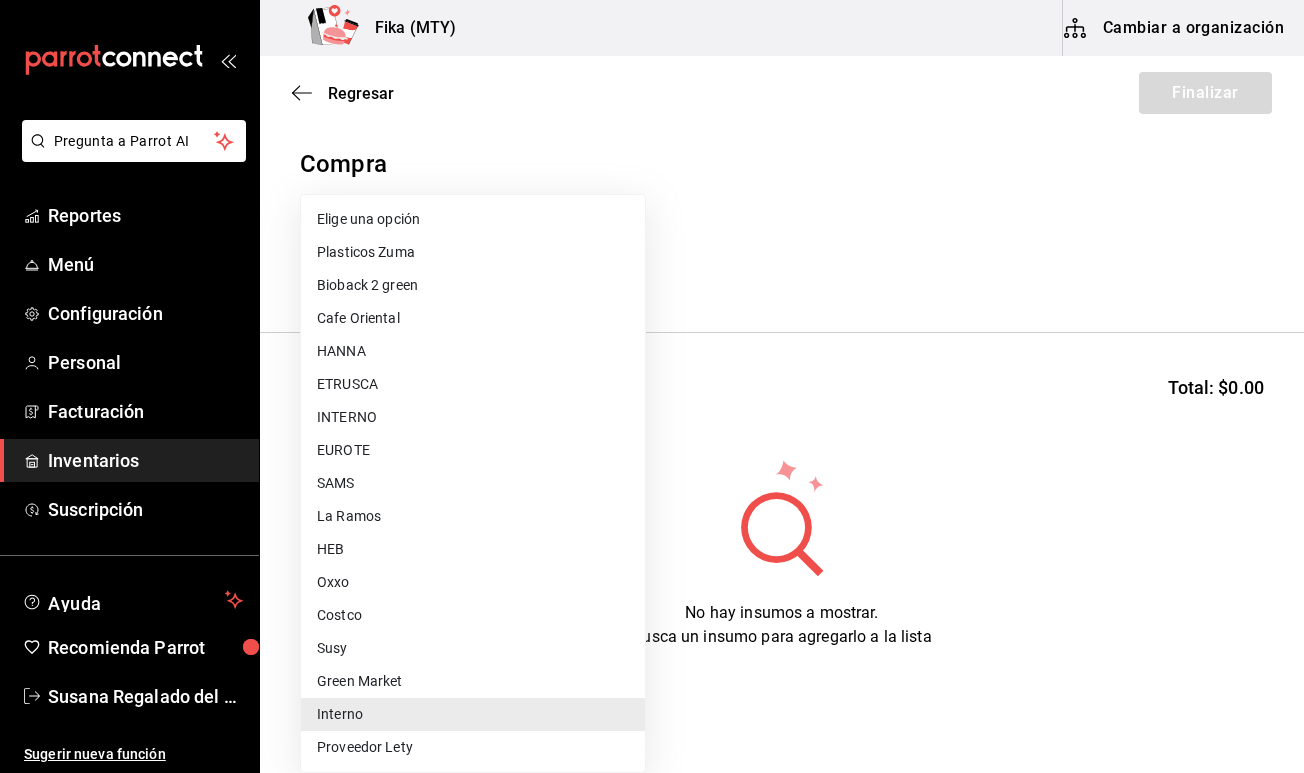 click on "Cafe Oriental" at bounding box center (473, 318) 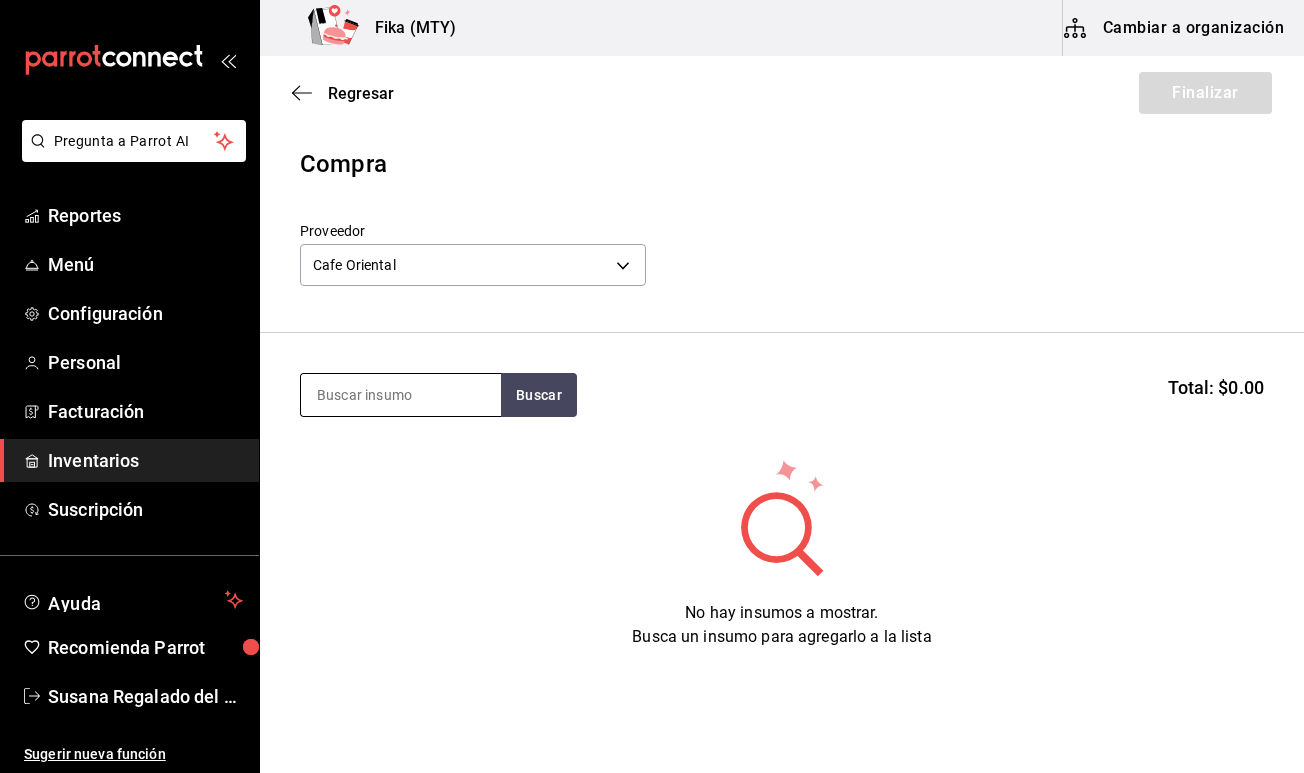 click at bounding box center [401, 395] 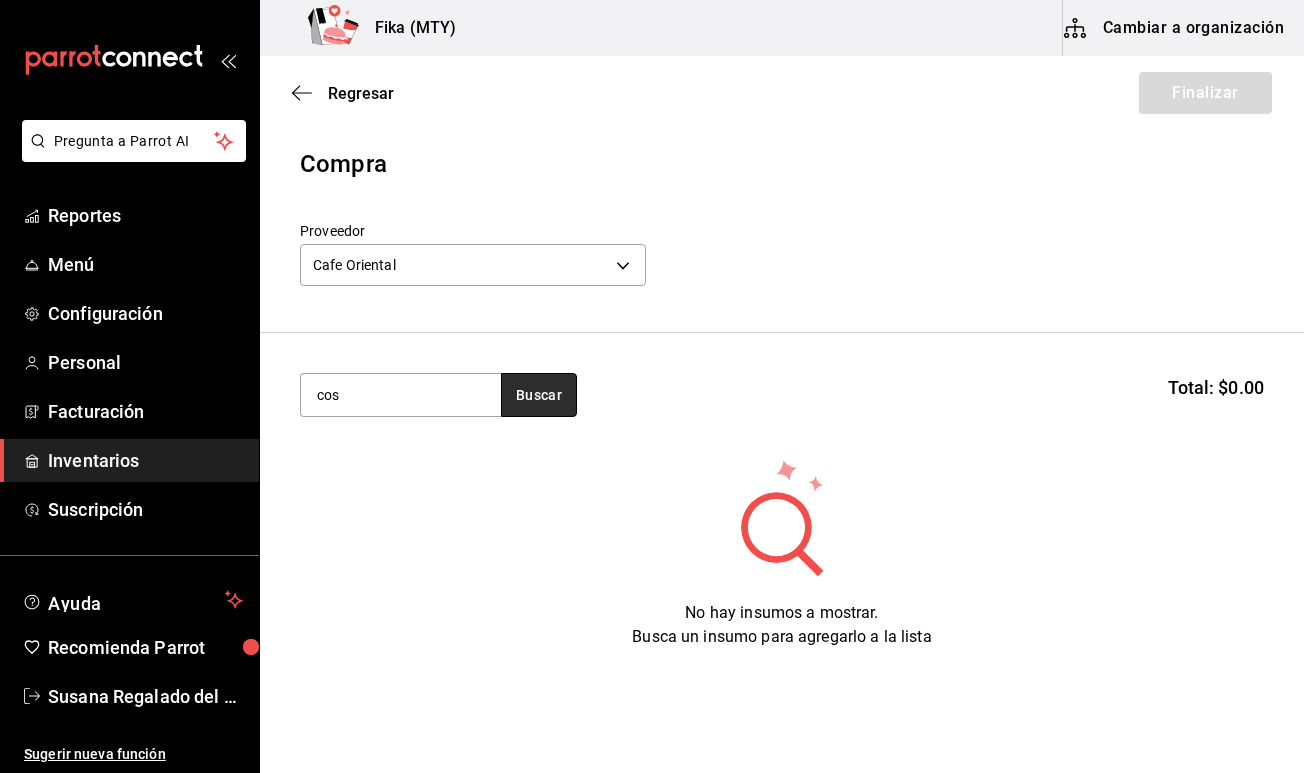 click on "Buscar" at bounding box center [539, 395] 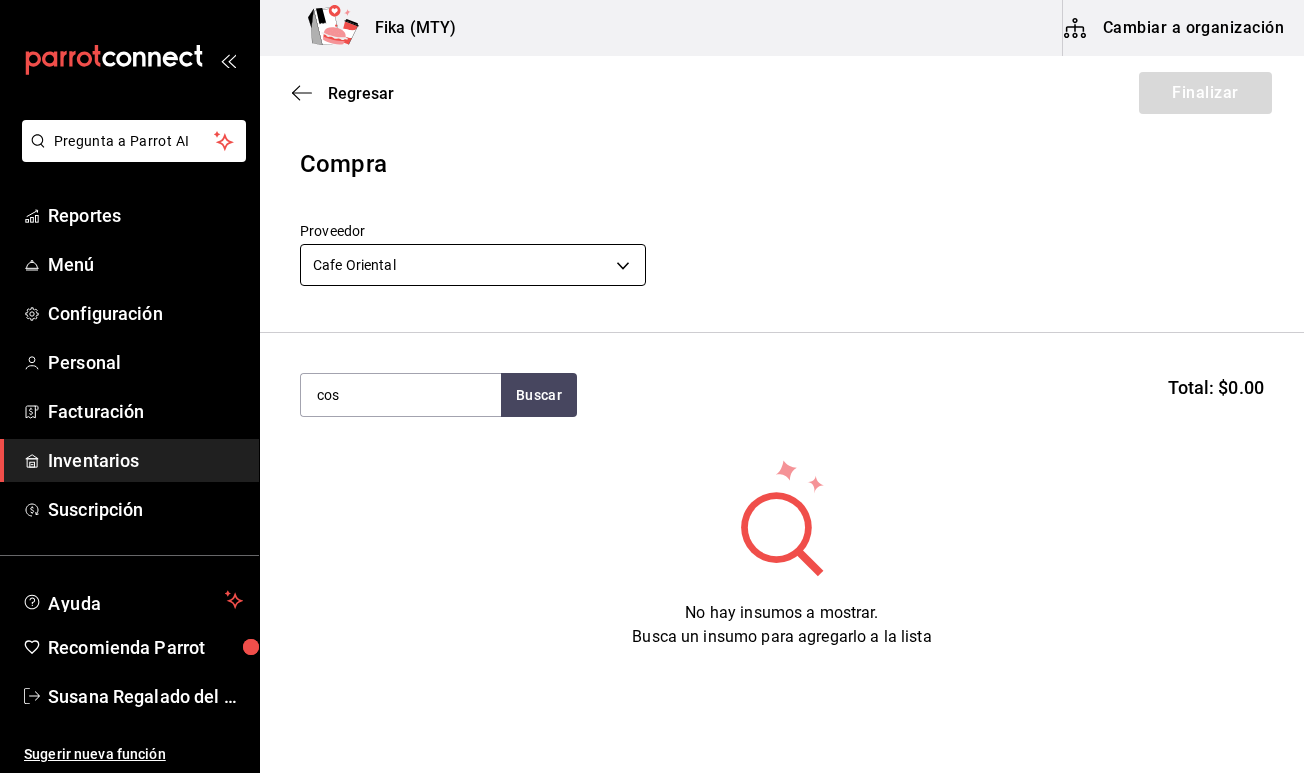 click on "Pregunta a Parrot AI Reportes   Menú   Configuración   Personal   Facturación   Inventarios   Suscripción   Ayuda Recomienda Parrot   [NAME] [LAST]   Sugerir nueva función   Fika (MTY) Cambiar a organización Regresar Finalizar Compra Proveedor Cafe Oriental 45cc416a-ef02-450a-970a-5651fc319268 cos Buscar Total: $0.00 No hay insumos a mostrar. Busca un insumo para agregarlo a la lista GANA 1 MES GRATIS EN TU SUSCRIPCIÓN AQUÍ ¿Recuerdas cómo empezó tu restaurante?
Hoy puedes ayudar a un colega a tener el mismo cambio que tú viviste.
Recomienda Parrot directamente desde tu Portal Administrador.
Es fácil y rápido.
🎁 Por cada restaurante que se una, ganas 1 mes gratis. Ver video tutorial Ir a video Pregunta a Parrot AI Reportes   Menú   Configuración   Personal   Facturación   Inventarios   Suscripción   Ayuda Recomienda Parrot   [NAME] [LAST]   Sugerir nueva función   Editar Eliminar Visitar centro de ayuda ([PHONE]) soporte@parrotsoftware.io ([PHONE])" at bounding box center (652, 330) 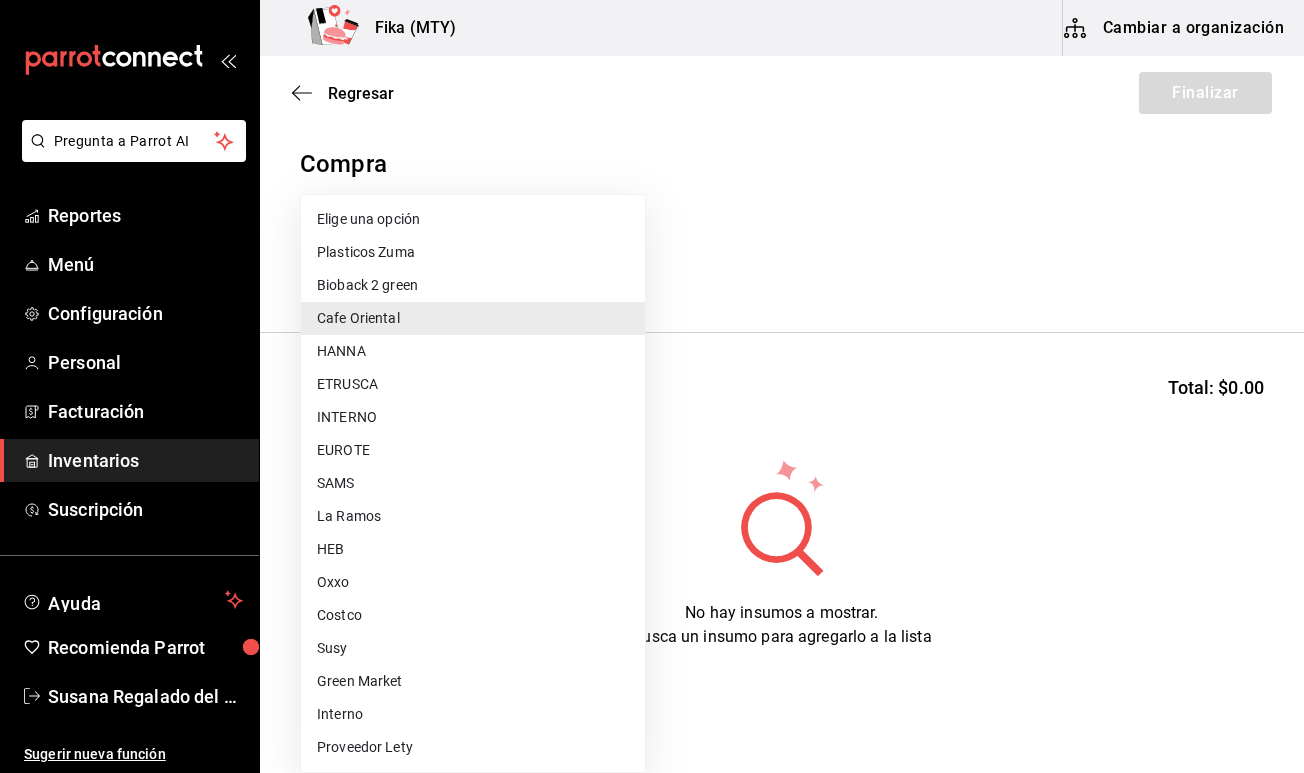 click on "Susy" at bounding box center [473, 648] 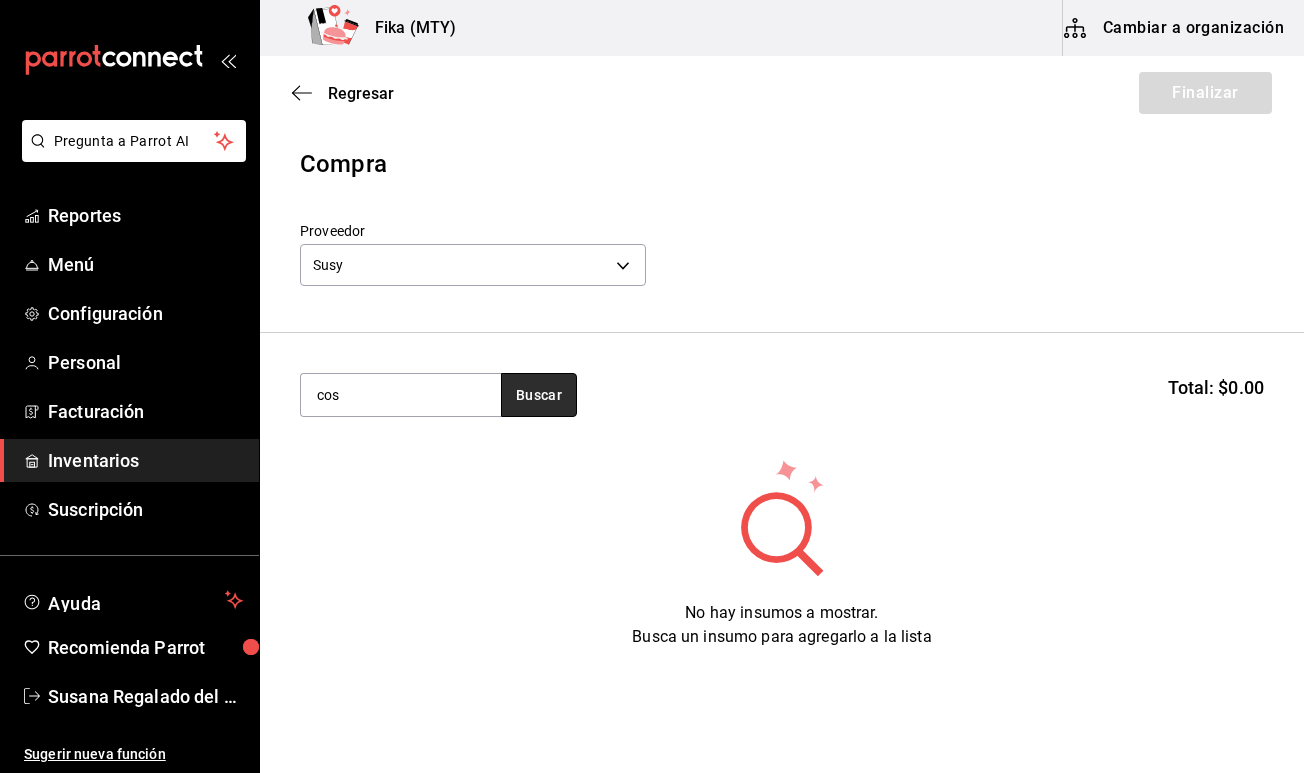 click on "Buscar" at bounding box center (539, 395) 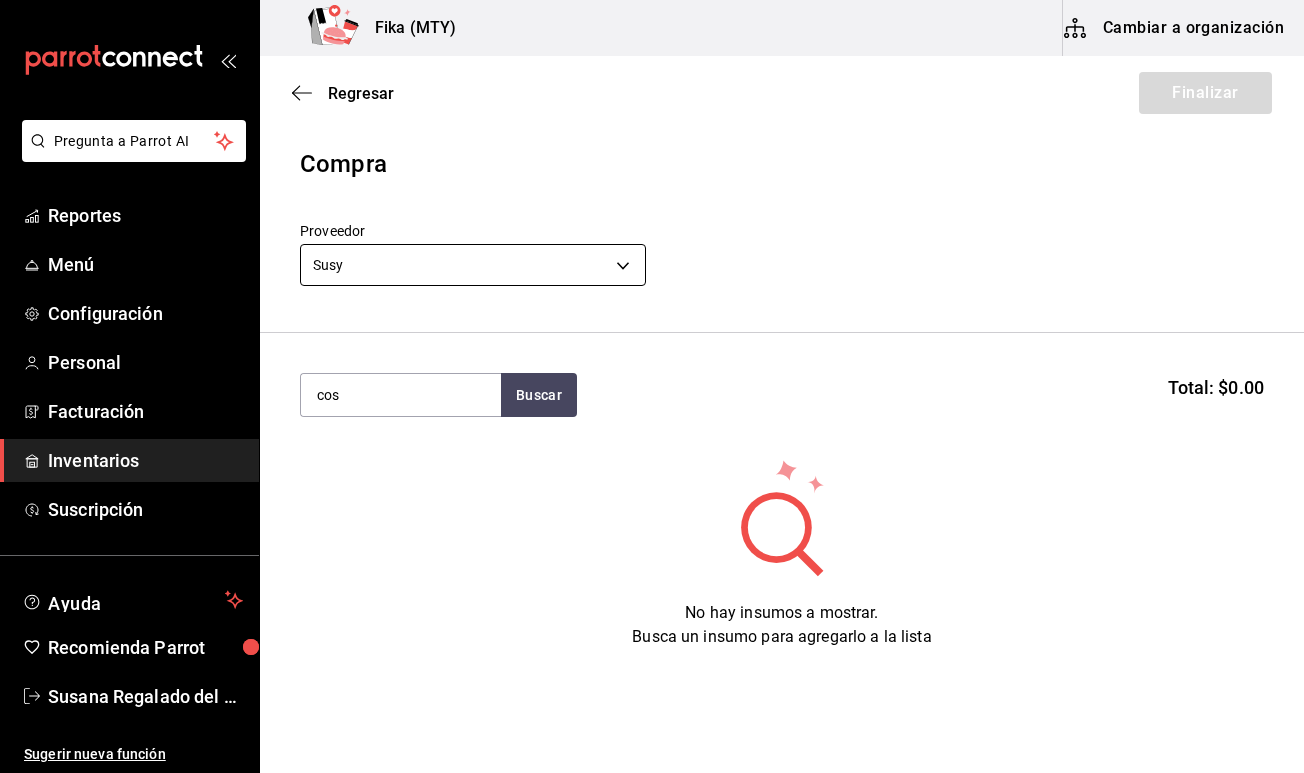 click on "Pregunta a Parrot AI Reportes   Menú   Configuración   Personal   Facturación   Inventarios   Suscripción   Ayuda Recomienda Parrot   Susana Regalado del Valle   Sugerir nueva función   Fika (MTY) Cambiar a organización Regresar Finalizar Compra Proveedor Susy [UUID] cos Buscar Total: $0.00 No hay insumos a mostrar. Busca un insumo para agregarlo a la lista GANA 1 MES GRATIS EN TU SUSCRIPCIÓN AQUÍ ¿Recuerdas cómo empezó tu restaurante?
Hoy puedes ayudar a un colega a tener el mismo cambio que tú viviste.
Recomienda Parrot directamente desde tu Portal Administrador.
Es fácil y rápido.
🎁 Por cada restaurante que se una, ganas 1 mes gratis. Ver video tutorial Ir a video Pregunta a Parrot AI Reportes   Menú   Configuración   Personal   Facturación   Inventarios   Suscripción   Ayuda Recomienda Parrot   Susana Regalado del Valle   Sugerir nueva función   Editar Eliminar Visitar centro de ayuda ([PHONE]) soporte@parrotsoftware.io Visitar centro de ayuda" at bounding box center (652, 330) 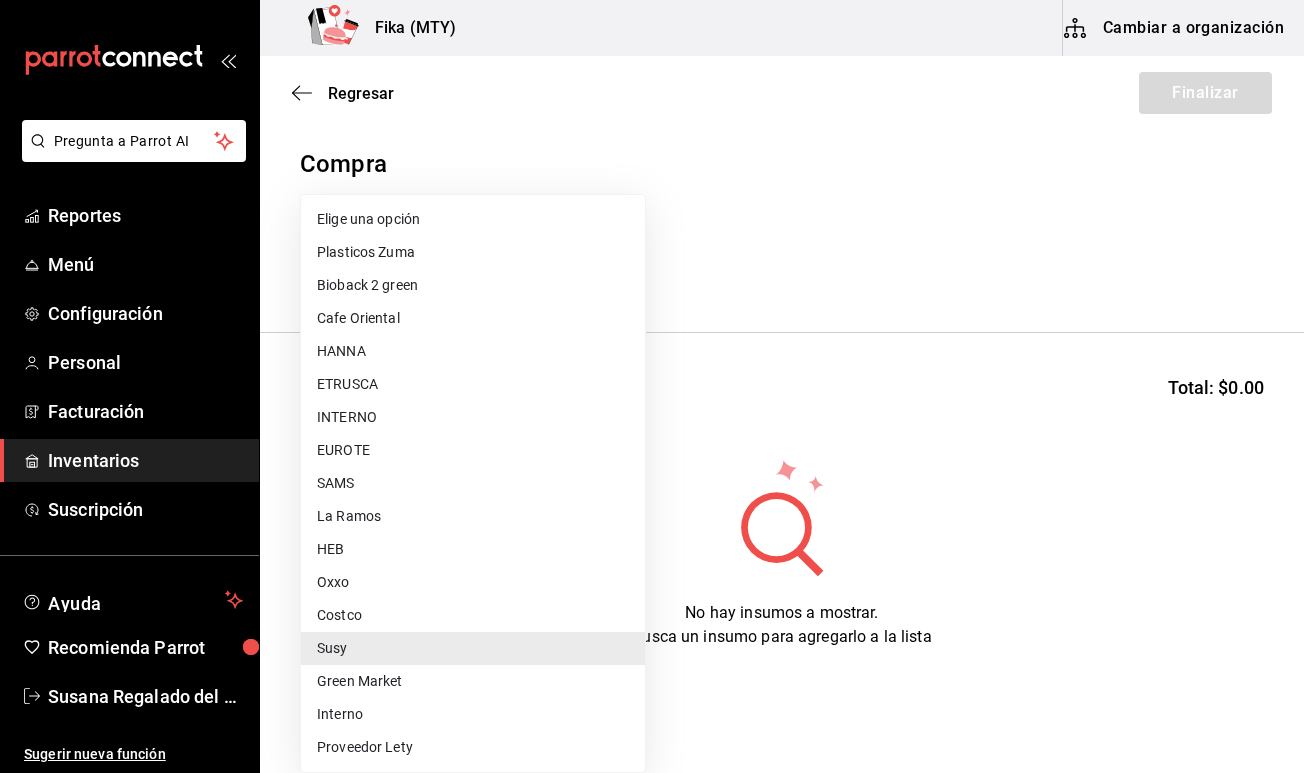 click on "INTERNO" at bounding box center [473, 417] 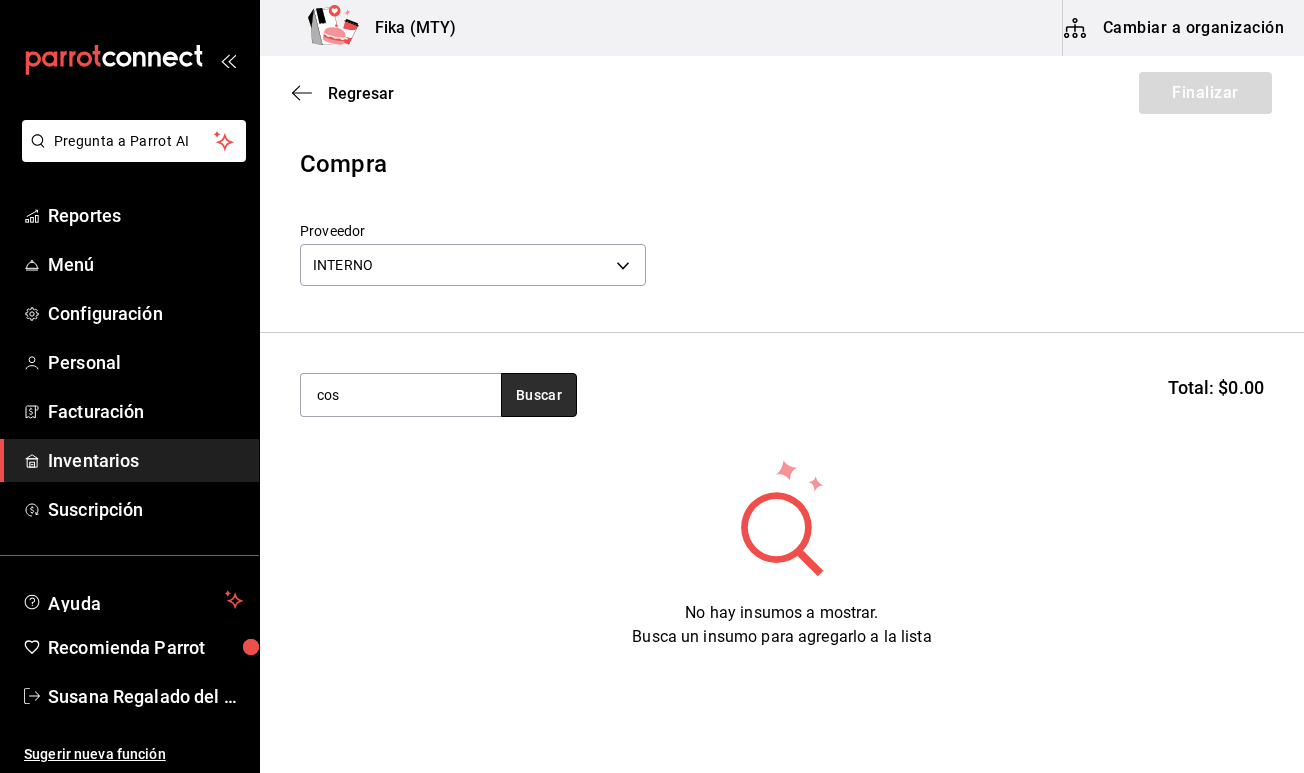 click on "Buscar" at bounding box center (539, 395) 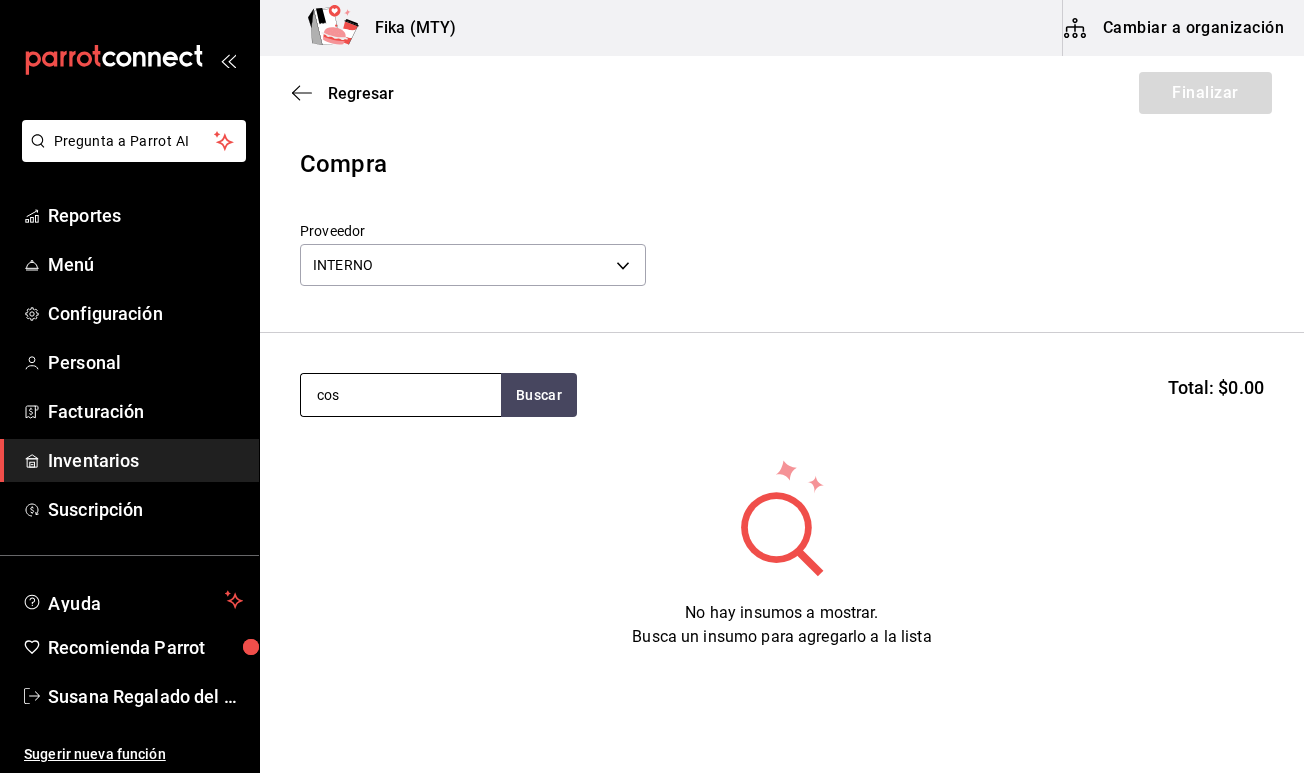 click on "cos" at bounding box center (401, 395) 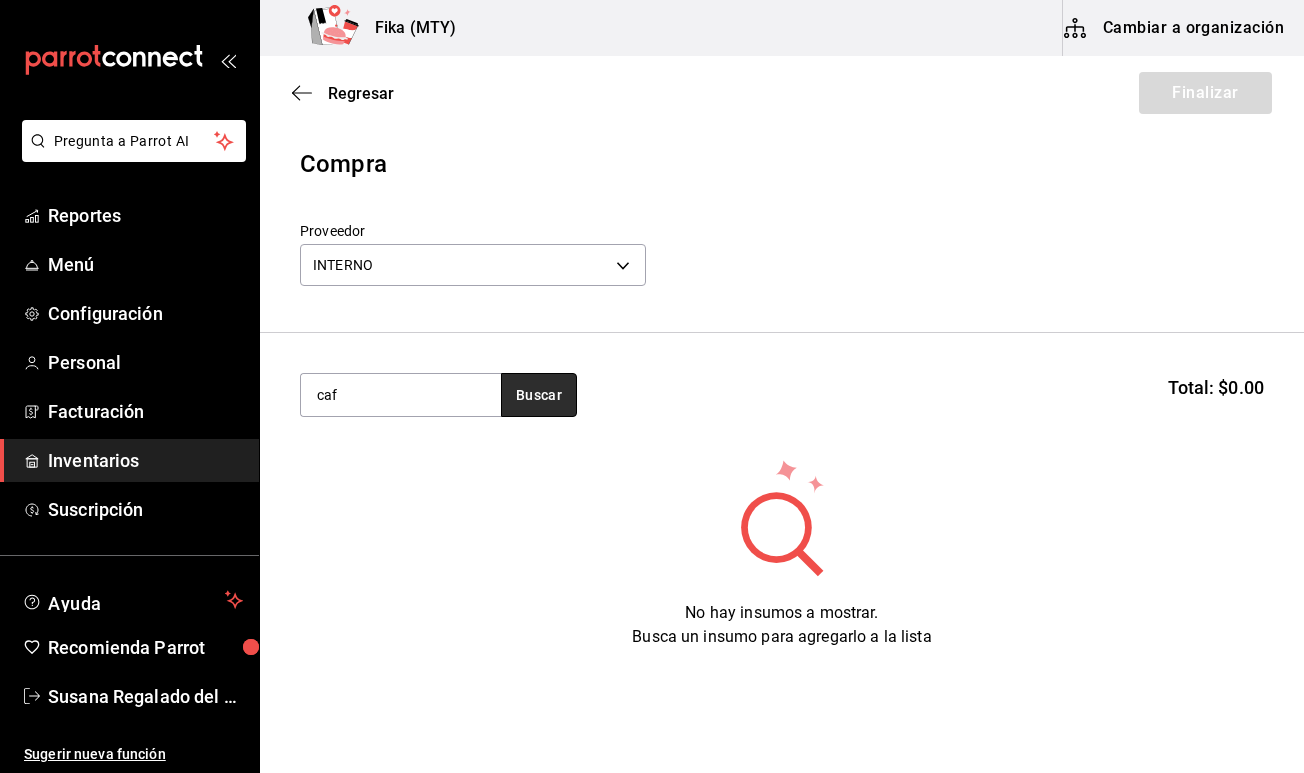 click on "Buscar" at bounding box center (539, 395) 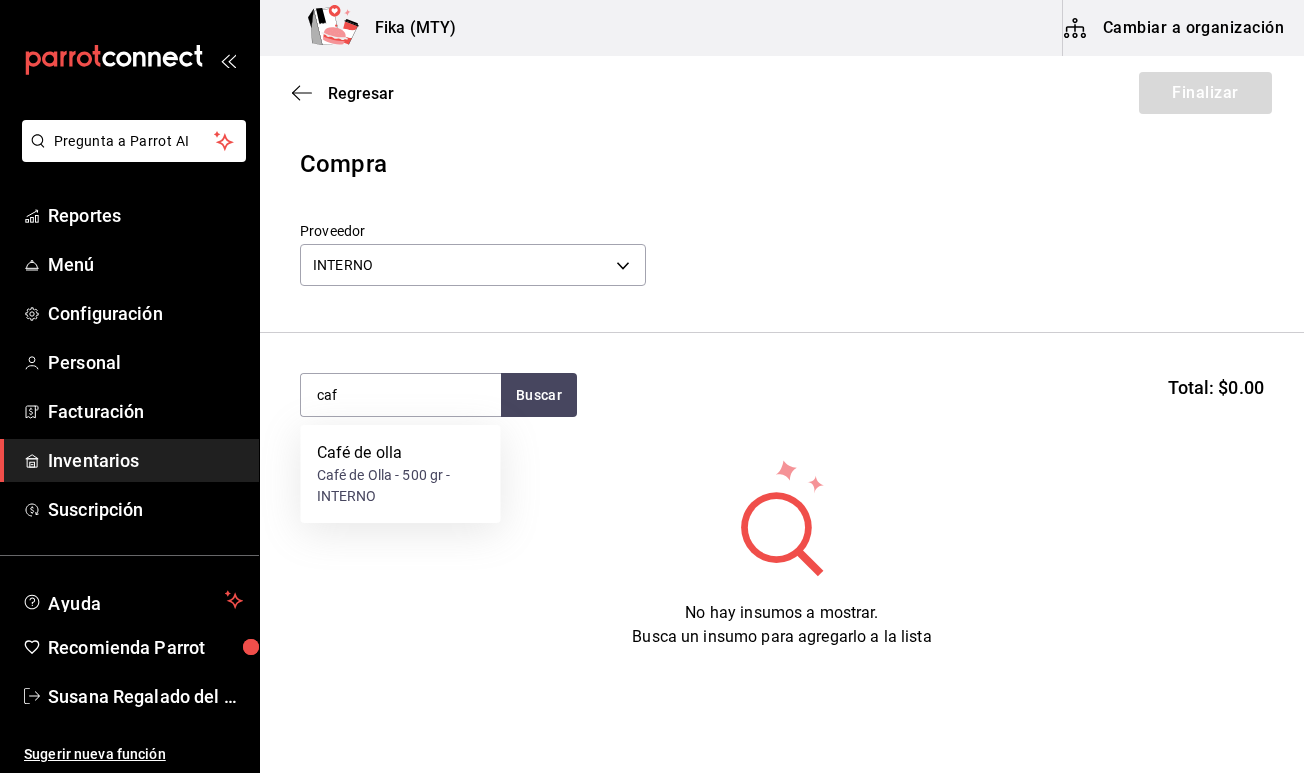 click on "Proveedor INTERNO 9b9a4203-9950-4f3c-b8a7-a54903bd466d" at bounding box center [782, 257] 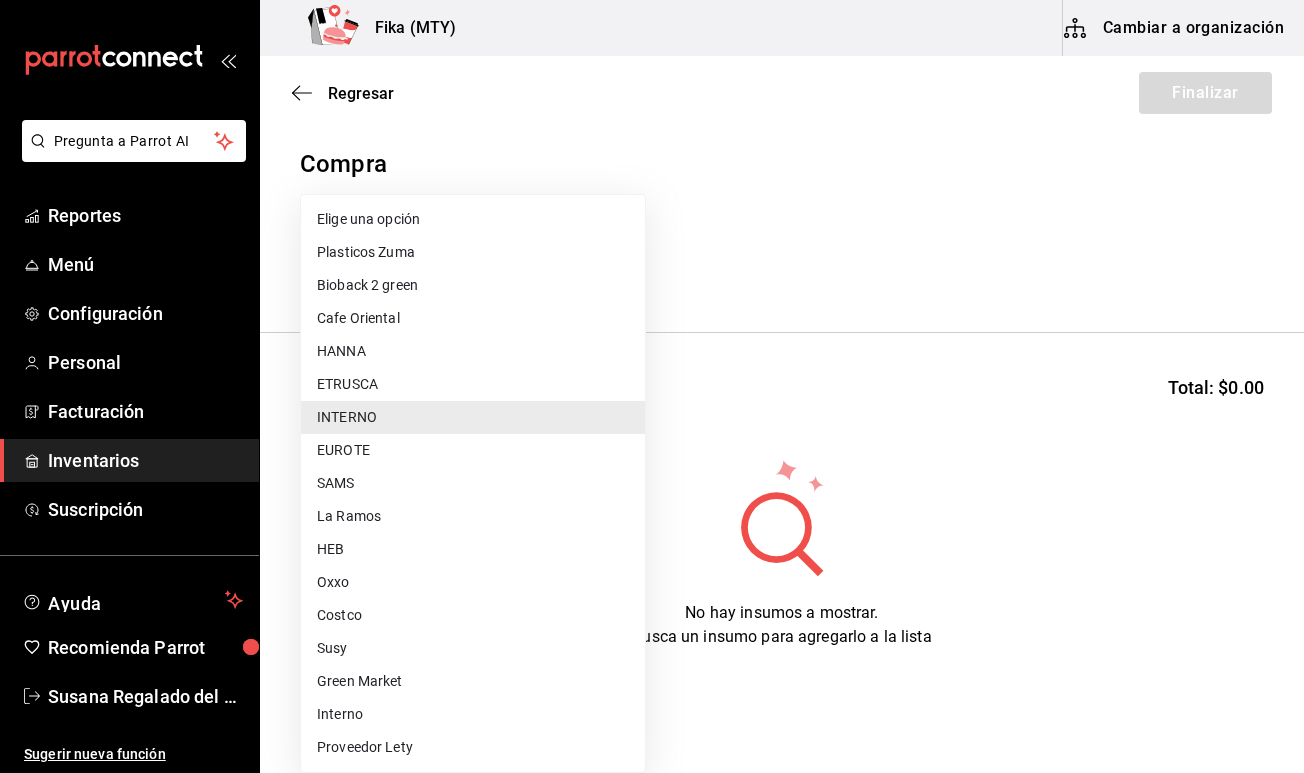 click on "Pregunta a Parrot AI Reportes   Menú   Configuración   Personal   Facturación   Inventarios   Suscripción   Ayuda Recomienda Parrot   Susana Regalado del Valle   Sugerir nueva función   Fika (MTY) Cambiar a organización Regresar Finalizar Compra Proveedor INTERNO [UUID] caf Buscar Total: $0.00 No hay insumos a mostrar. Busca un insumo para agregarlo a la lista GANA 1 MES GRATIS EN TU SUSCRIPCIÓN AQUÍ ¿Recuerdas cómo empezó tu restaurante?
Hoy puedes ayudar a un colega a tener el mismo cambio que tú viviste.
Recomienda Parrot directamente desde tu Portal Administrador.
Es fácil y rápido.
🎁 Por cada restaurante que se una, ganas 1 mes gratis. Ver video tutorial Ir a video Pregunta a Parrot AI Reportes   Menú   Configuración   Personal   Facturación   Inventarios   Suscripción   Ayuda Recomienda Parrot   Susana Regalado del Valle   Sugerir nueva función   Editar Eliminar Visitar centro de ayuda ([PHONE]) soporte@parrotsoftware.io Visitar centro de ayuda" at bounding box center (652, 330) 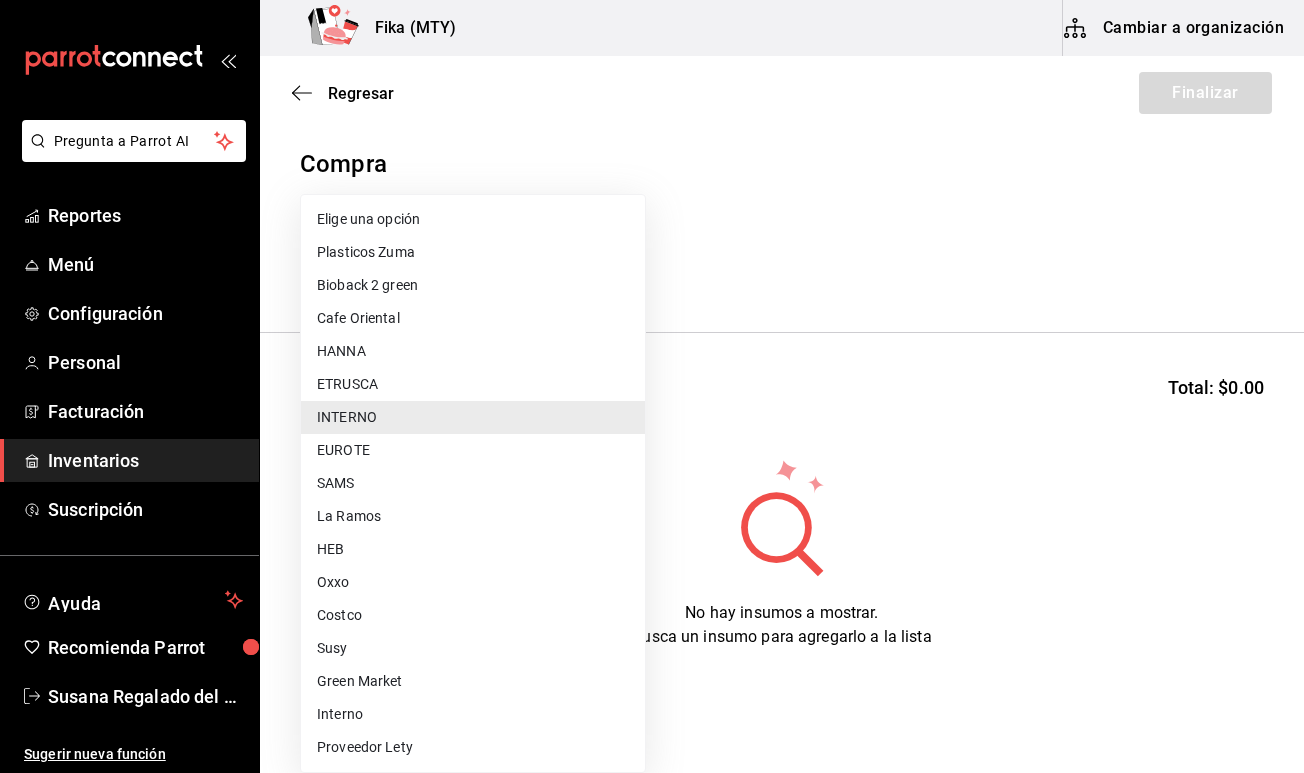 click on "Interno" at bounding box center [473, 714] 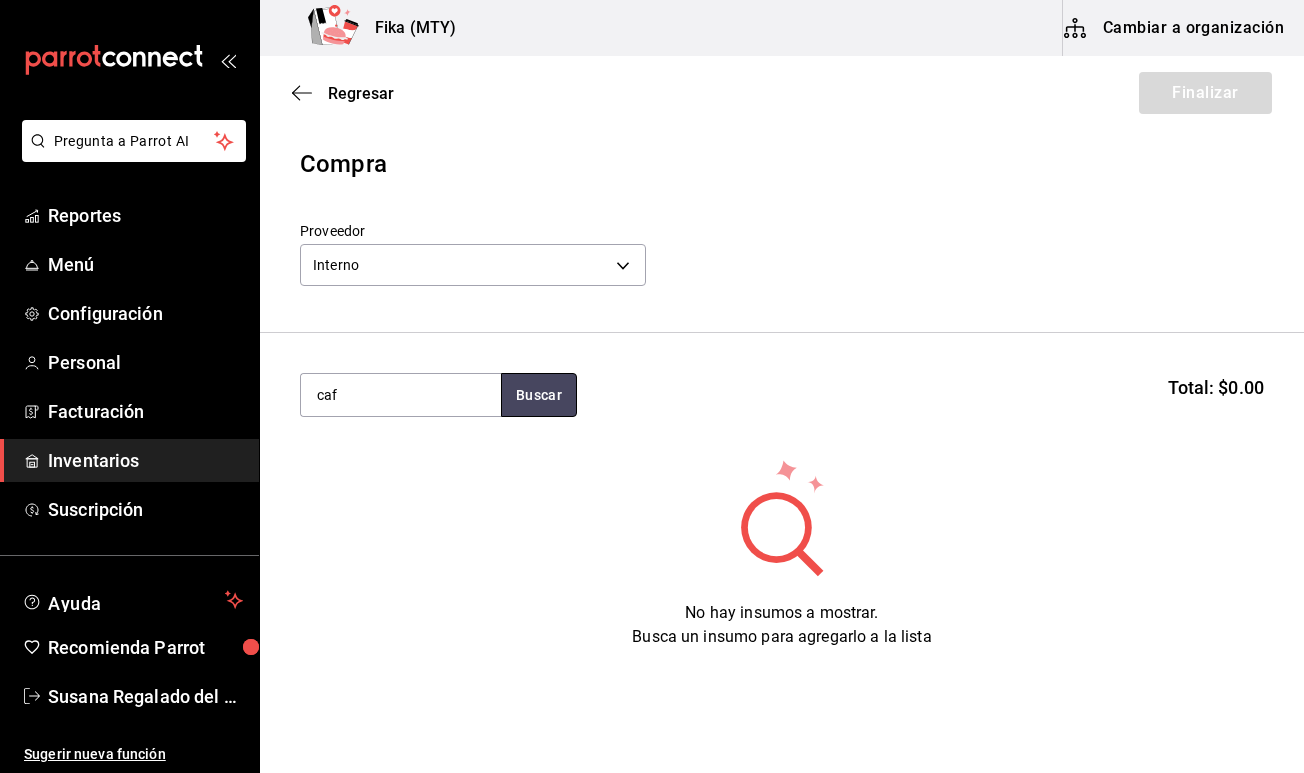 click on "Buscar" at bounding box center (539, 395) 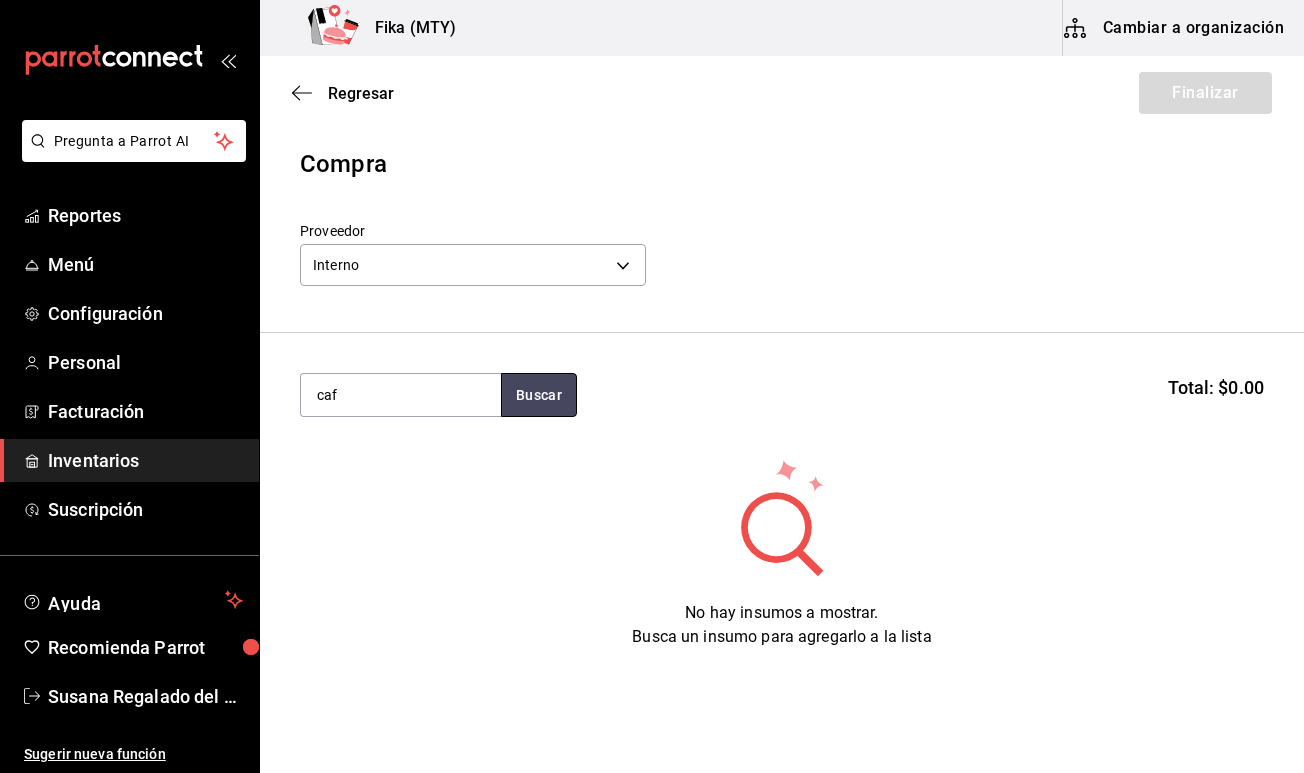 click on "Buscar" at bounding box center [539, 395] 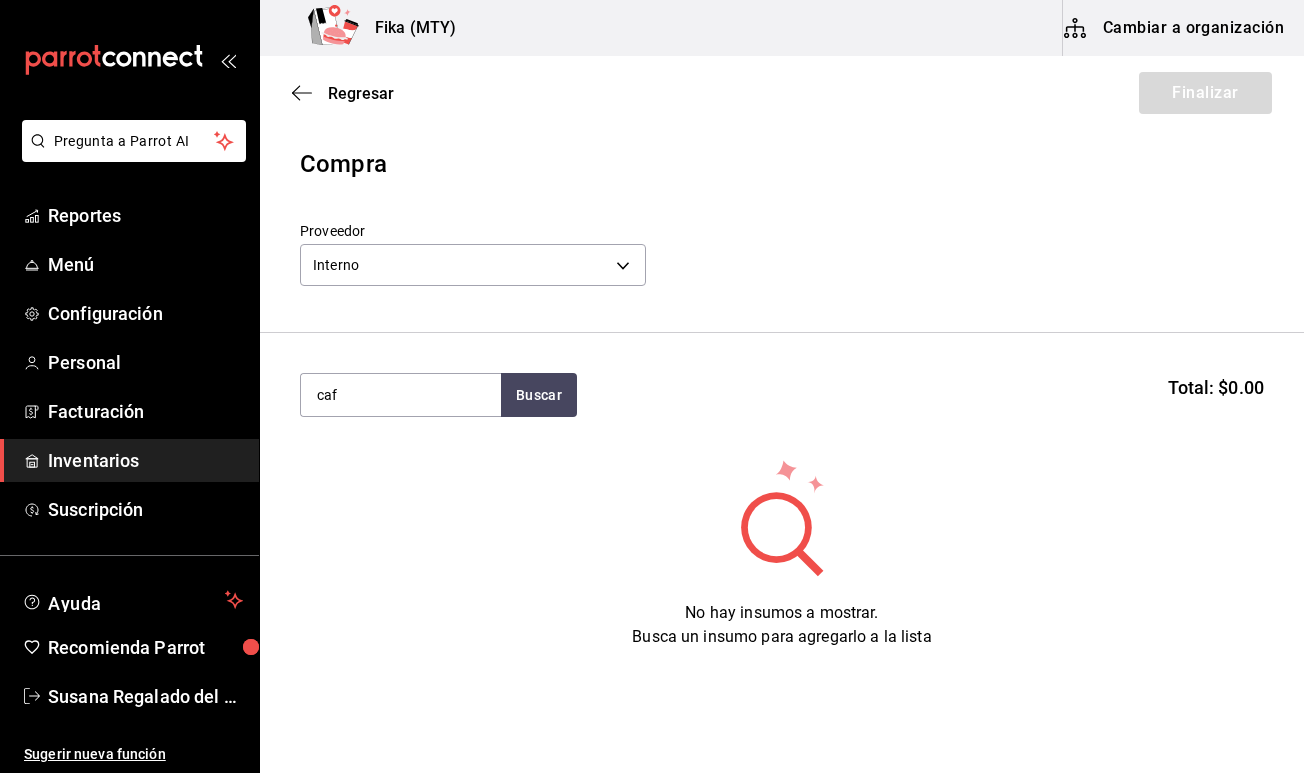 click on "Regresar Finalizar" at bounding box center [782, 93] 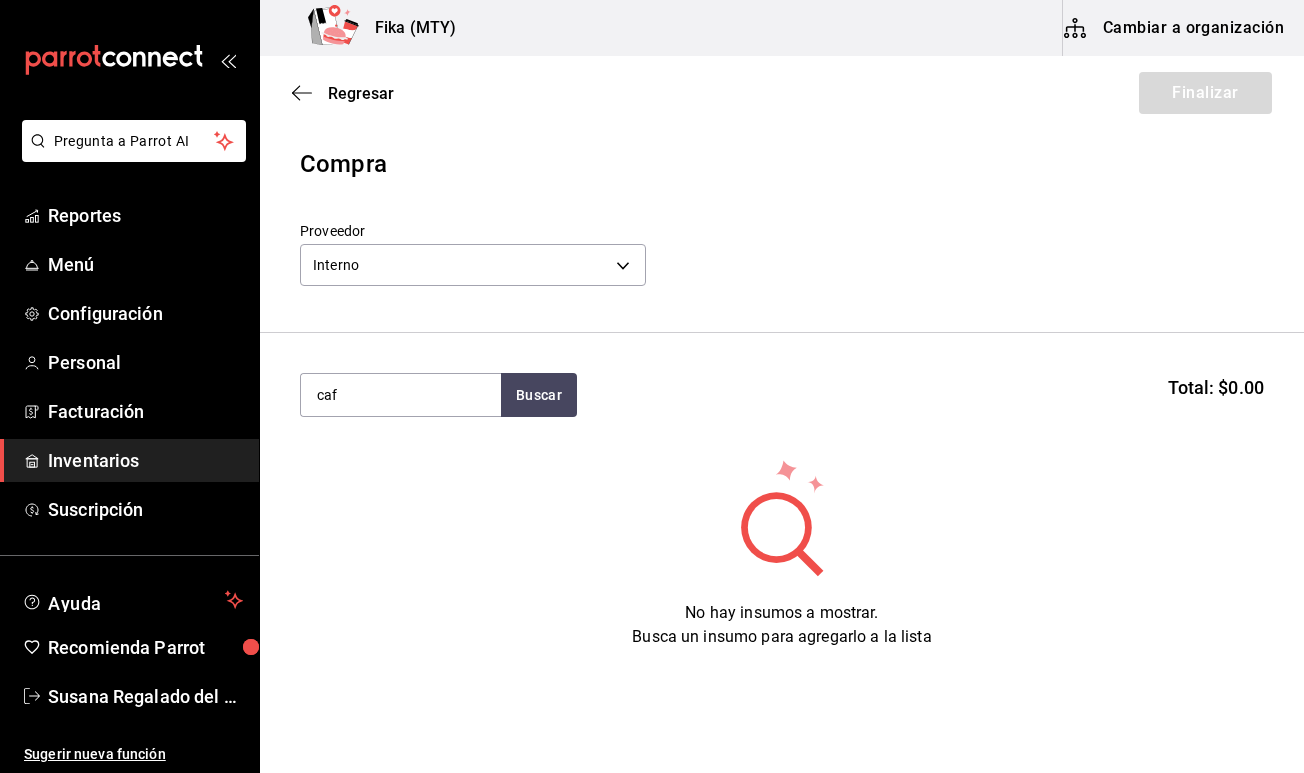 click on "Inventarios" at bounding box center [145, 460] 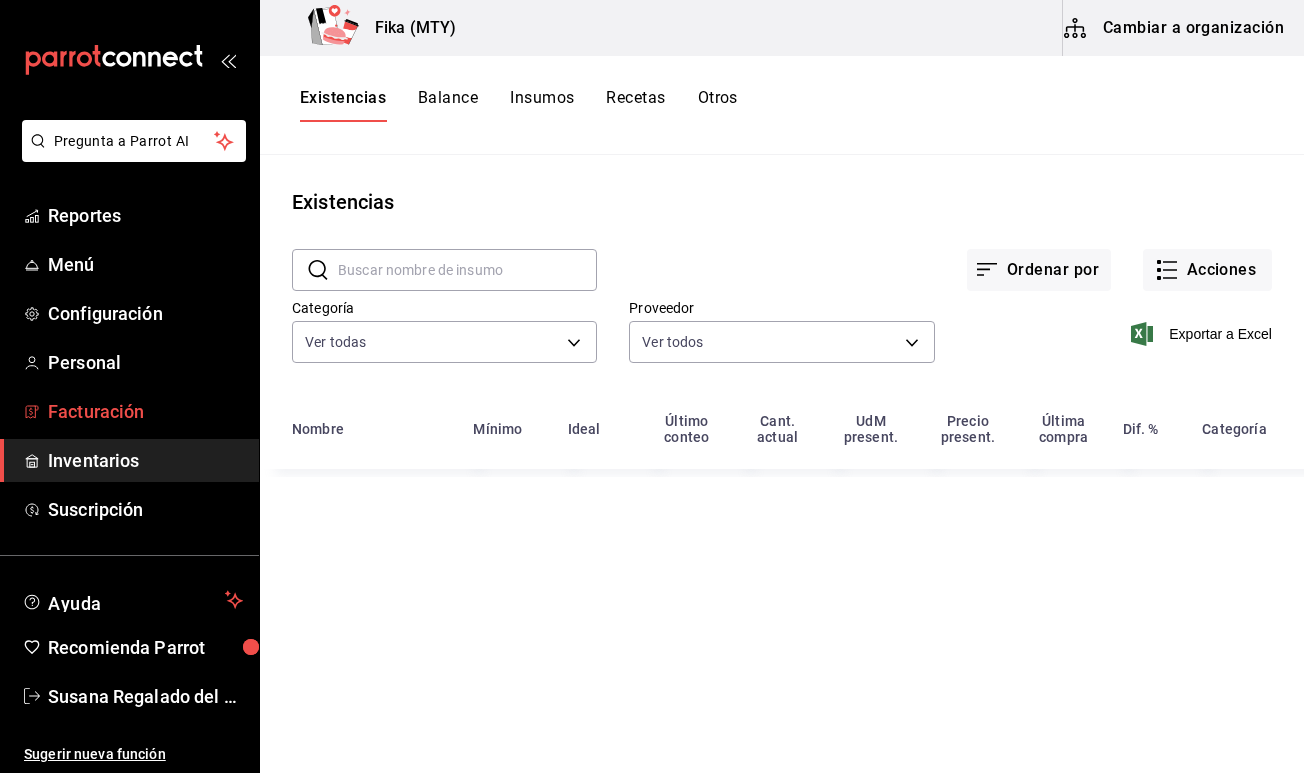 click on "Facturación" at bounding box center [145, 411] 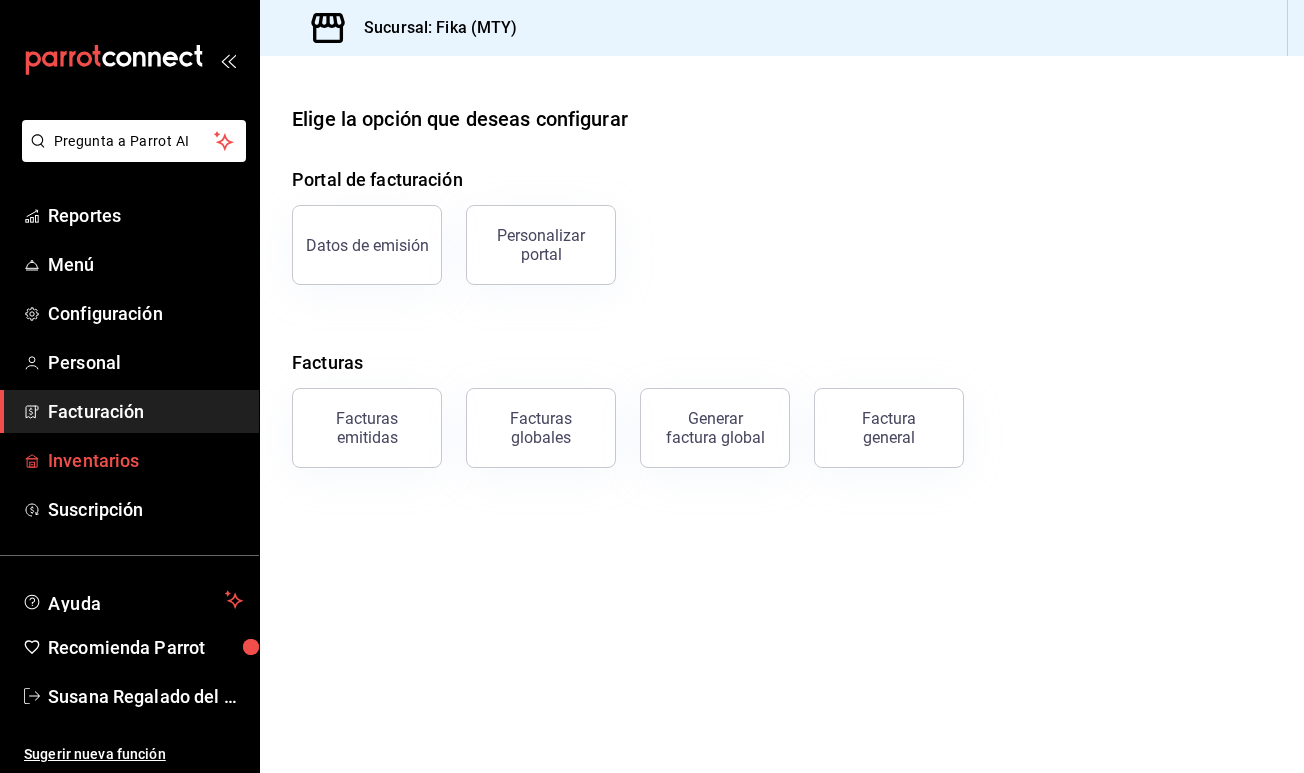 click on "Inventarios" at bounding box center (145, 460) 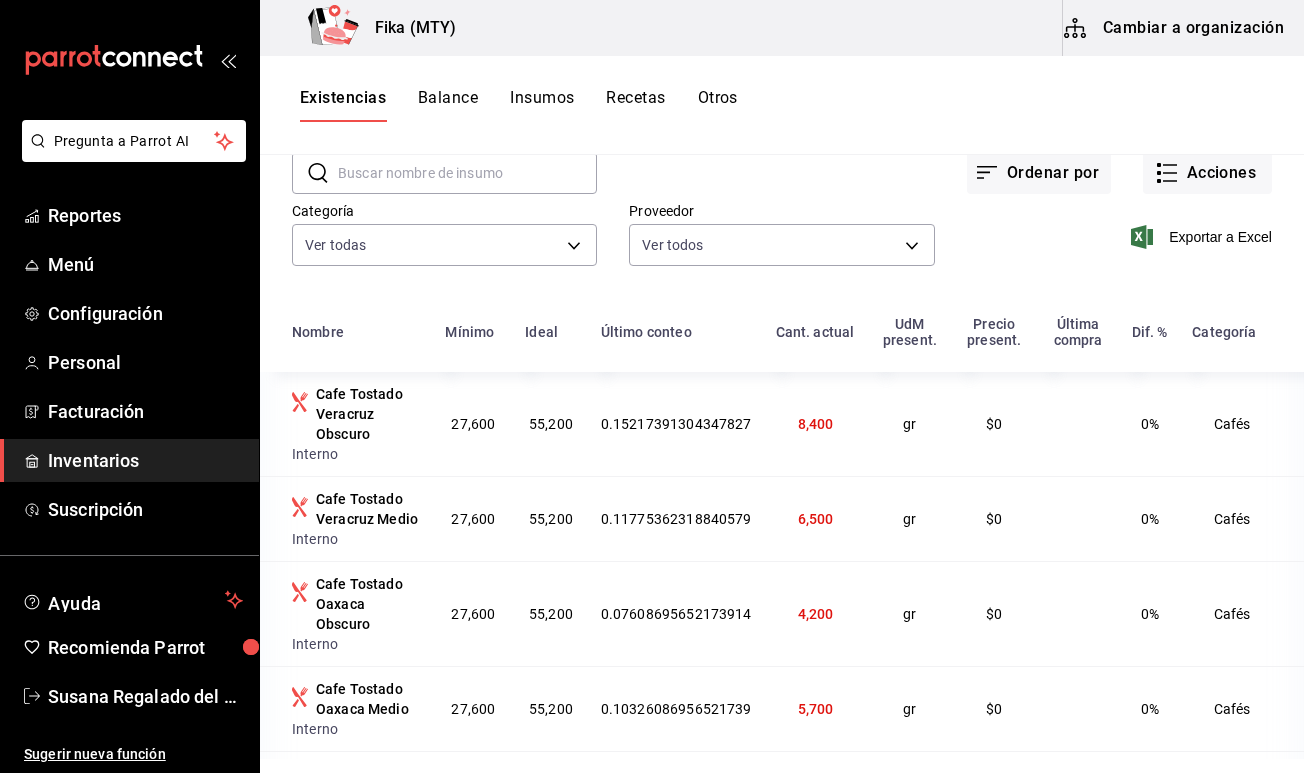 scroll, scrollTop: 108, scrollLeft: 0, axis: vertical 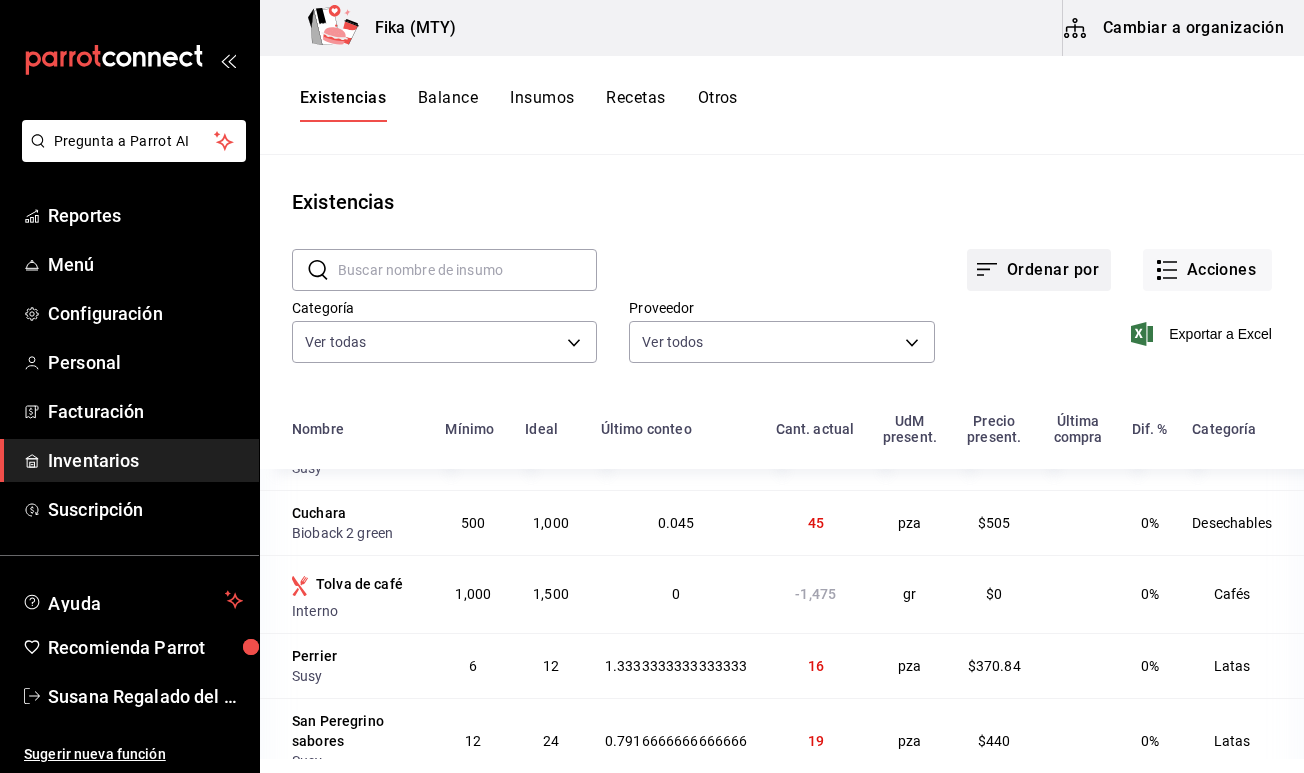 click on "Ordenar por" at bounding box center (1039, 270) 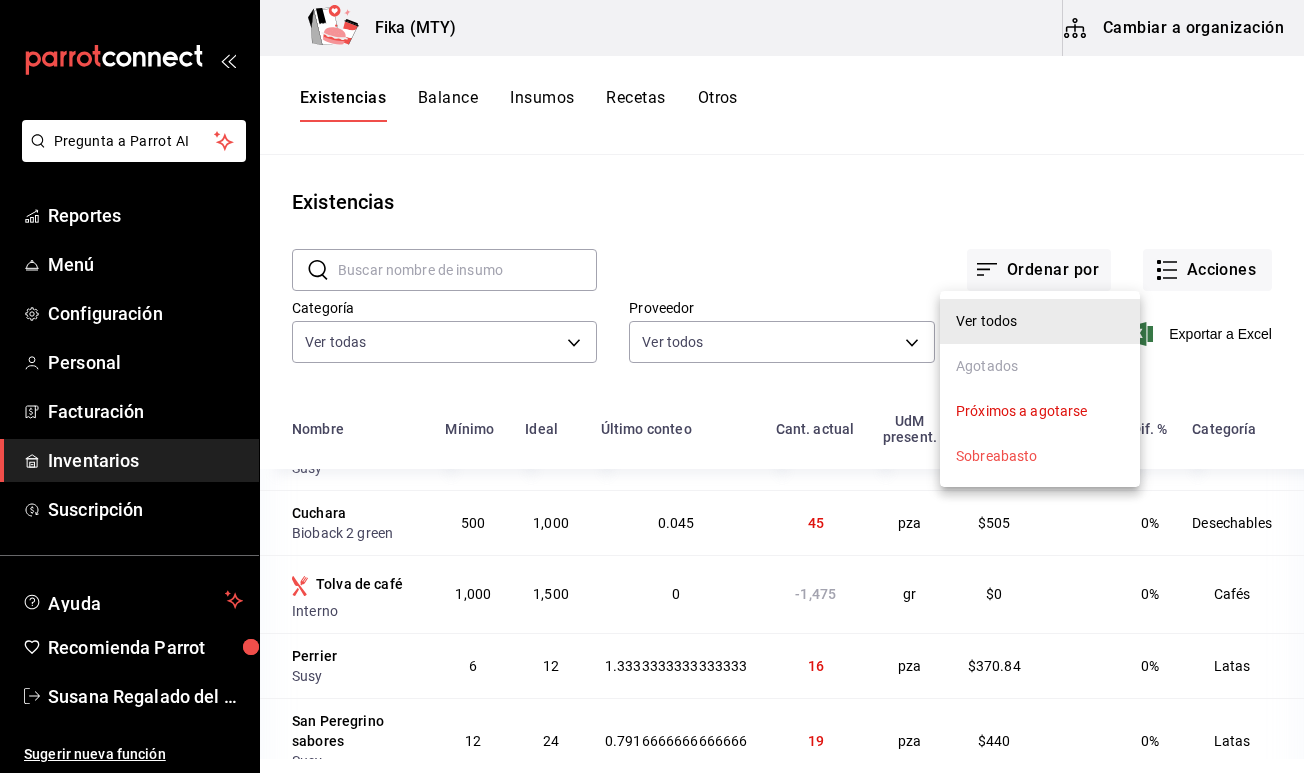 click at bounding box center (652, 386) 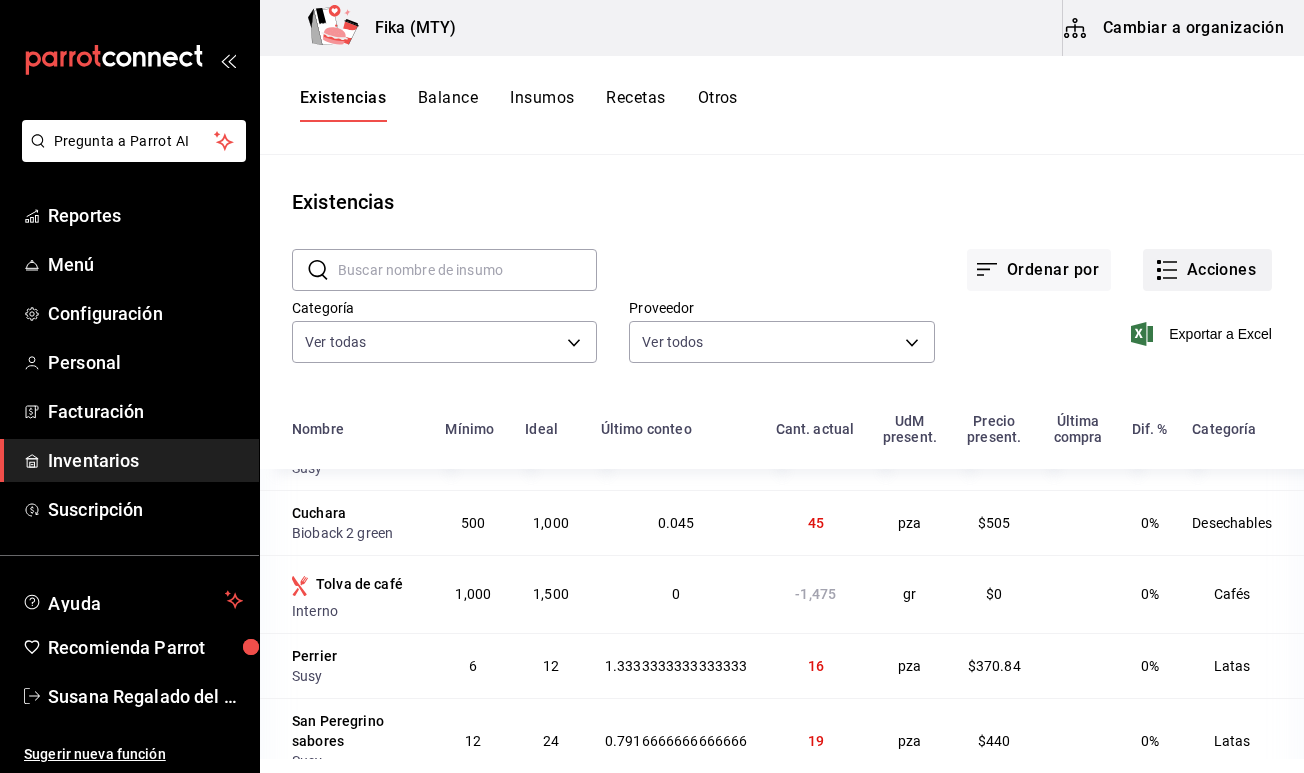 click on "Acciones" at bounding box center [1207, 270] 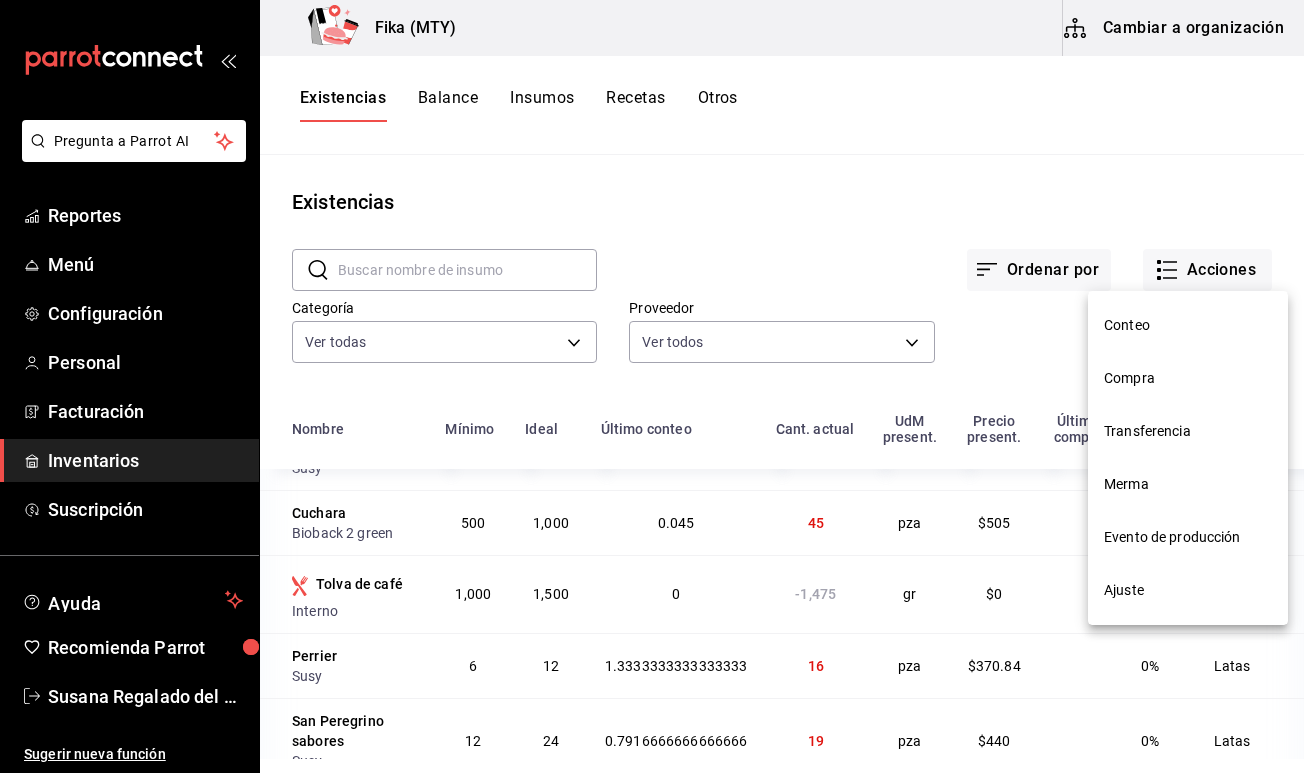 click at bounding box center [652, 386] 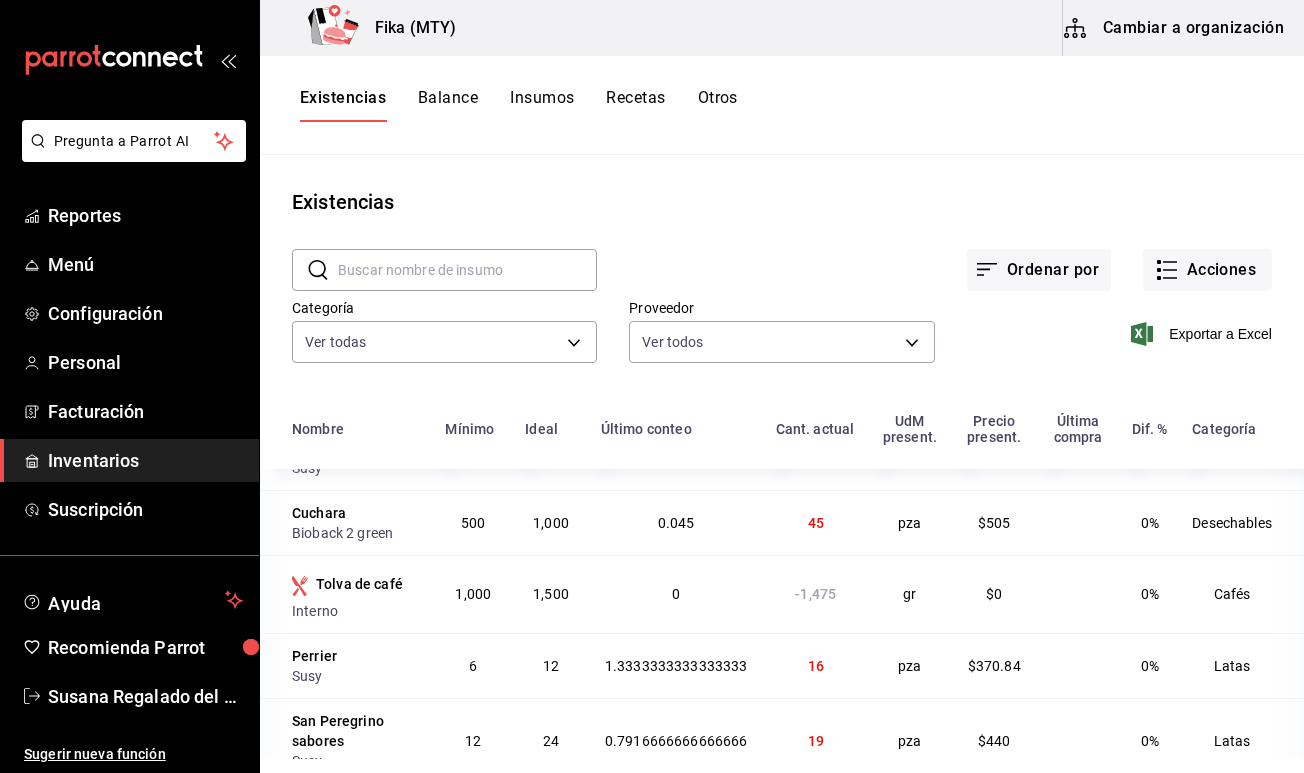 click on "Balance" at bounding box center (448, 105) 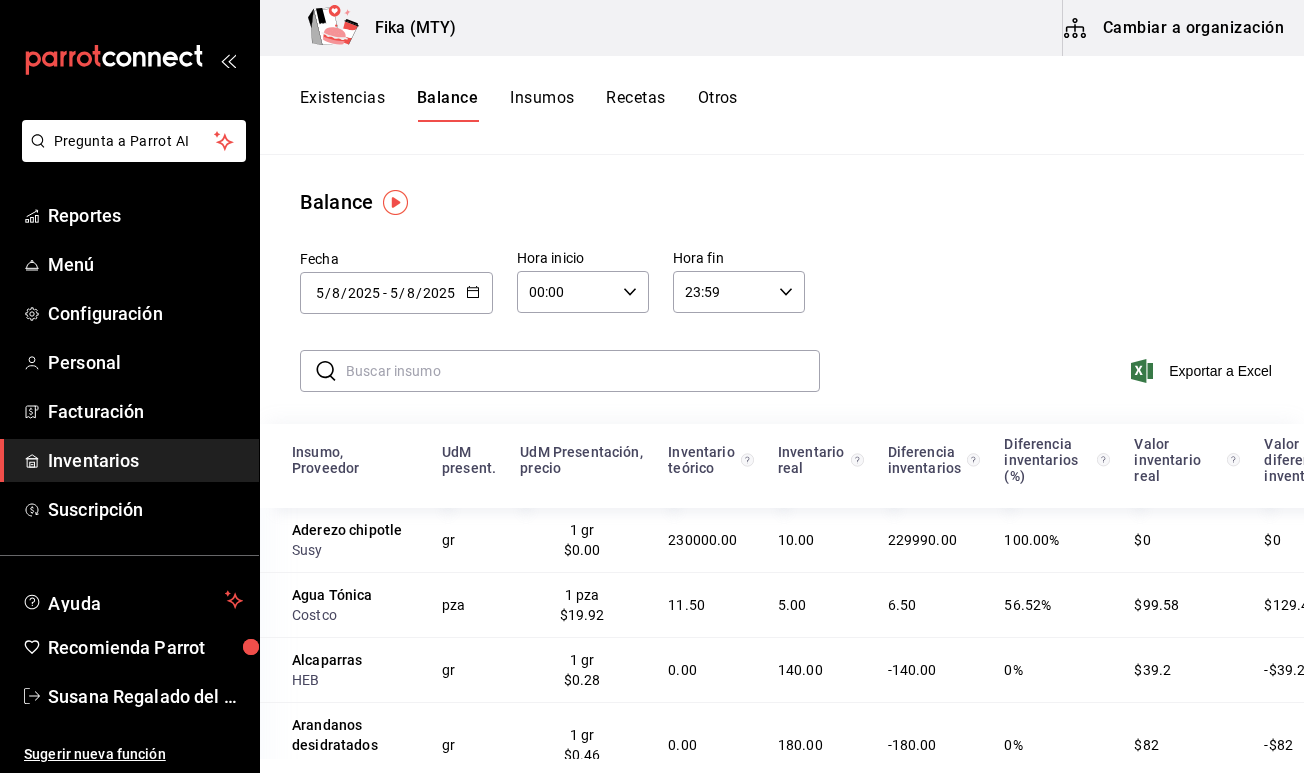 click on "Existencias" at bounding box center (342, 105) 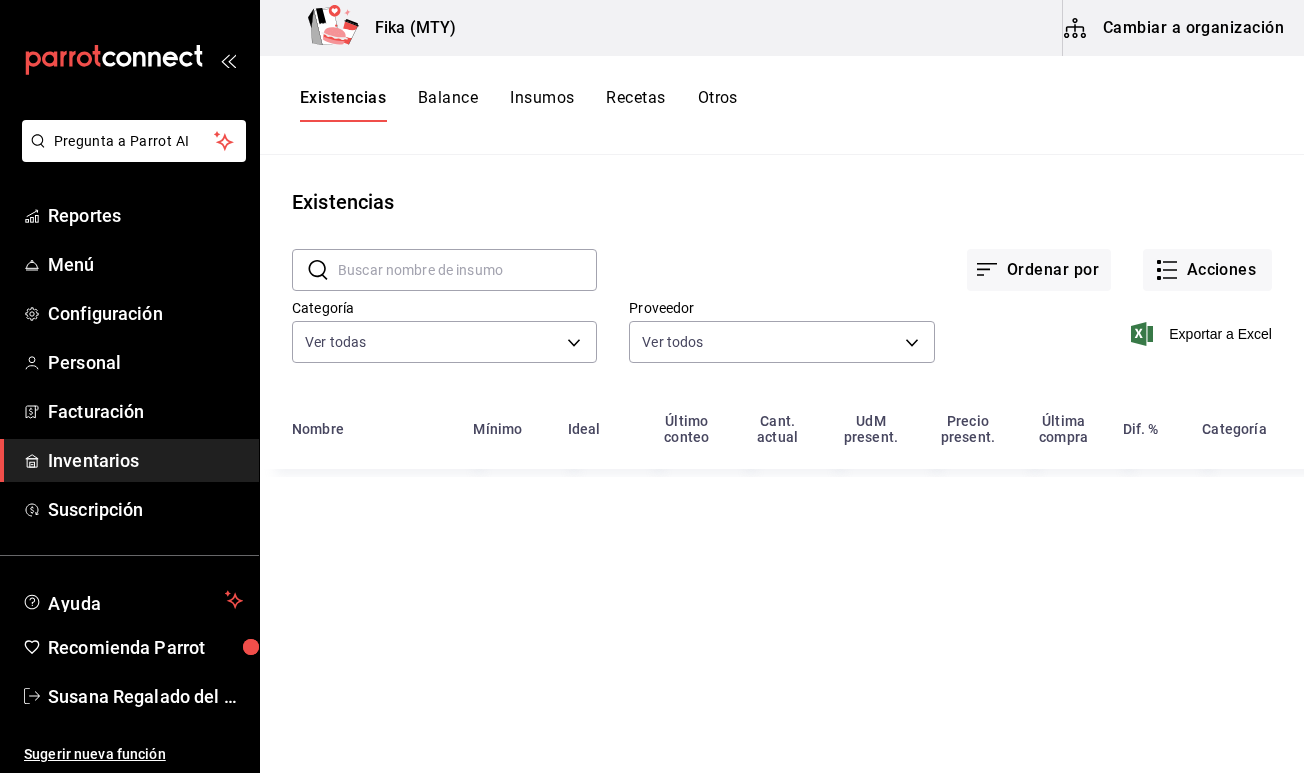 click on "Insumos" at bounding box center (542, 105) 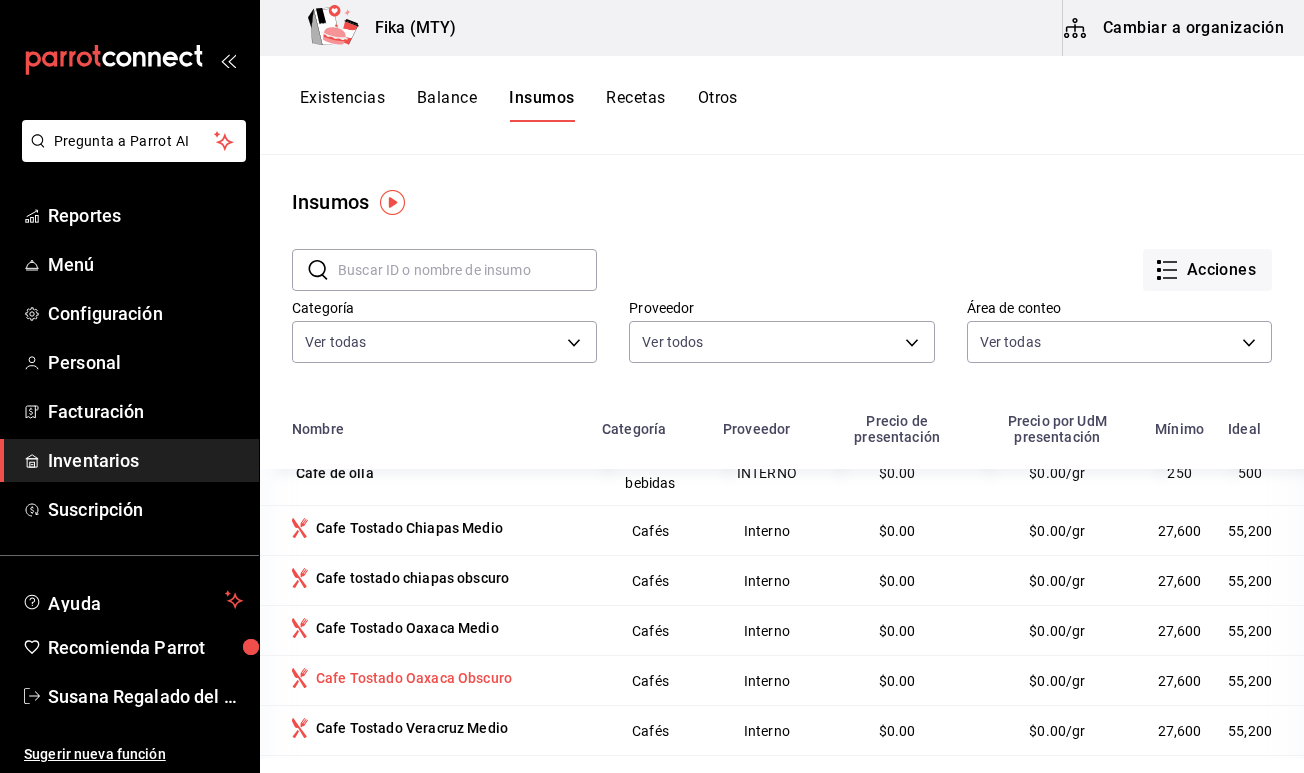 scroll, scrollTop: 1016, scrollLeft: 0, axis: vertical 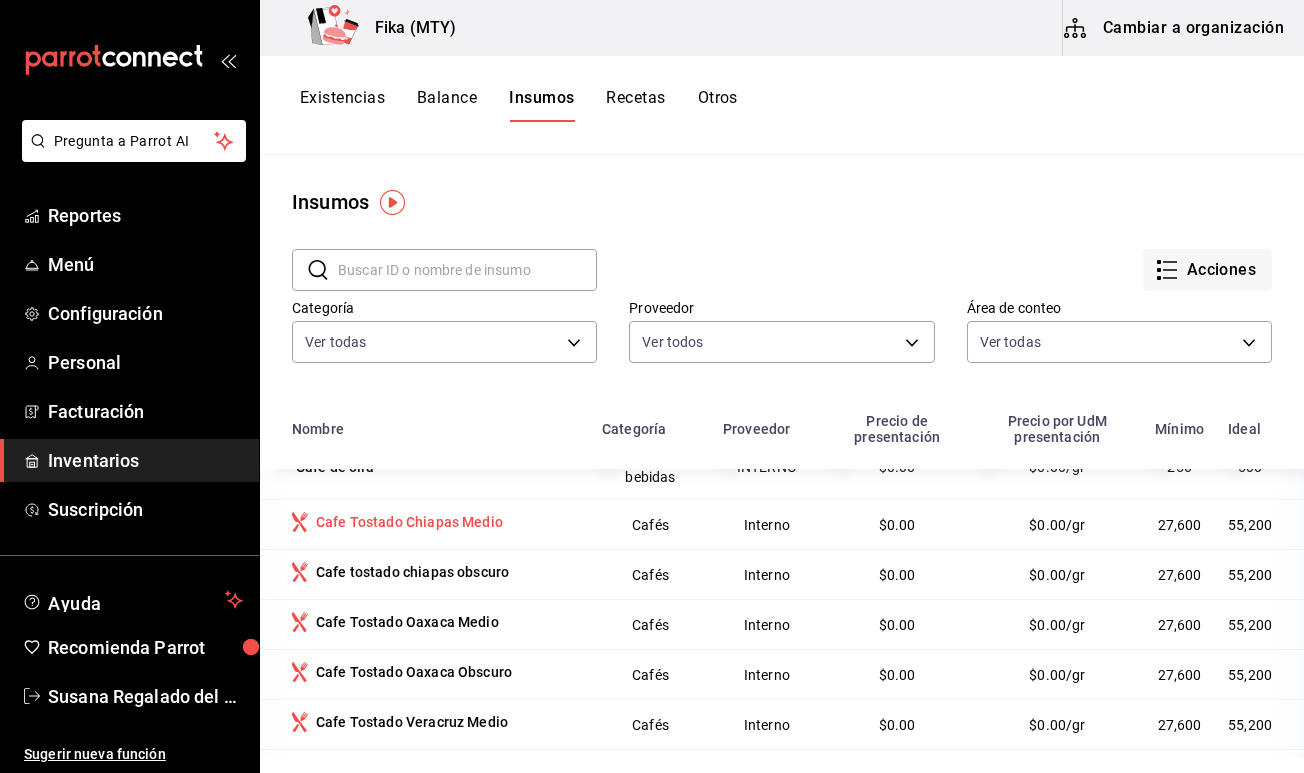 click on "Cafe Tostado Chiapas Medio" at bounding box center [409, 522] 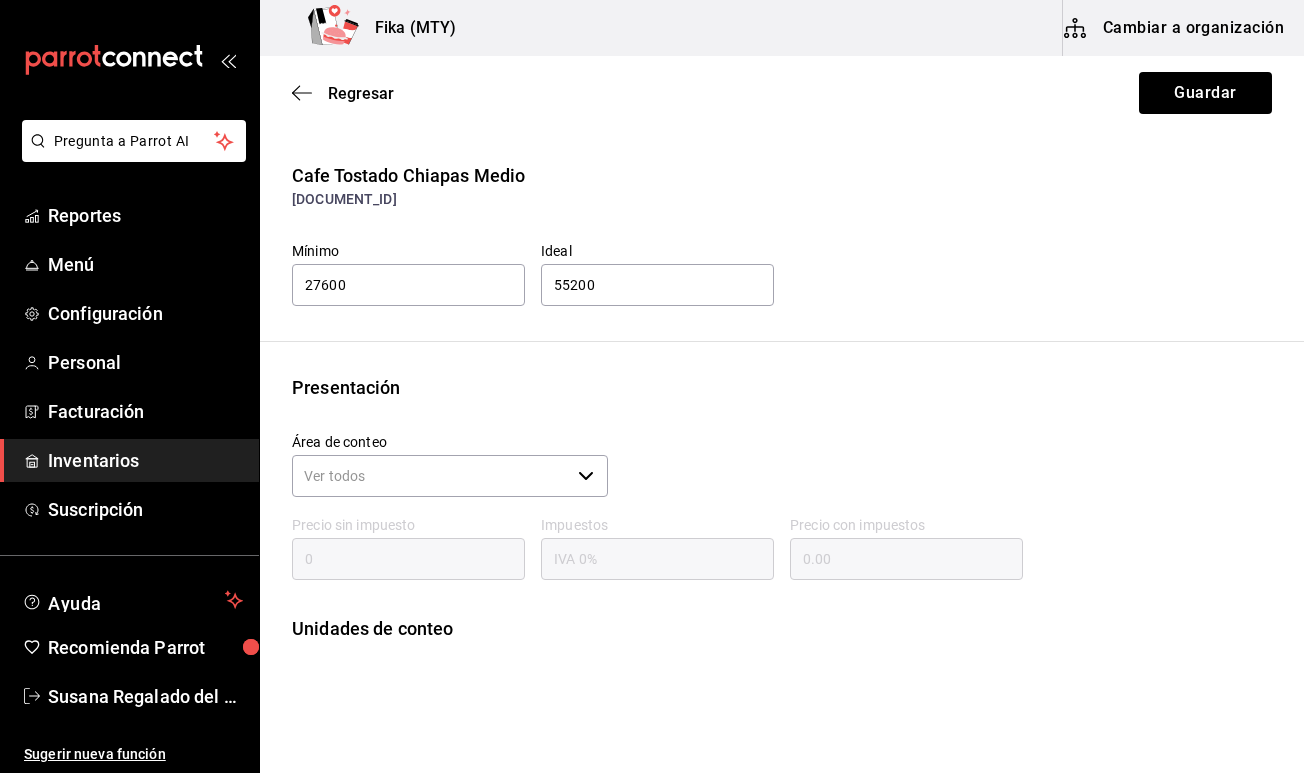 click on "Área de conteo ​" at bounding box center [774, 458] 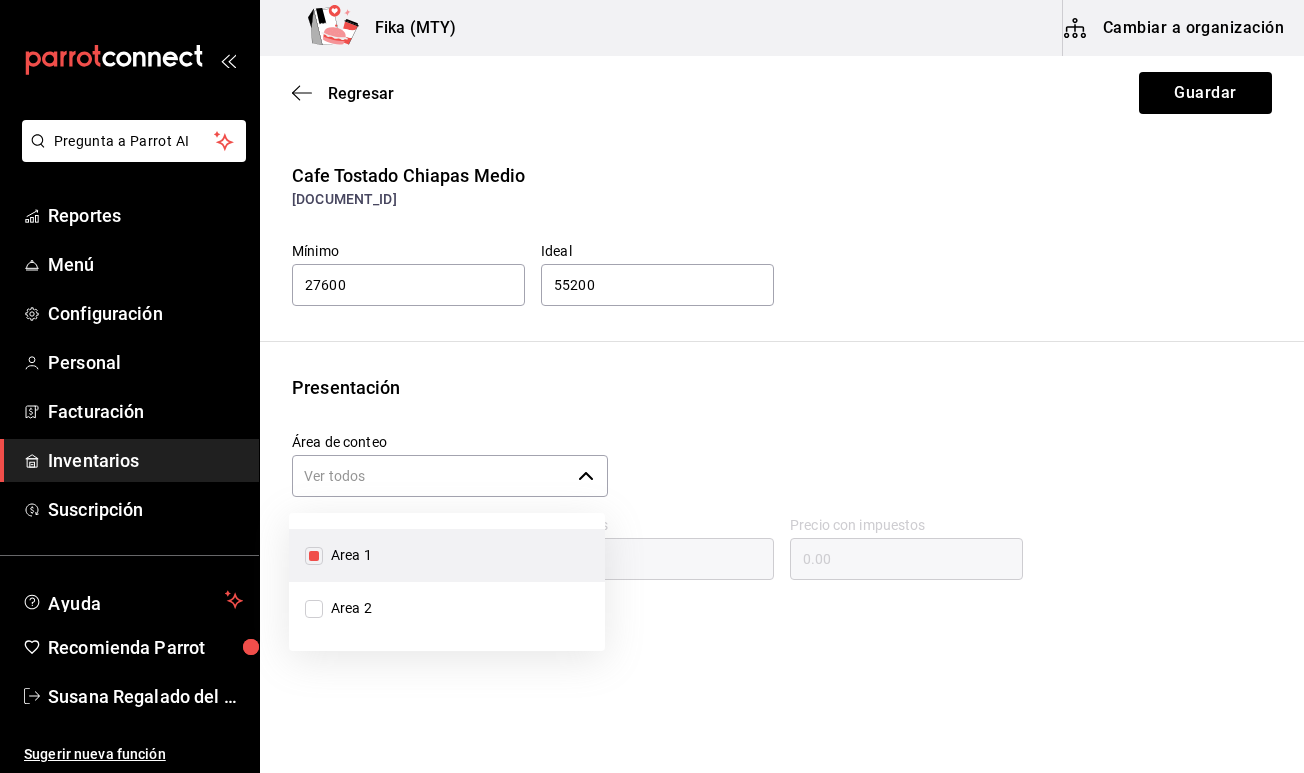 click on "Área de conteo" at bounding box center [431, 476] 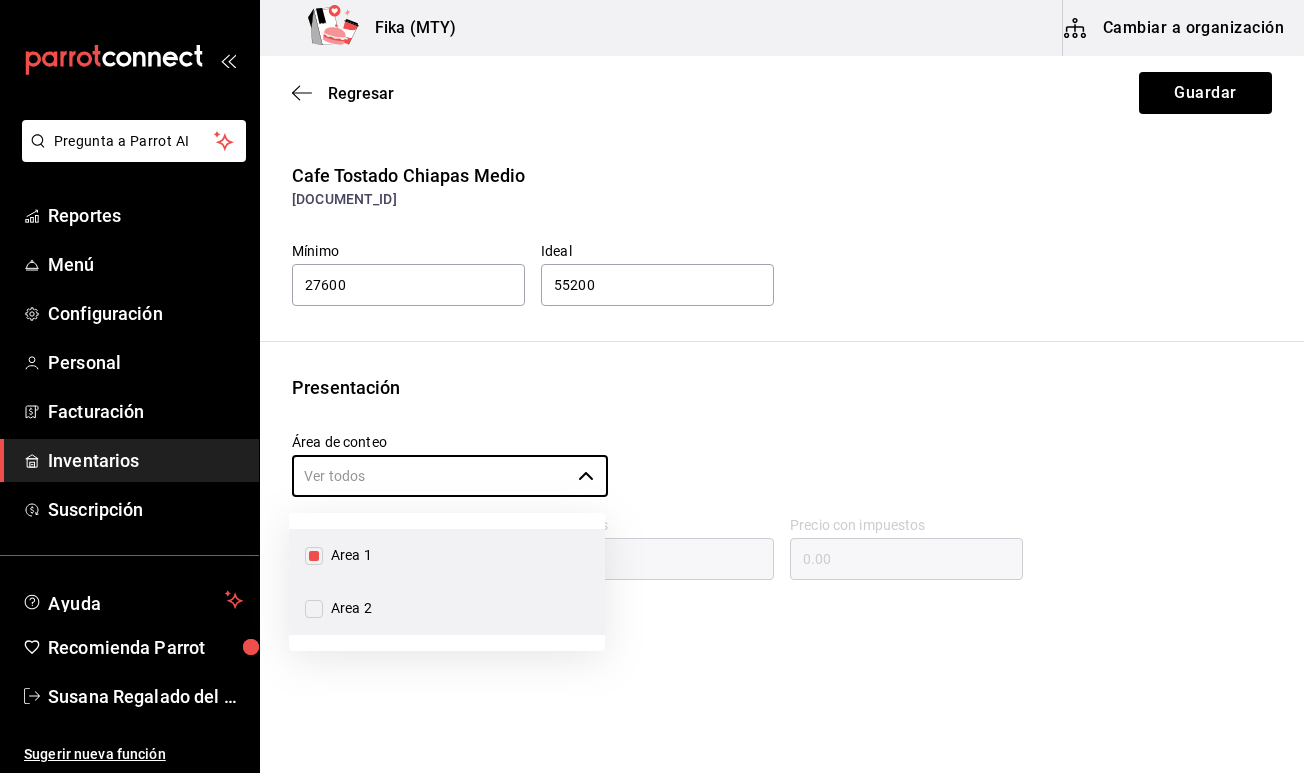 click on "Area 2" at bounding box center (447, 608) 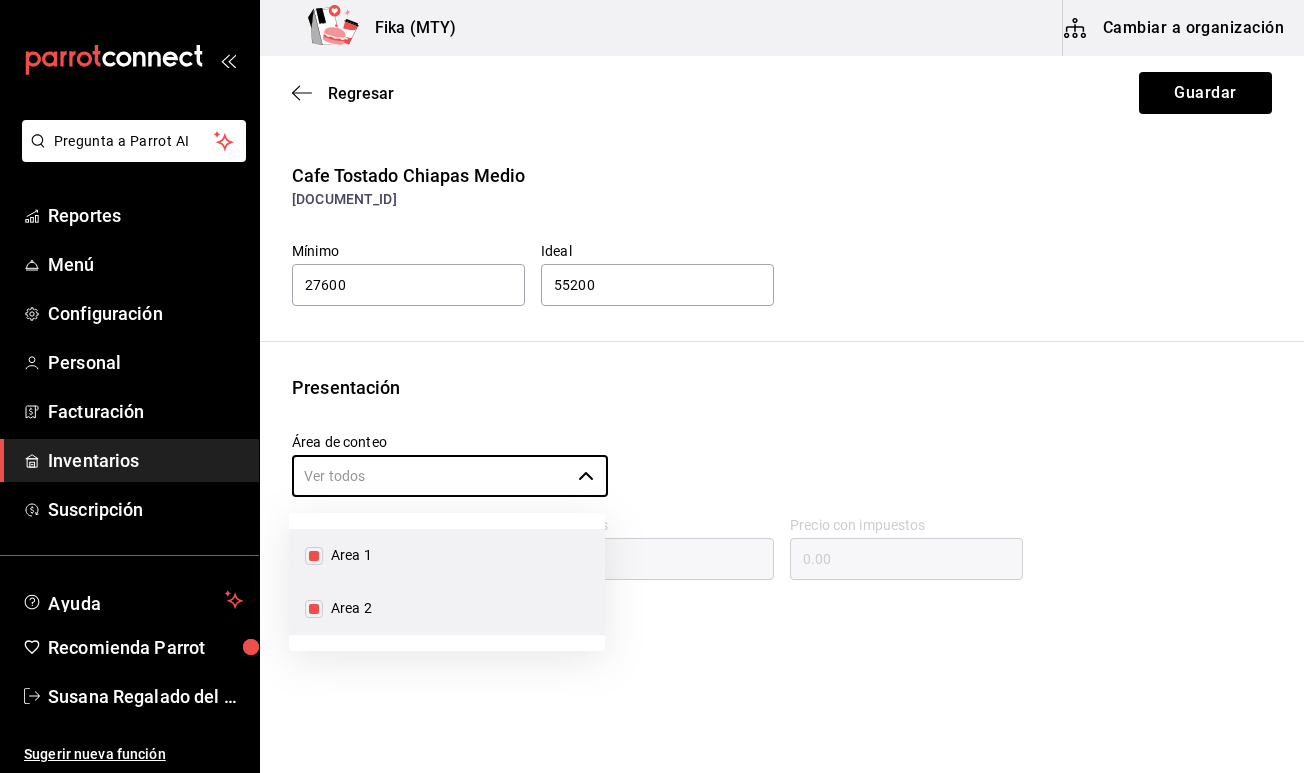 click on "Área de conteo ​" at bounding box center (774, 458) 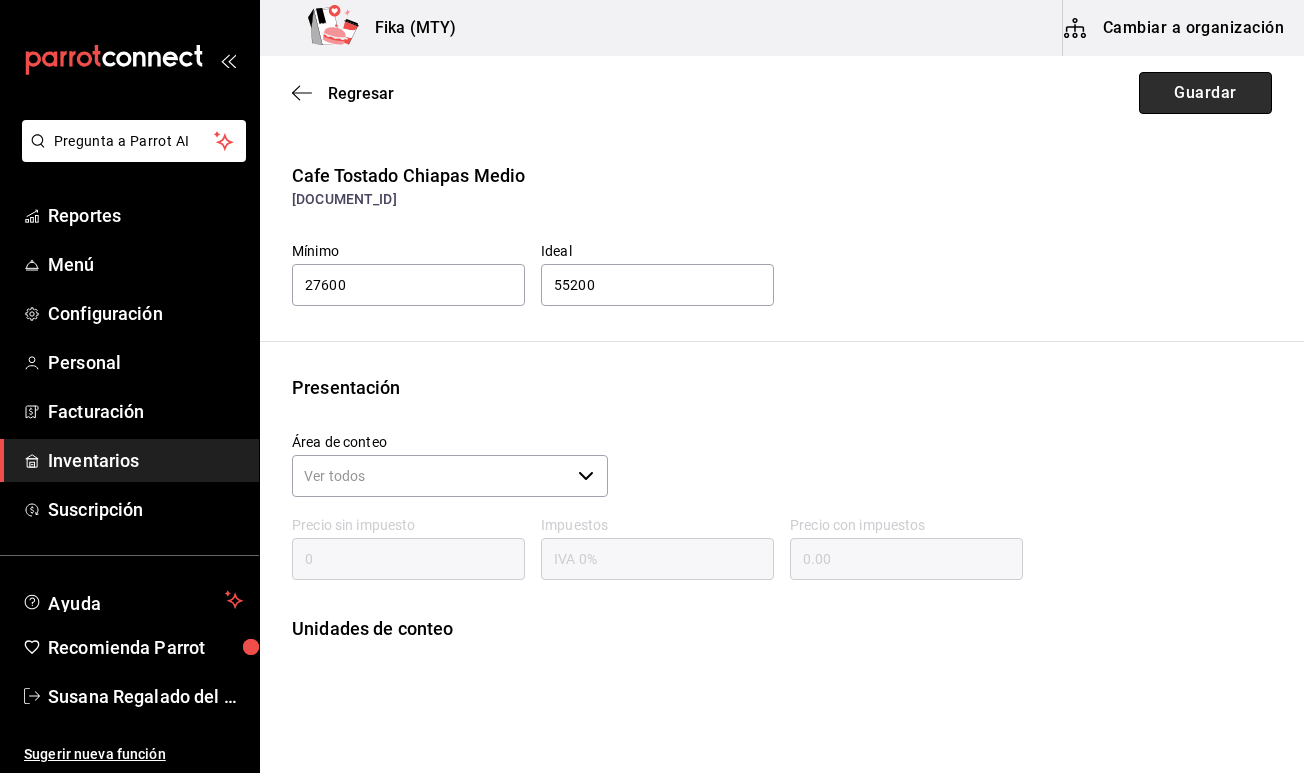 click on "Guardar" at bounding box center (1205, 93) 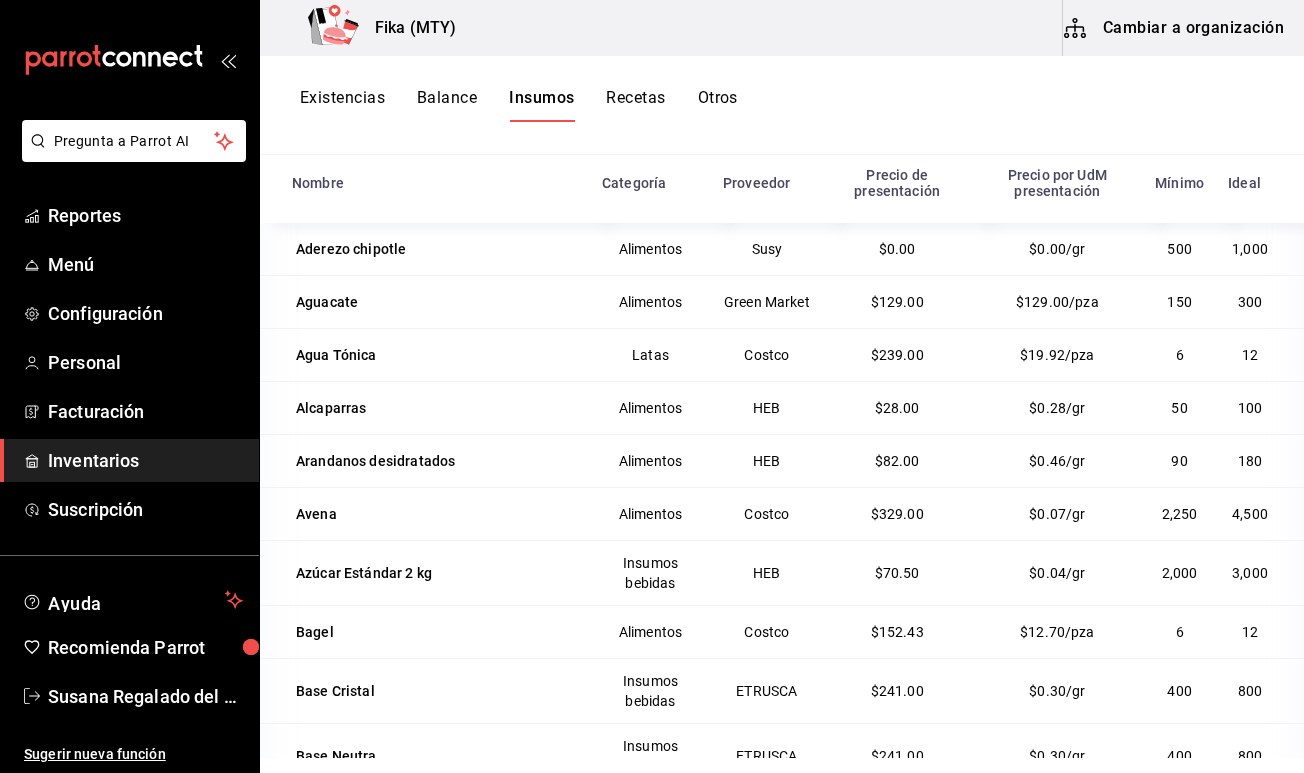 scroll, scrollTop: 247, scrollLeft: 0, axis: vertical 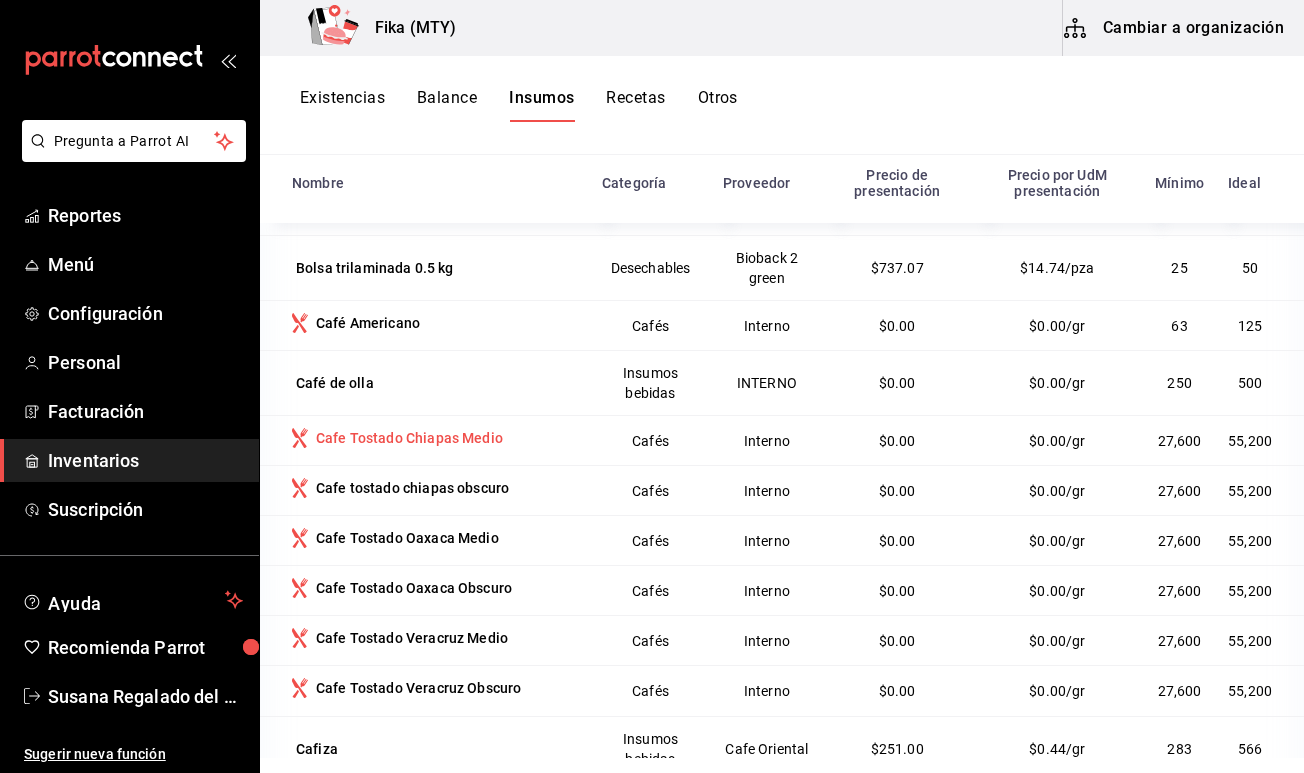 click on "Cafe Tostado Chiapas Medio" at bounding box center [409, 438] 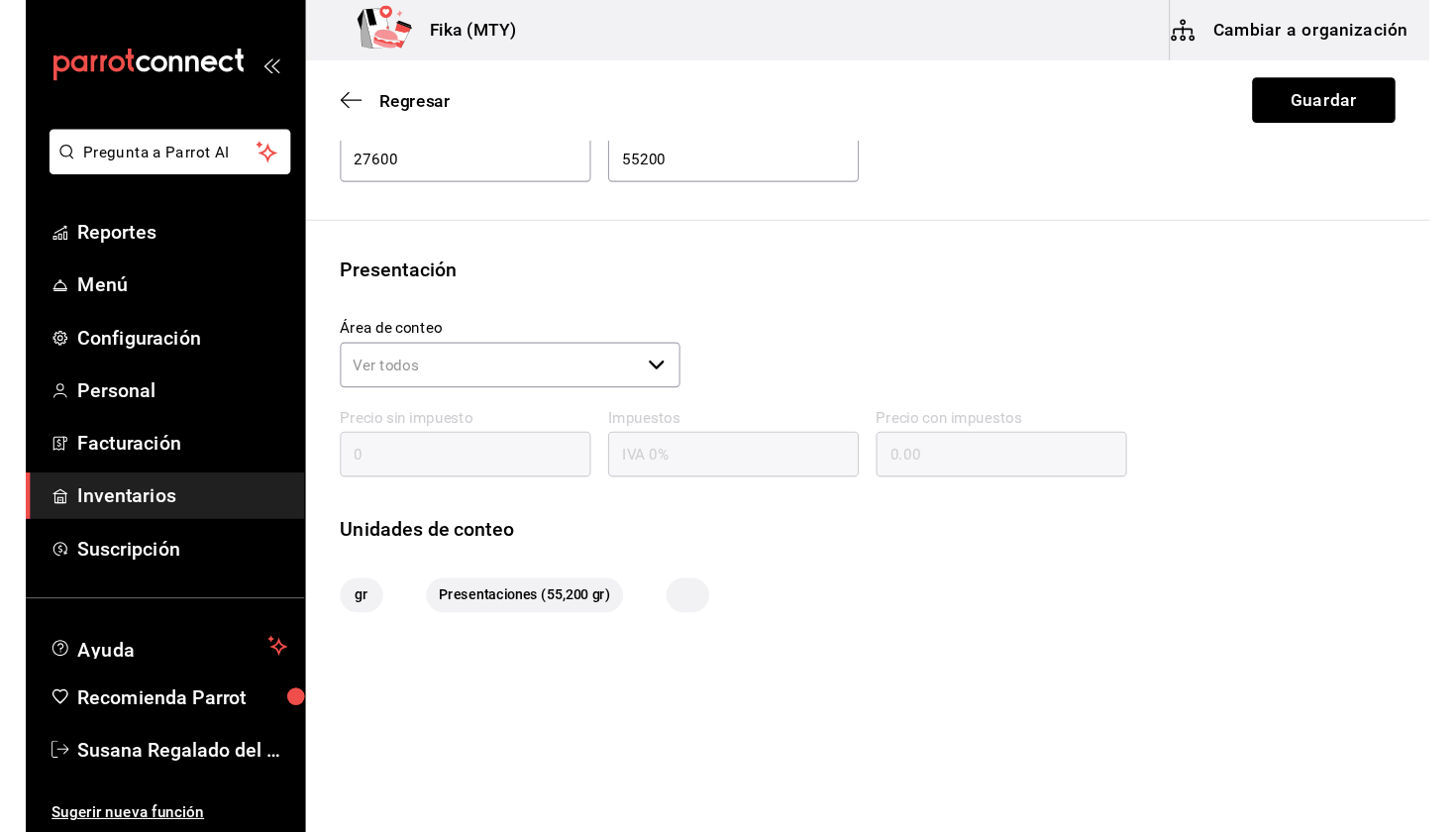 scroll, scrollTop: 128, scrollLeft: 0, axis: vertical 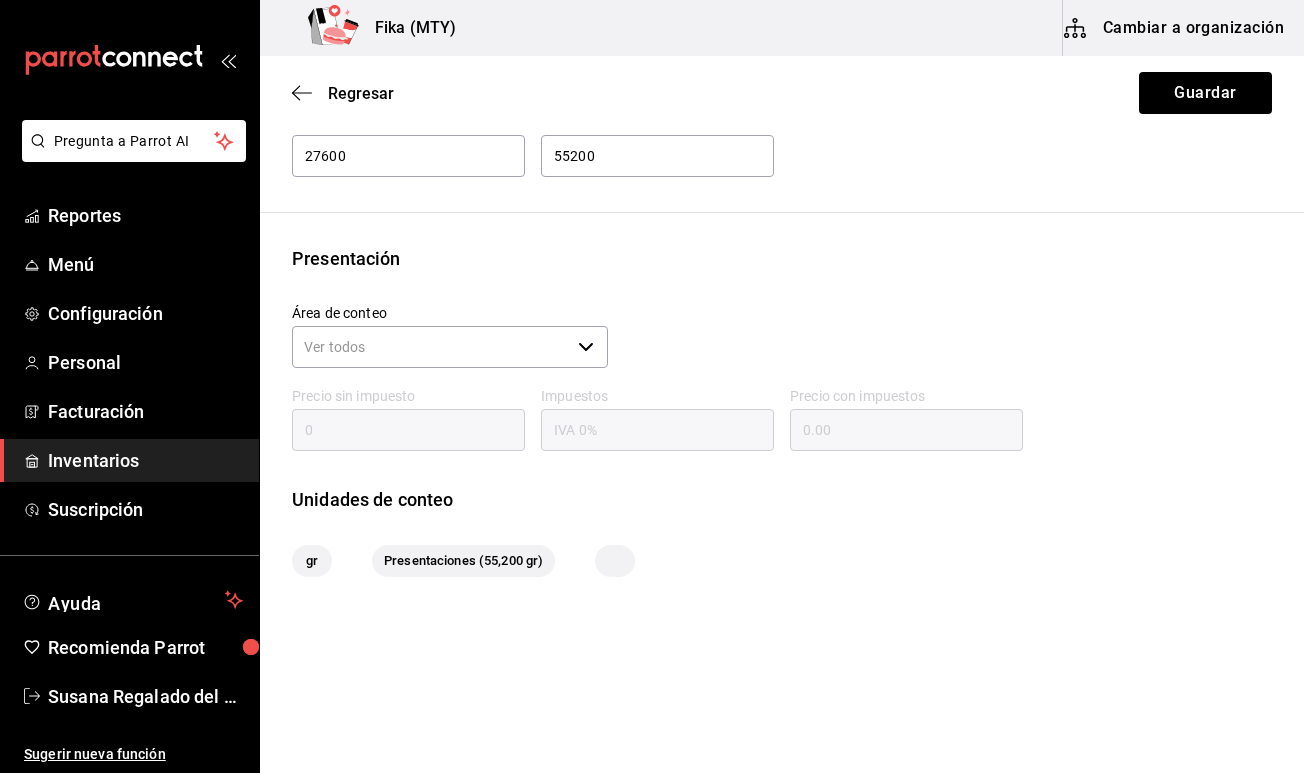 click at bounding box center [615, 561] 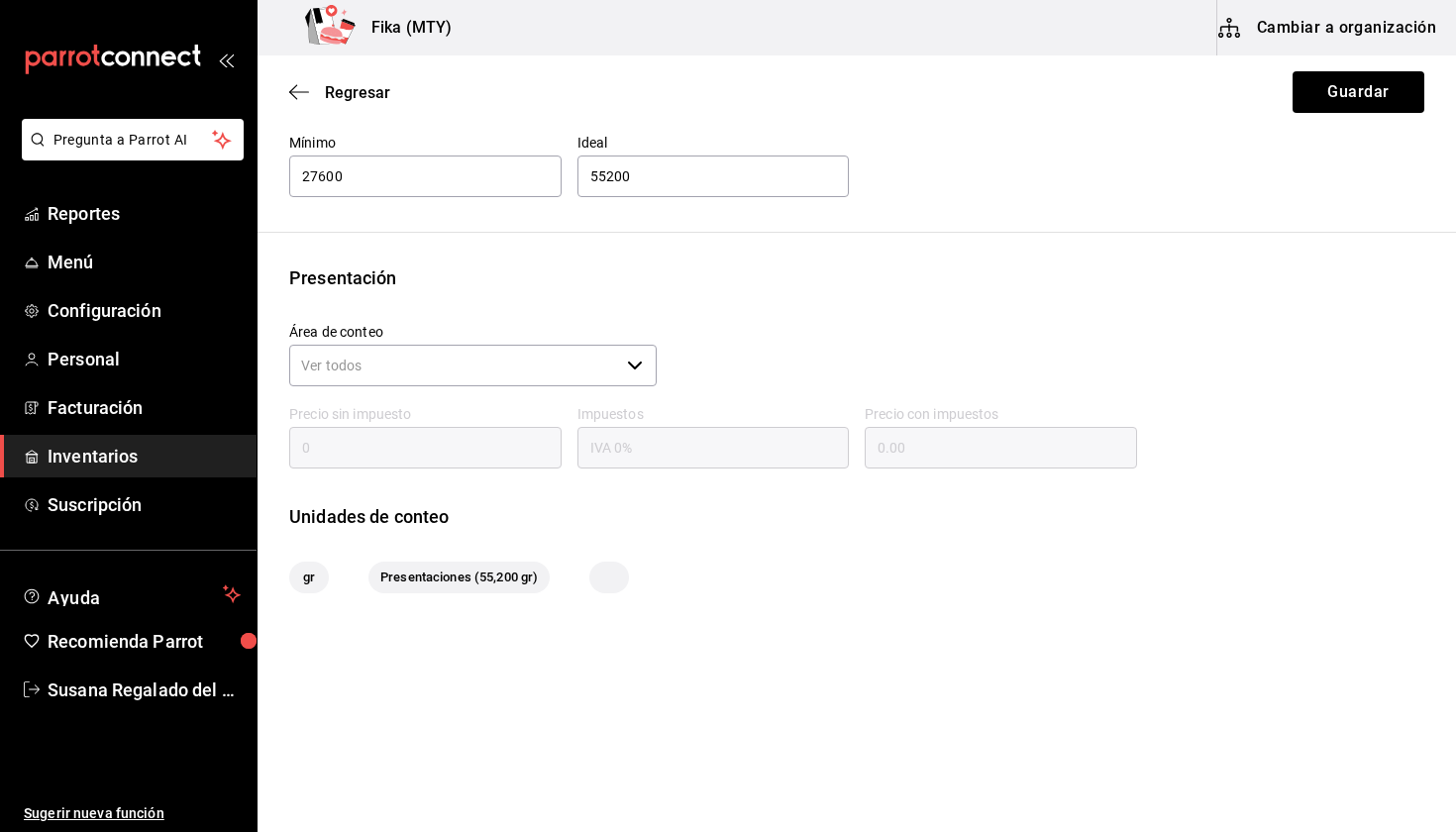 scroll, scrollTop: 106, scrollLeft: 0, axis: vertical 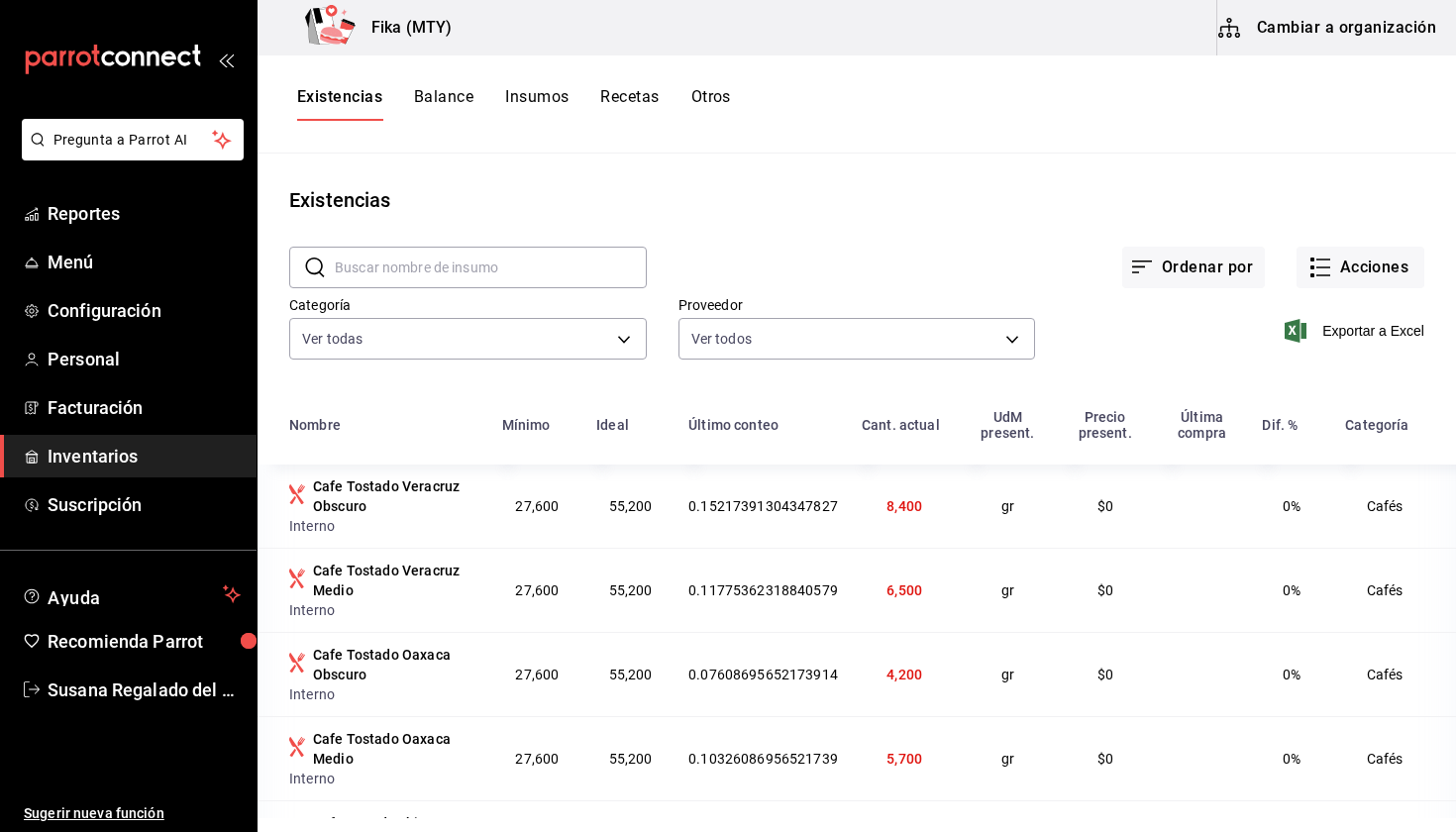click on "Insumos" at bounding box center (537, 104) 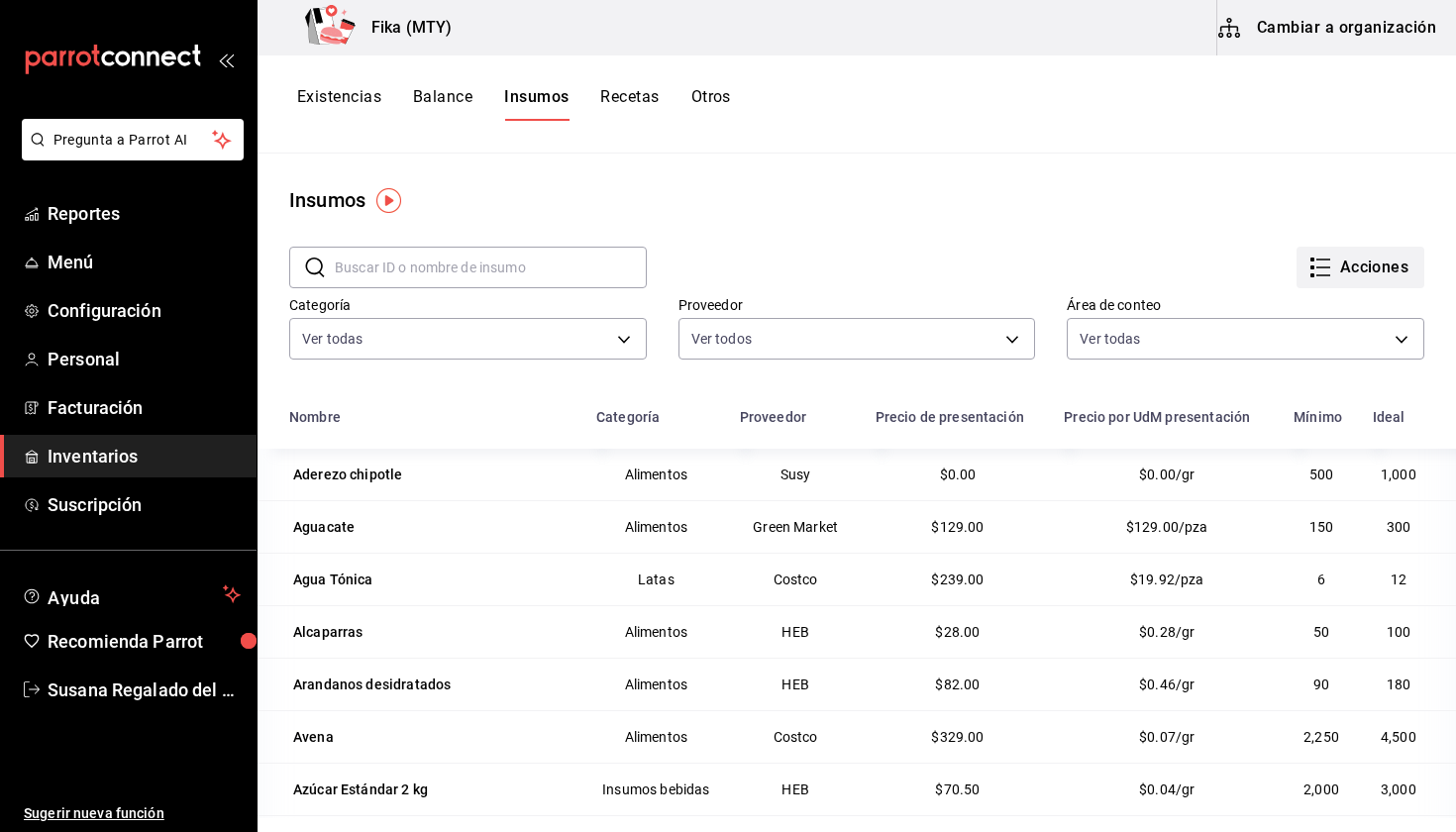 click on "Acciones" at bounding box center [1360, 267] 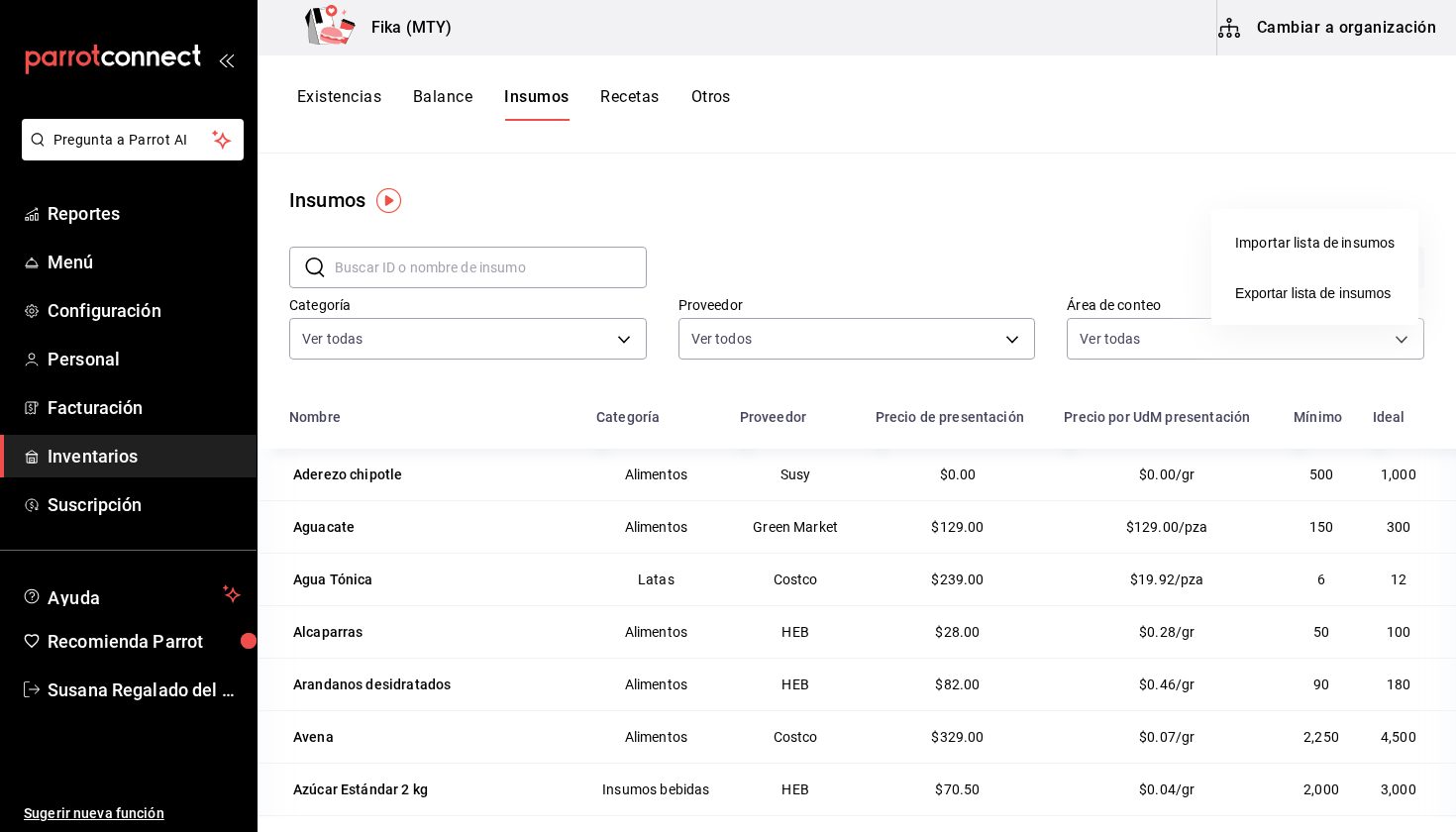 click at bounding box center [728, 416] 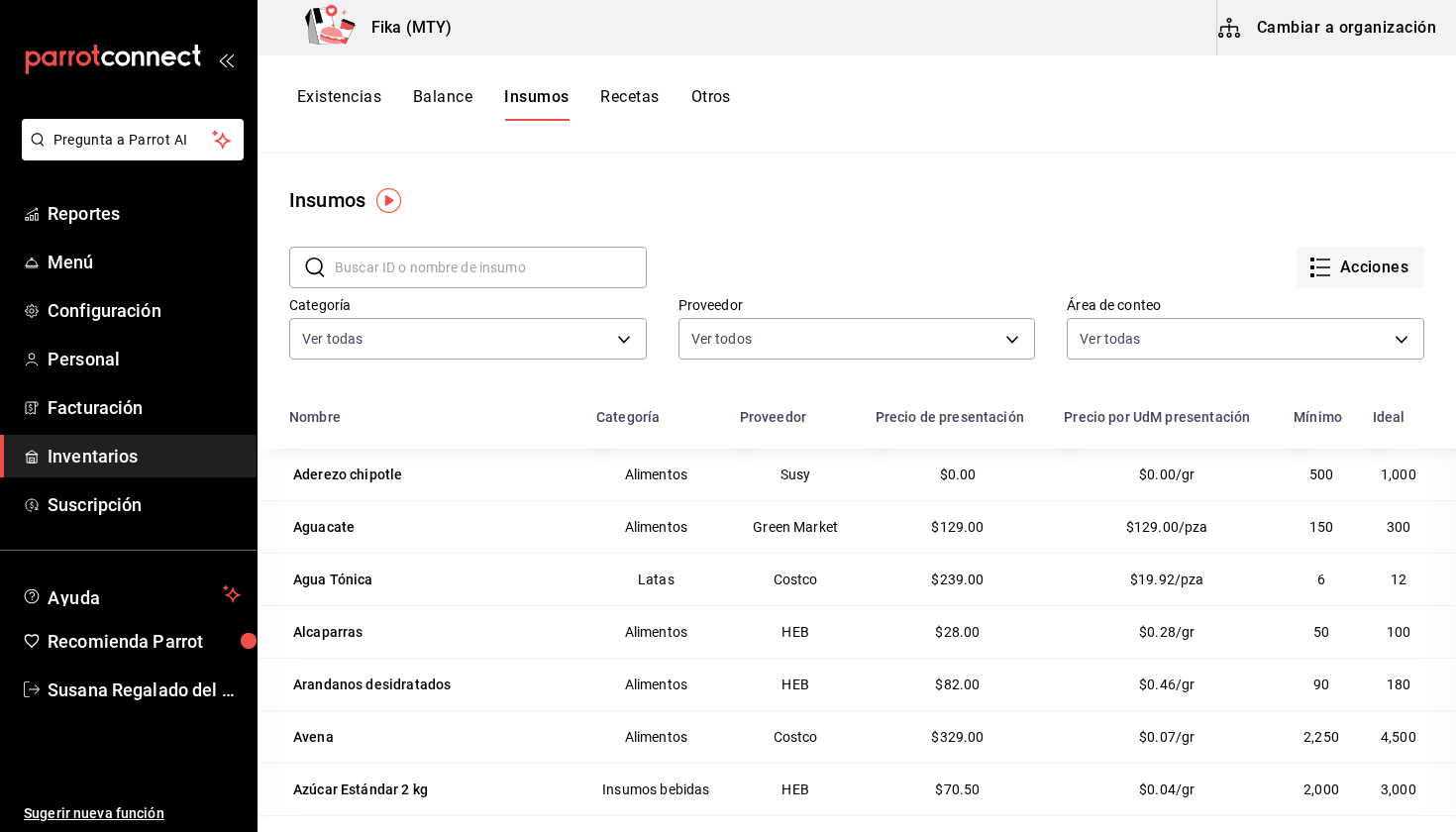 click on "Cambiar a organización" at bounding box center [1328, 28] 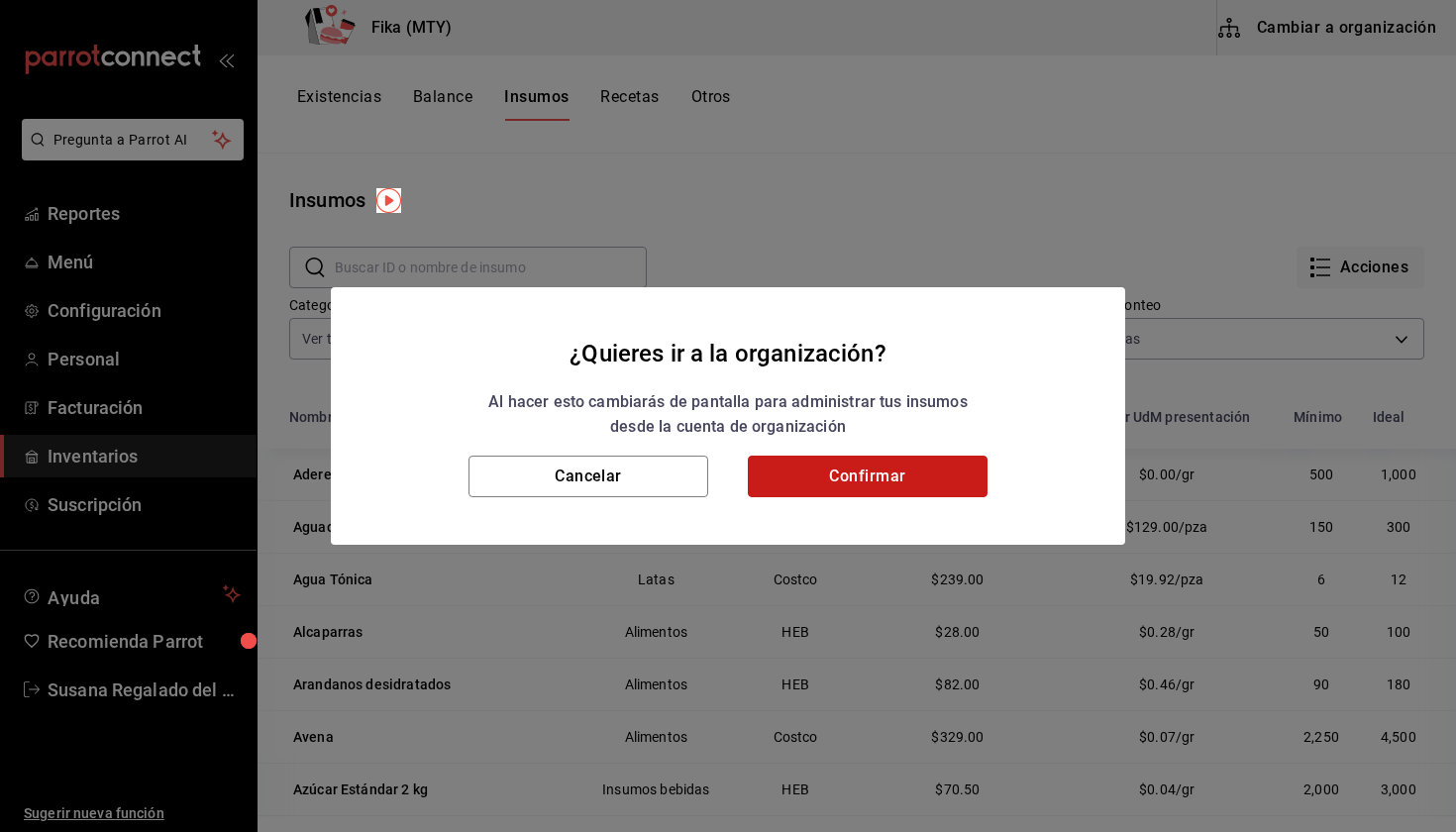 click on "Confirmar" at bounding box center [868, 476] 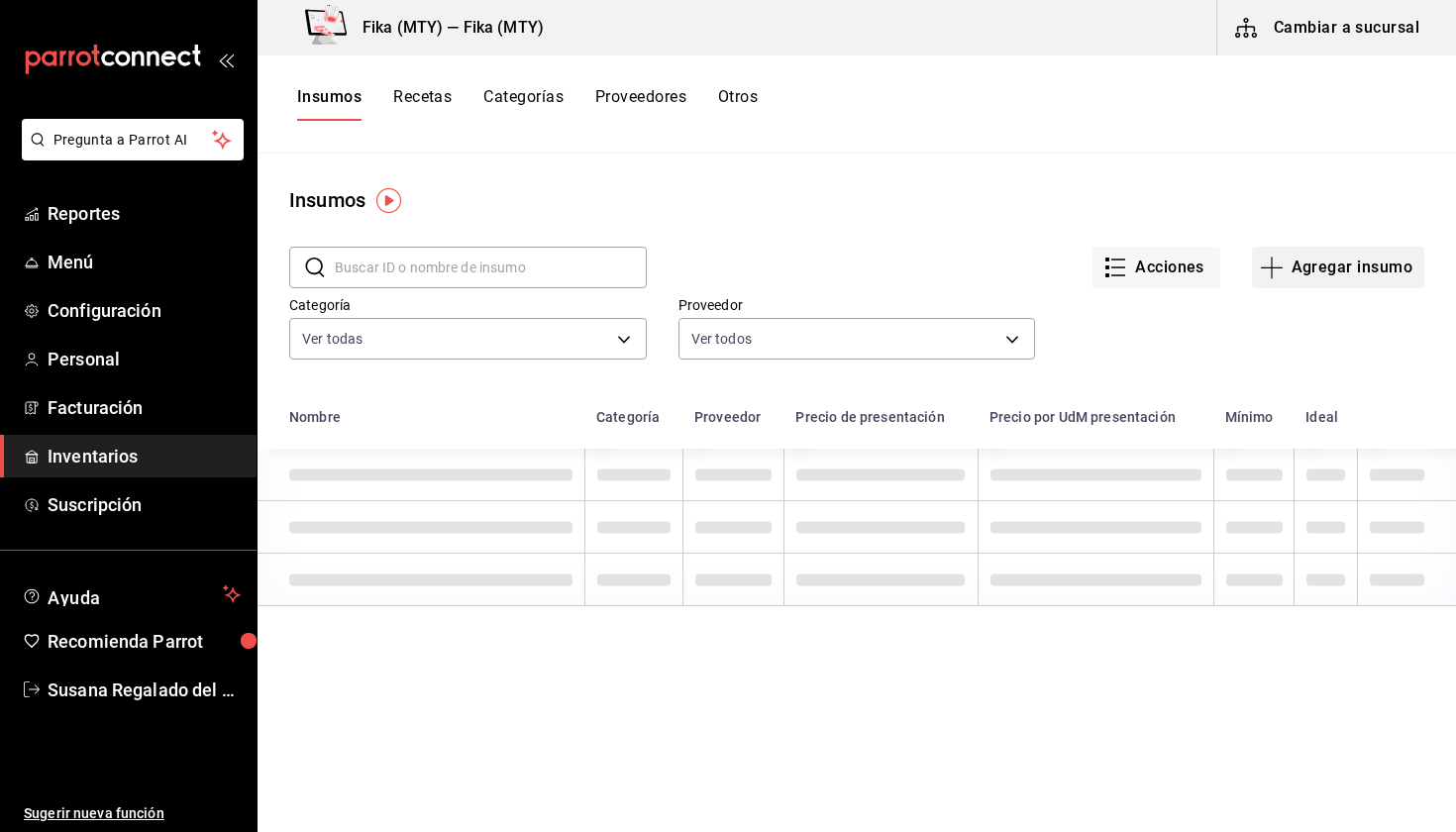 click on "Agregar insumo" at bounding box center (1338, 267) 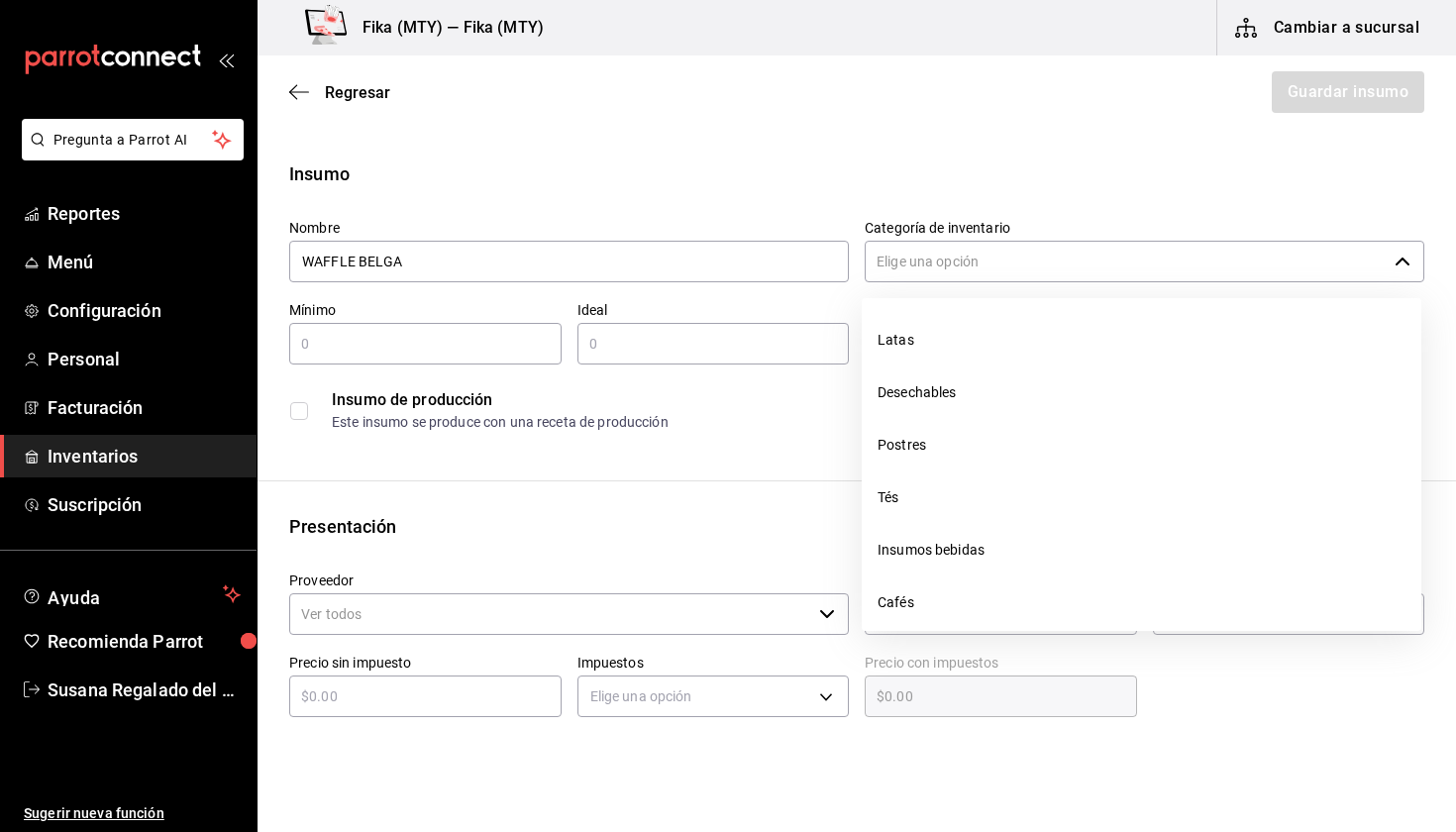 click on "Categoría de inventario" at bounding box center [1125, 261] 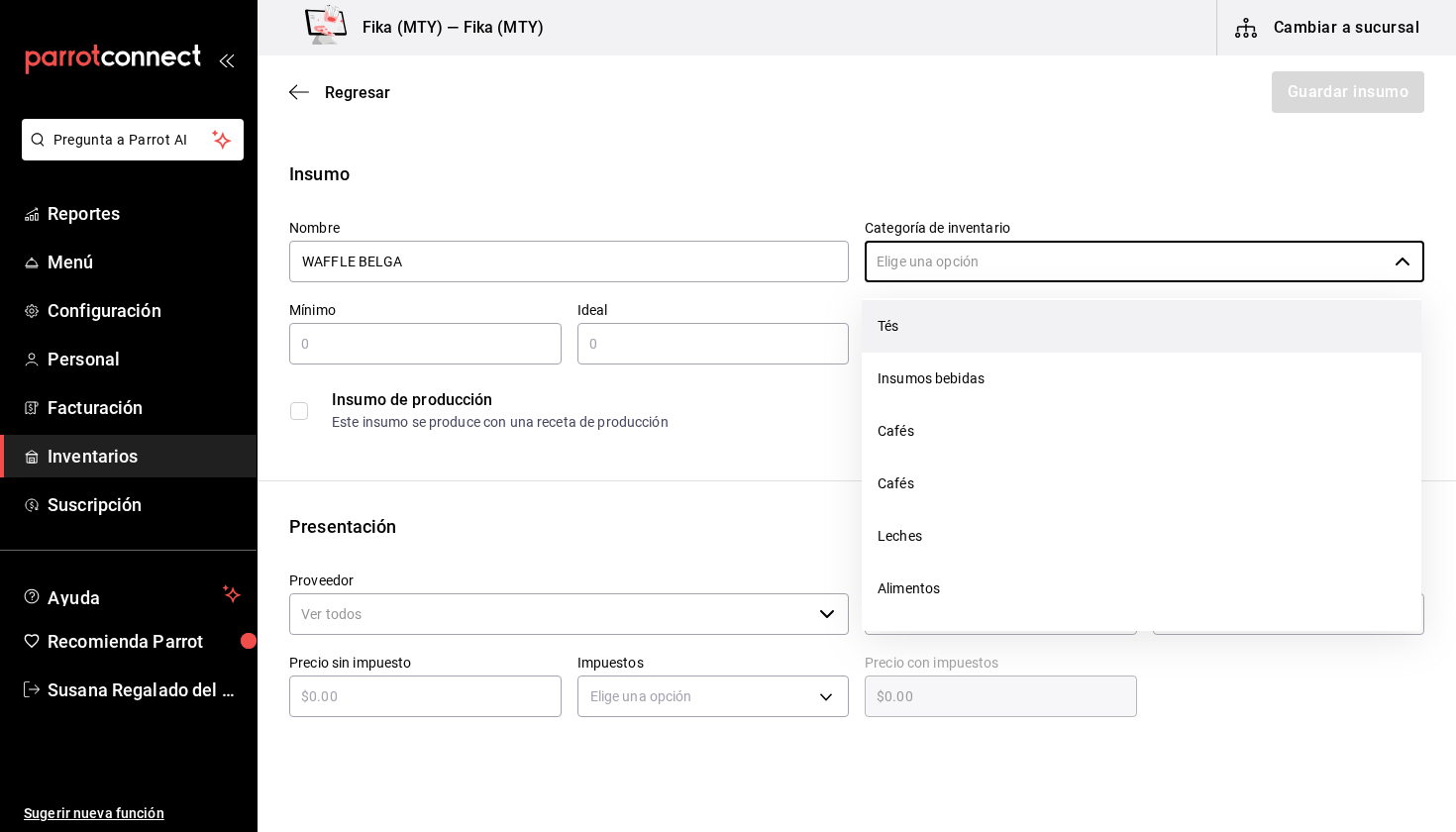 scroll, scrollTop: 171, scrollLeft: 0, axis: vertical 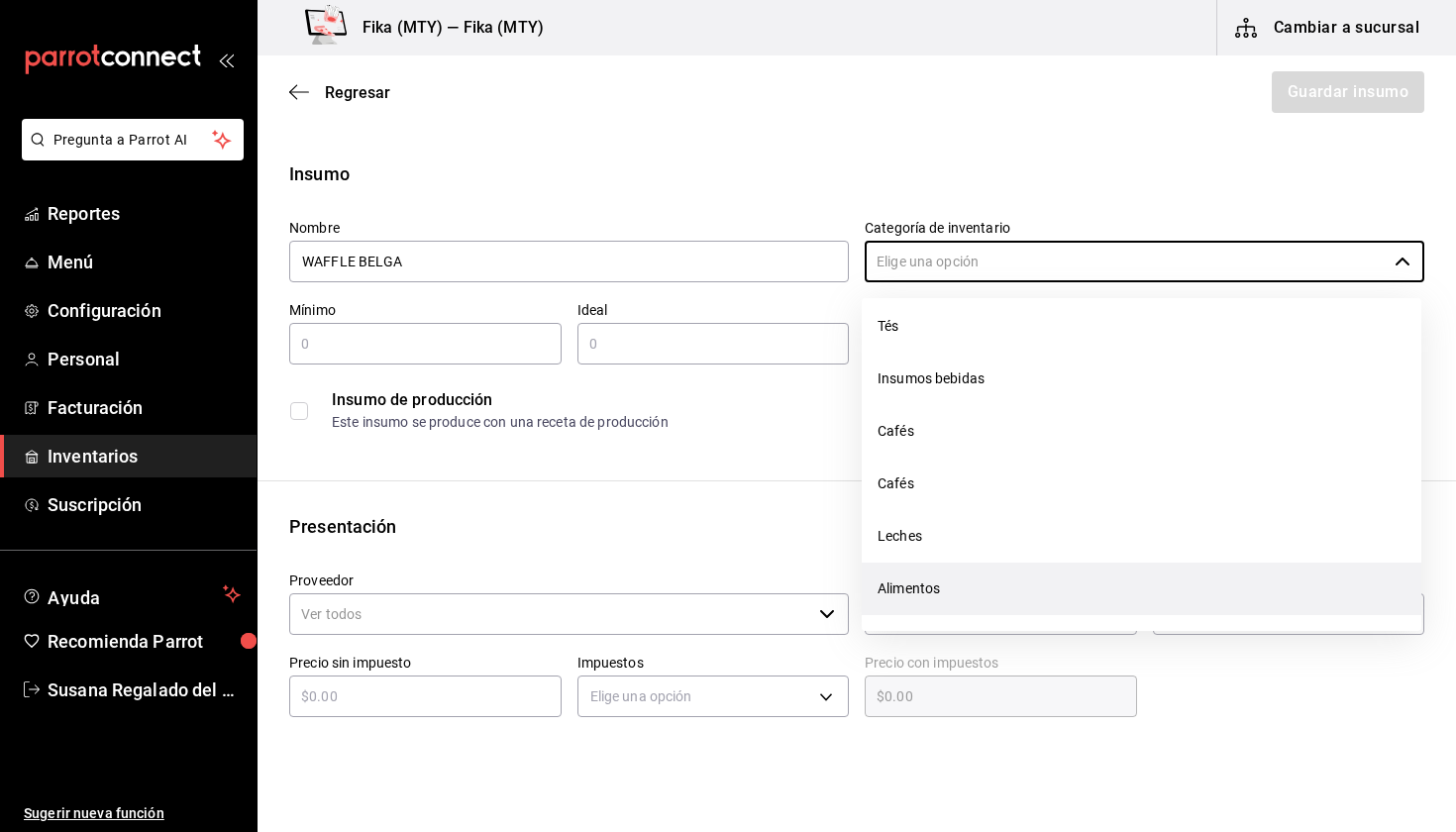 click on "Alimentos" at bounding box center [1141, 588] 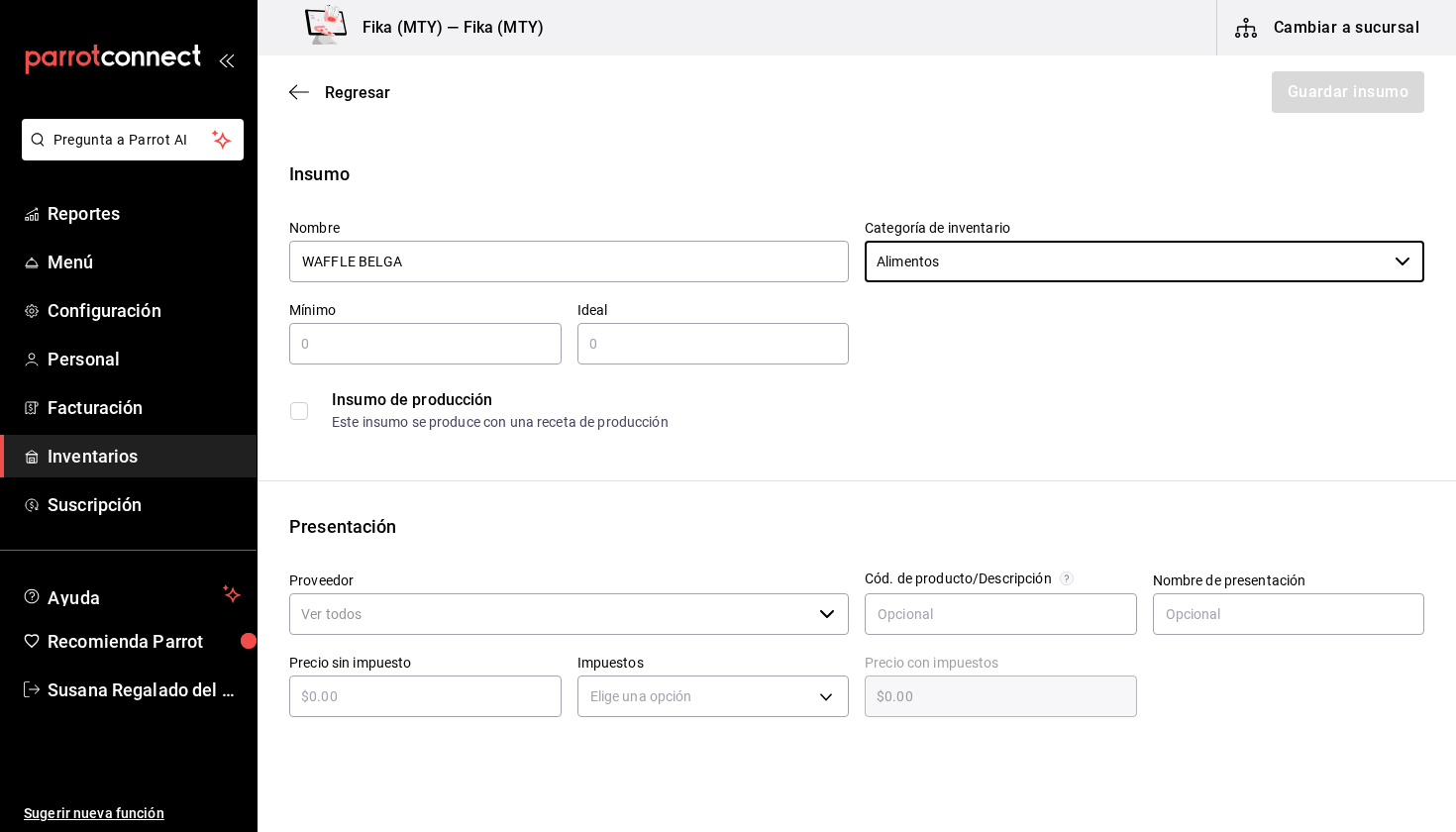 click on "​" at bounding box center [425, 344] 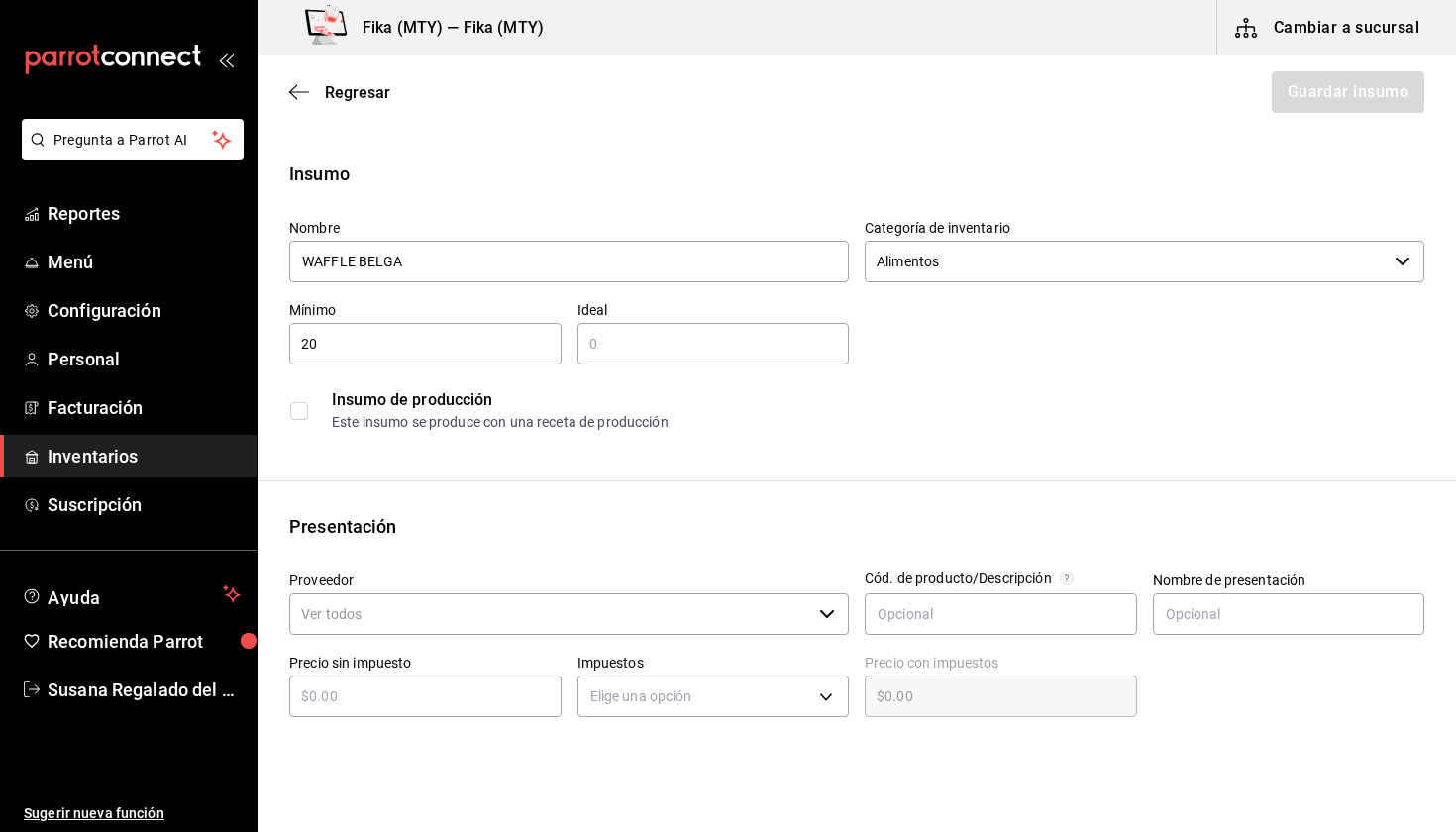 click at bounding box center [713, 344] 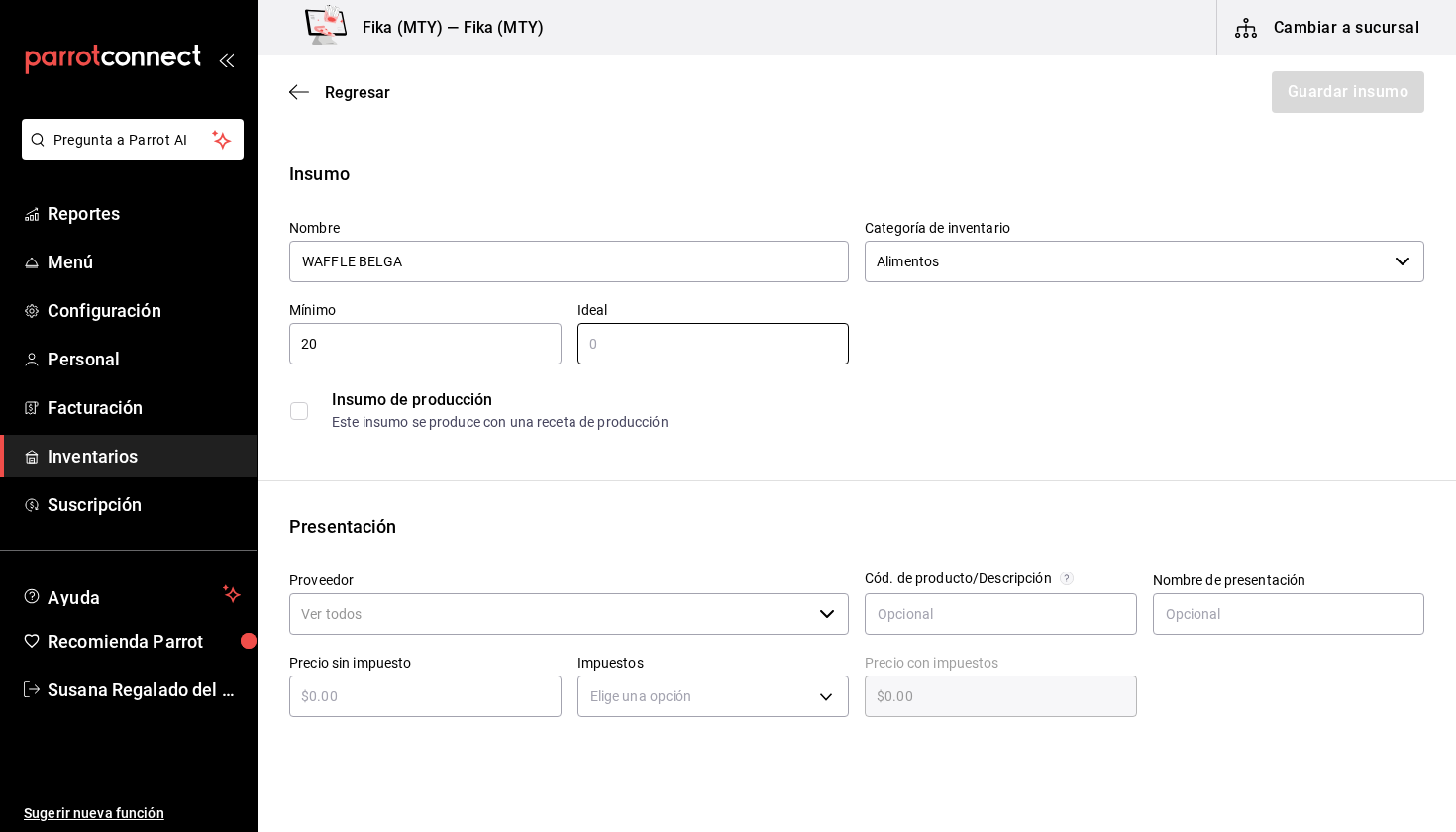 click on "20" at bounding box center (425, 344) 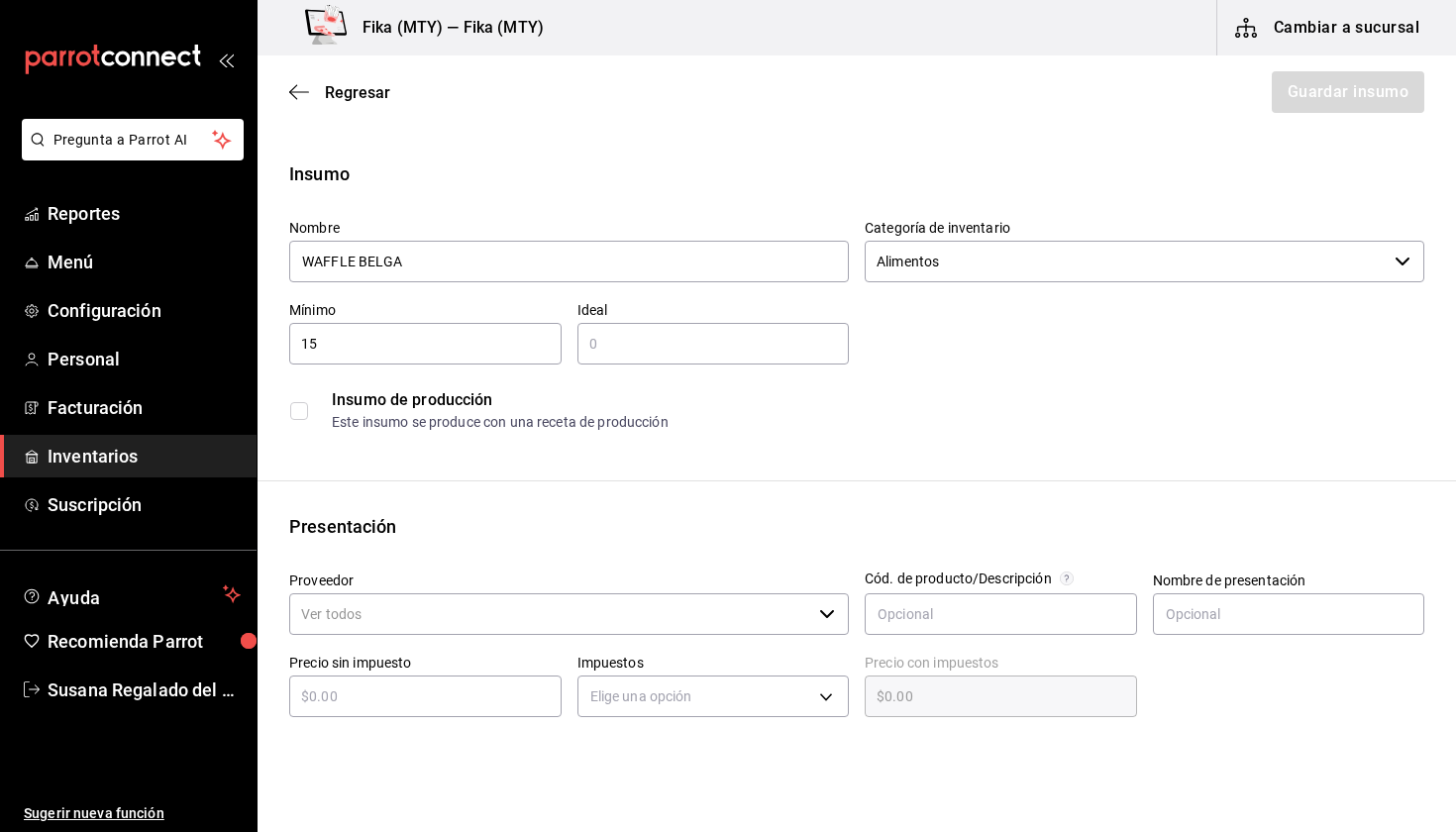 click at bounding box center [713, 344] 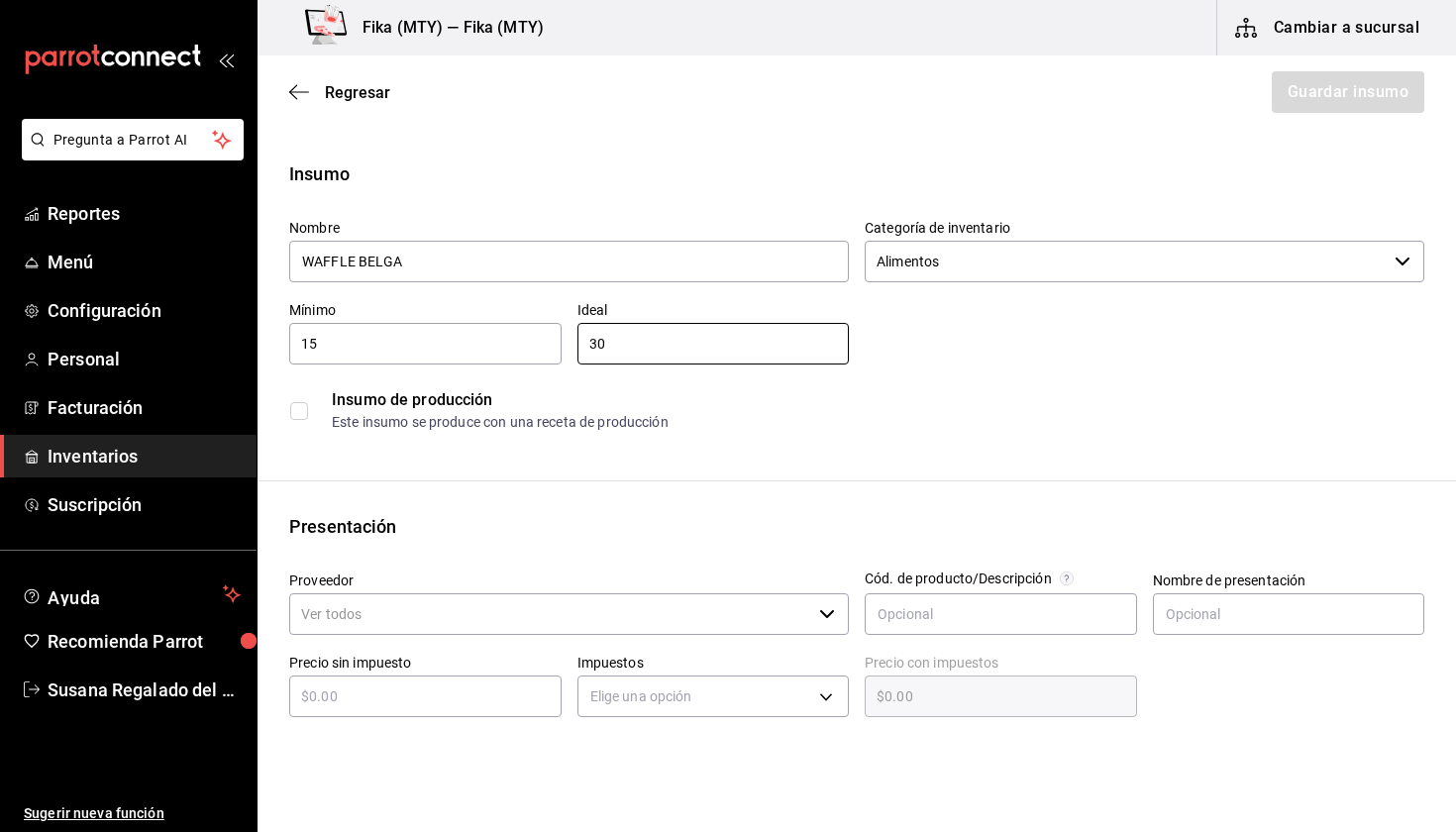 click on "Este insumo se produce con una receta de producción" at bounding box center (878, 422) 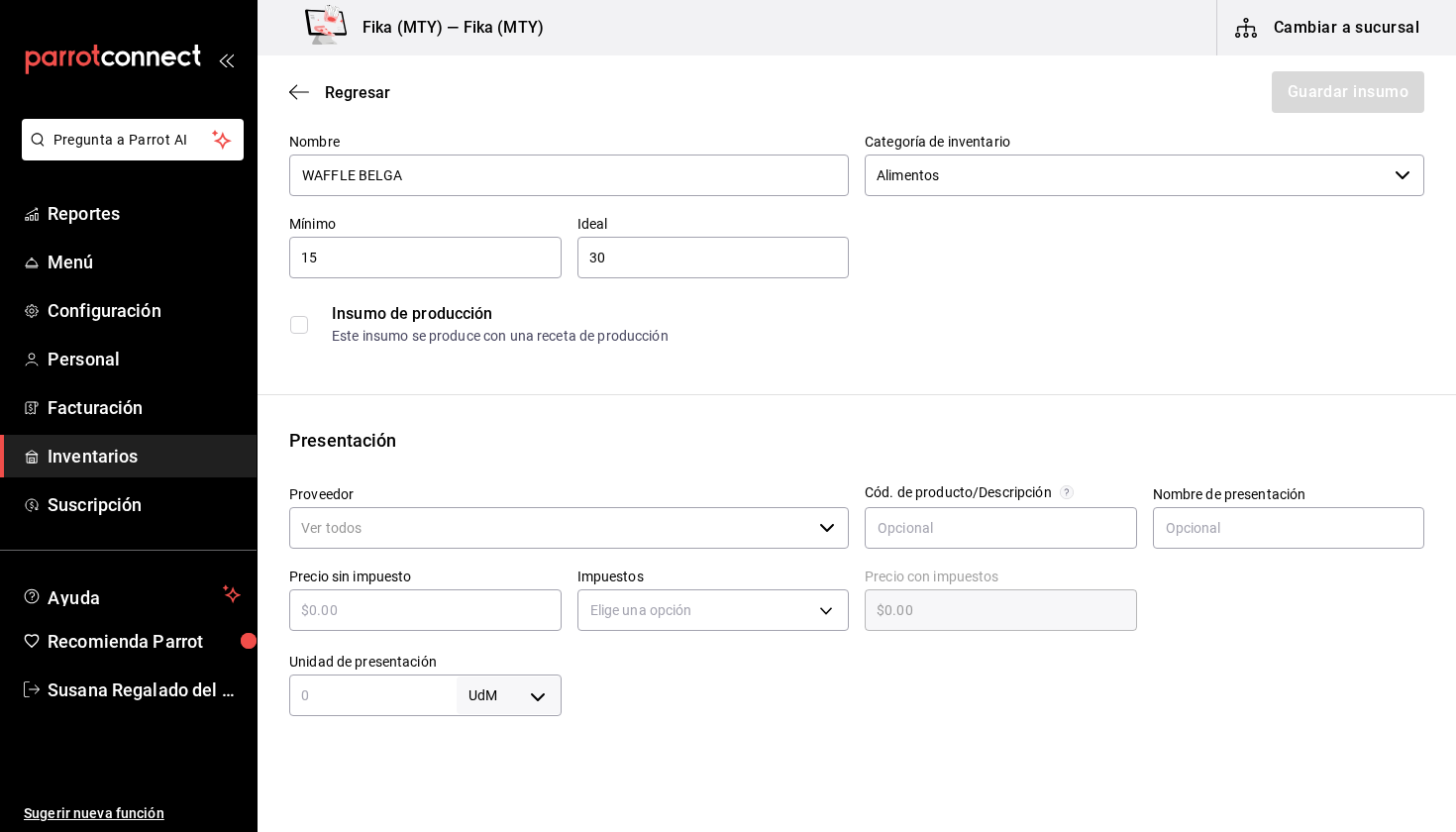 scroll, scrollTop: 141, scrollLeft: 0, axis: vertical 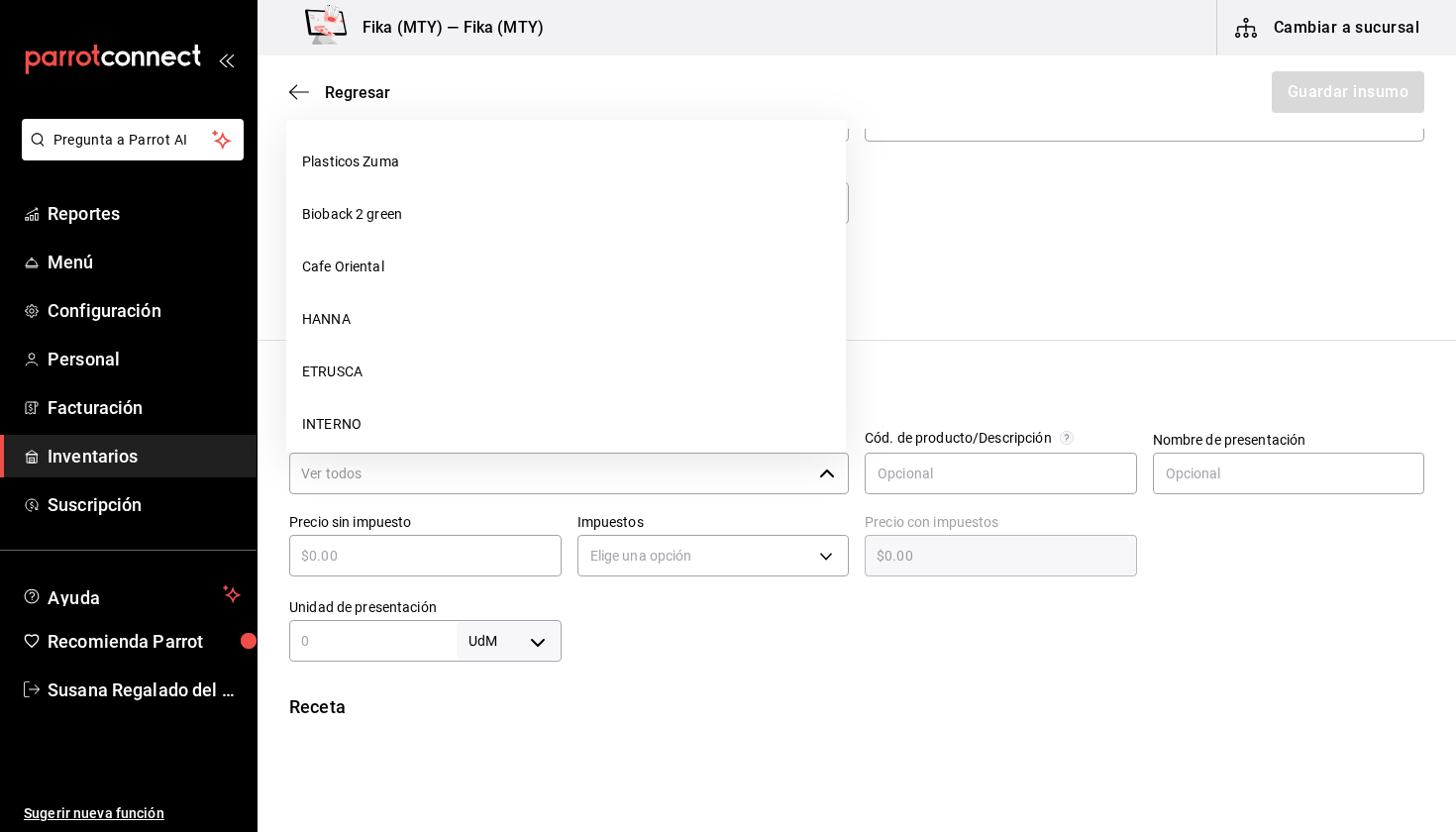 click on "Proveedor" at bounding box center [550, 473] 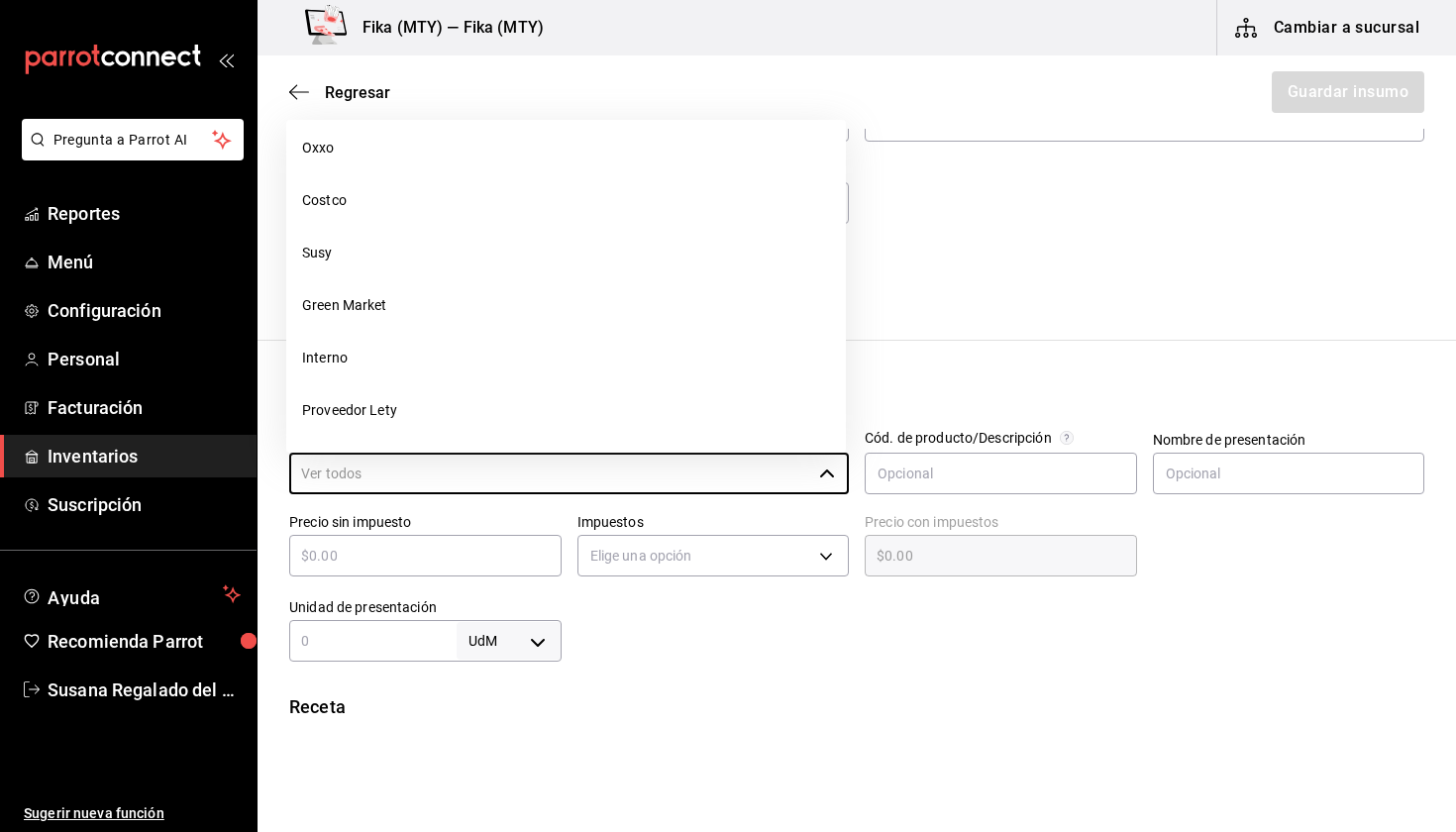 scroll, scrollTop: 539, scrollLeft: 0, axis: vertical 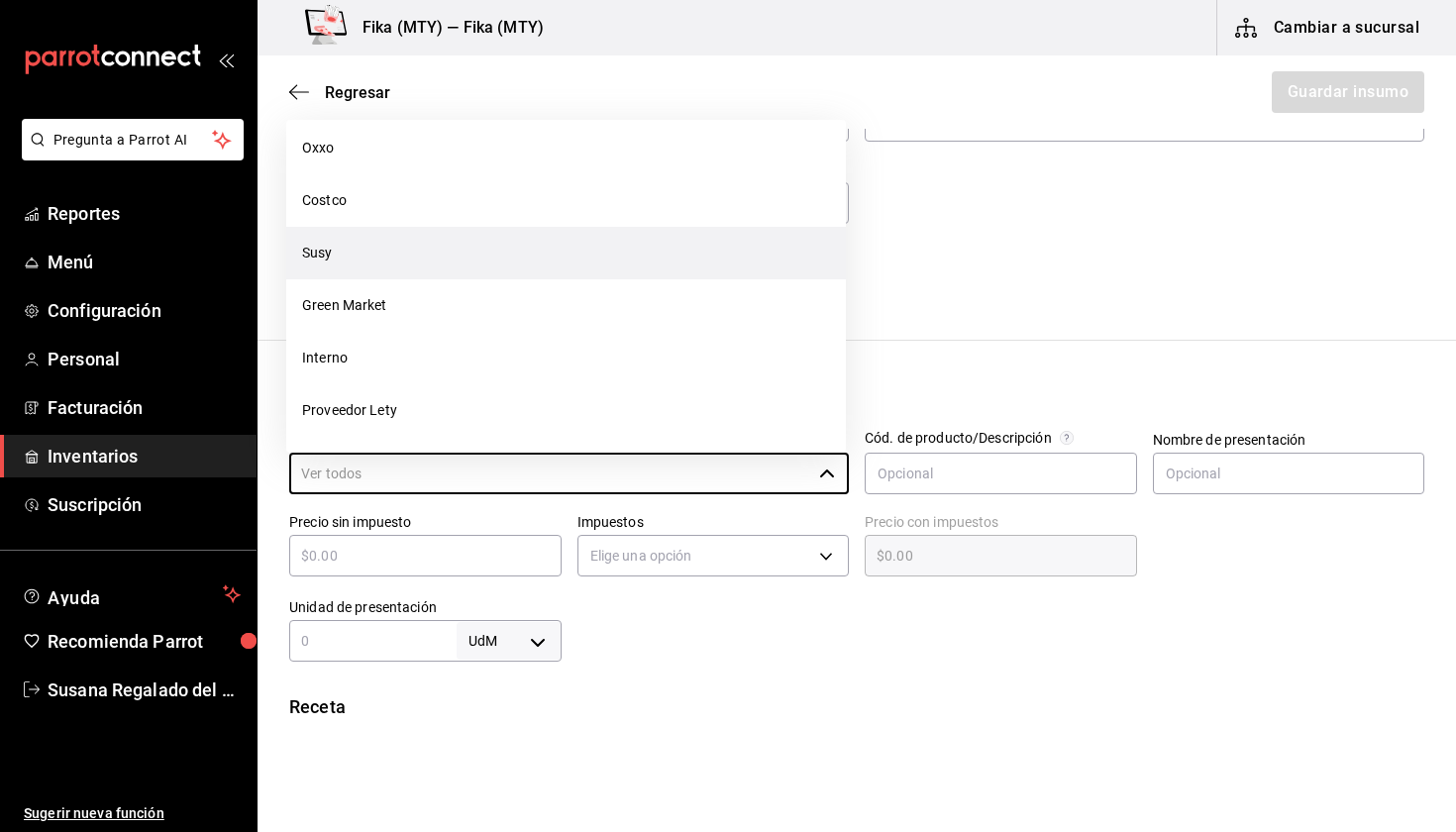 click on "Susy" at bounding box center (566, 253) 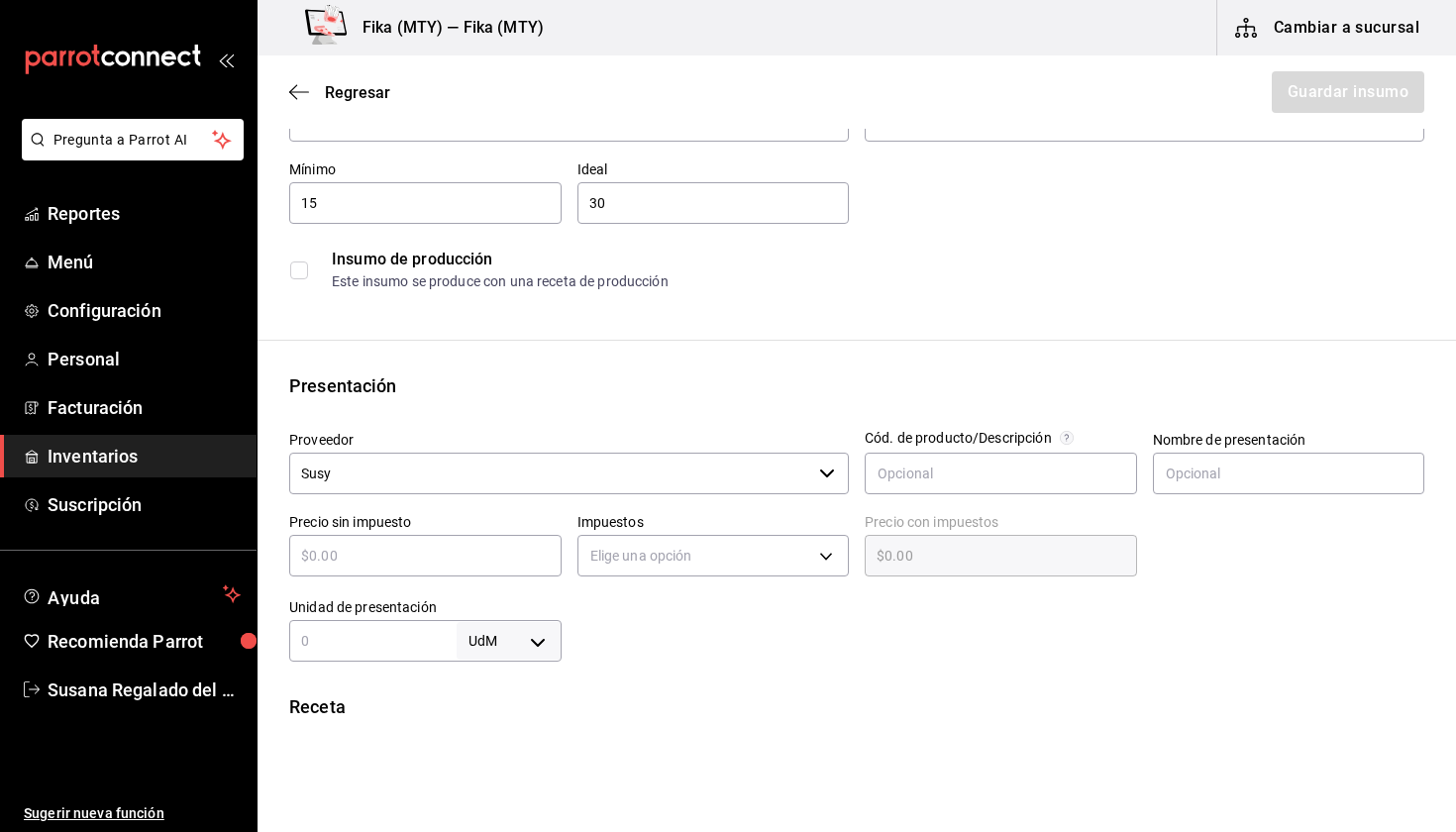 click at bounding box center [425, 556] 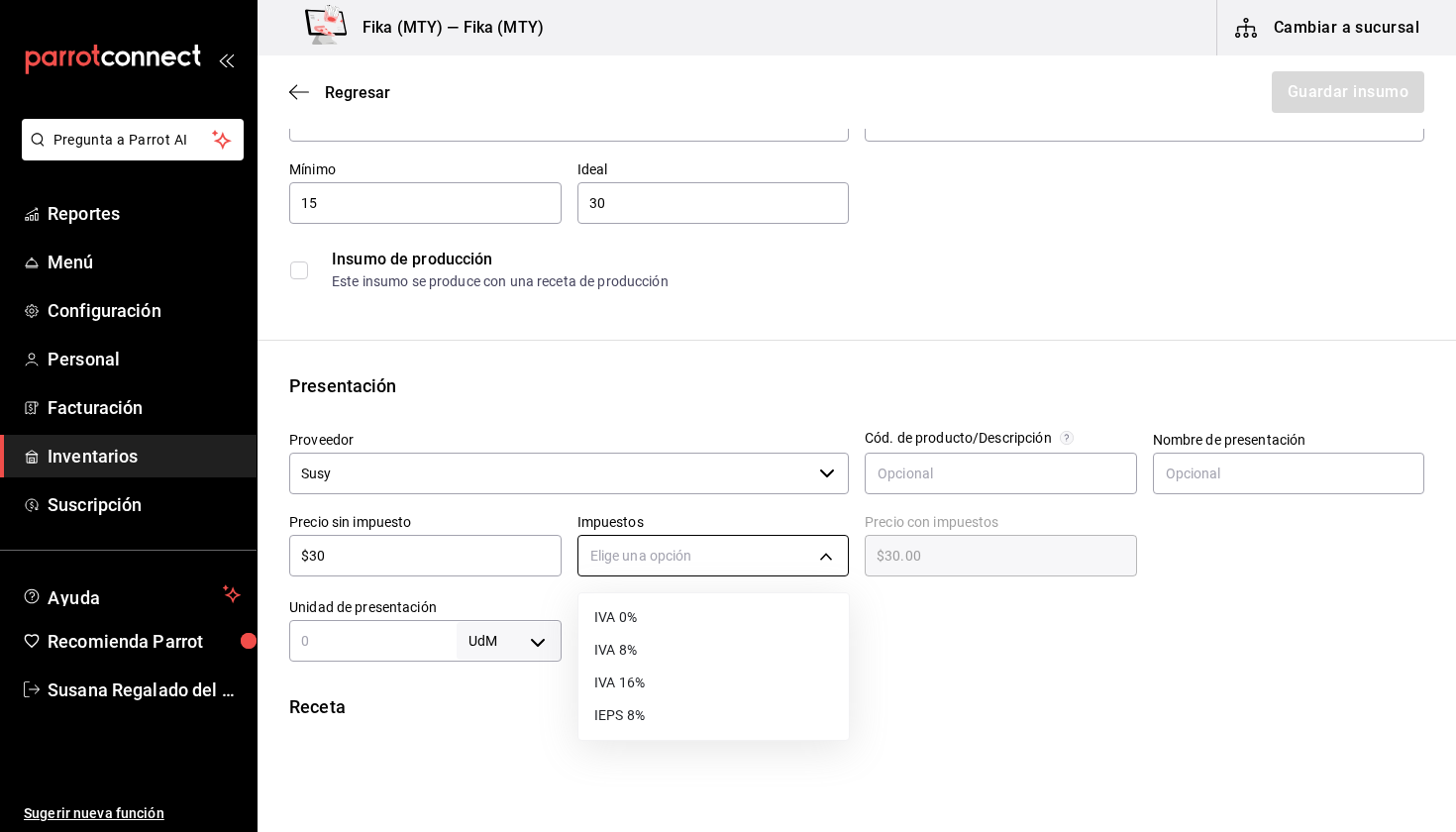click on "Pregunta a Parrot AI Reportes   Menú   Configuración   Personal   Facturación   Inventarios   Suscripción   Ayuda Recomienda Parrot   [NAME] [LAST]   Sugerir nueva función   Fika (MTY) — Fika (MTY) Cambiar a sucursal Regresar Guardar insumo Insumo Nombre WAFFLE BELGA Categoría de inventario Alimentos ​ Mínimo 15 ​ Ideal 30 ​ Insumo de producción Este insumo se produce con una receta de producción Presentación Proveedor Susy ​ Cód. de producto/Descripción Nombre de presentación Precio sin impuesto $30 ​ Impuestos Elige una opción Precio con impuestos $30.00 ​ Unidad de presentación UdM ​ Receta Unidad de receta Elige una opción Factor de conversión ​ Ver ayuda de conversiones ¿La presentación  viene en otra caja? Si No Presentaciones por caja ​ Sin definir Unidades de conteo GANA 1 MES GRATIS EN TU SUSCRIPCIÓN AQUÍ Pregunta a Parrot AI Reportes   Menú   Configuración   Personal   Facturación   Inventarios   Suscripción   Ayuda Recomienda Parrot" at bounding box center [728, 360] 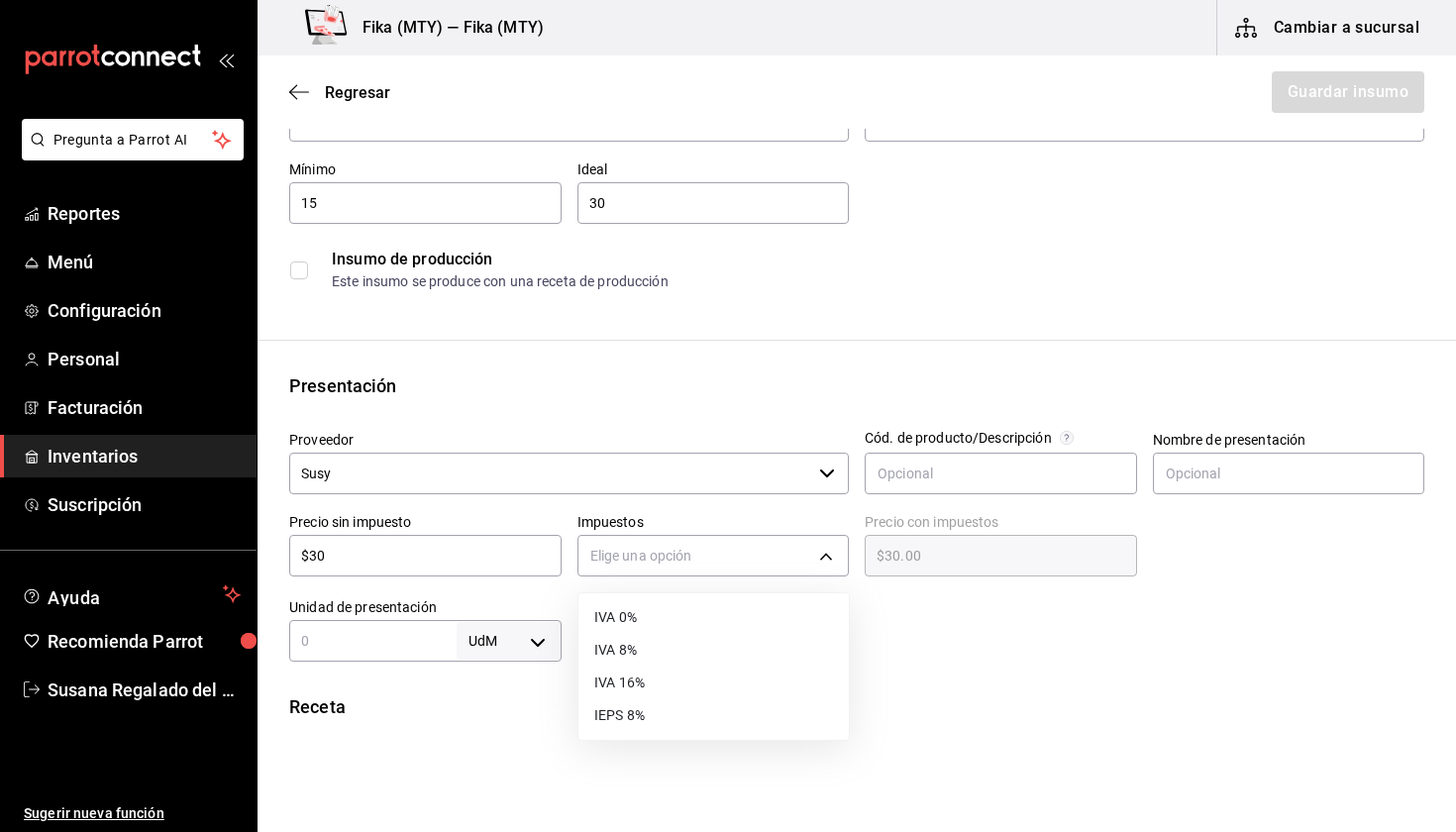 click at bounding box center (728, 416) 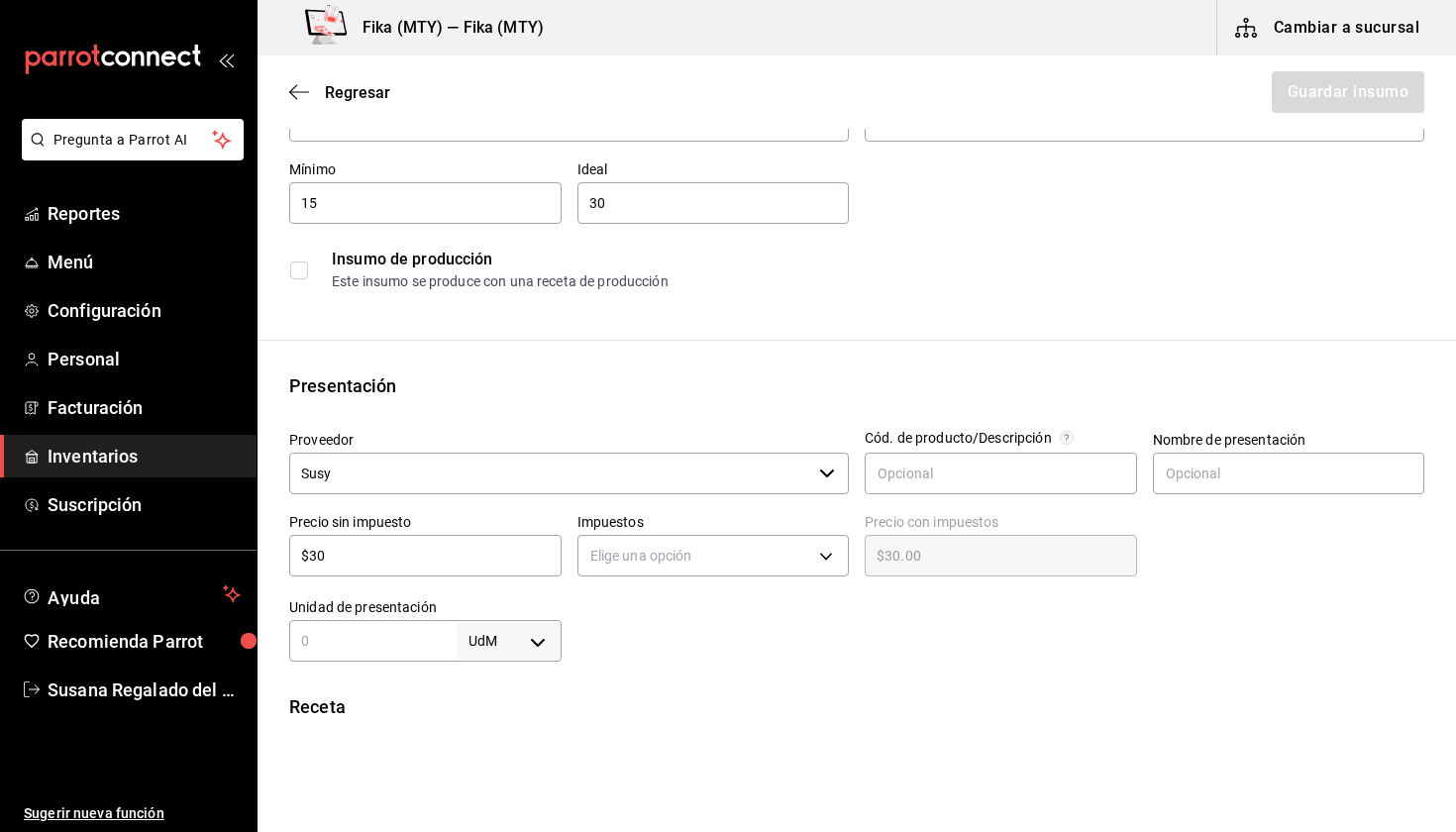click at bounding box center [372, 641] 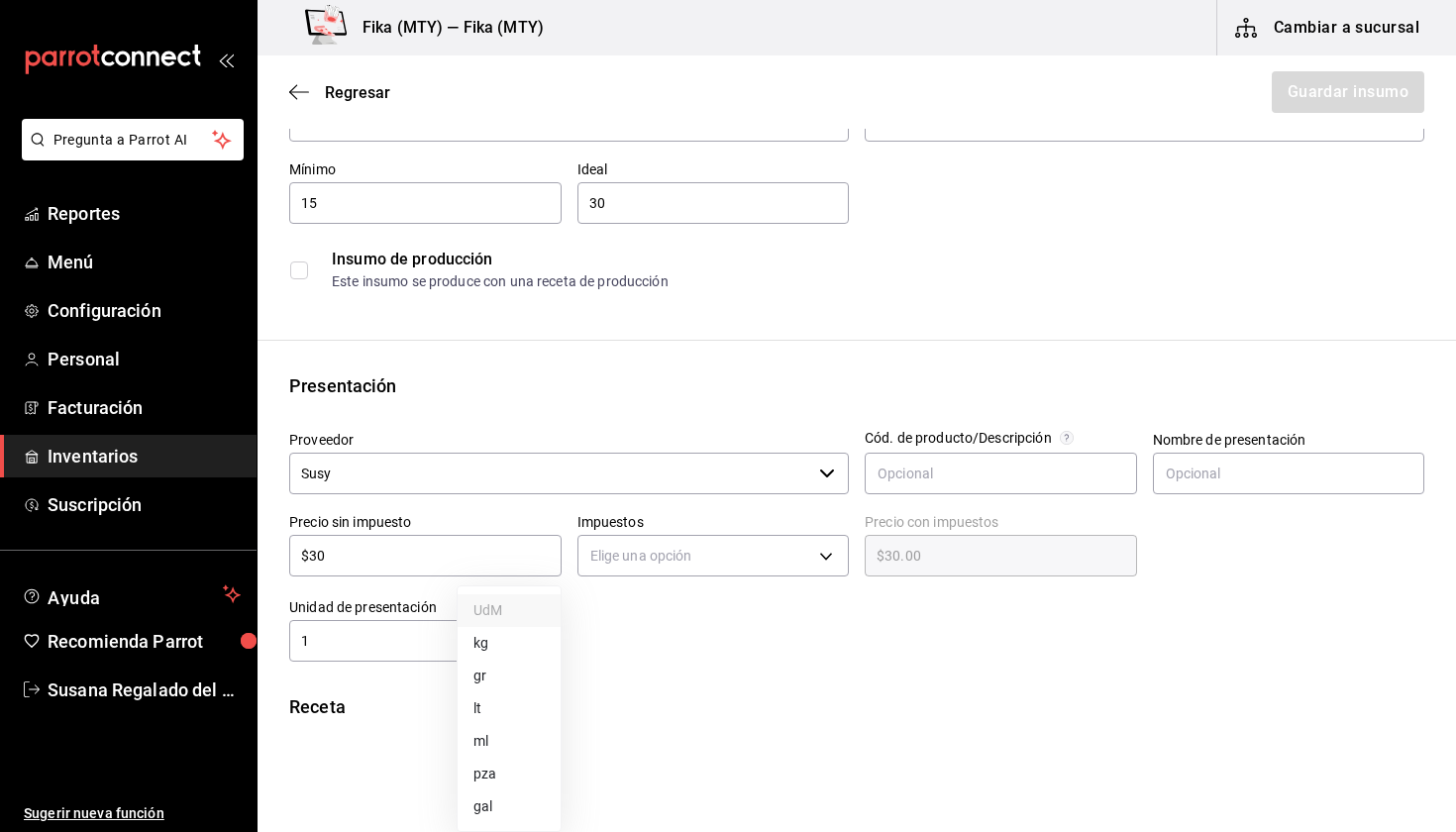 click on "Pregunta a Parrot AI Reportes   Menú   Configuración   Personal   Facturación   Inventarios   Suscripción   Ayuda Recomienda Parrot   Susana Regalado del Valle   Sugerir nueva función   Fika (MTY) — Fika (MTY) Cambiar a sucursal Regresar Guardar insumo Insumo Nombre WAFFLE BELGA Categoría de inventario Alimentos ​ Mínimo 15 ​ Ideal 30 ​ Insumo de producción Este insumo se produce con una receta de producción Presentación Proveedor Susy ​ Cód. de producto/Descripción Nombre de presentación Precio sin impuesto $30 ​ Impuestos Elige una opción Precio con impuestos $30.00 ​ Unidad de presentación 1 UdM ​ Receta Unidad de receta Elige una opción Factor de conversión ​ Ver ayuda de conversiones ¿La presentación  viene en otra caja? Si No Presentaciones por caja ​ Sin definir Unidades de conteo GANA 1 MES GRATIS EN TU SUSCRIPCIÓN AQUÍ Pregunta a Parrot AI Reportes   Menú   Configuración   Personal   Facturación   Inventarios   Suscripción   Ayuda Recomienda Parrot" at bounding box center [728, 360] 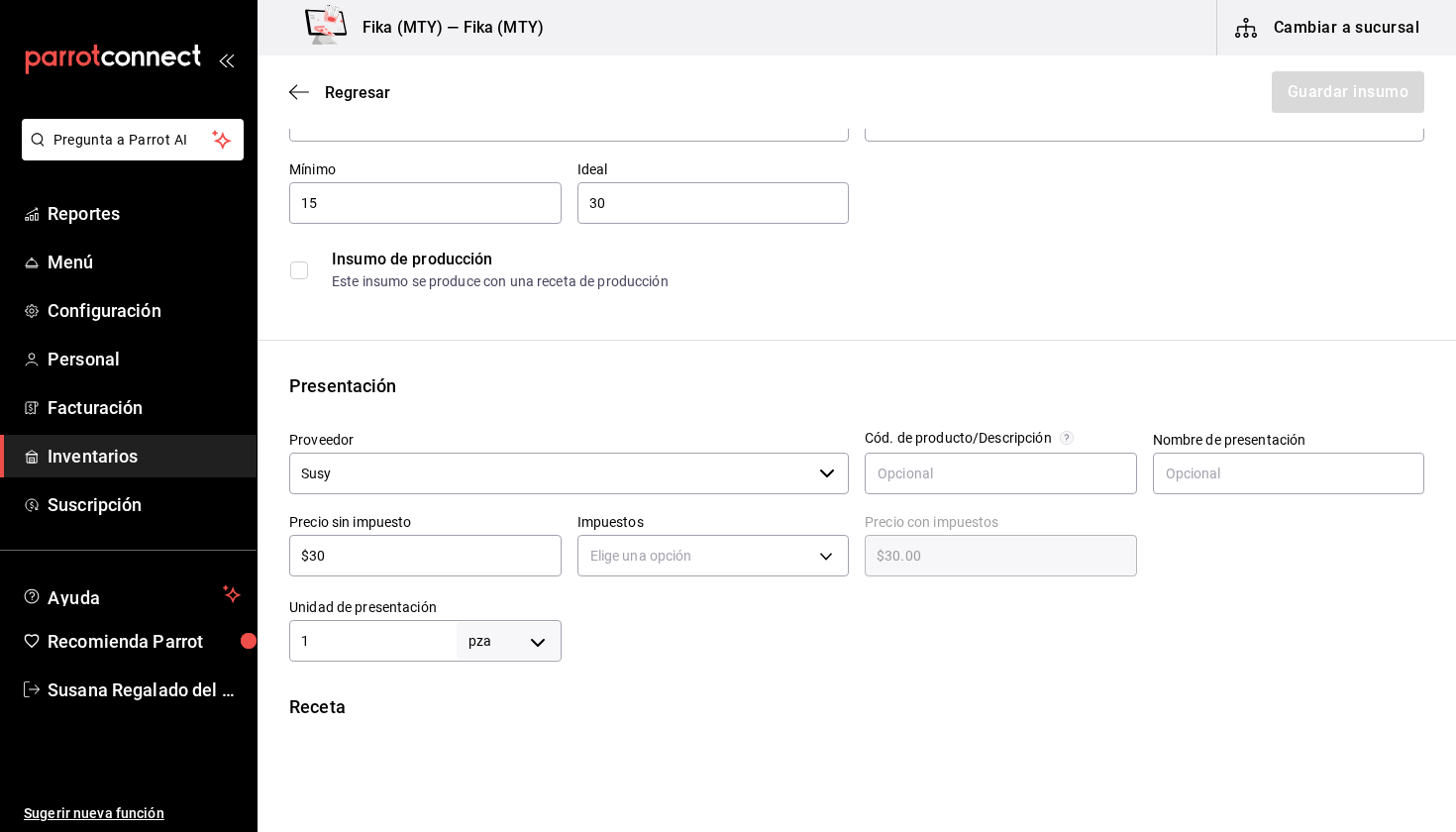click on "Pregunta a Parrot AI Reportes   Menú   Configuración   Personal   Facturación   Inventarios   Suscripción   Ayuda Recomienda Parrot   Susana Regalado del Valle   Sugerir nueva función   Fika (MTY) — Fika (MTY) Cambiar a sucursal Regresar Guardar insumo Insumo Nombre WAFFLE BELGA Categoría de inventario Alimentos ​ Mínimo 15 ​ Ideal 30 ​ Insumo de producción Este insumo se produce con una receta de producción Presentación Proveedor Susy ​ Cód. de producto/Descripción Nombre de presentación Precio sin impuesto $30 ​ Impuestos Elige una opción Precio con impuestos $30.00 ​ Unidad de presentación 1 pza UNIT ​ Receta Unidad de receta pza UNIT Factor de conversión ​ Ingrese un número mayor a 0 1 pza de Presentación = 0 pza receta Ver ayuda de conversiones ¿La presentación  viene en otra caja? Si No Presentaciones por caja ​   de 1 pza Unidades de conteo pza Presentación (1 pza) GANA 1 MES GRATIS EN TU SUSCRIPCIÓN AQUÍ Pregunta a Parrot AI Reportes   Menú   Configuración" at bounding box center [728, 360] 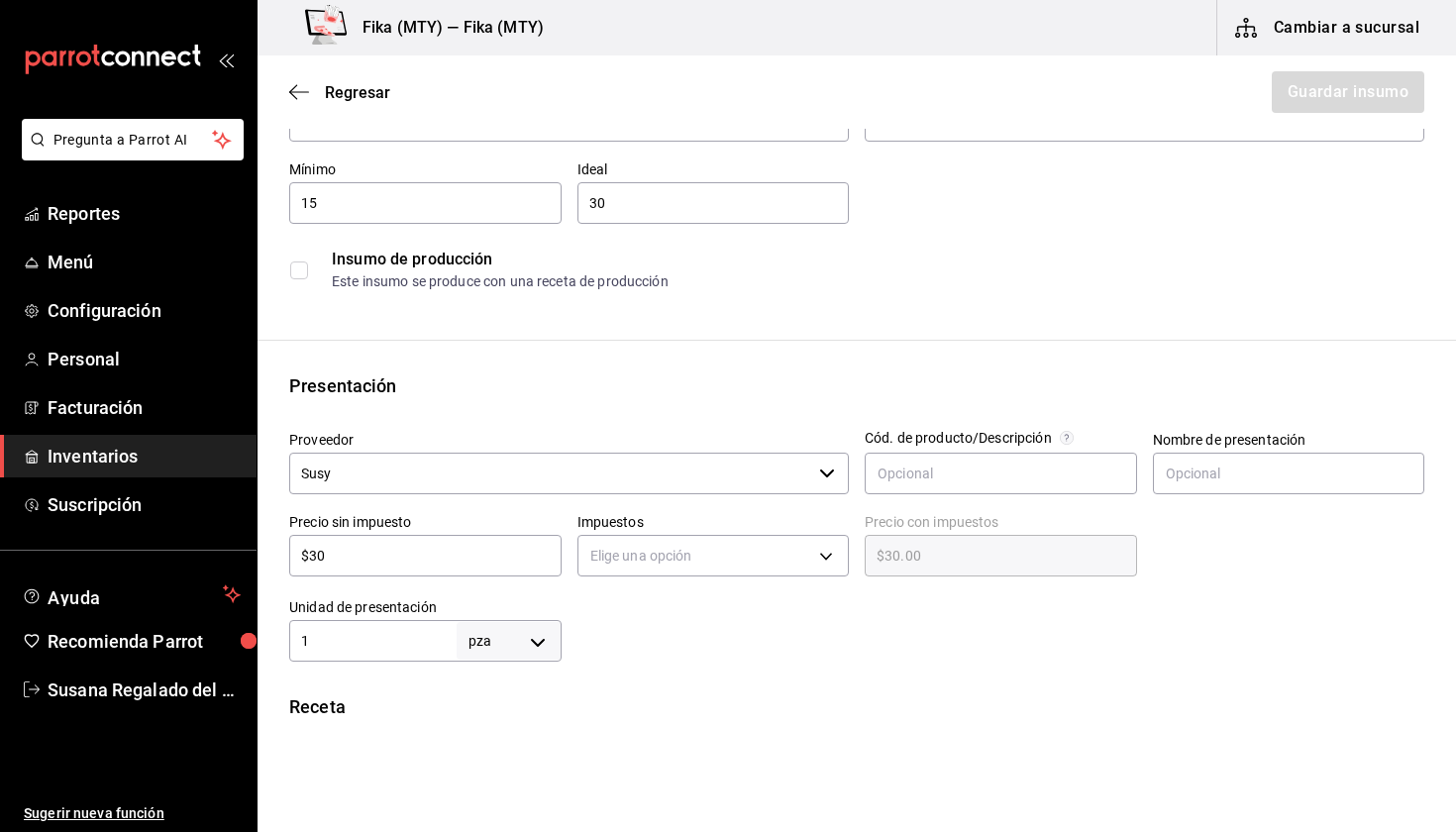 scroll, scrollTop: 0, scrollLeft: 0, axis: both 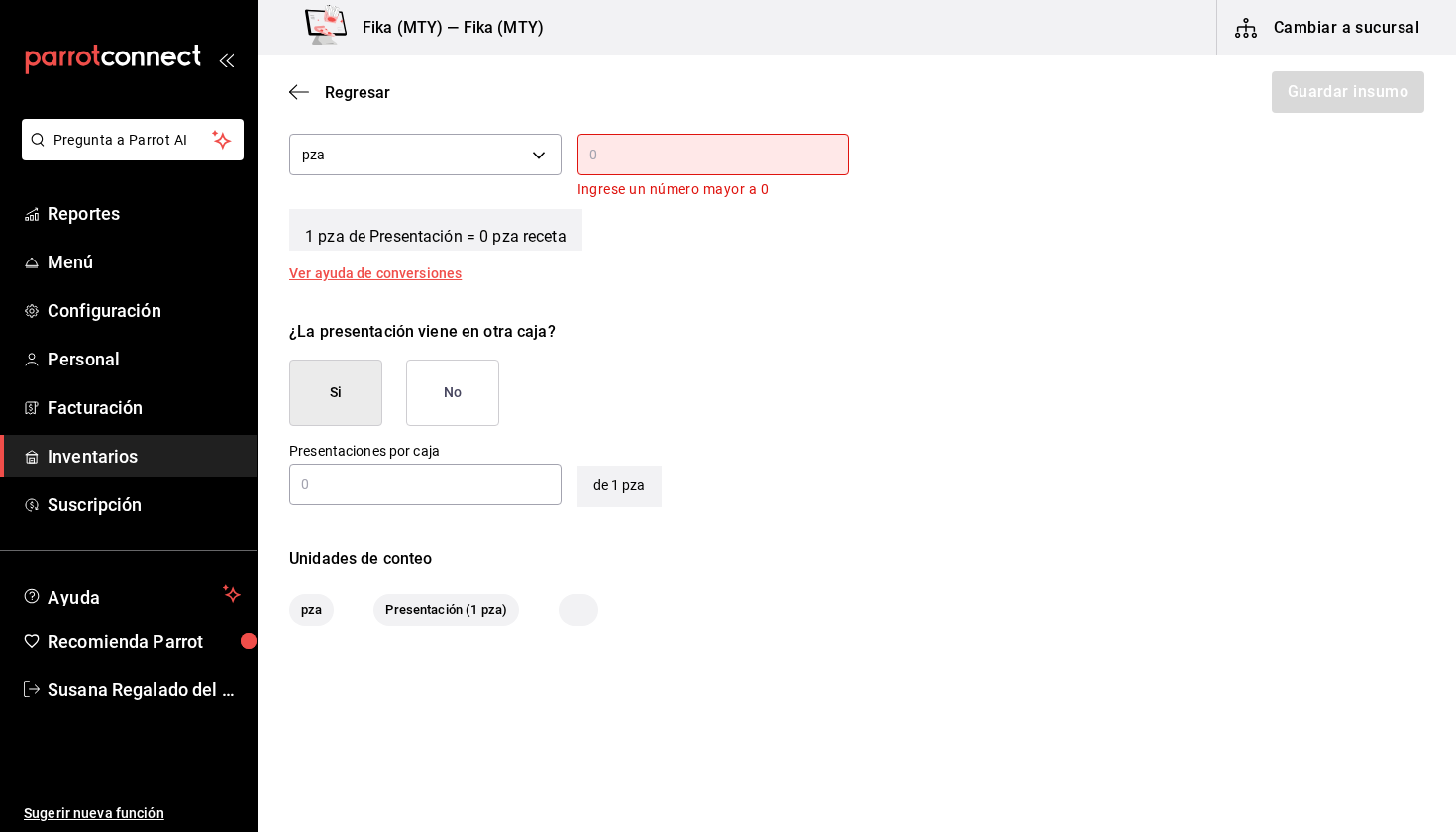 click at bounding box center [713, 155] 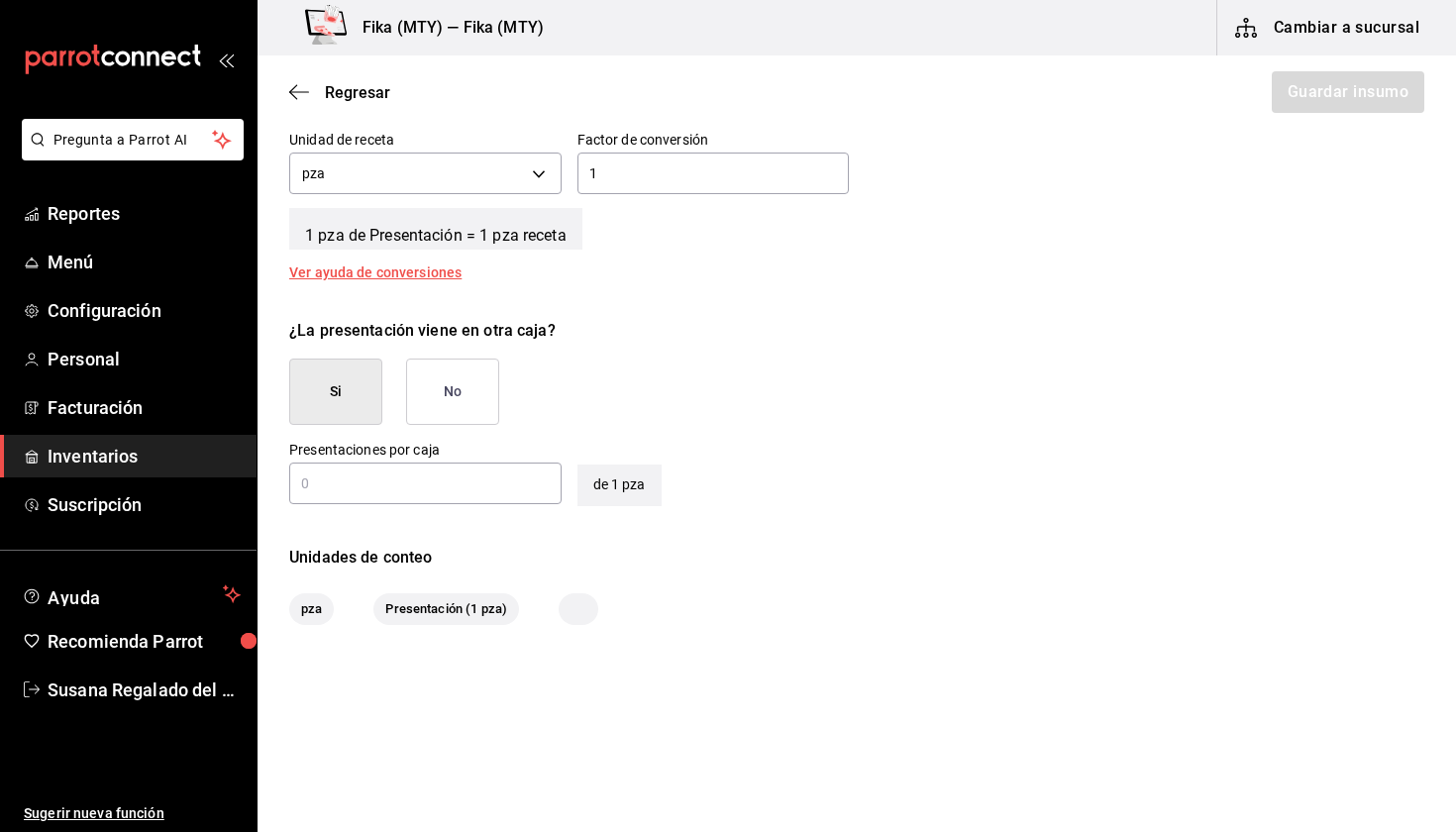 scroll, scrollTop: 761, scrollLeft: 0, axis: vertical 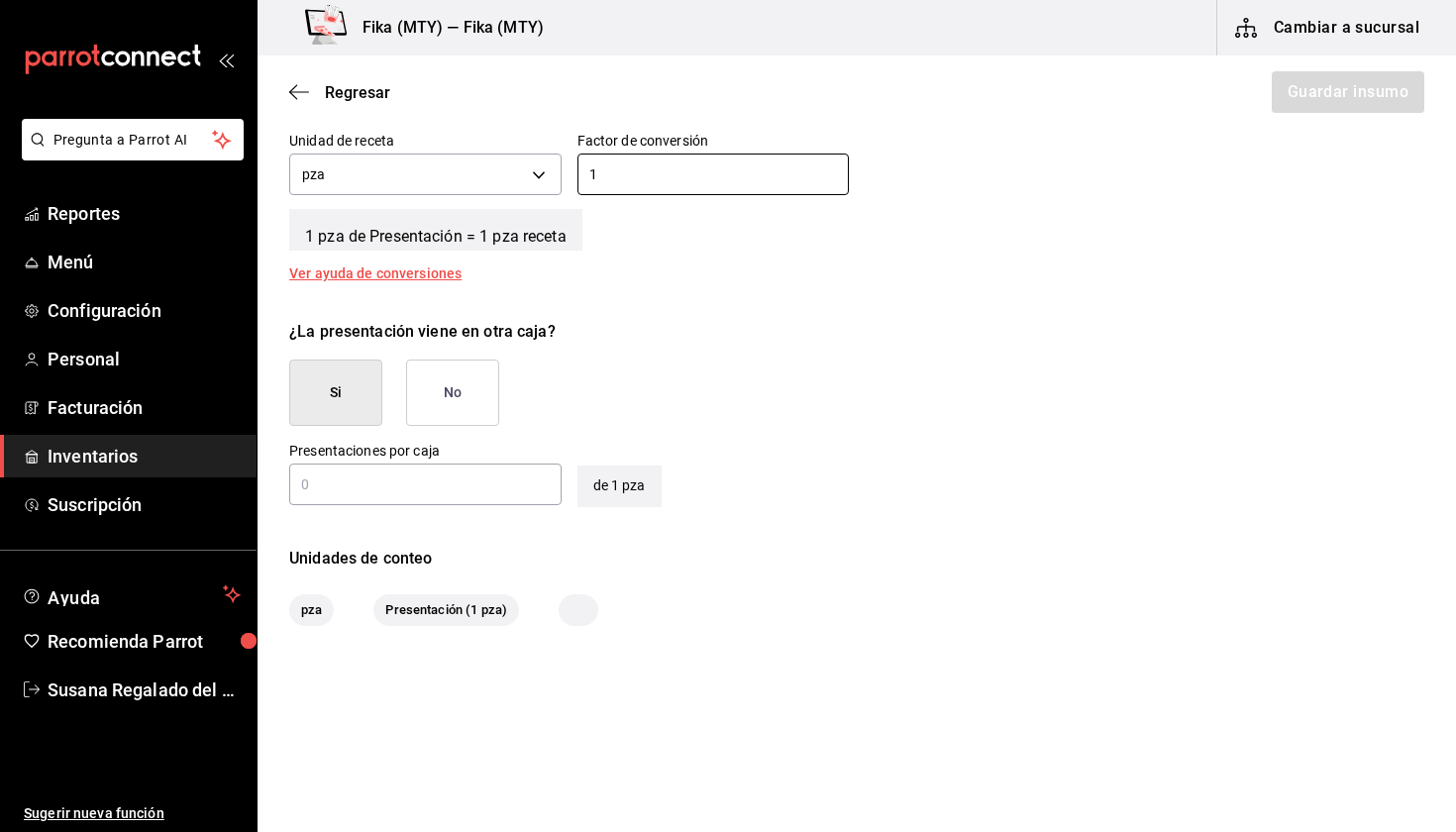 click on "Receta Unidad de receta pza UNIT Factor de conversión 1 ​ 1 pza de Presentación = 1 pza receta Ver ayuda de conversiones" at bounding box center (857, 176) 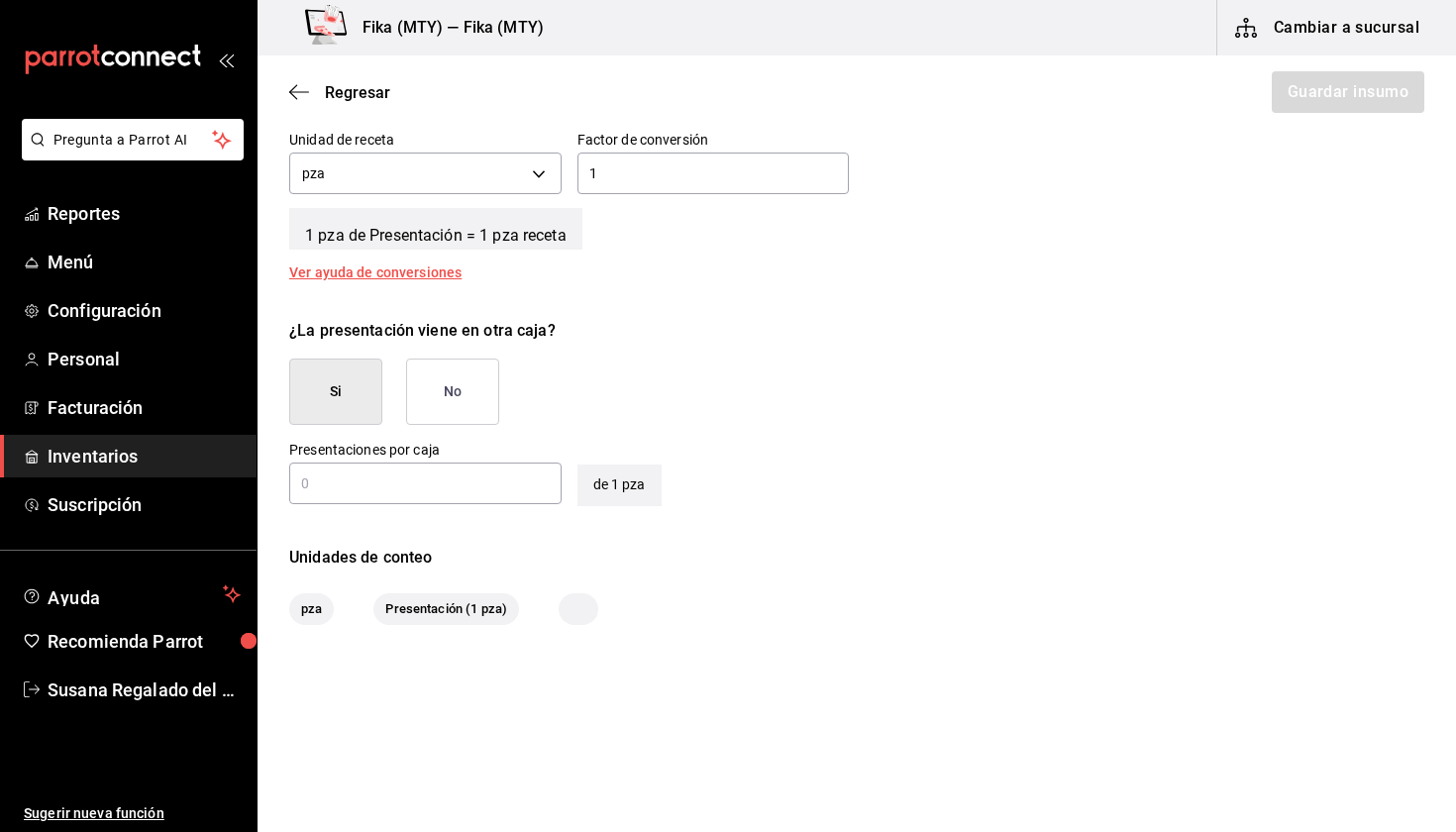 scroll, scrollTop: 761, scrollLeft: 0, axis: vertical 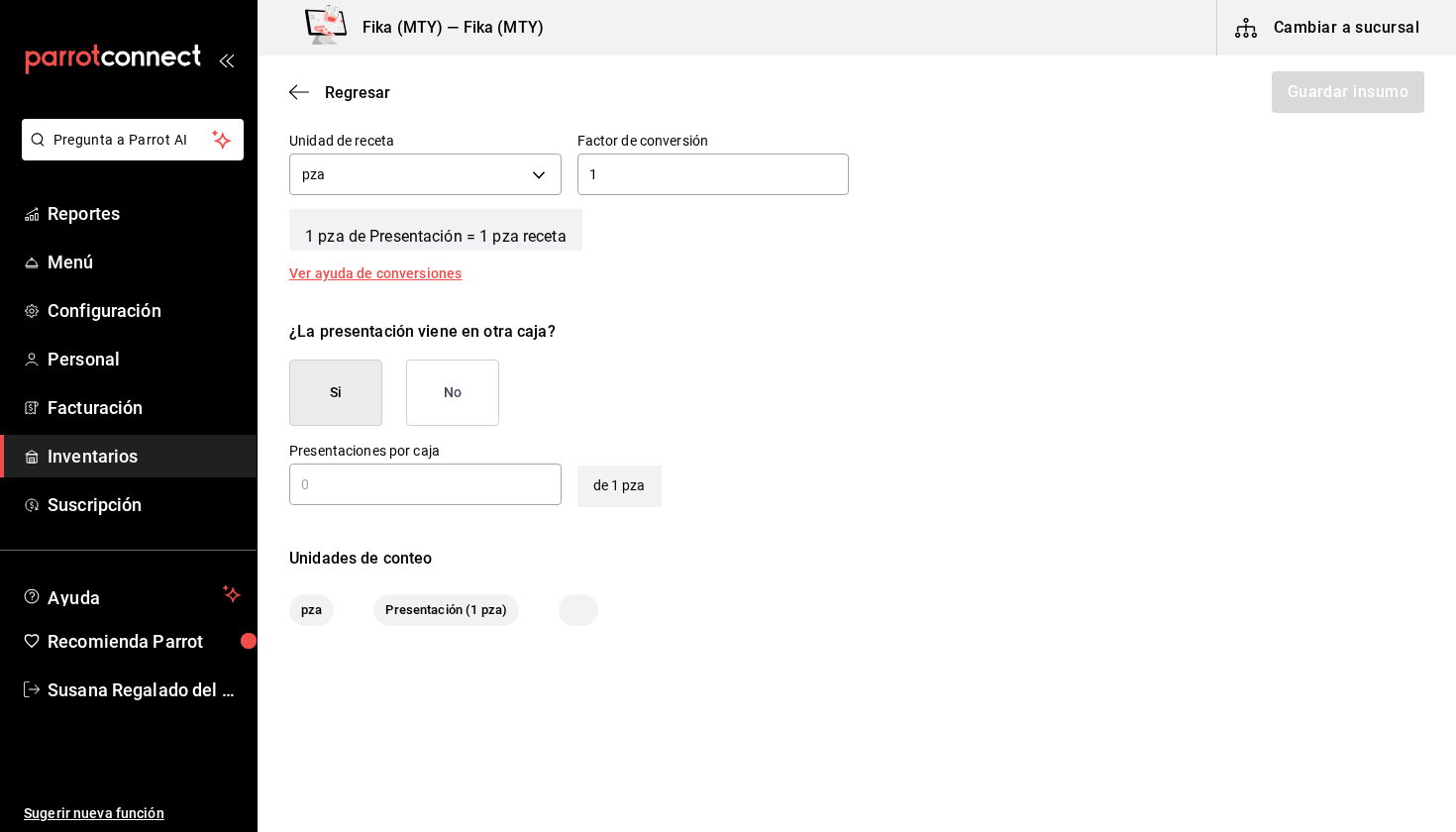 click on "Si" at bounding box center [336, 392] 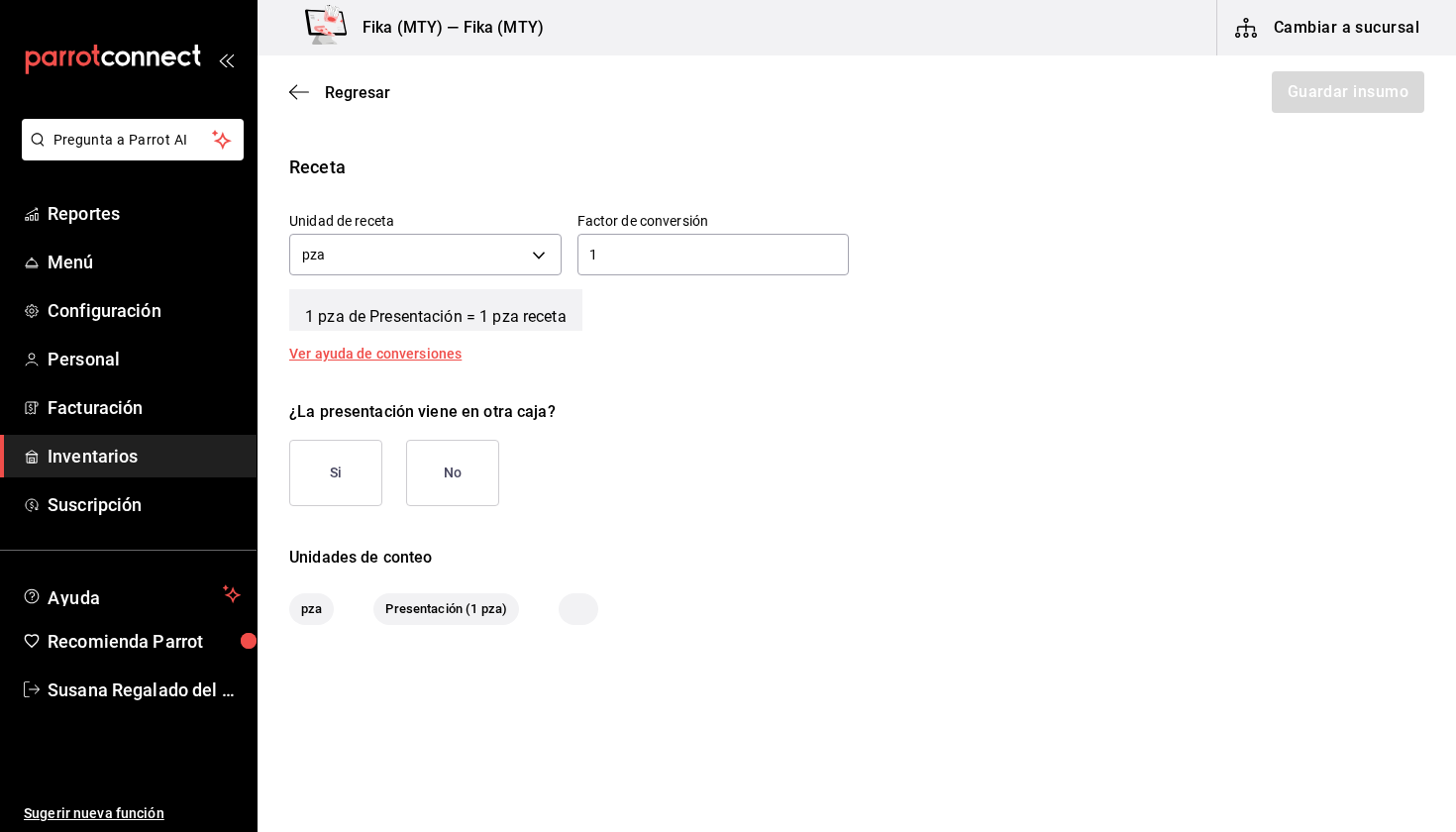 click on "Si" at bounding box center [336, 472] 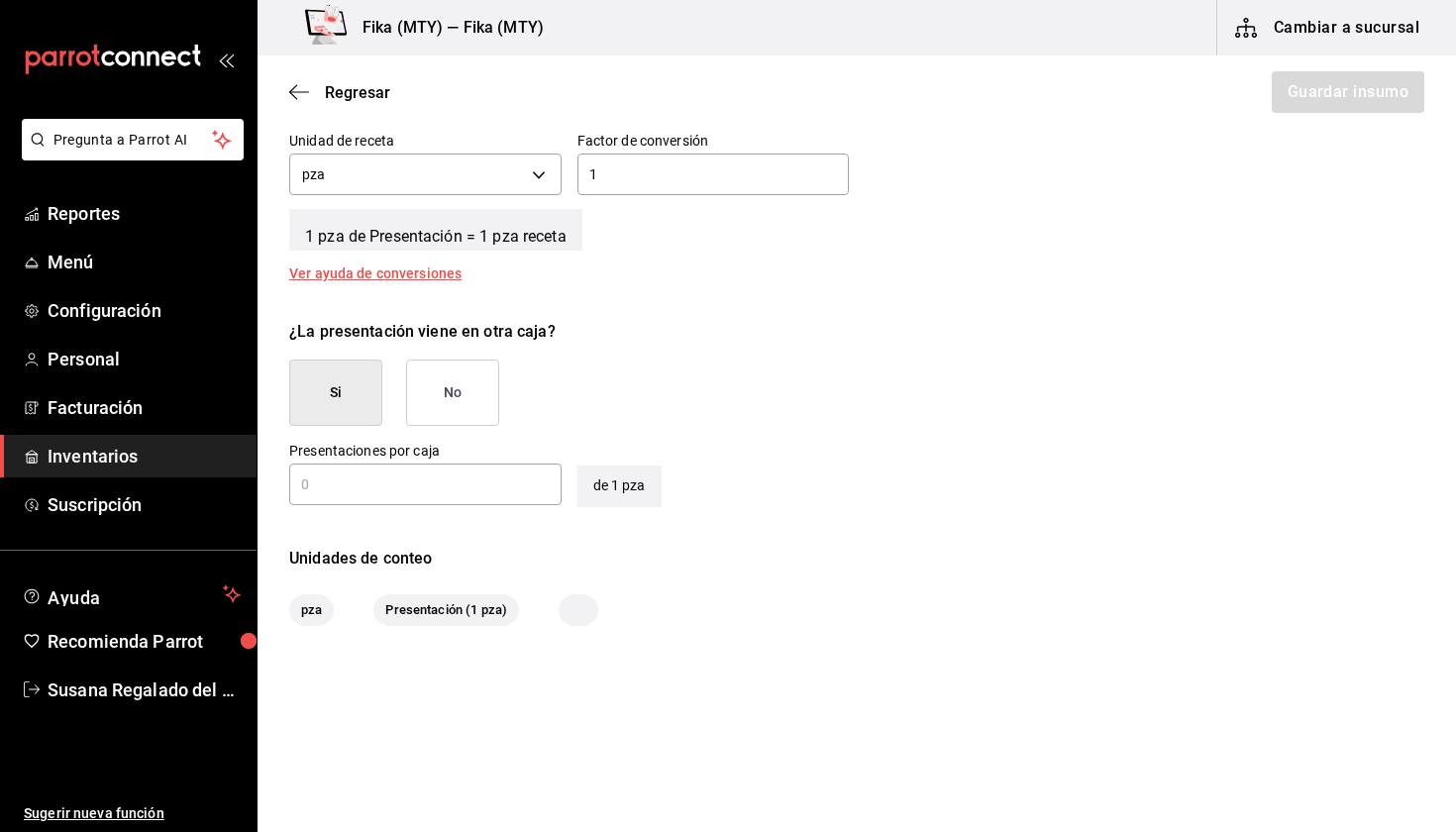 click at bounding box center [425, 484] 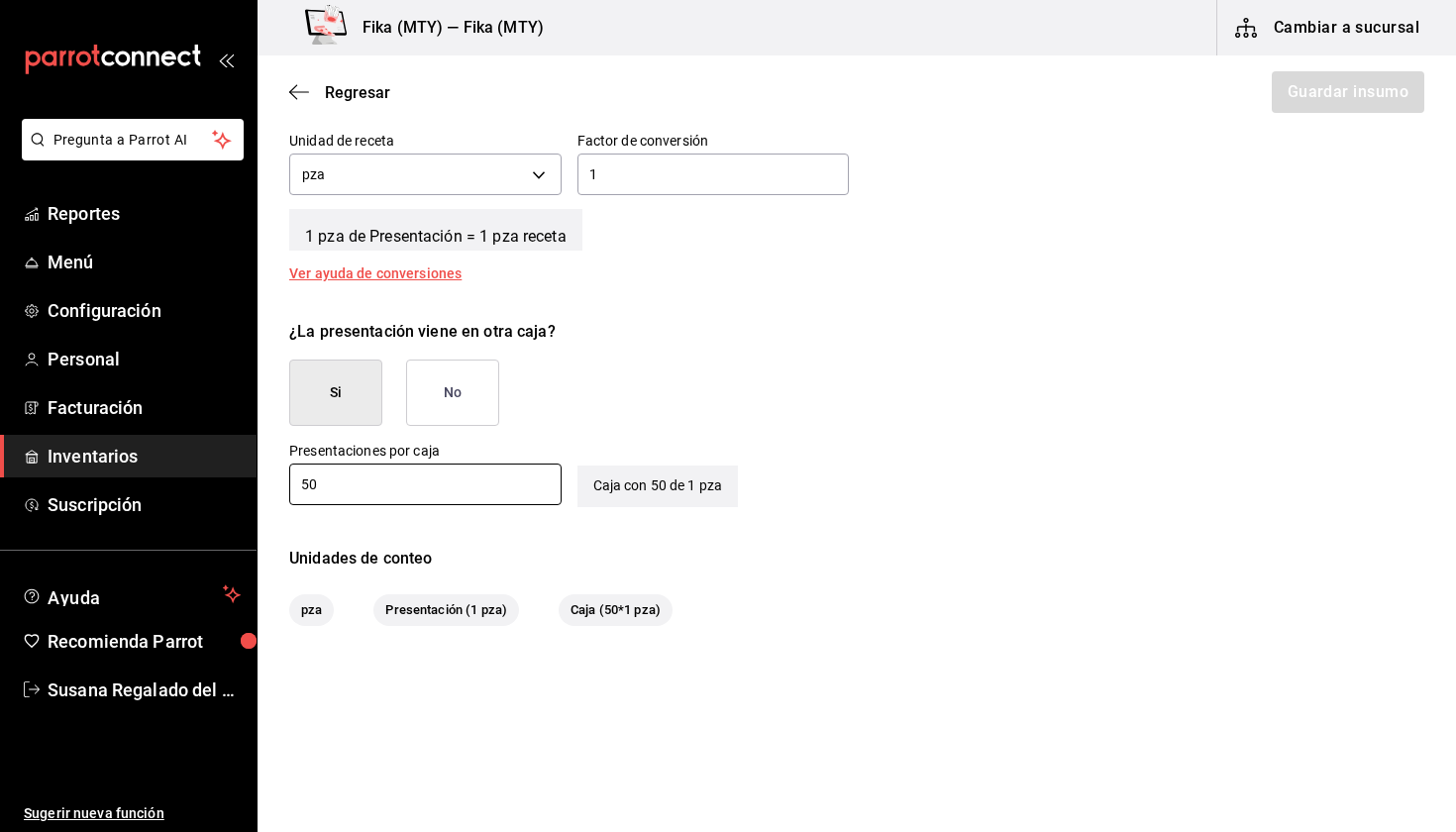 scroll, scrollTop: 0, scrollLeft: 0, axis: both 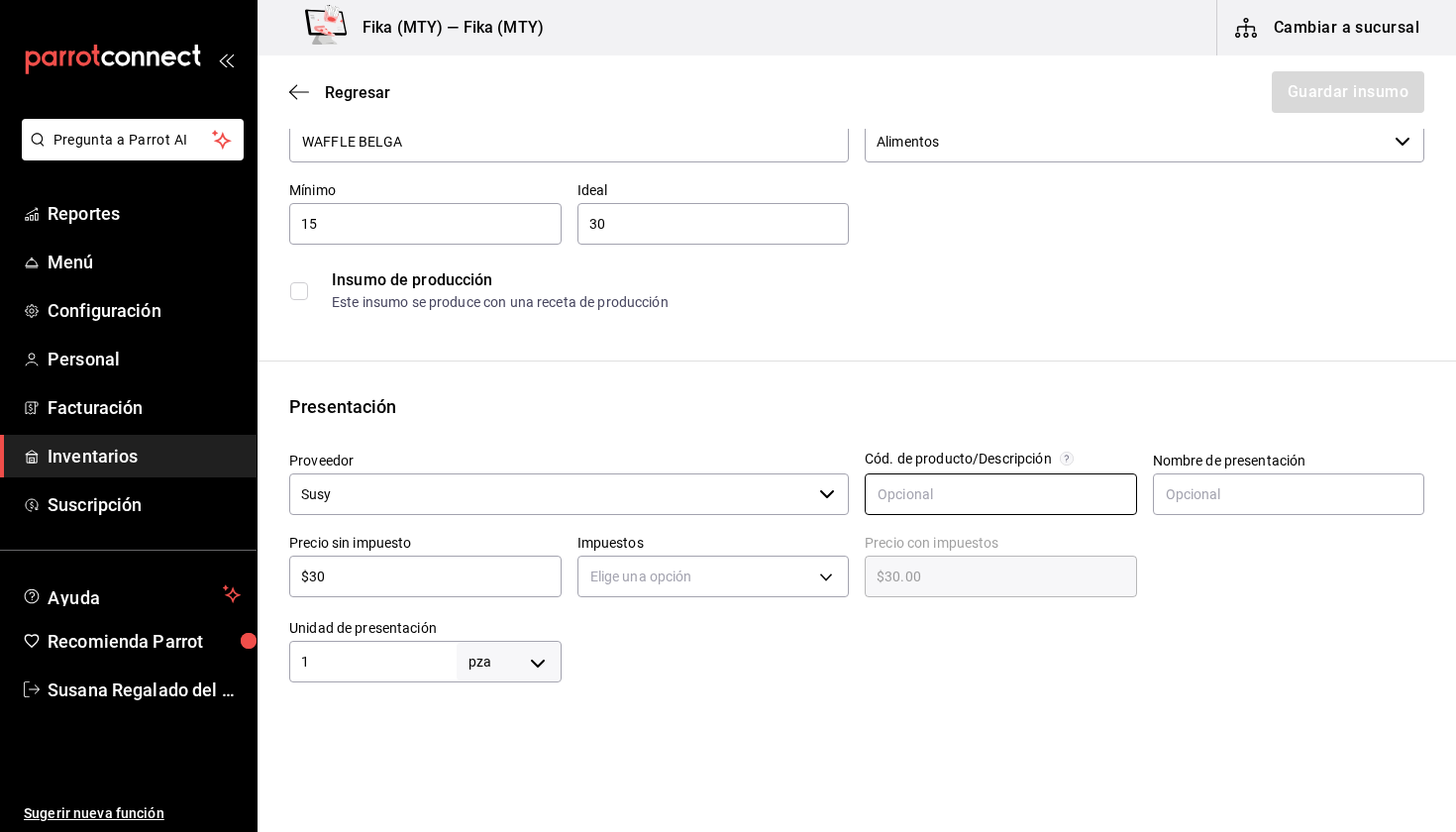 click at bounding box center (1000, 494) 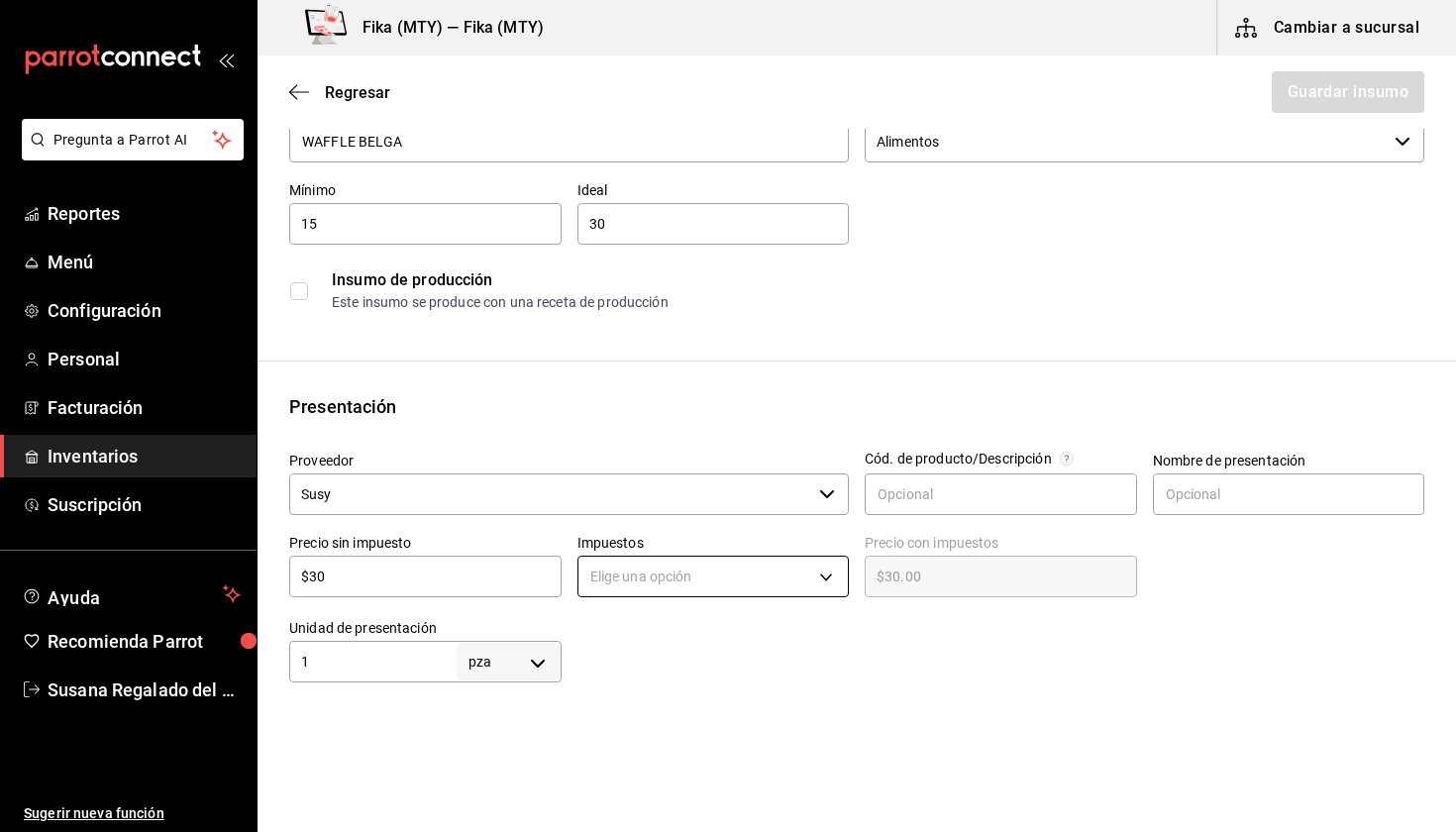 click on "Pregunta a Parrot AI Reportes   Menú   Configuración   Personal   Facturación   Inventarios   Suscripción   Ayuda Recomienda Parrot   [NAME] [LAST]   Sugerir nueva función   Fika (MTY) — Fika (MTY) Cambiar a sucursal Regresar Guardar insumo Insumo Nombre WAFFLE BELGA Categoría de inventario Alimentos ​ Mínimo 15 ​ Ideal 30 ​ Insumo de producción Este insumo se produce con una receta de producción Presentación Proveedor Susy ​ Cód. de producto/Descripción Nombre de presentación Precio sin impuesto $30 ​ Impuestos Elige una opción Precio con impuestos $30.00 ​ Unidad de presentación 1 pza UNIT ​ Receta Unidad de receta pza UNIT Factor de conversión 1 ​ 1 pza de Presentación = 1 pza receta Ver ayuda de conversiones ¿La presentación  viene en otra caja? Si No Presentaciones por caja 50 ​ Caja con 50  de 1 pza Unidades de conteo pza Presentación (1 pza) Caja (50*1 pza) GANA 1 MES GRATIS EN TU SUSCRIPCIÓN AQUÍ Pregunta a Parrot AI Reportes   Menú     Personal" at bounding box center [728, 360] 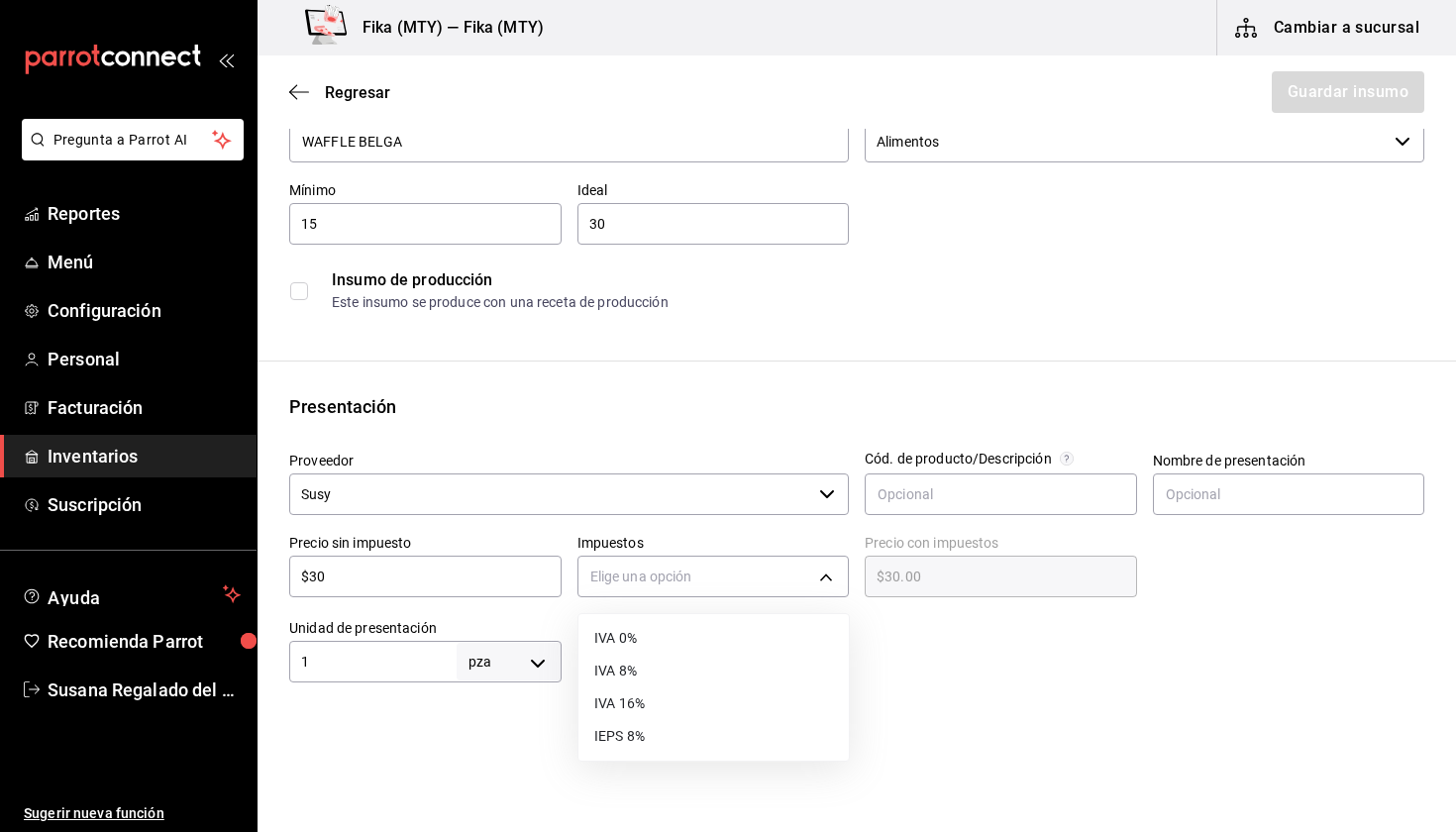 click on "IVA 0%" at bounding box center [713, 638] 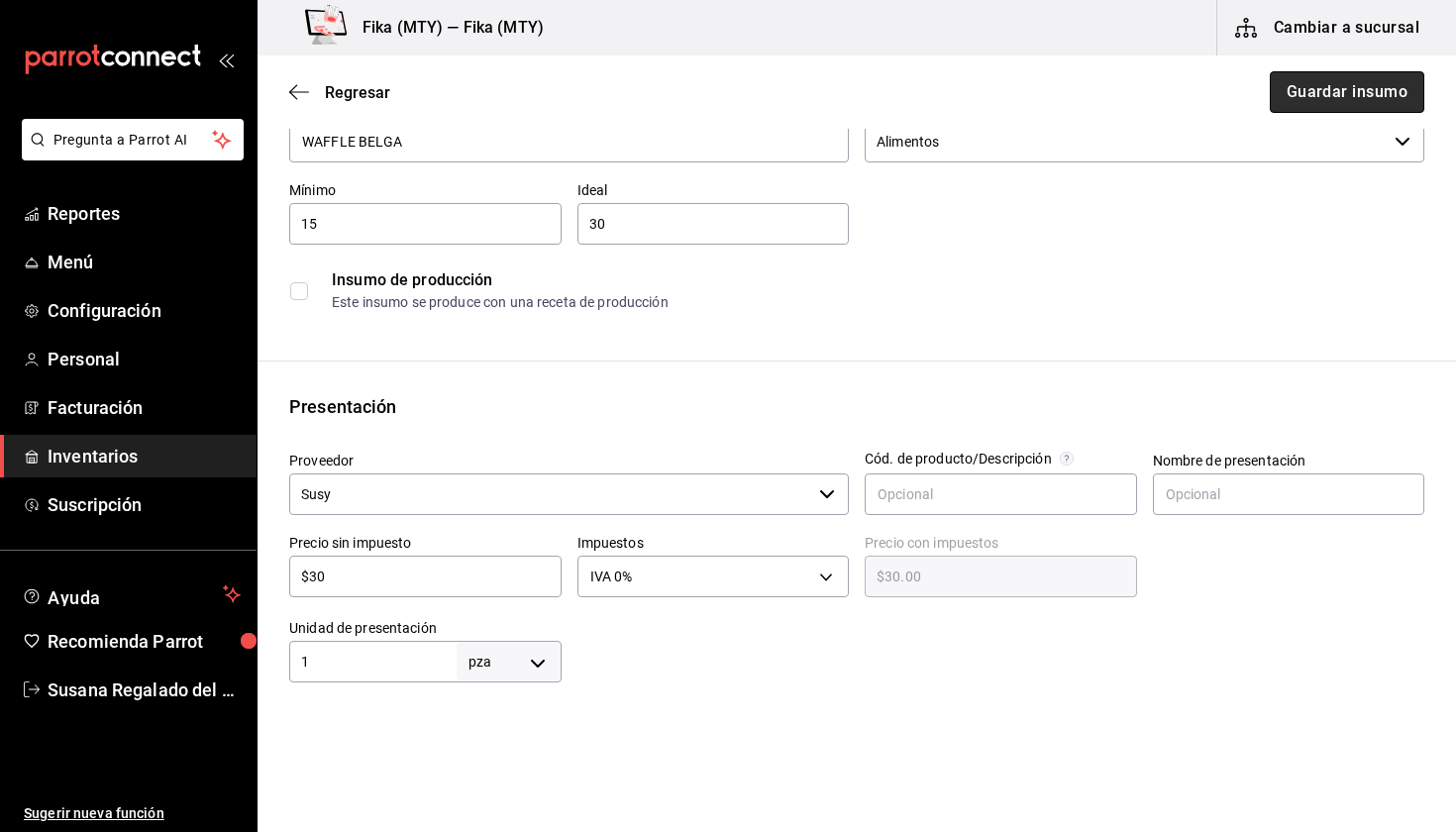 click on "Guardar insumo" at bounding box center [1347, 92] 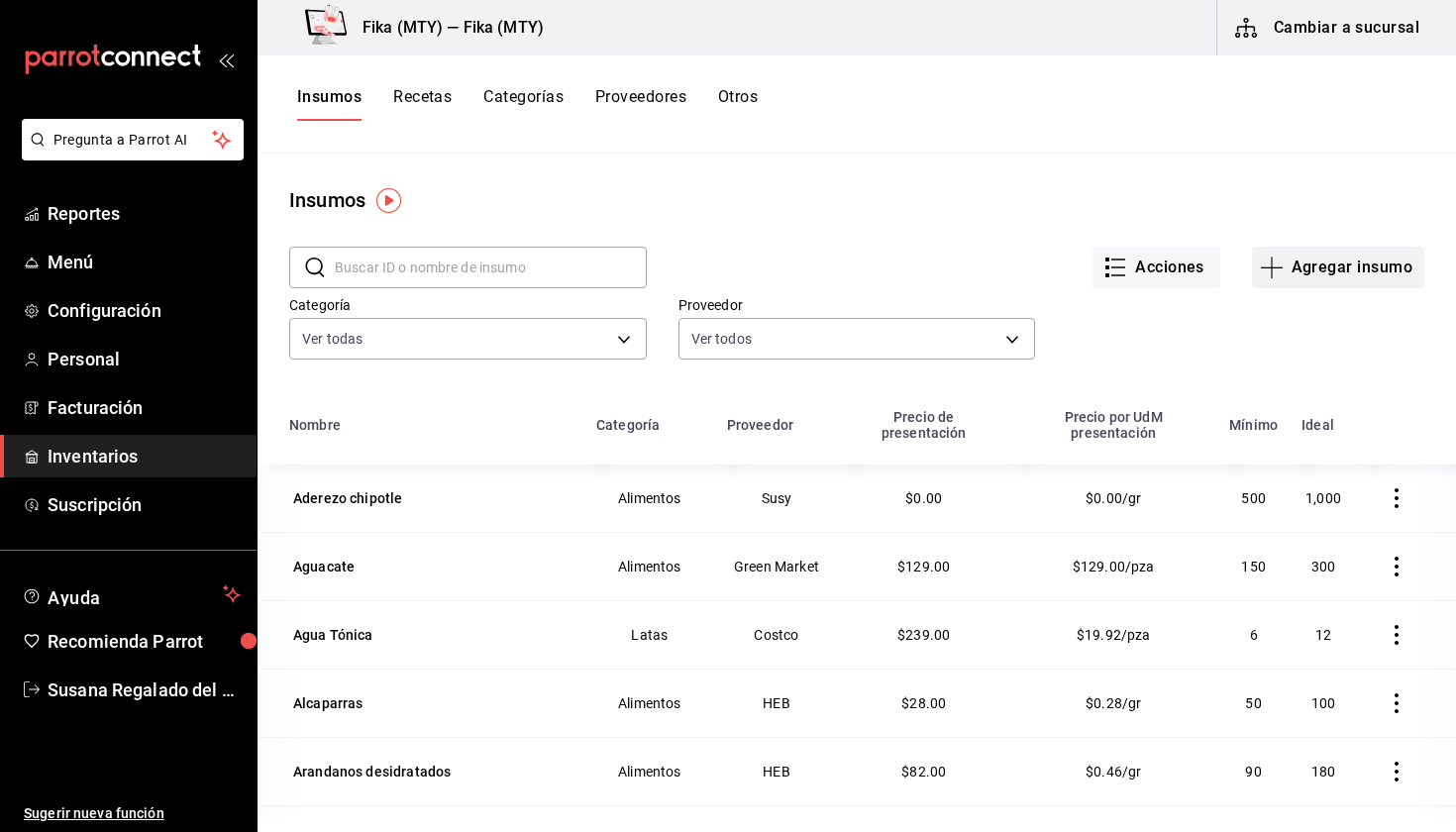 click on "Agregar insumo" at bounding box center [1338, 267] 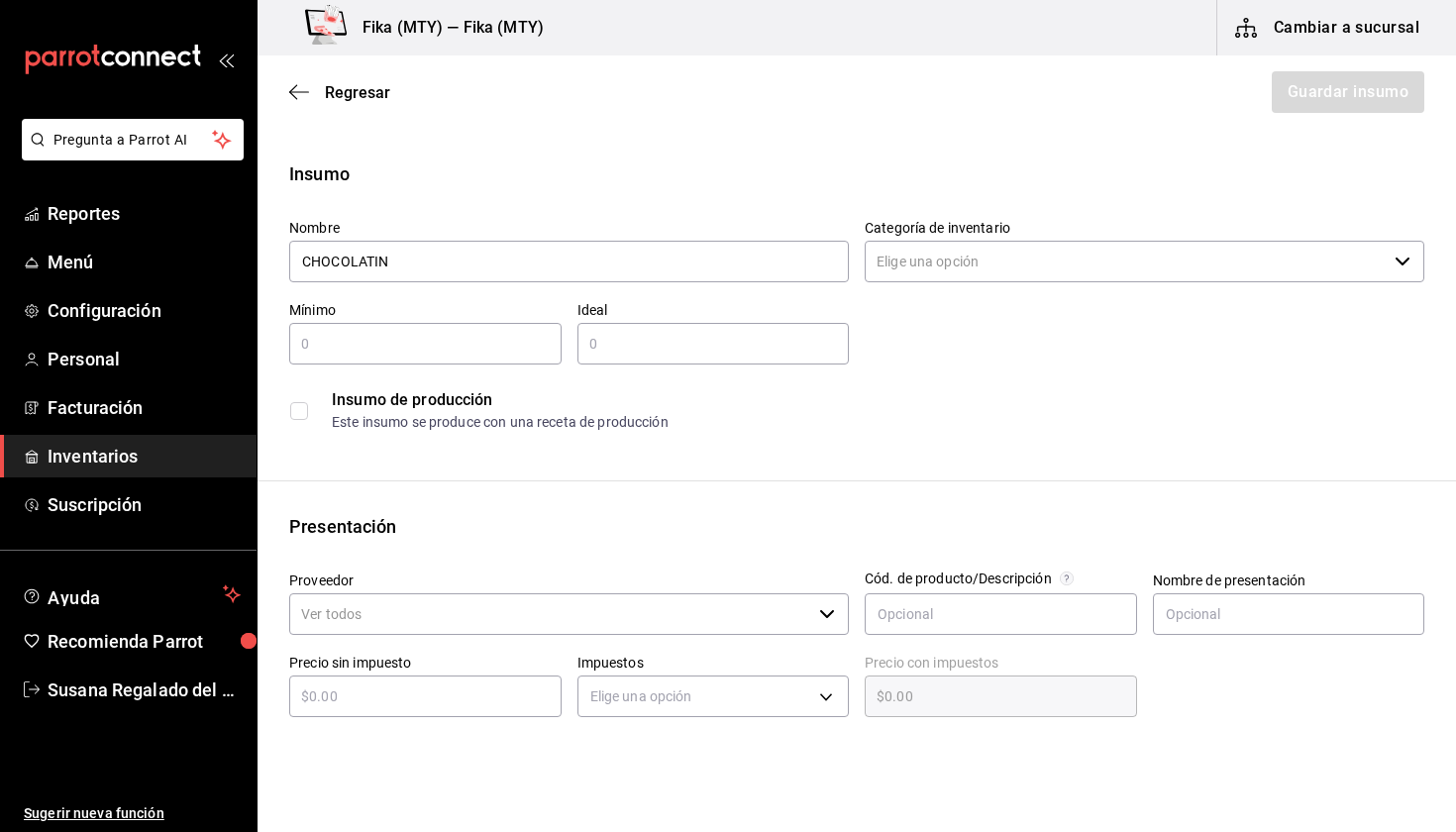 click on "Categoría de inventario" at bounding box center (1125, 261) 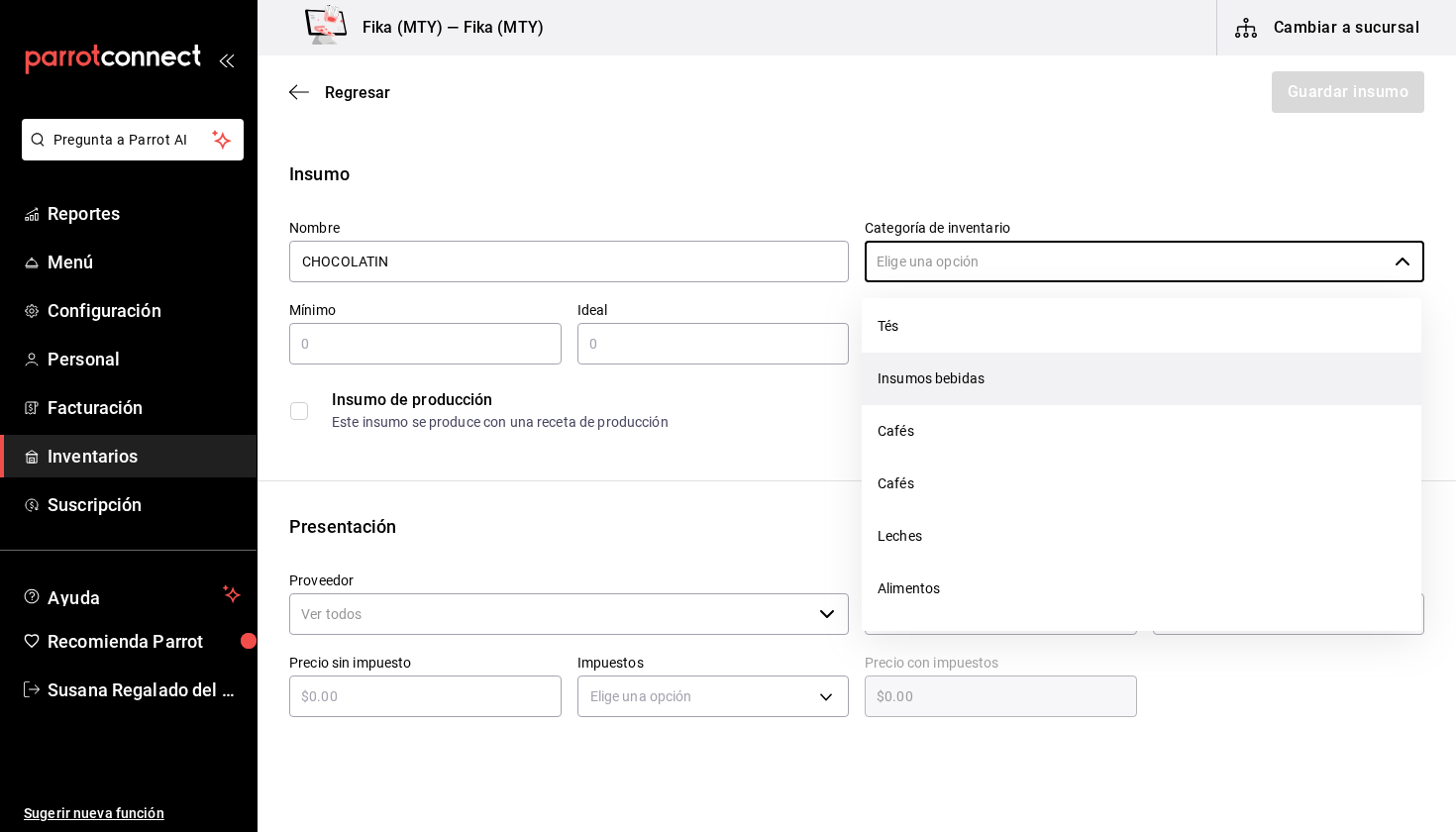 scroll, scrollTop: 171, scrollLeft: 0, axis: vertical 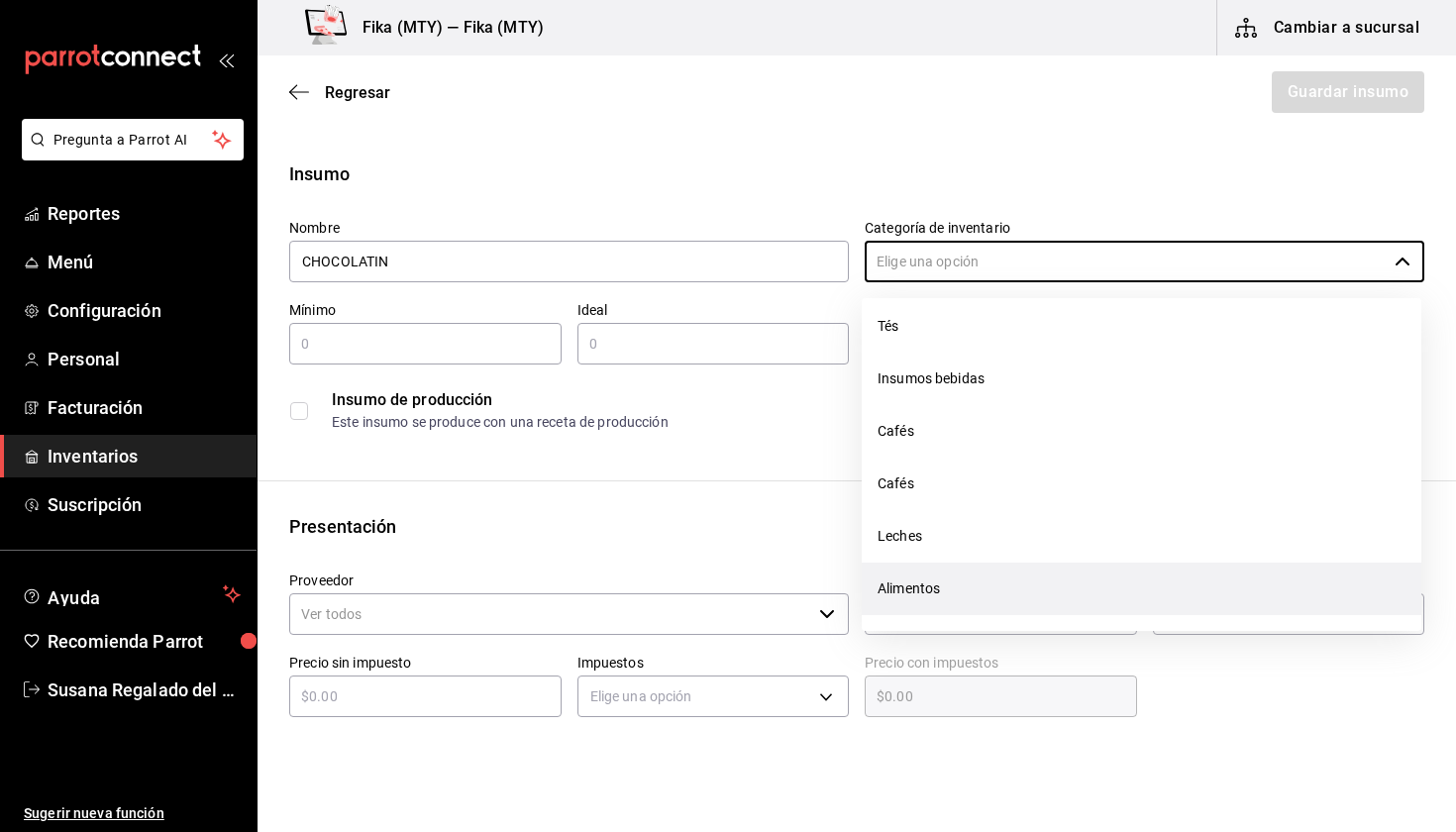 click on "Alimentos" at bounding box center [1141, 588] 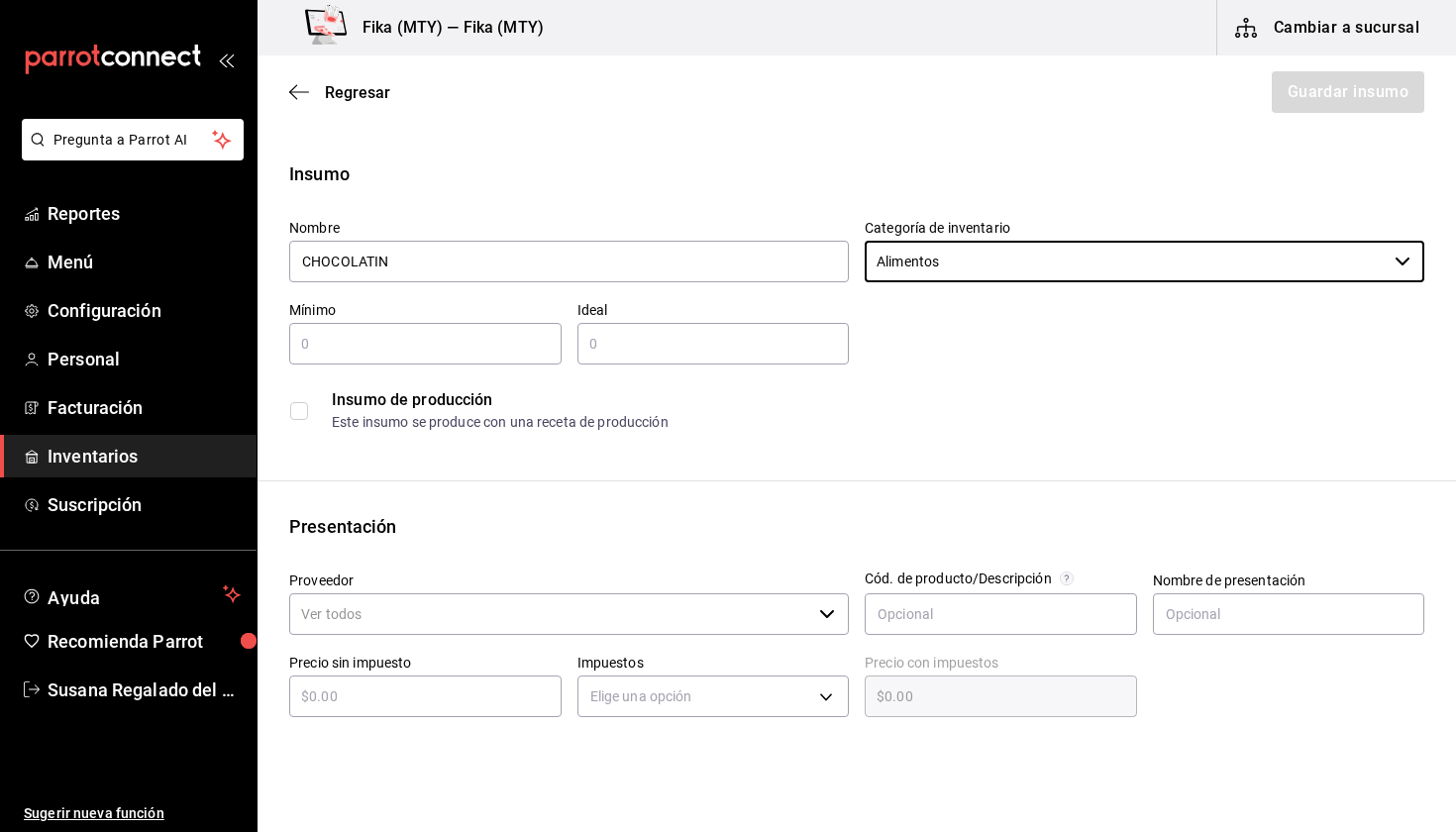 click at bounding box center [425, 344] 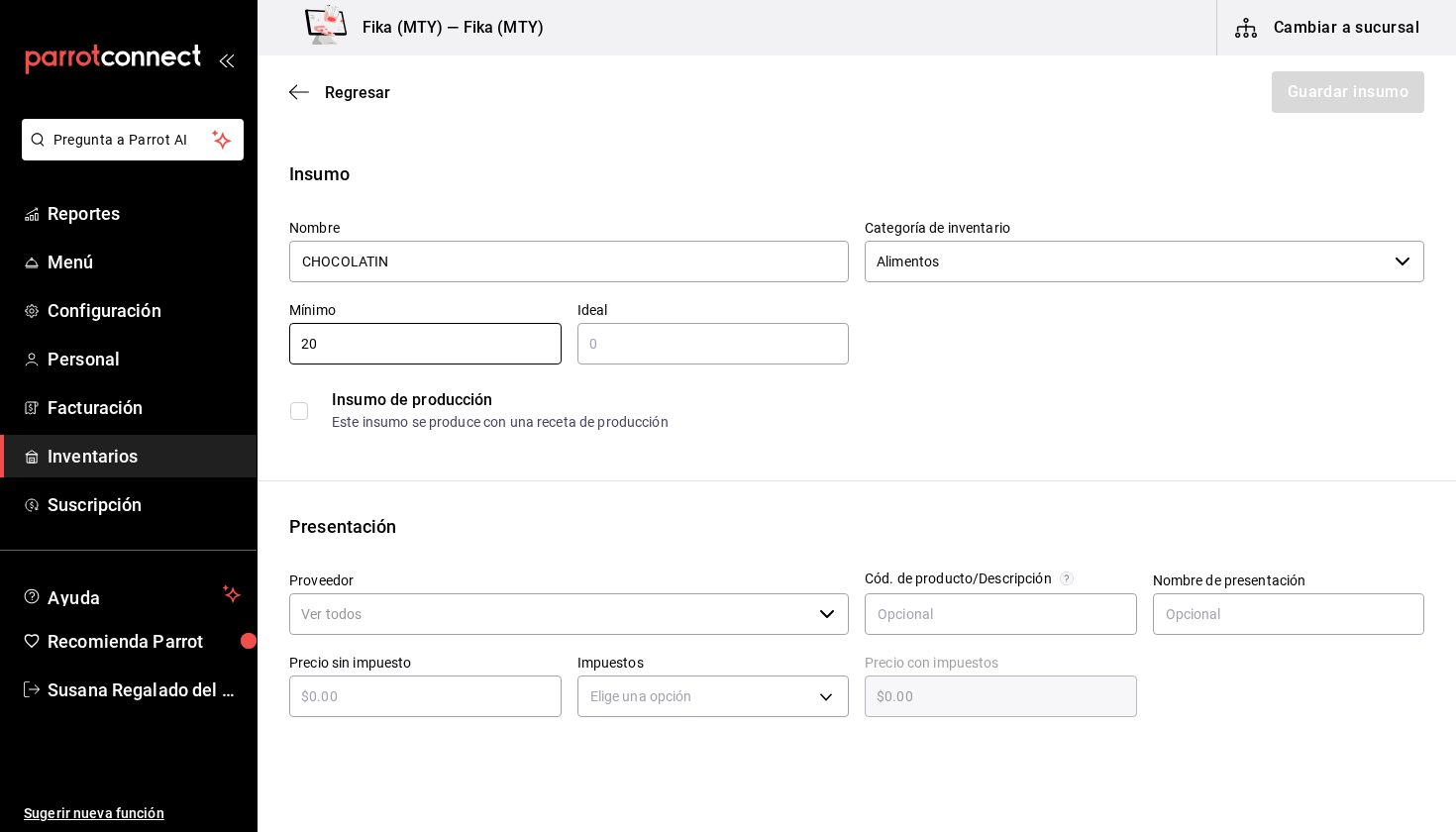 click at bounding box center (713, 344) 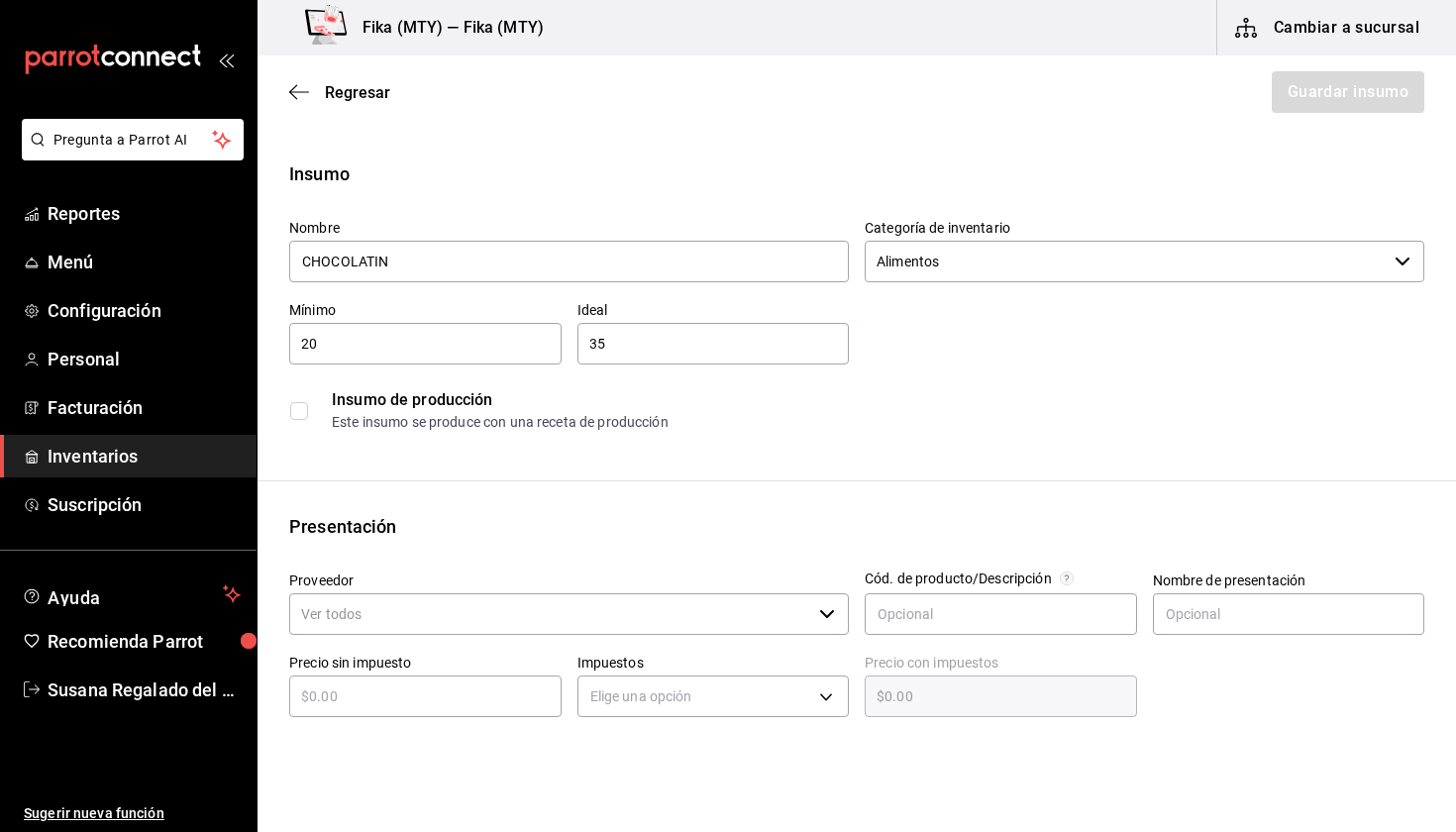 click on "Presentación" at bounding box center [857, 526] 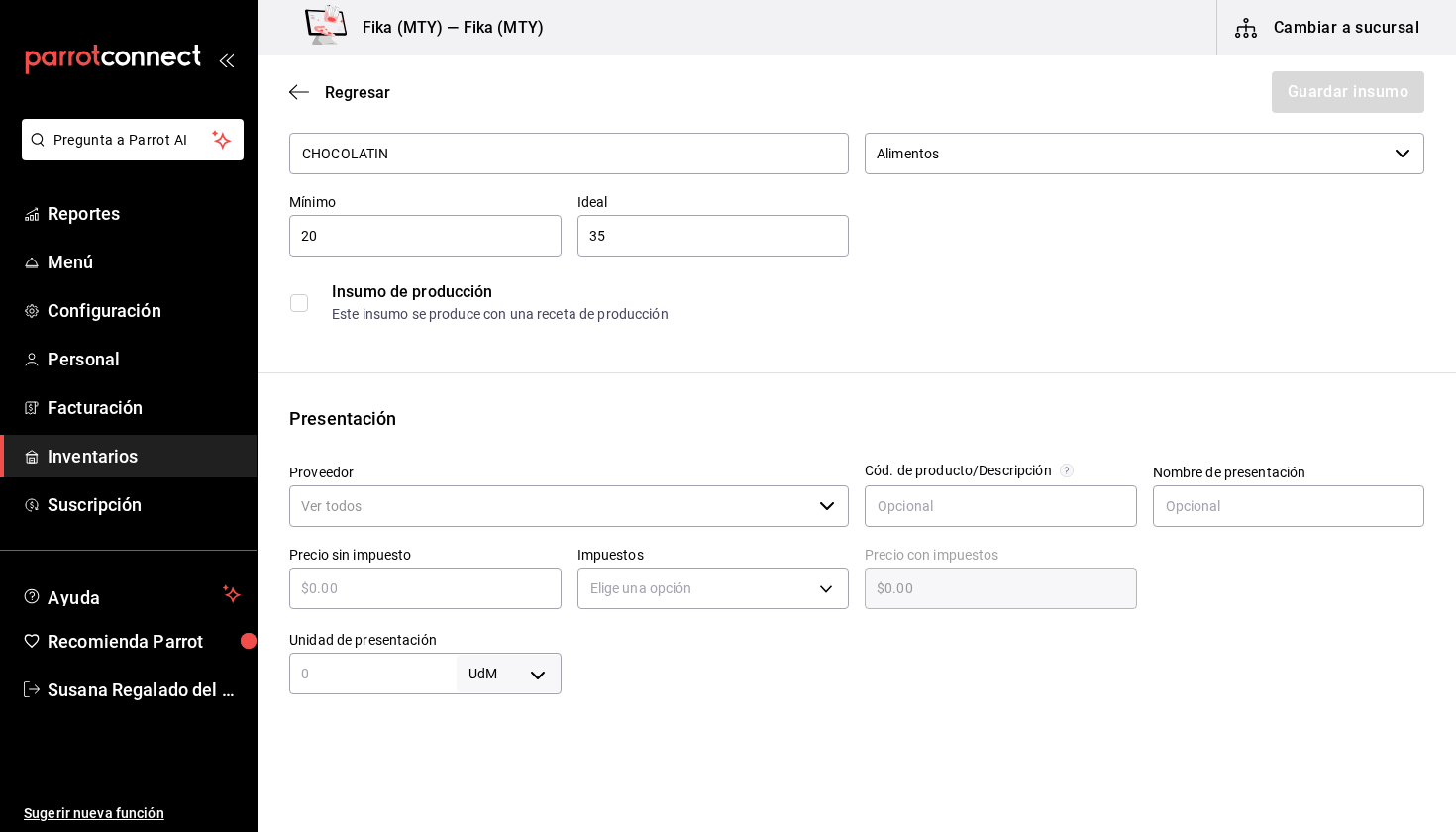 scroll, scrollTop: 155, scrollLeft: 0, axis: vertical 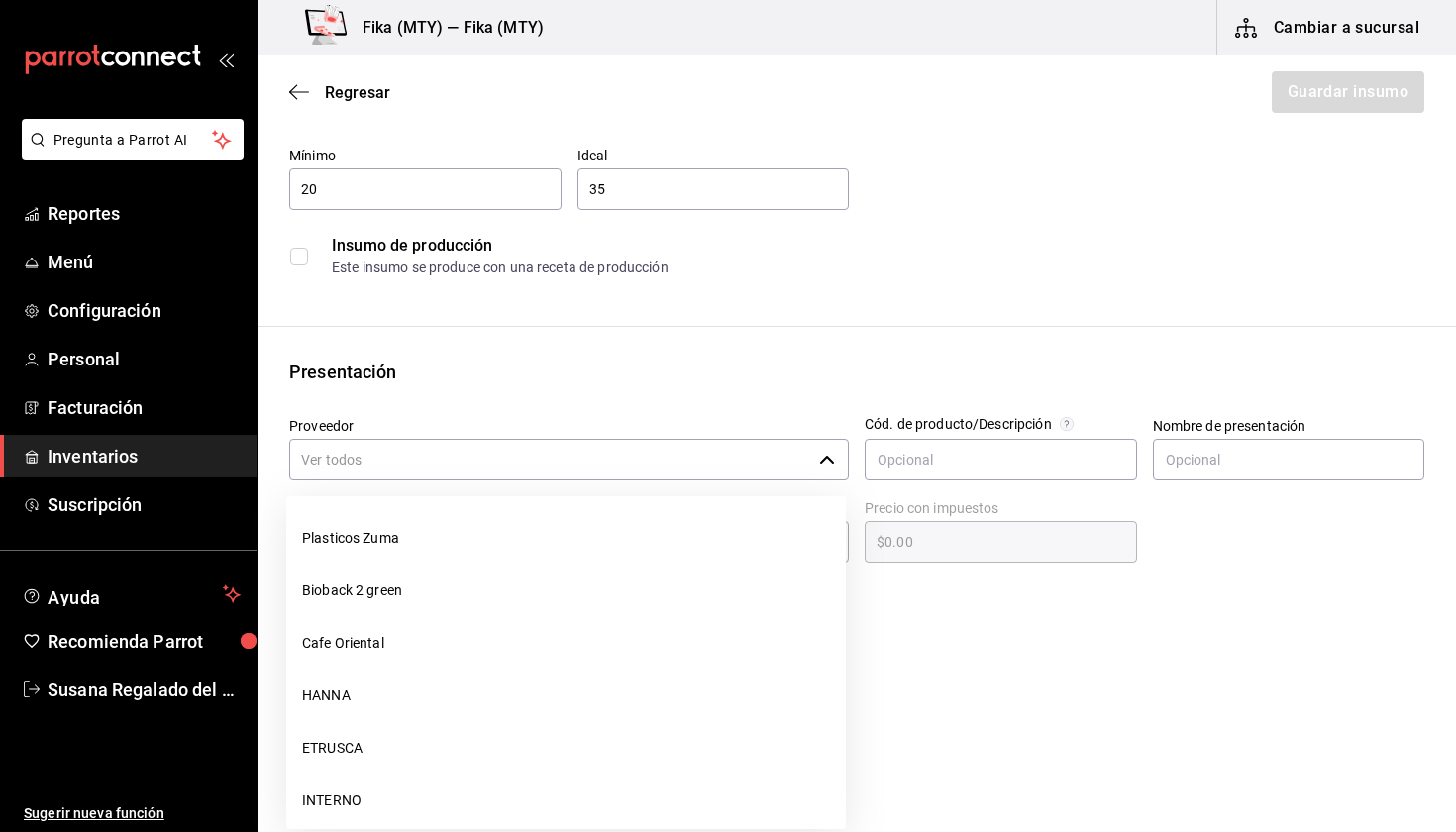 click on "Proveedor" at bounding box center (550, 460) 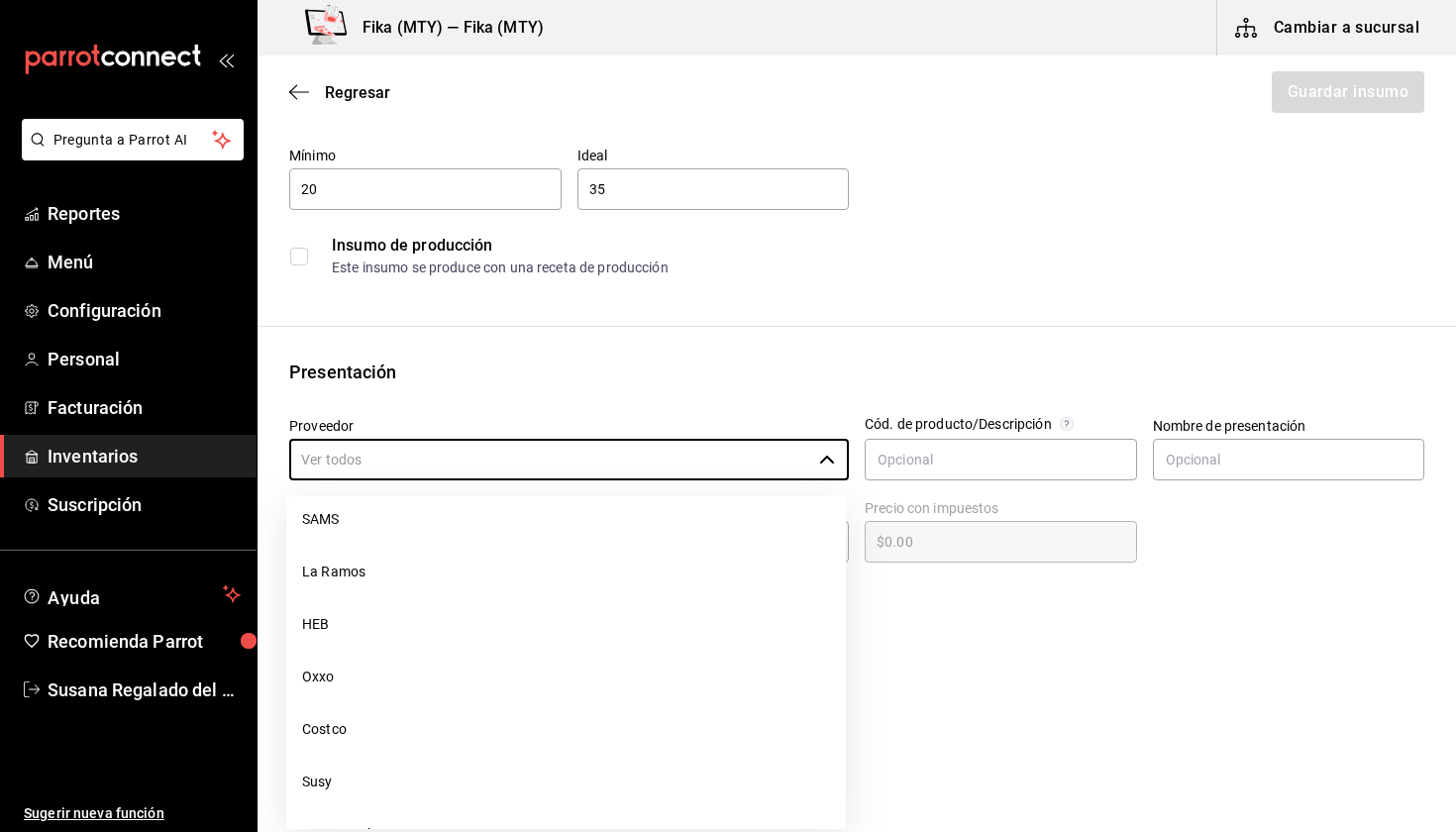 scroll, scrollTop: 400, scrollLeft: 0, axis: vertical 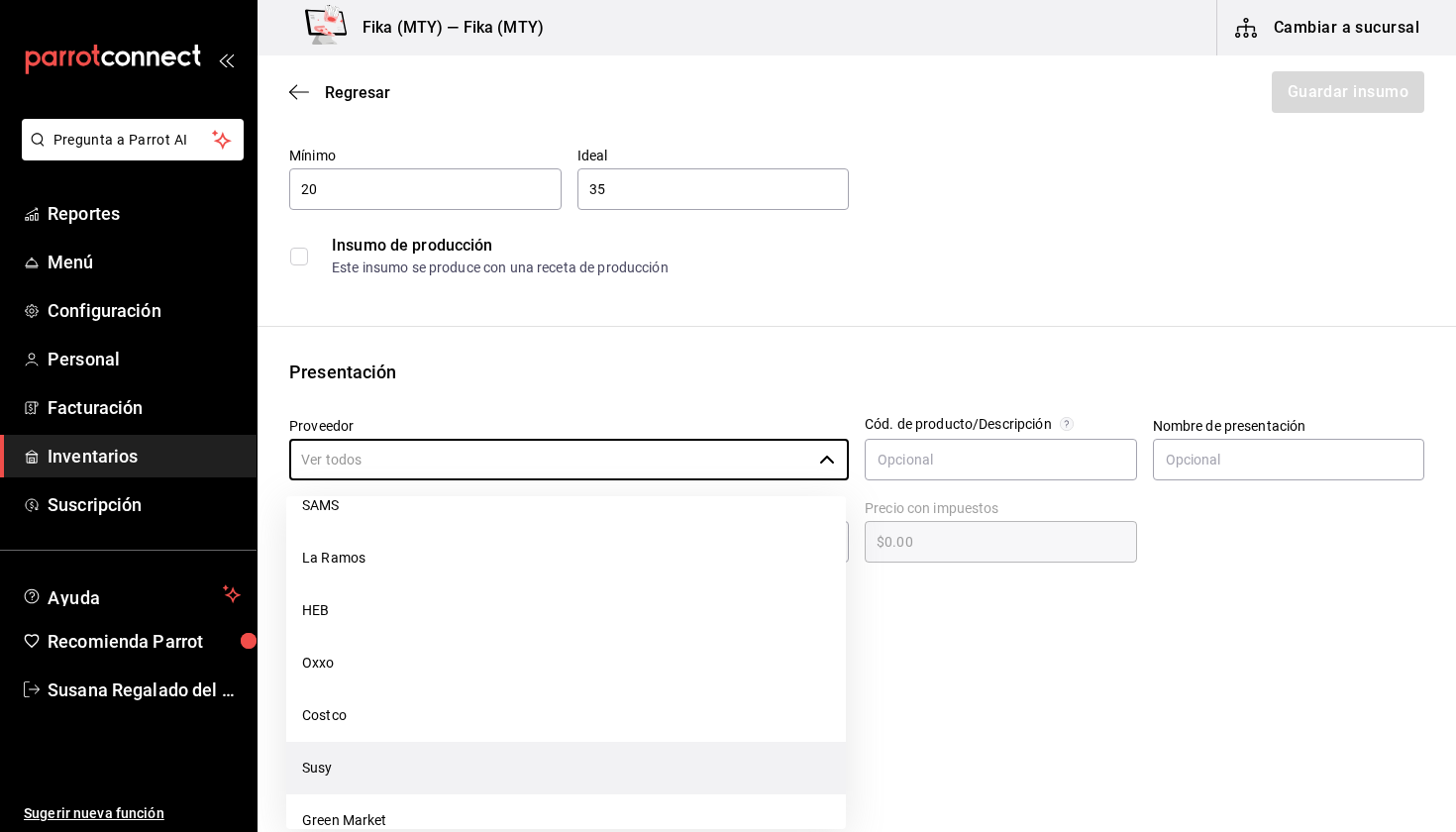 click on "Susy" at bounding box center [566, 768] 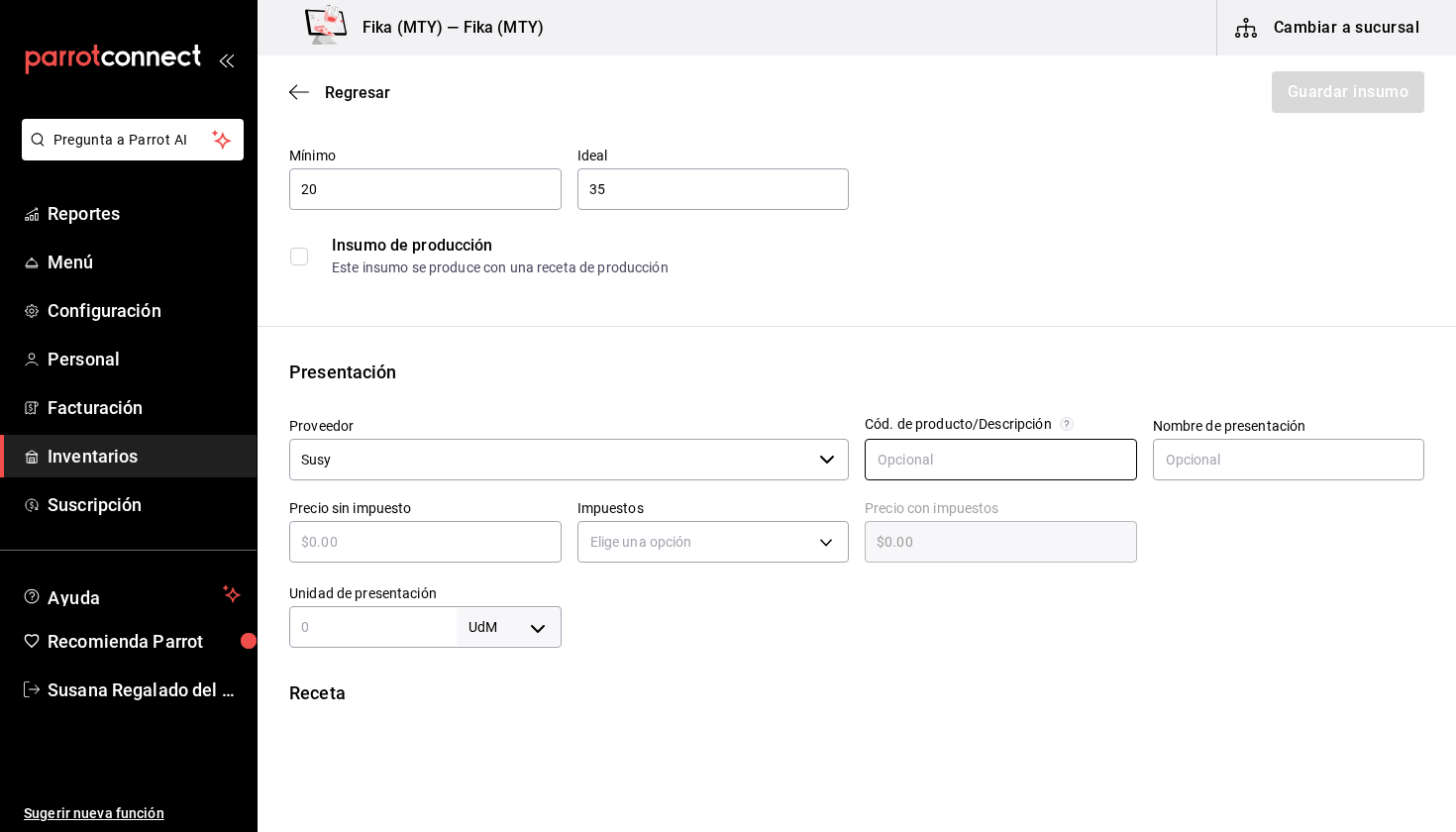 click at bounding box center (1000, 460) 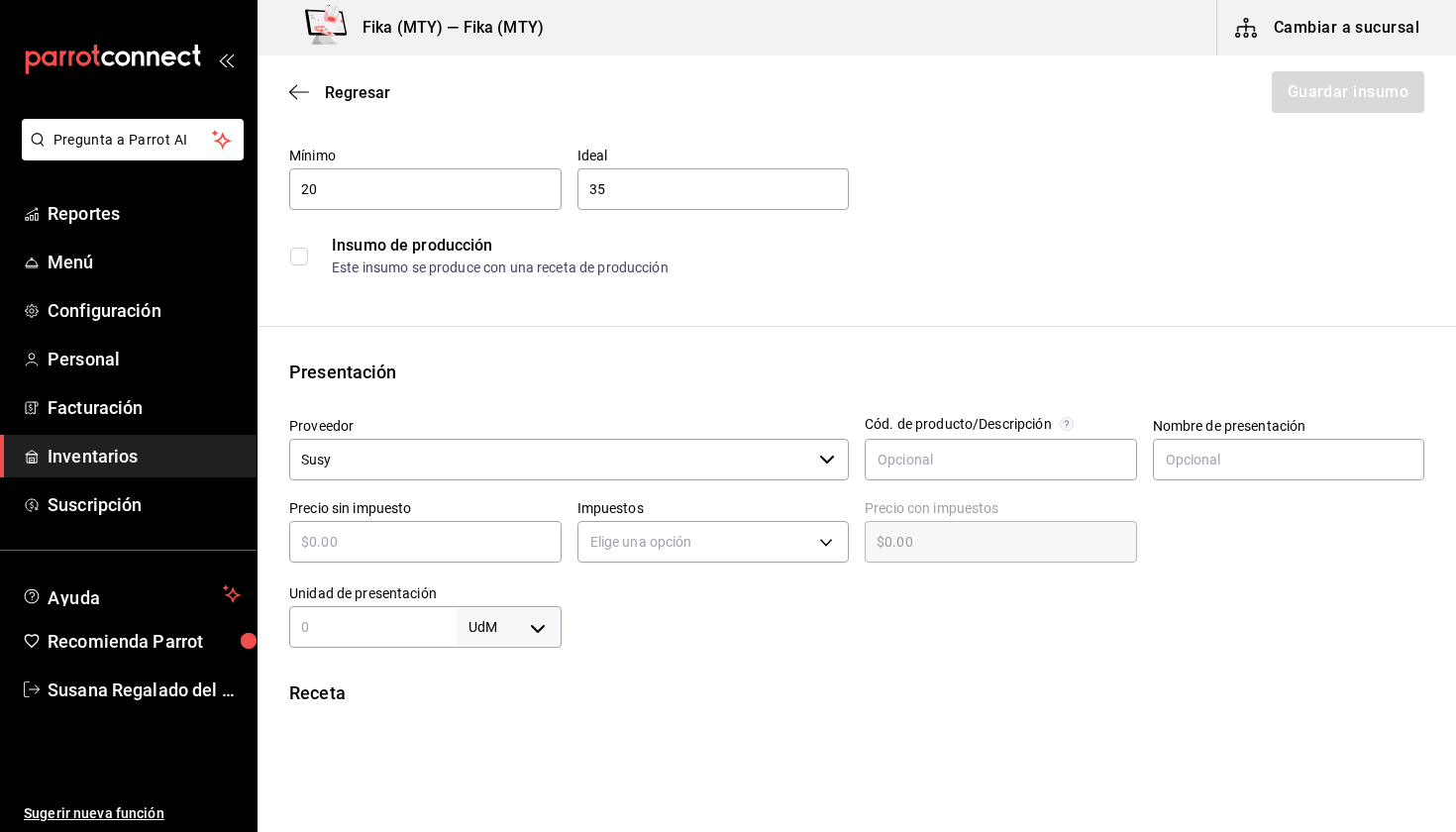 click at bounding box center (1281, 526) 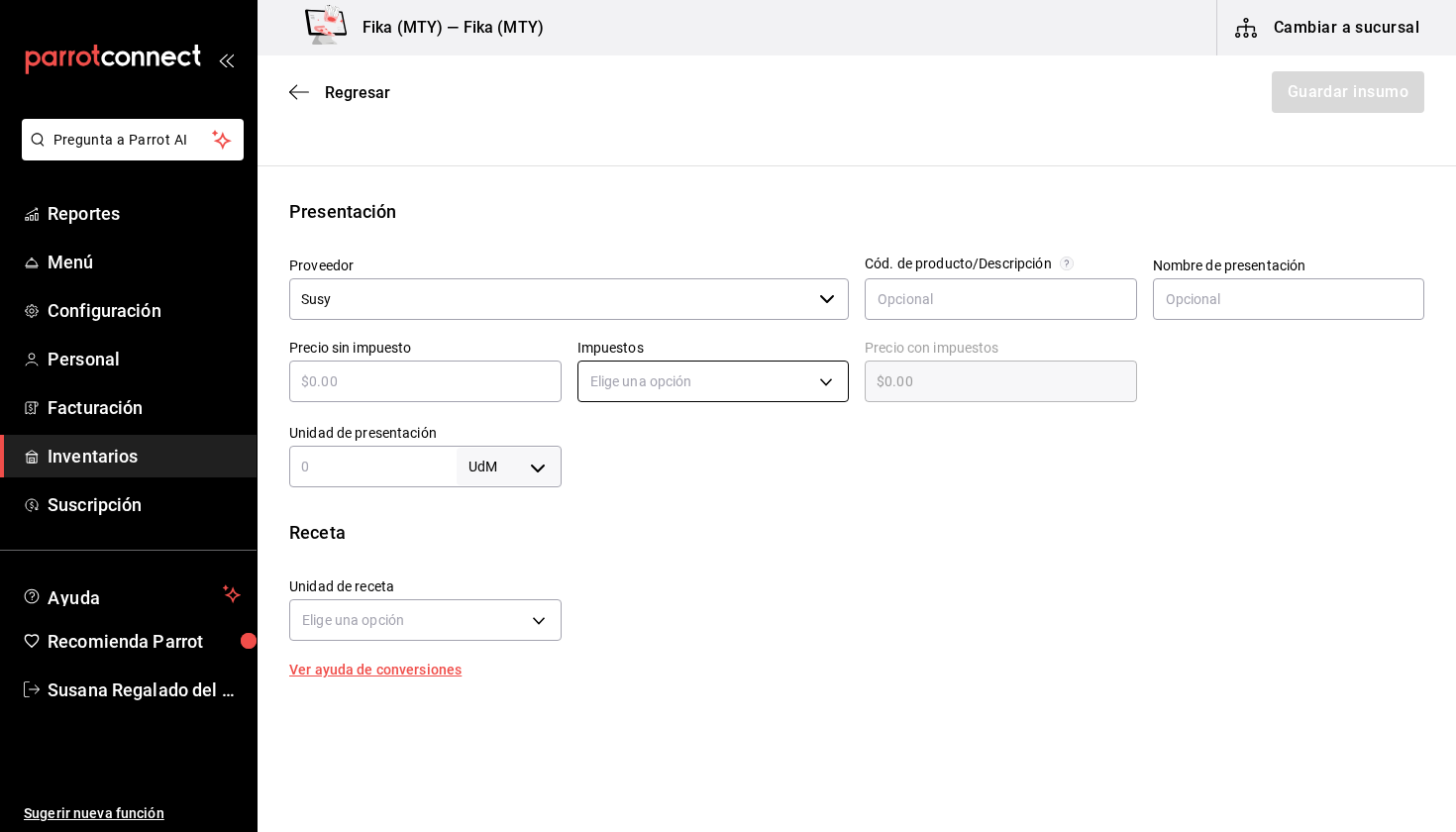 scroll, scrollTop: 335, scrollLeft: 0, axis: vertical 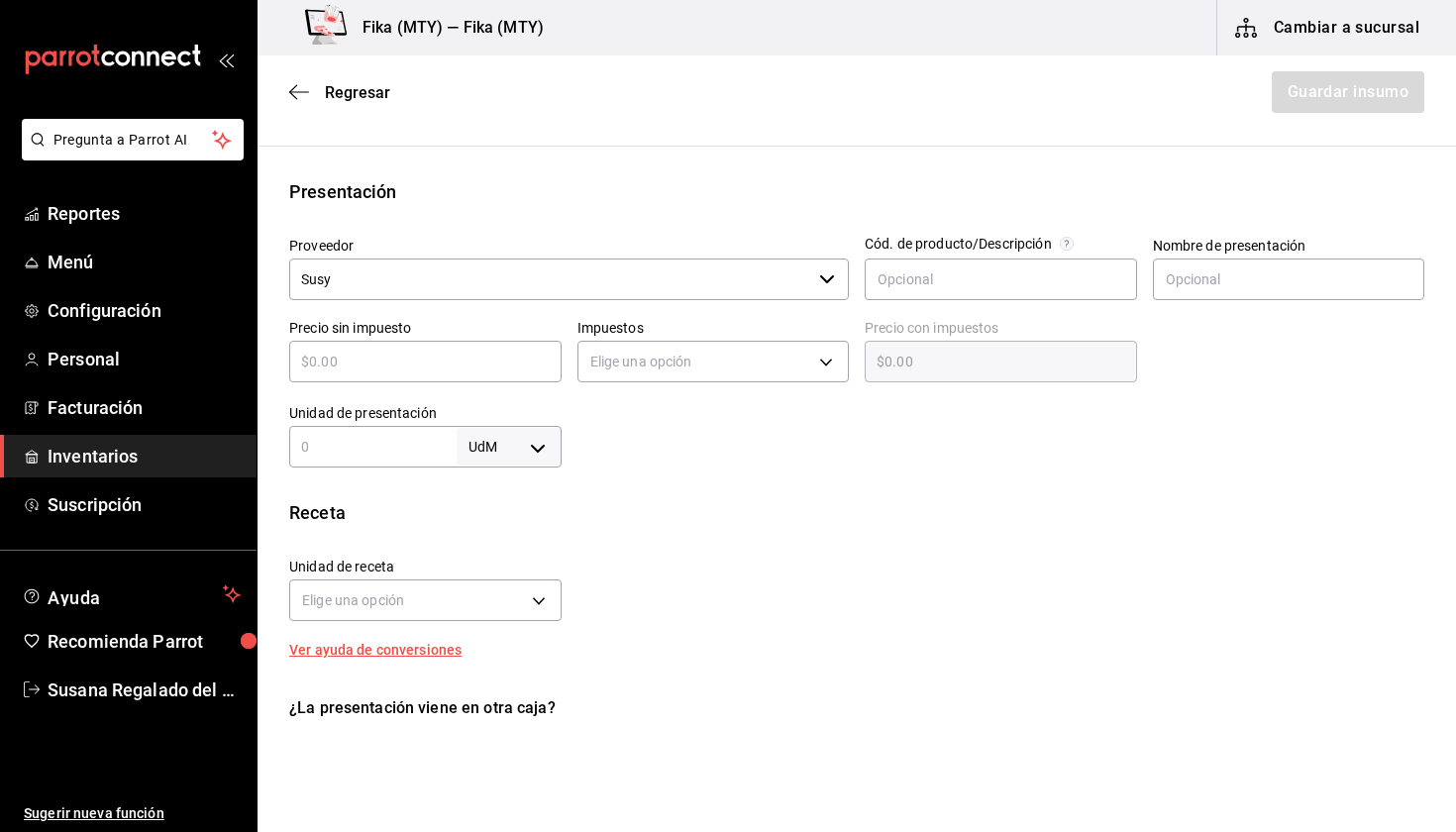 click at bounding box center (425, 362) 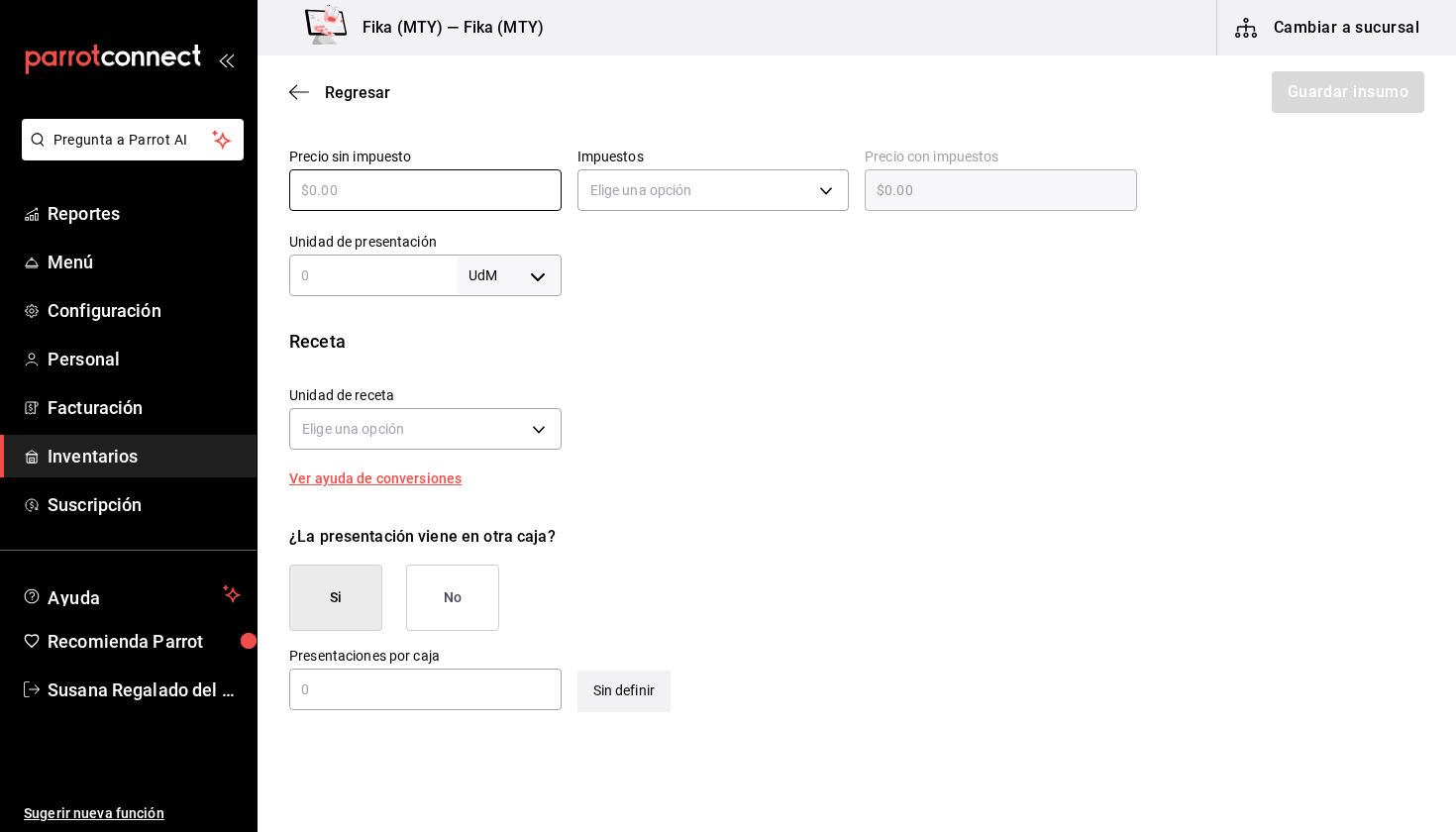 scroll, scrollTop: 507, scrollLeft: 0, axis: vertical 